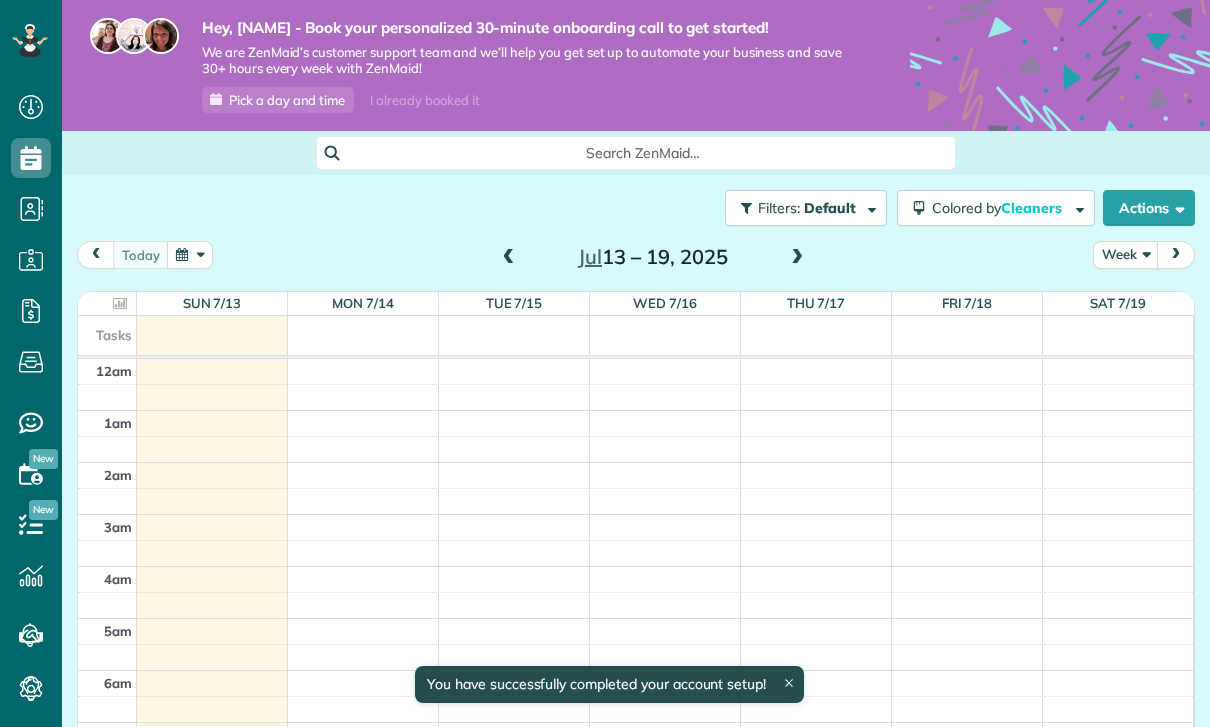 scroll, scrollTop: 0, scrollLeft: 0, axis: both 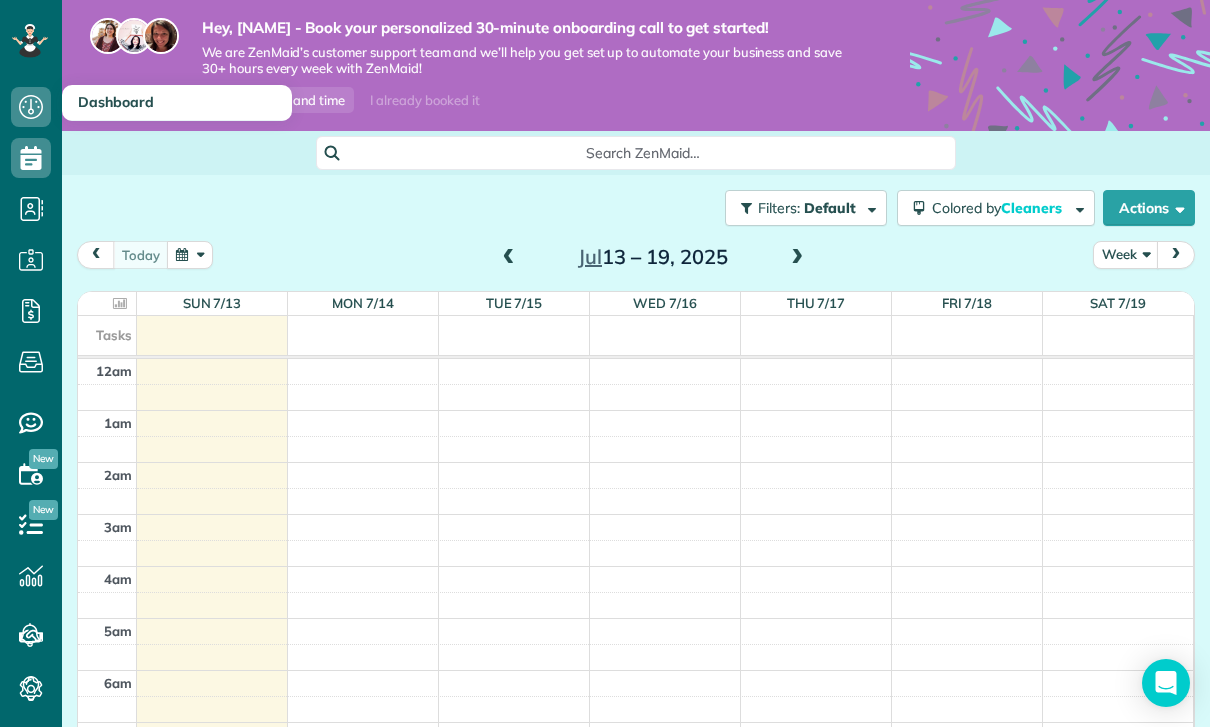 click 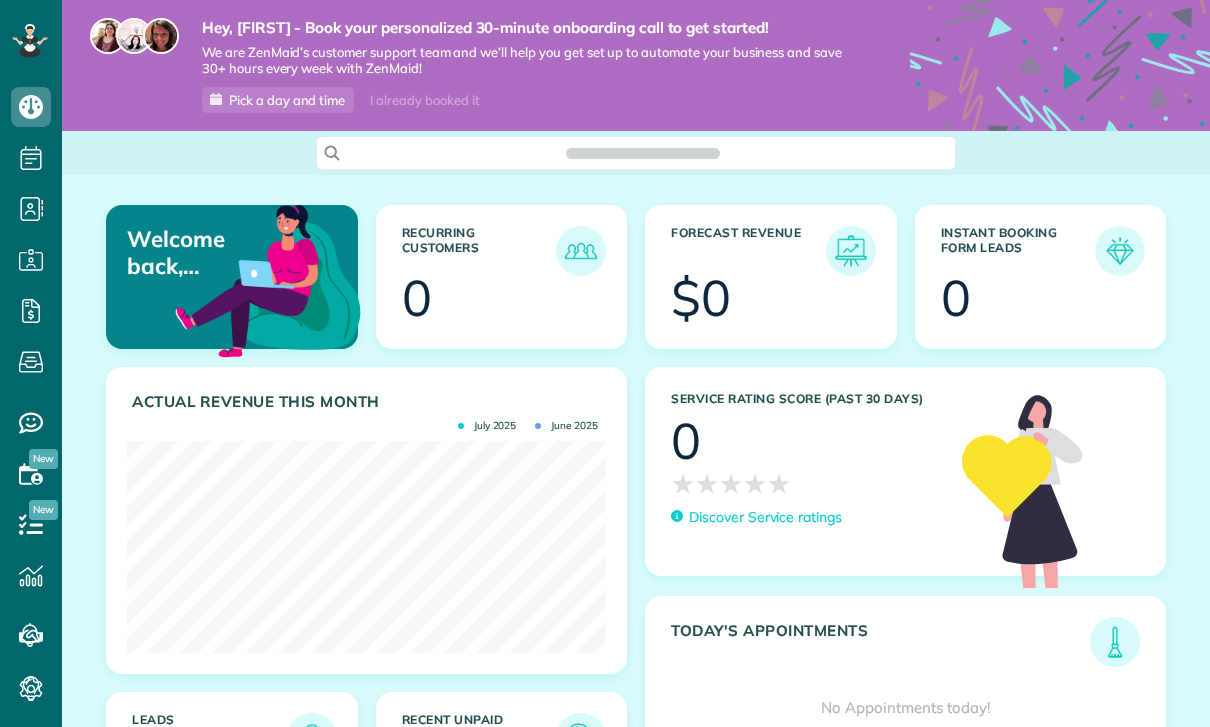 scroll, scrollTop: 0, scrollLeft: 0, axis: both 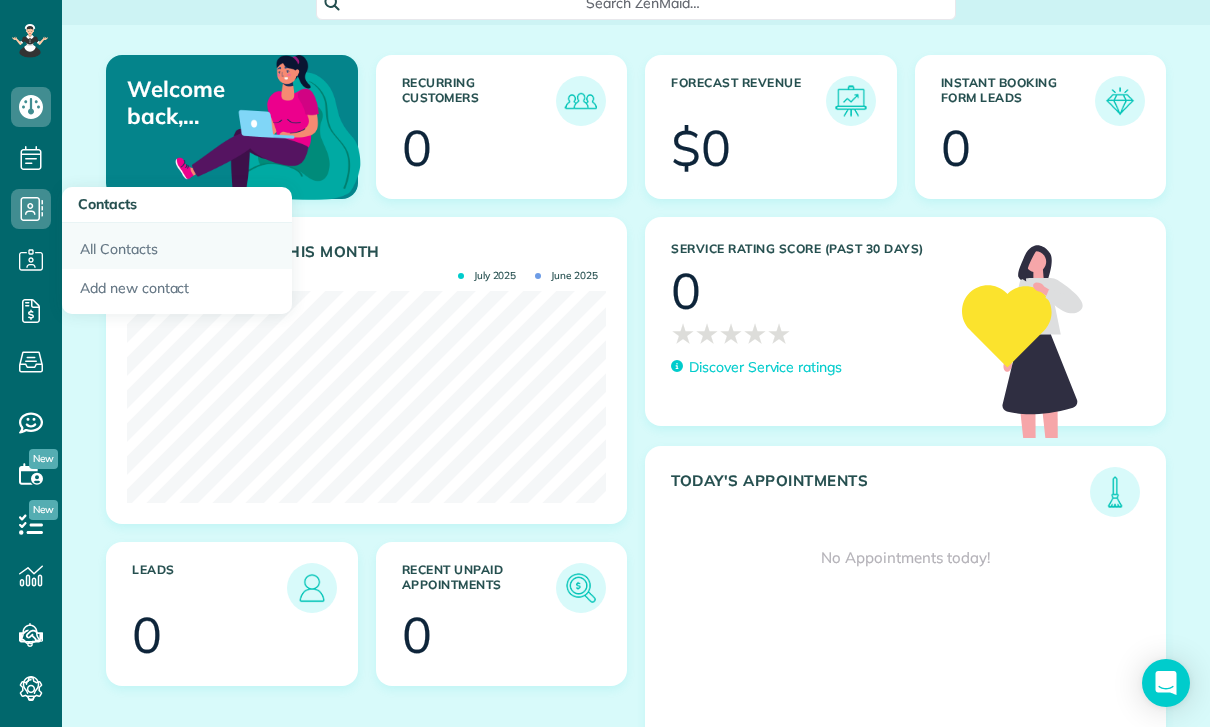 click on "All Contacts" at bounding box center [177, 246] 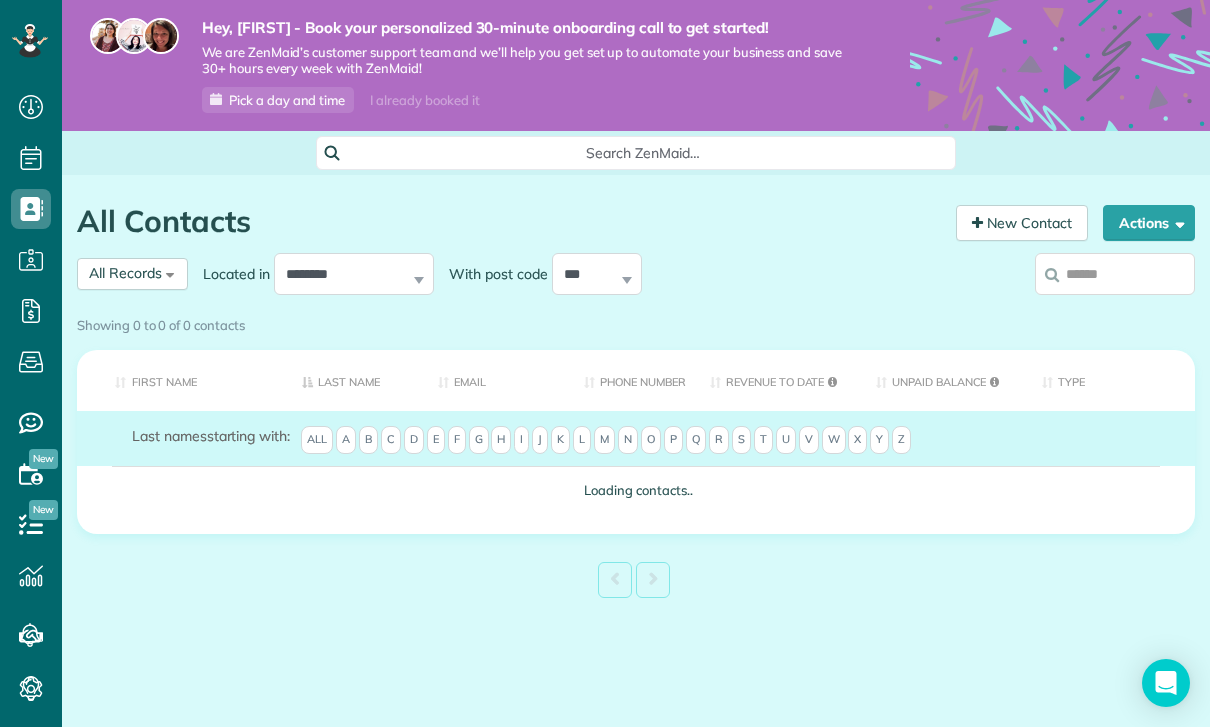 scroll, scrollTop: 0, scrollLeft: 0, axis: both 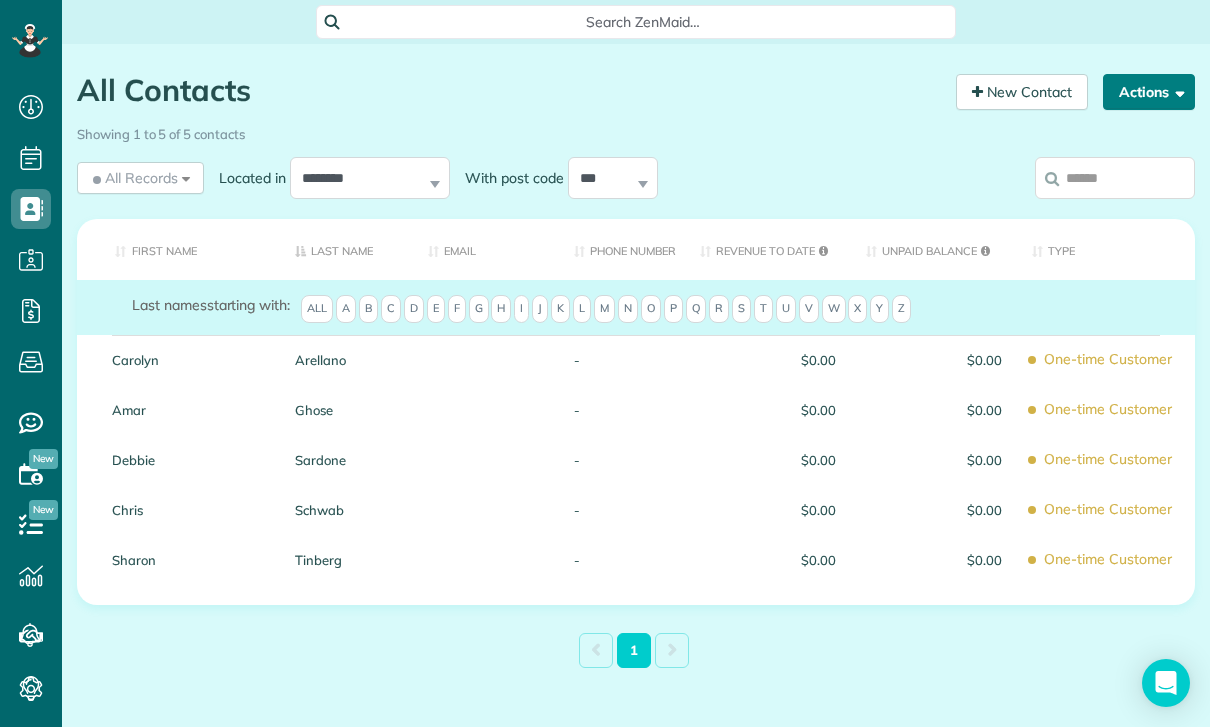 click on "Actions" at bounding box center [1149, 92] 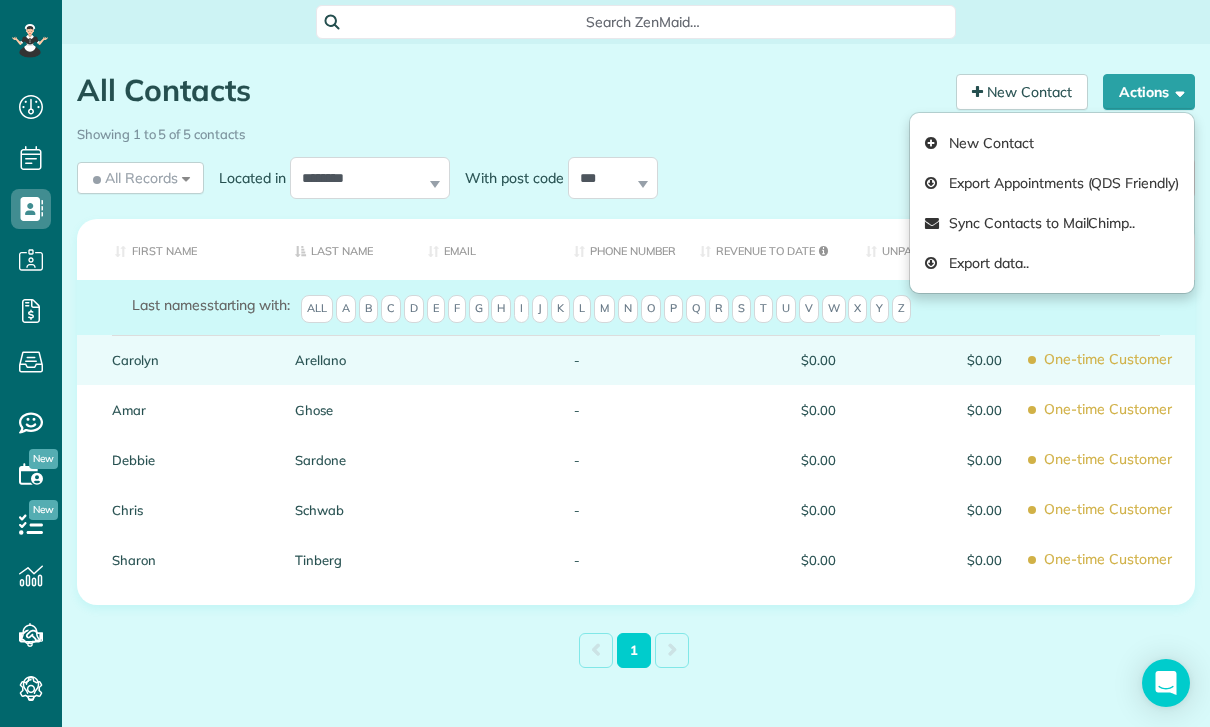 click on "$0.00" at bounding box center [768, 360] 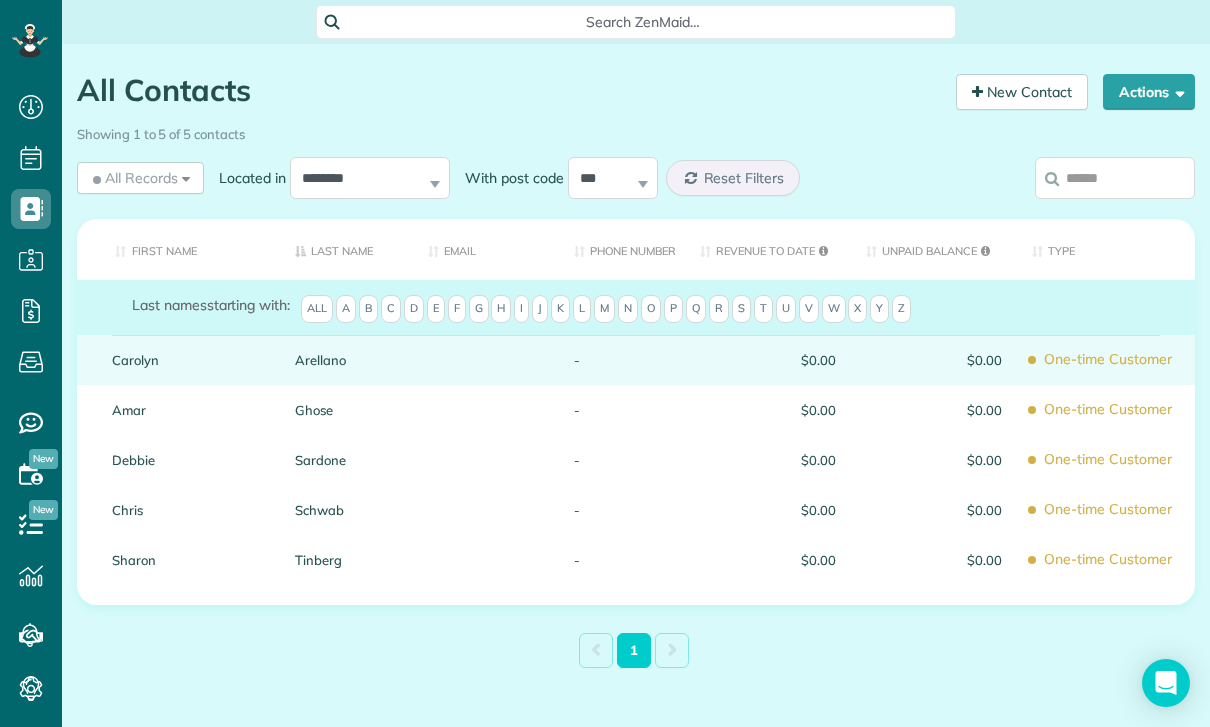 click on "One-time Customer" at bounding box center (1106, 359) 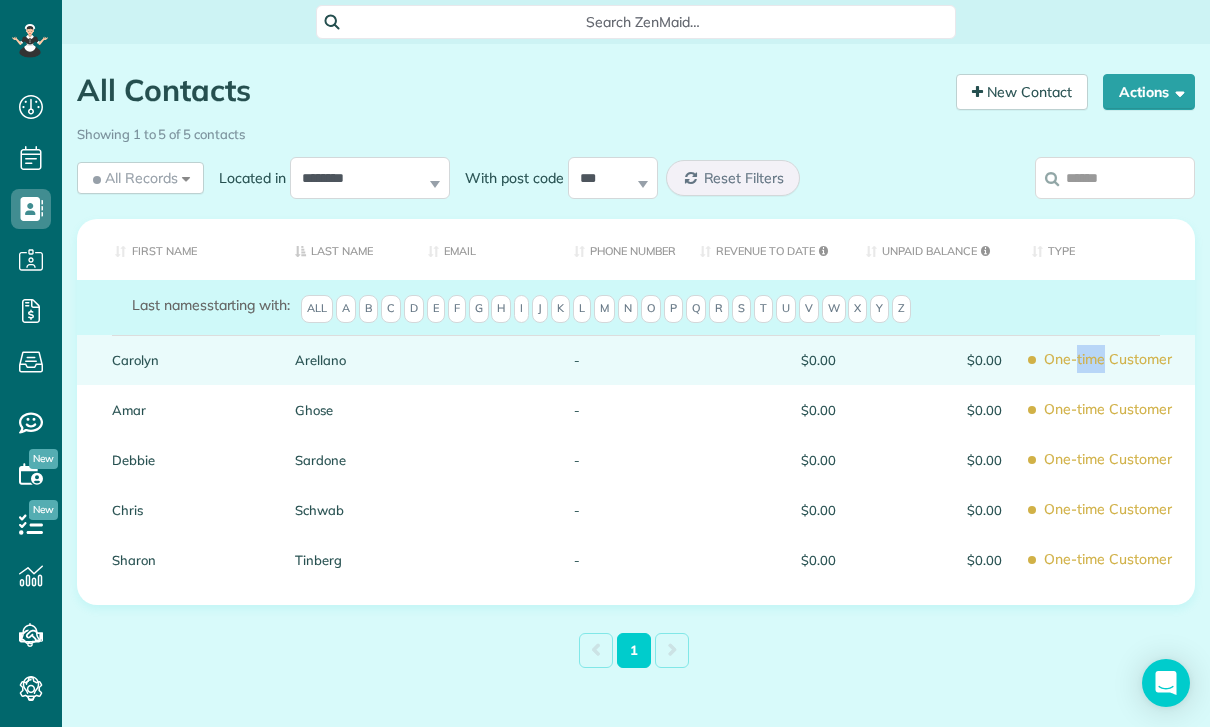 click on "$0.00" at bounding box center [934, 360] 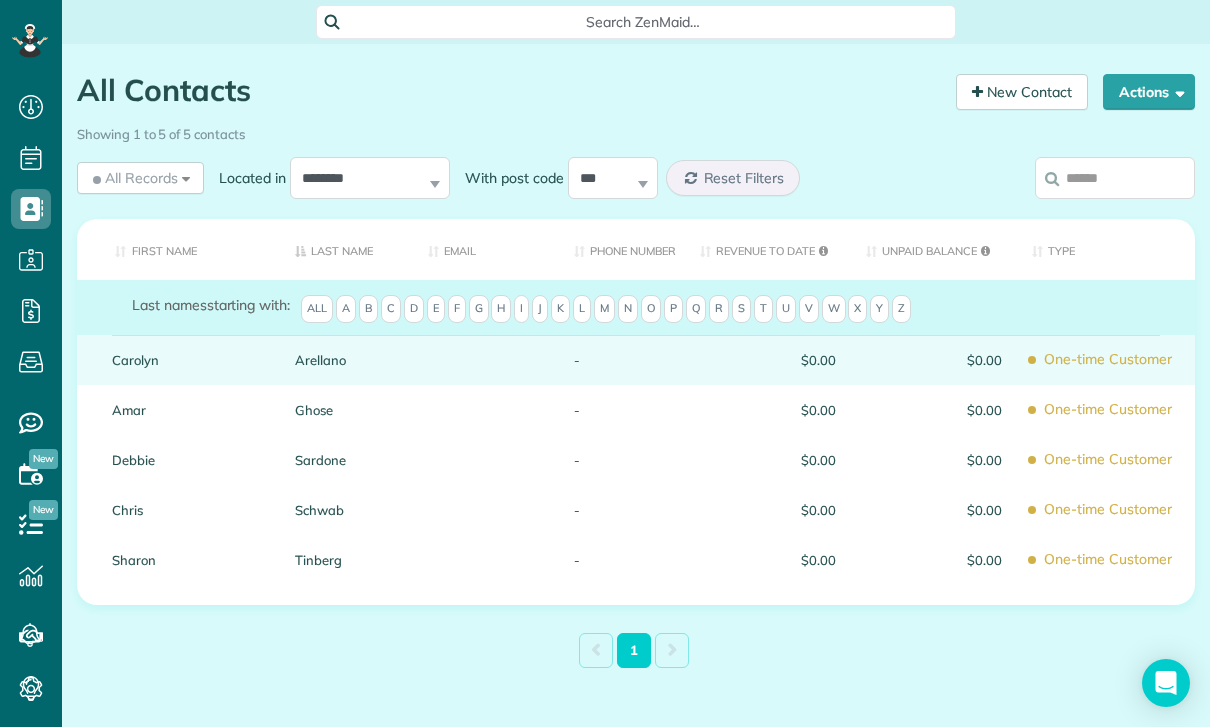 click at bounding box center [486, 360] 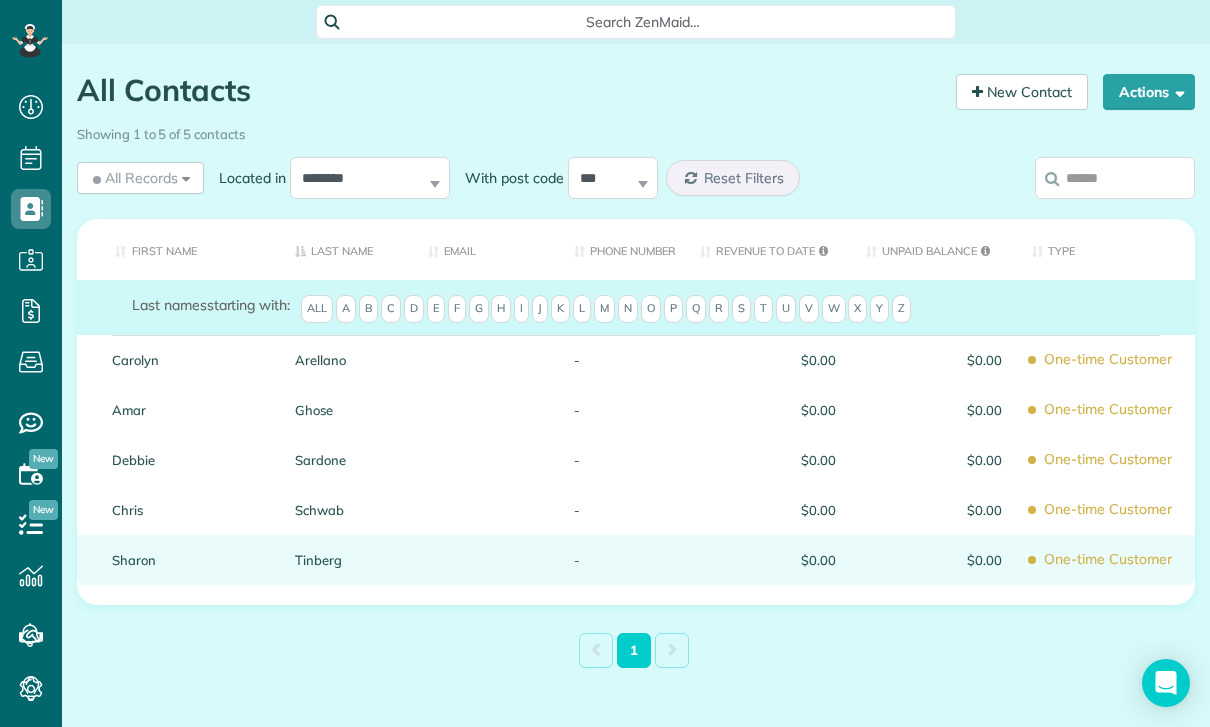 click at bounding box center [486, 560] 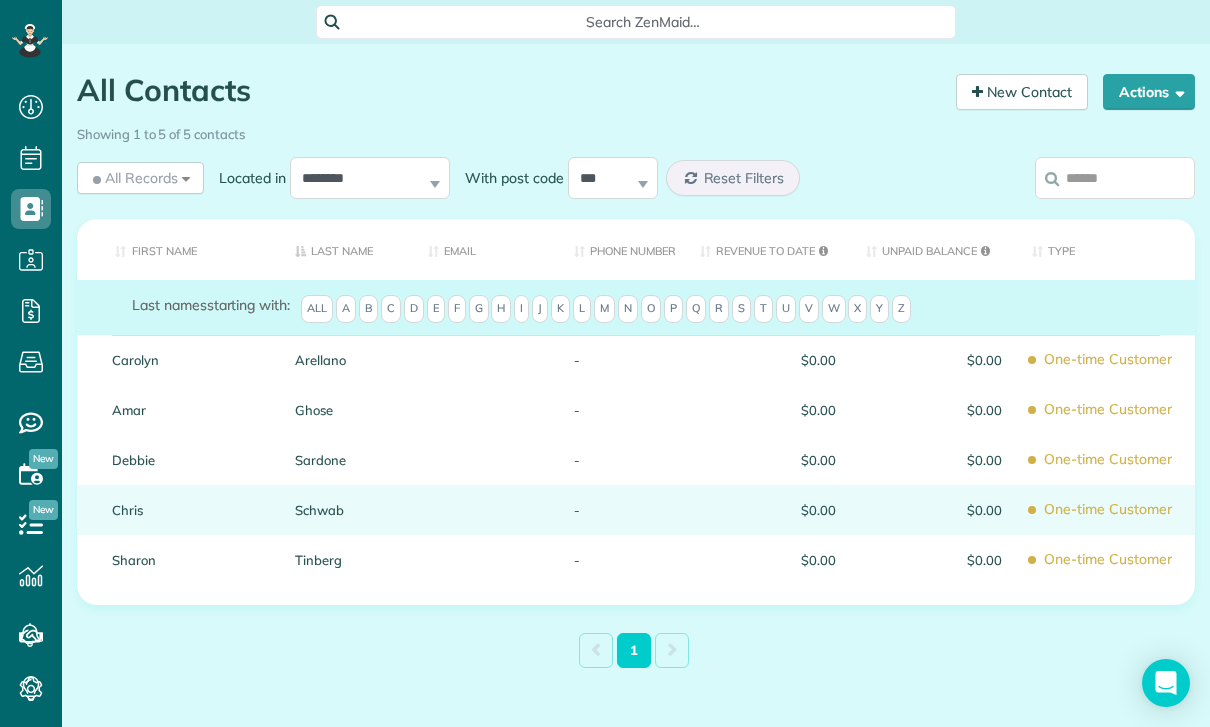 click on "-" at bounding box center (622, 510) 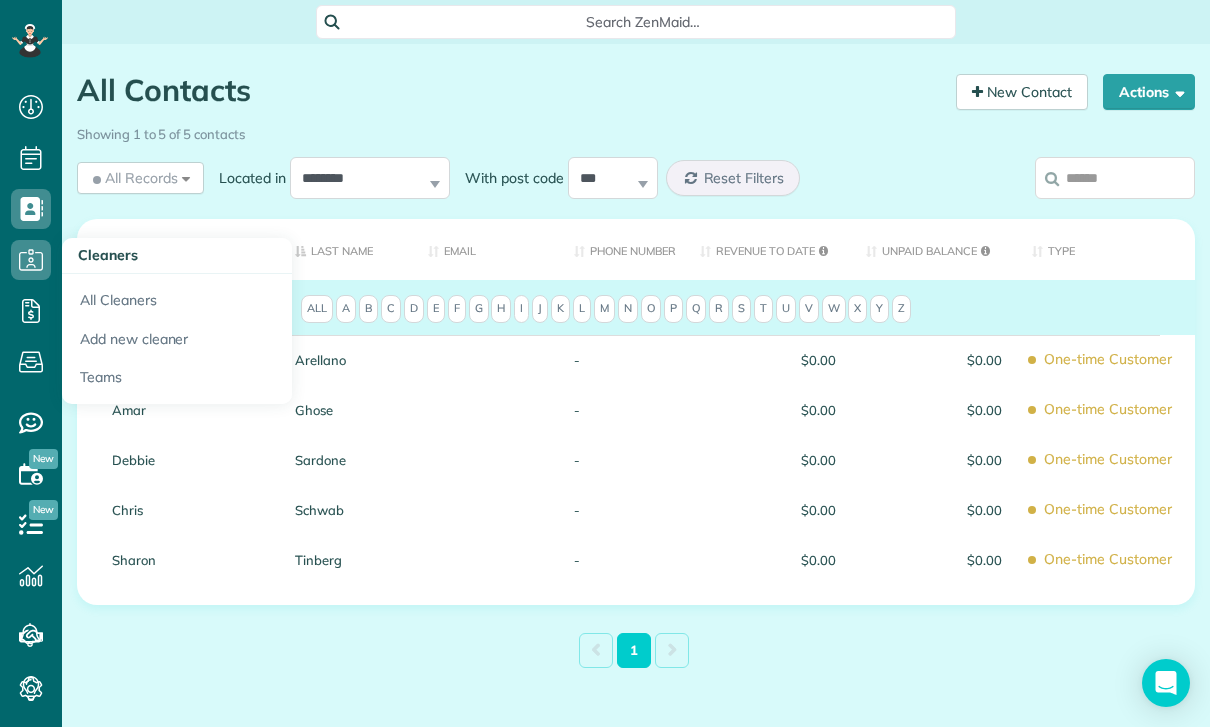 click 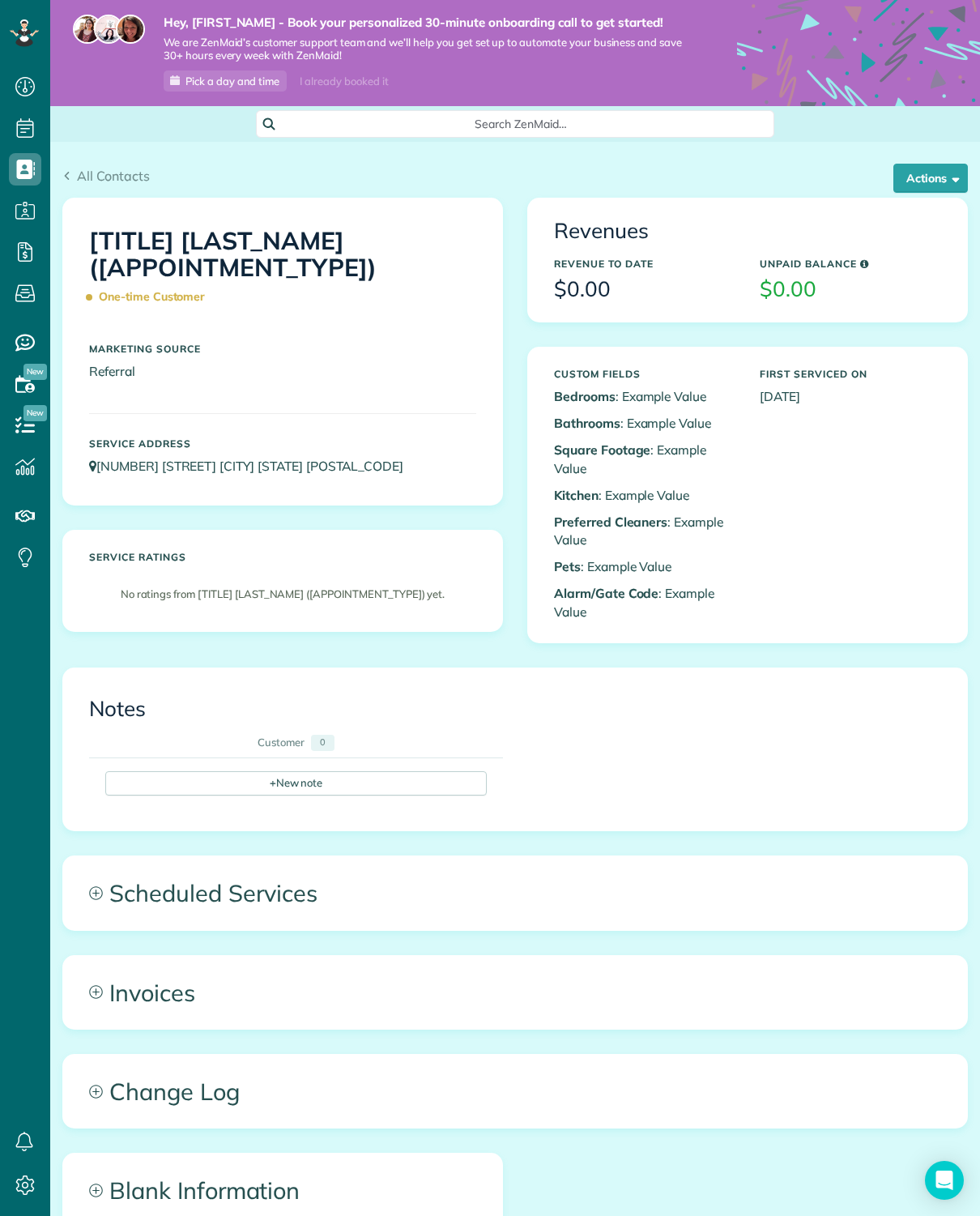 scroll, scrollTop: 0, scrollLeft: 0, axis: both 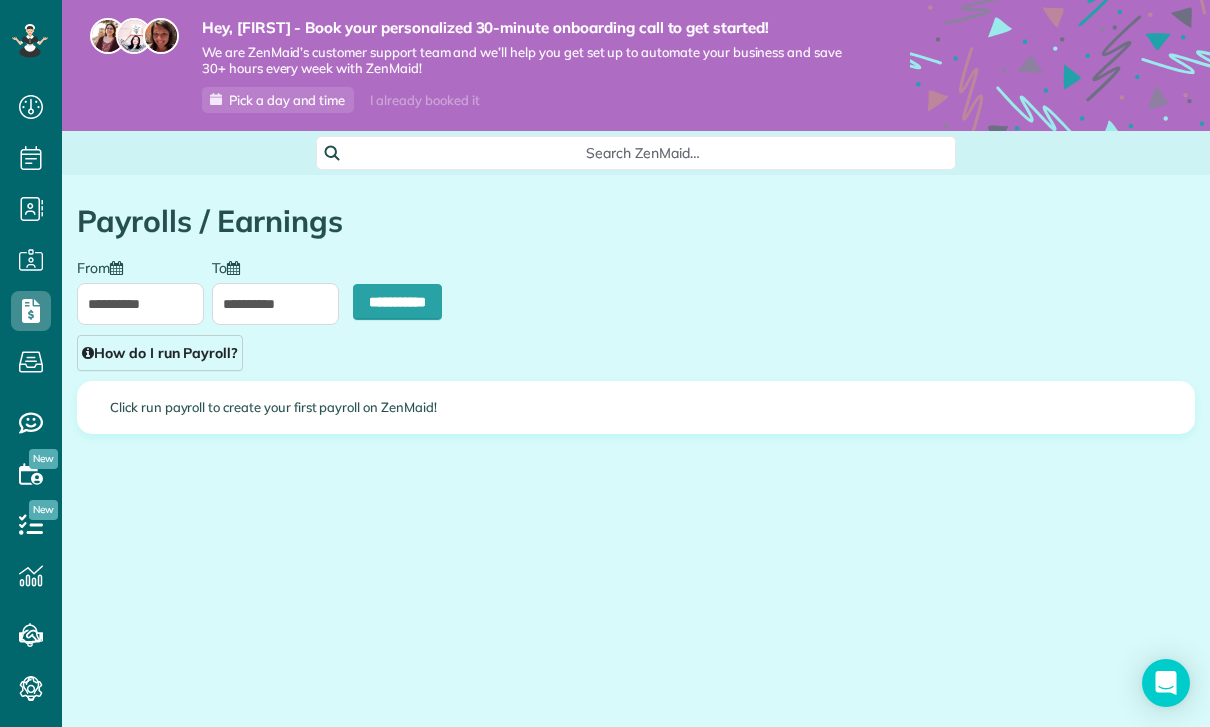 type on "**********" 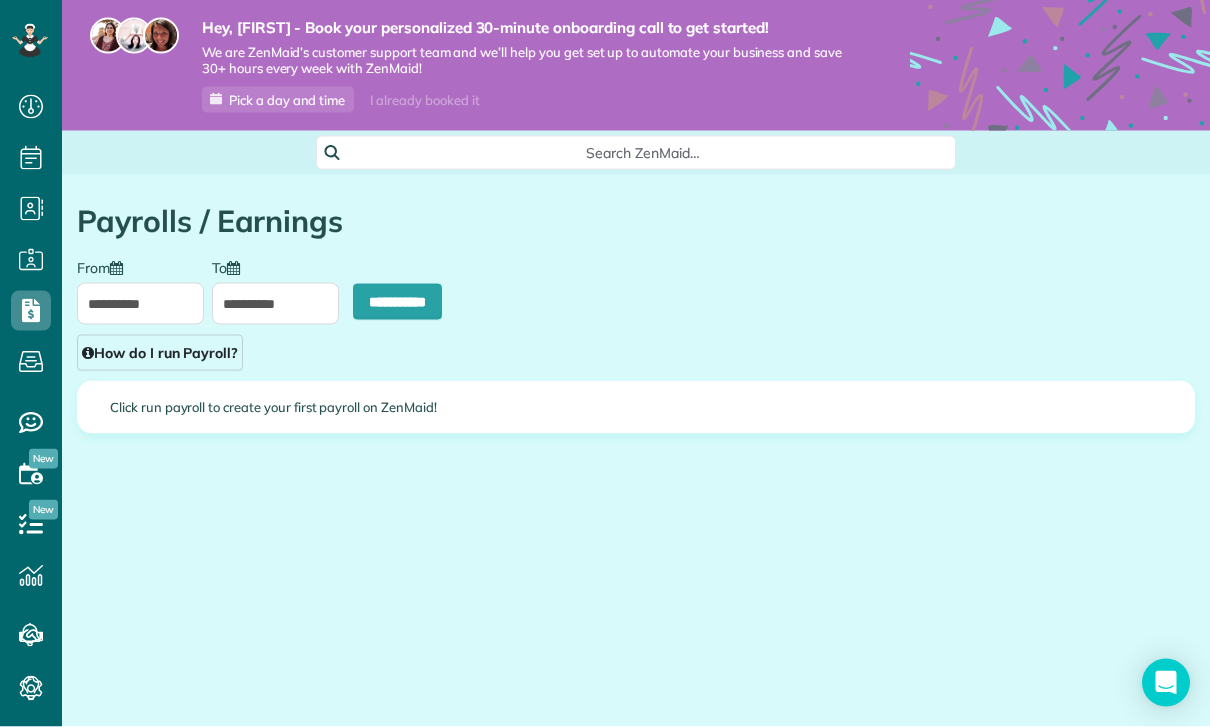 scroll, scrollTop: 64, scrollLeft: 0, axis: vertical 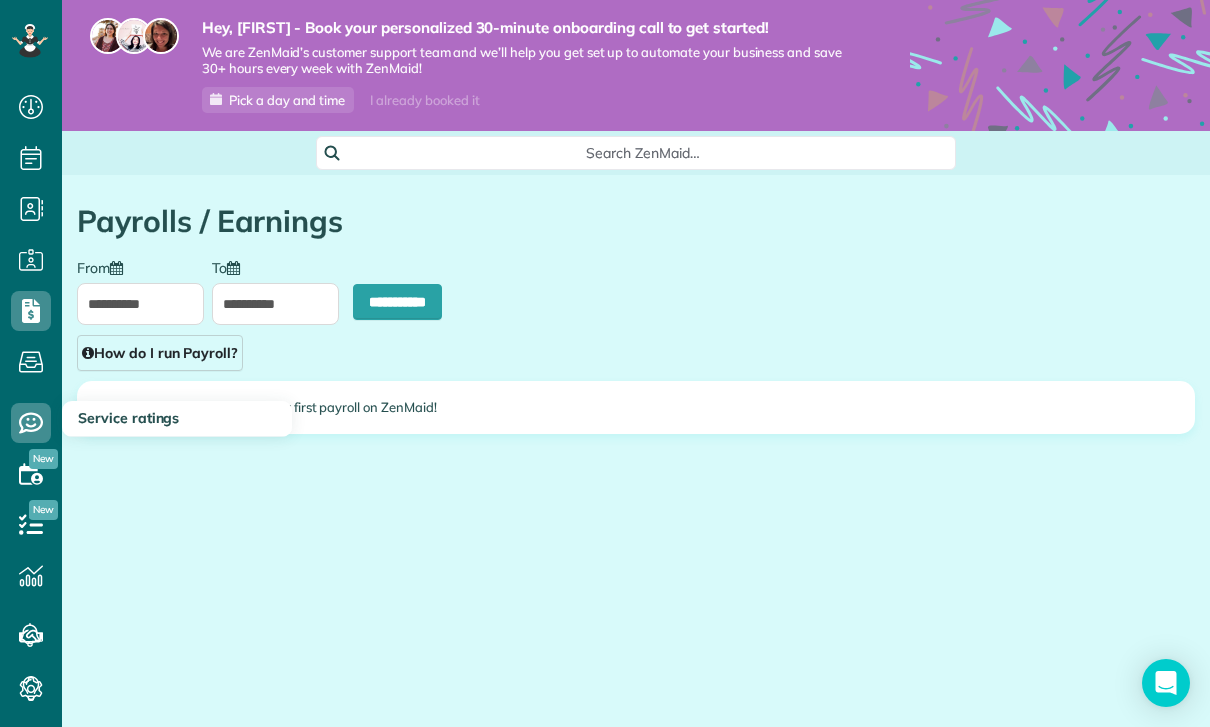 click 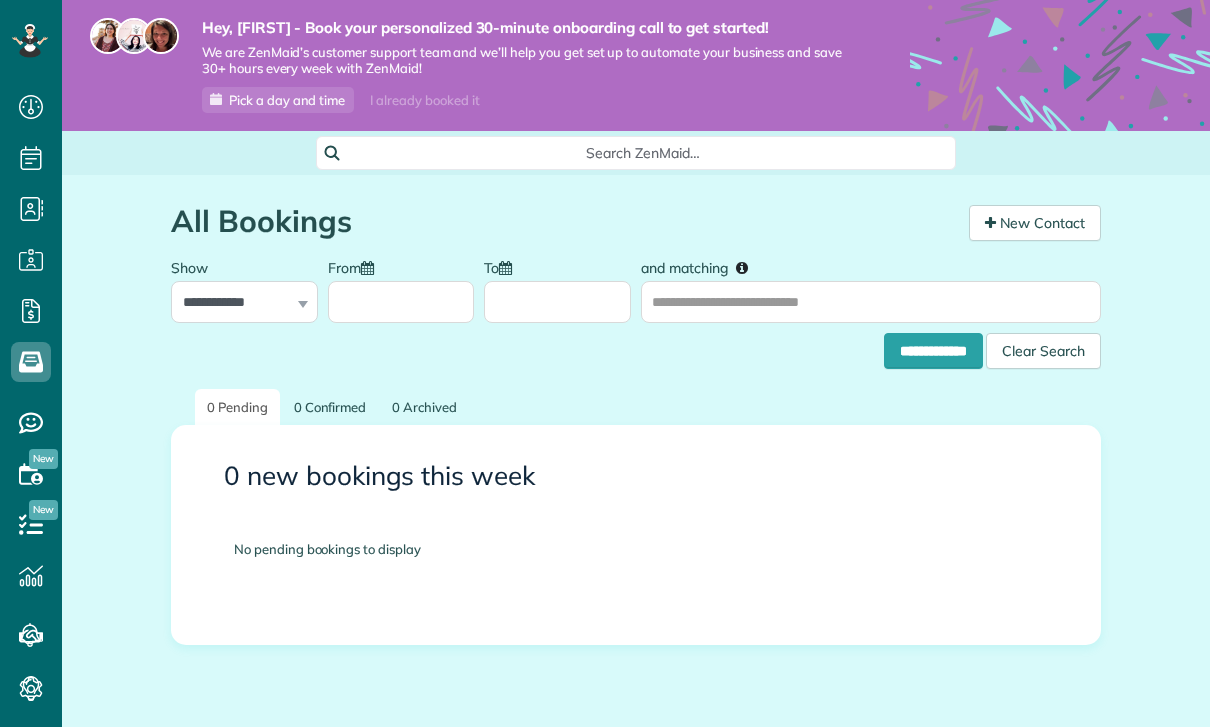 scroll, scrollTop: 0, scrollLeft: 0, axis: both 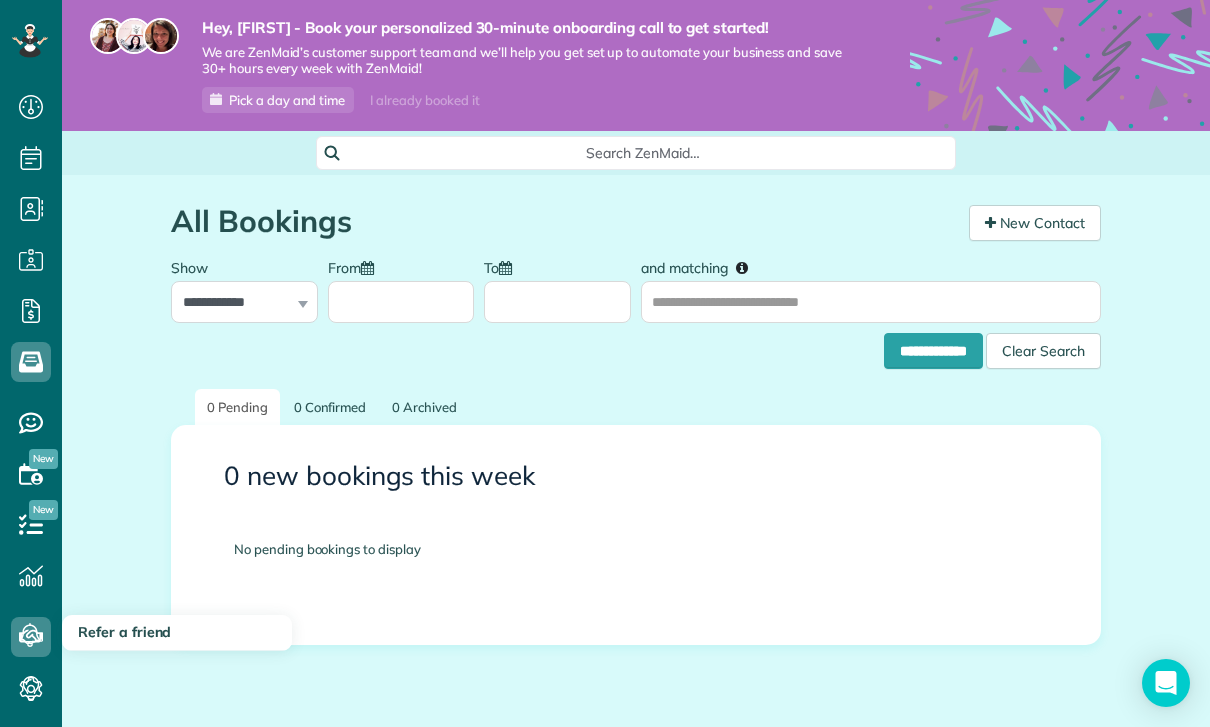click 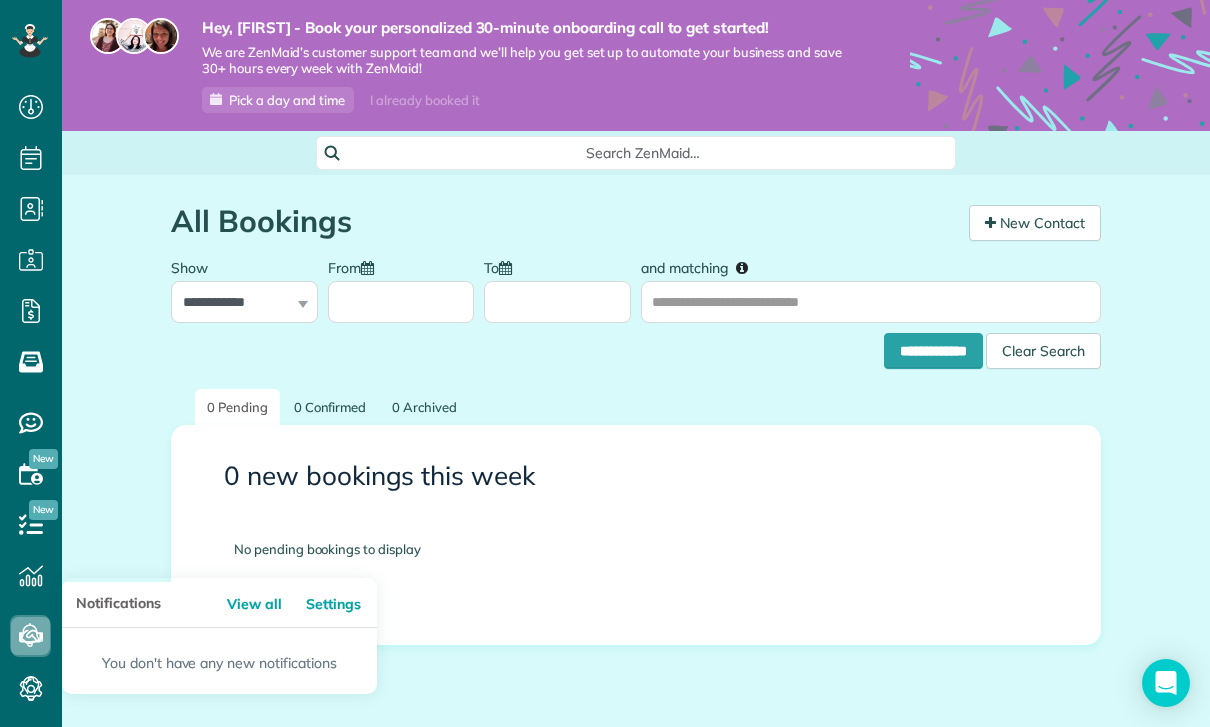 click 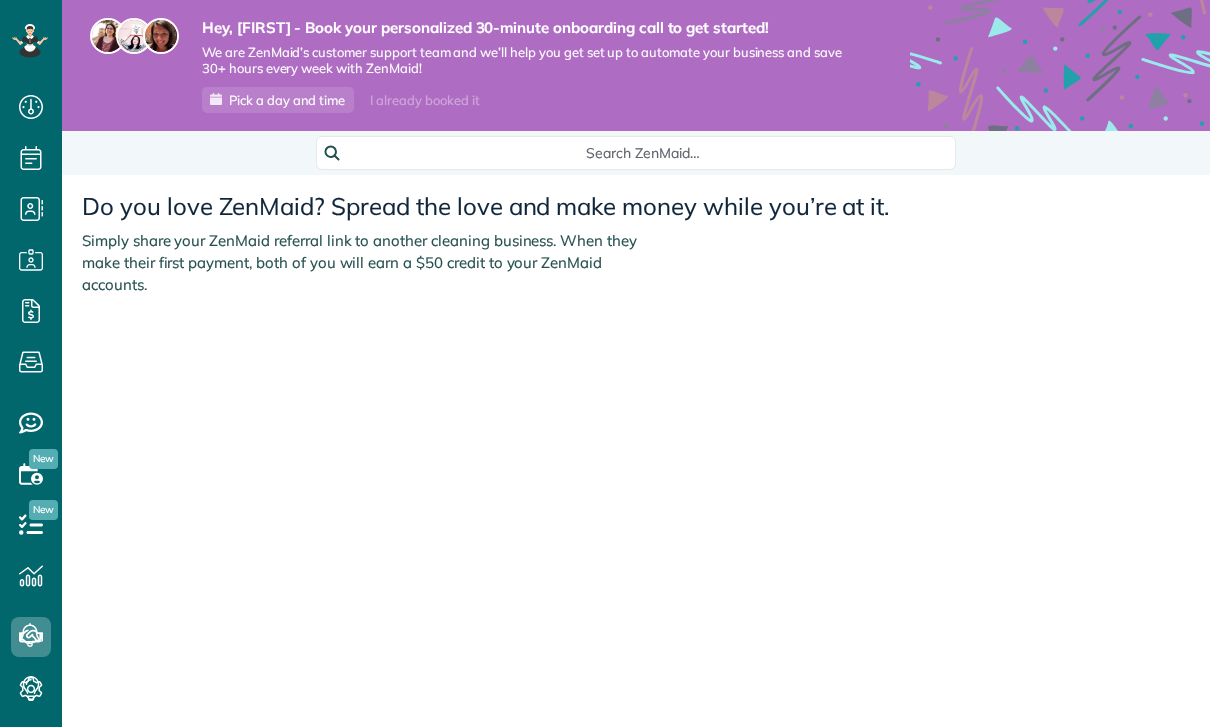 scroll, scrollTop: 0, scrollLeft: 0, axis: both 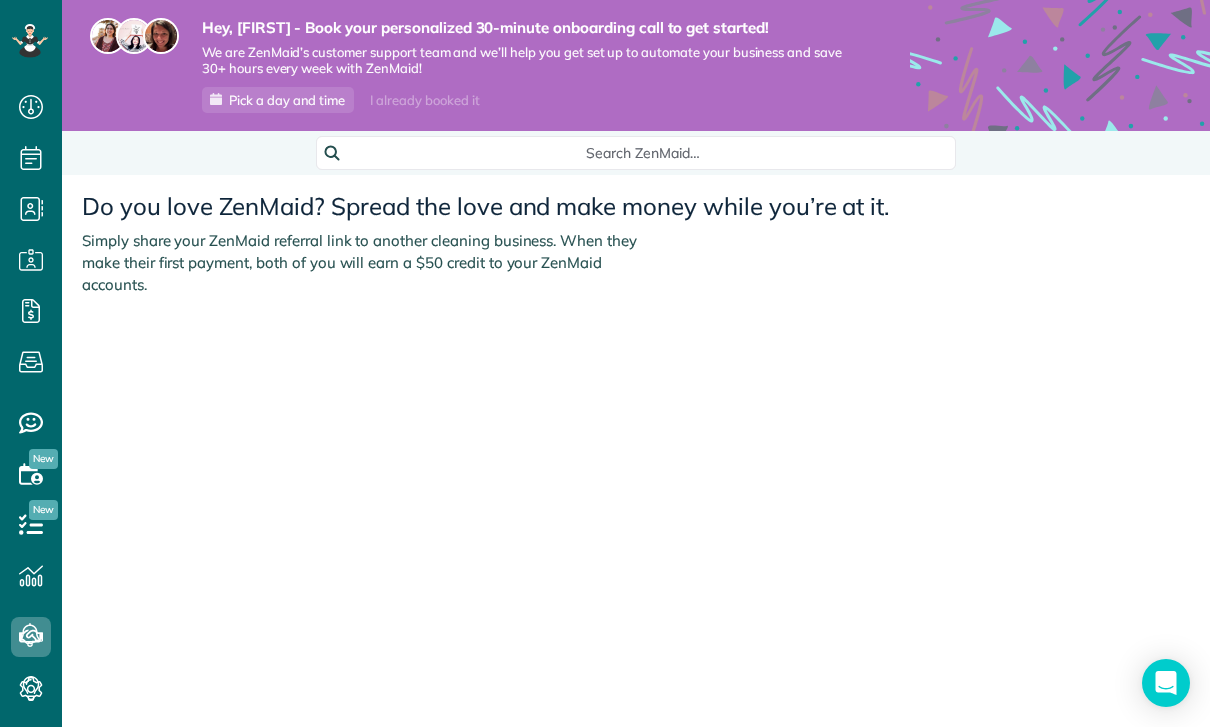 click 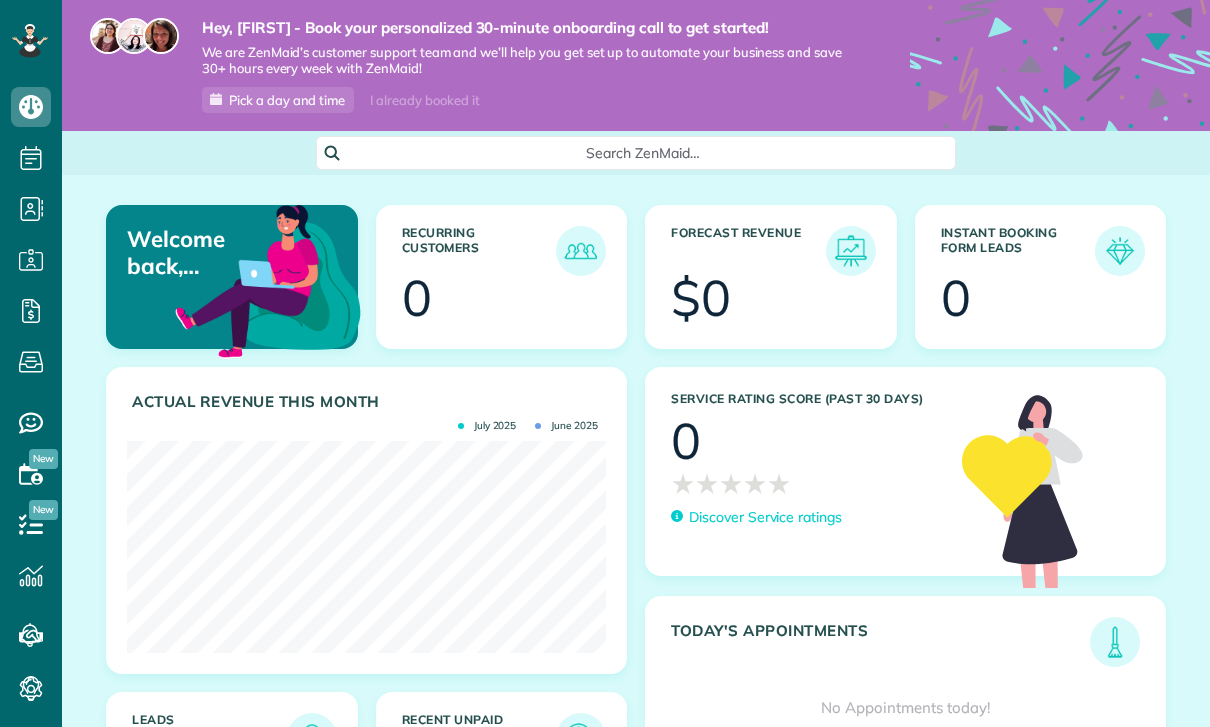 scroll, scrollTop: 0, scrollLeft: 0, axis: both 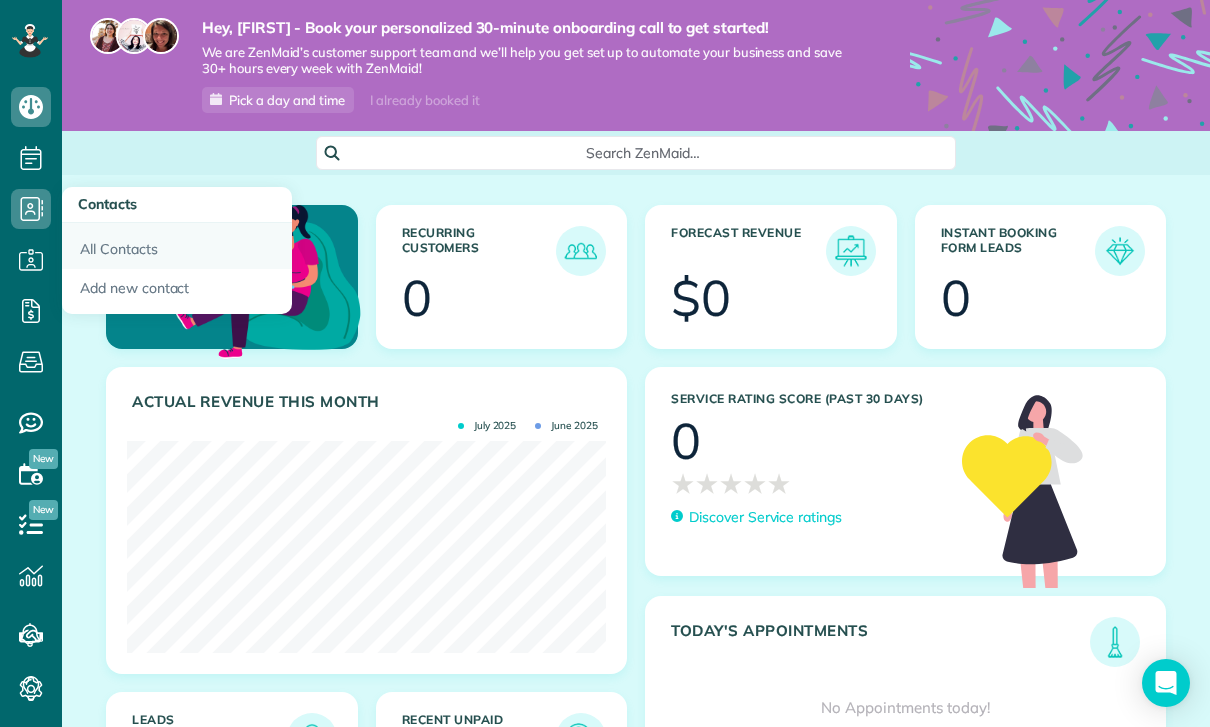 click on "All Contacts" at bounding box center (177, 246) 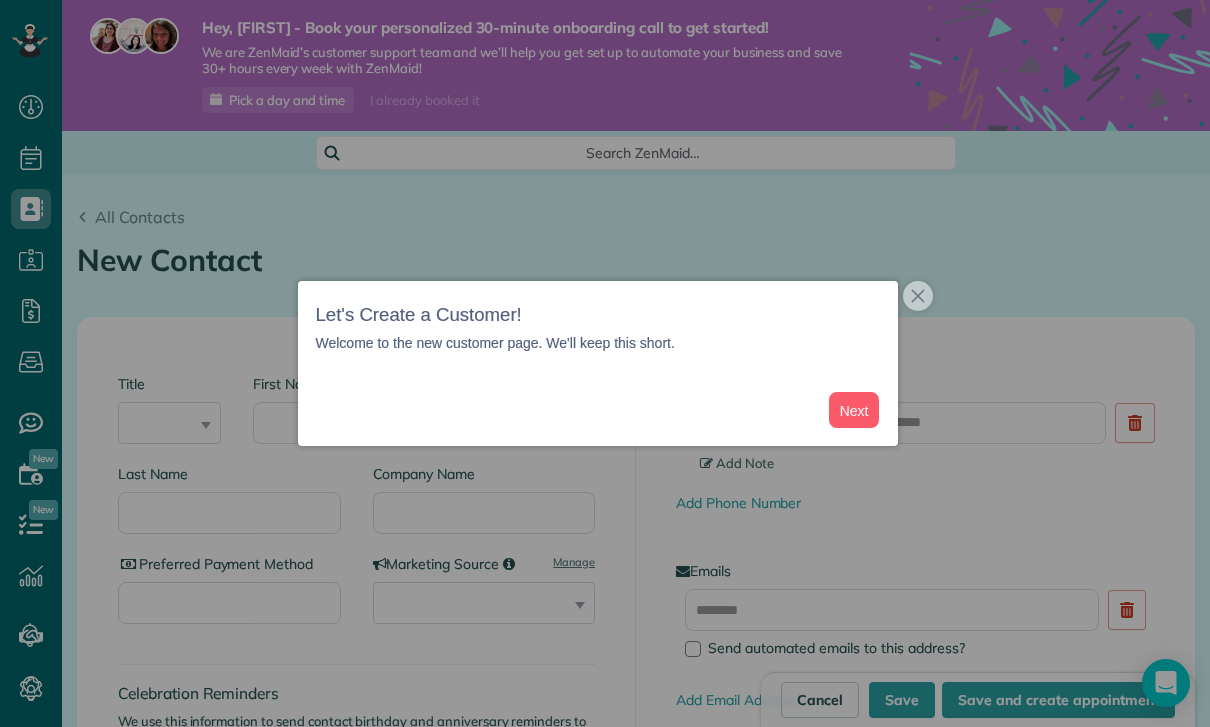 scroll, scrollTop: 0, scrollLeft: 0, axis: both 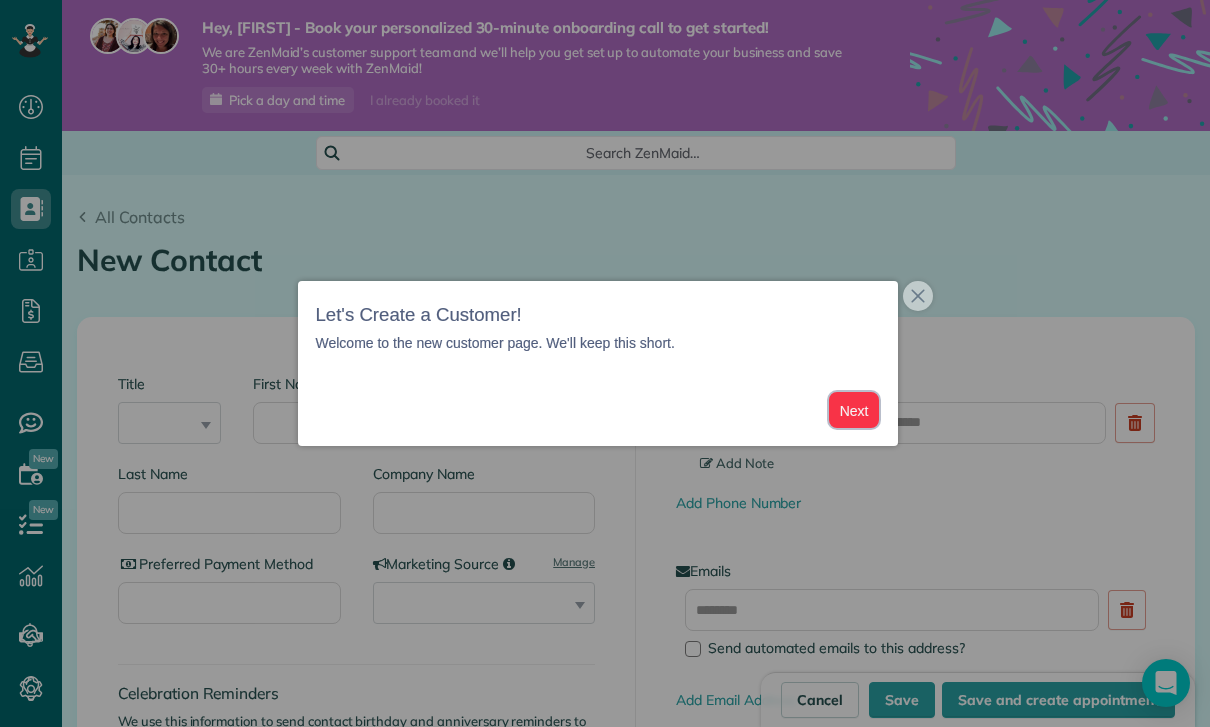 click on "Next" at bounding box center (854, 410) 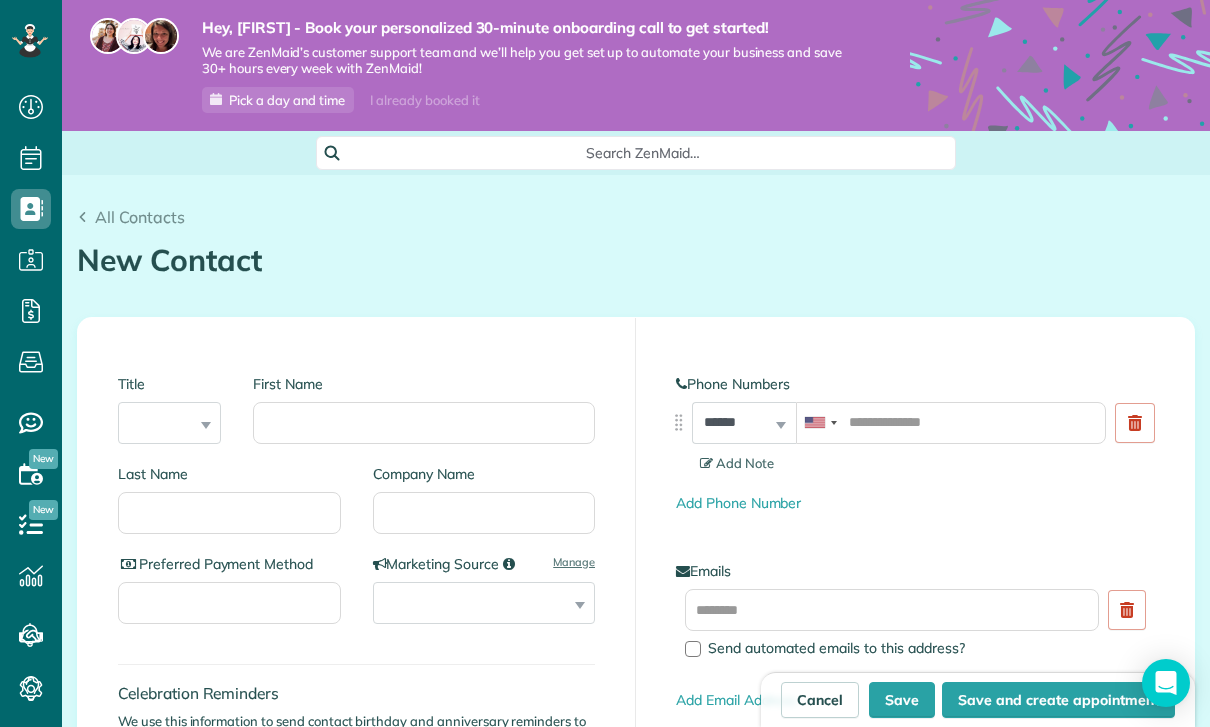scroll, scrollTop: 20, scrollLeft: 0, axis: vertical 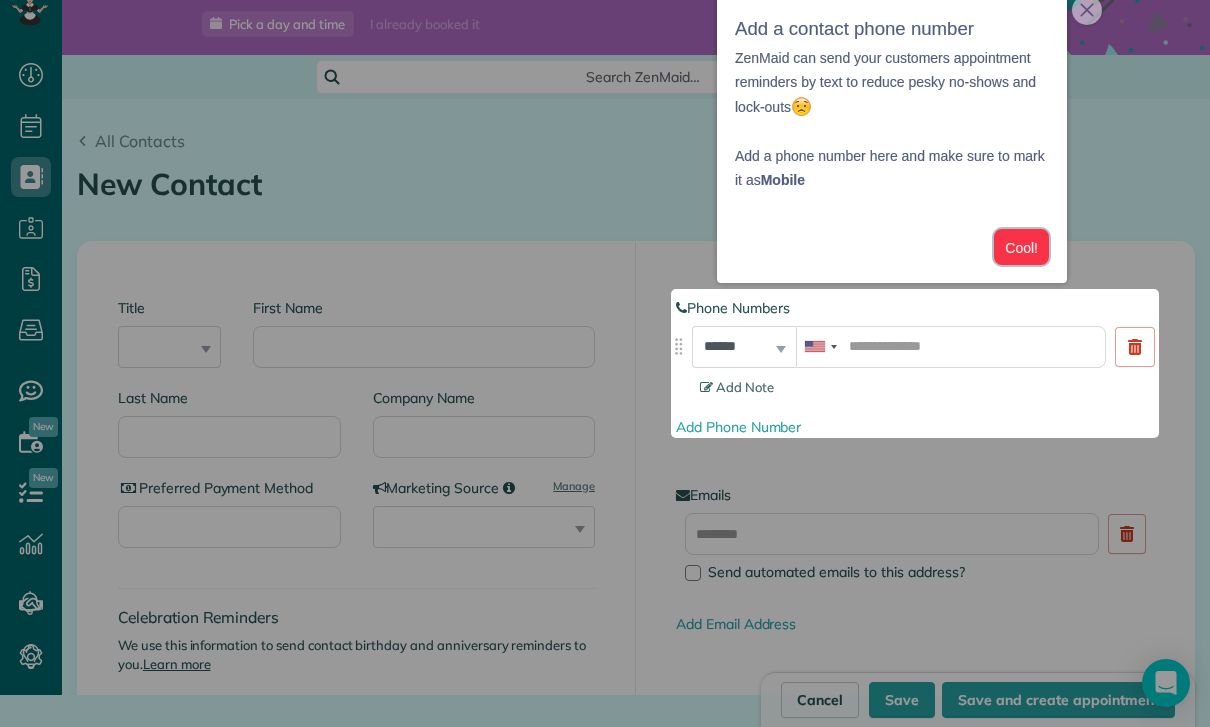 click on "Cool!" at bounding box center (1021, 247) 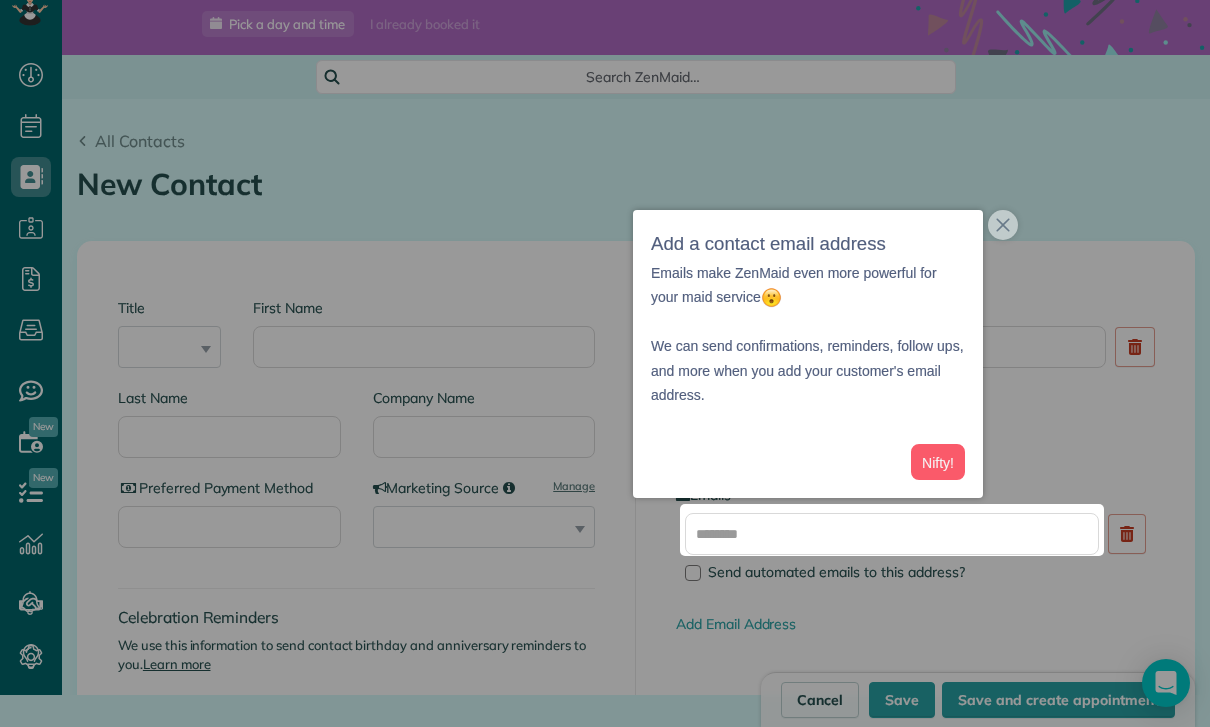 scroll, scrollTop: 136, scrollLeft: 0, axis: vertical 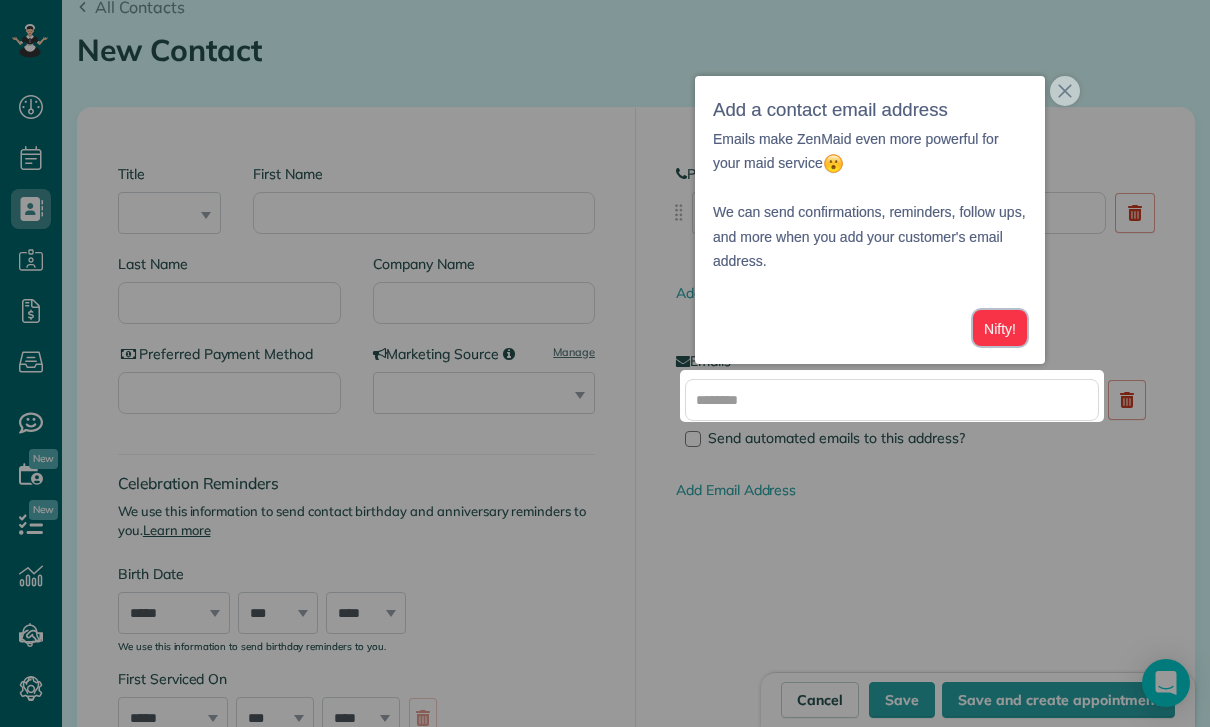 click on "Nifty!" at bounding box center (1000, 328) 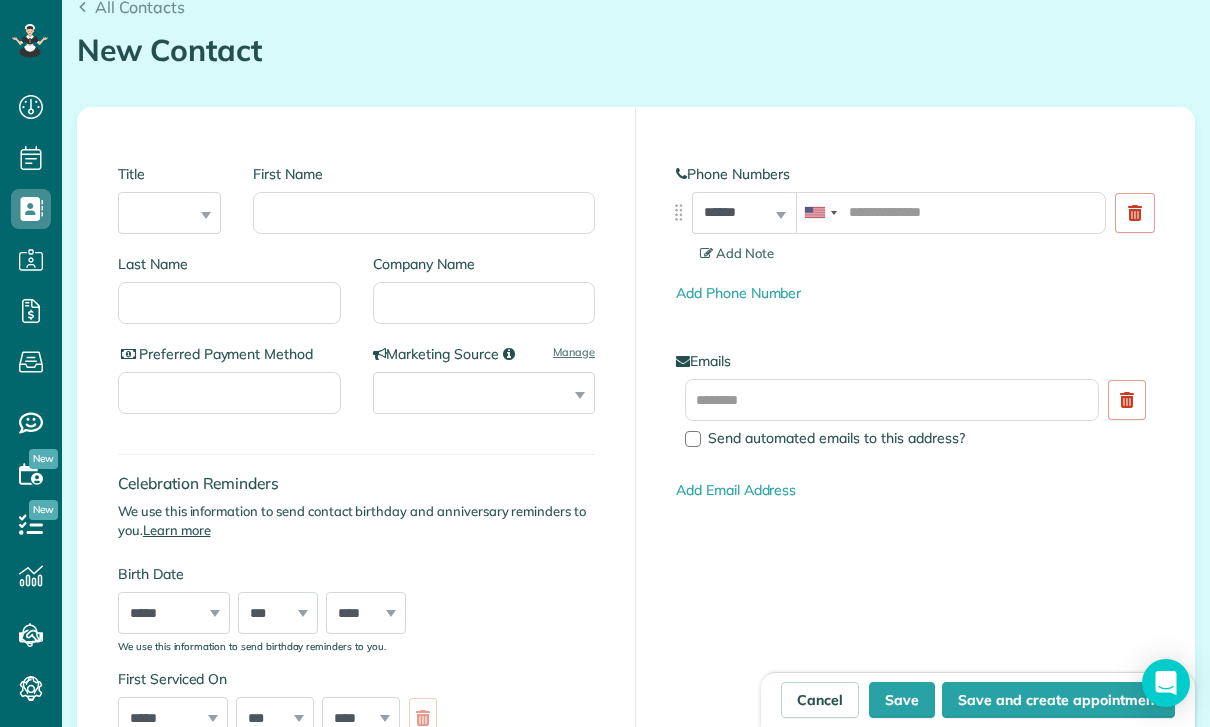 scroll, scrollTop: 1316, scrollLeft: 0, axis: vertical 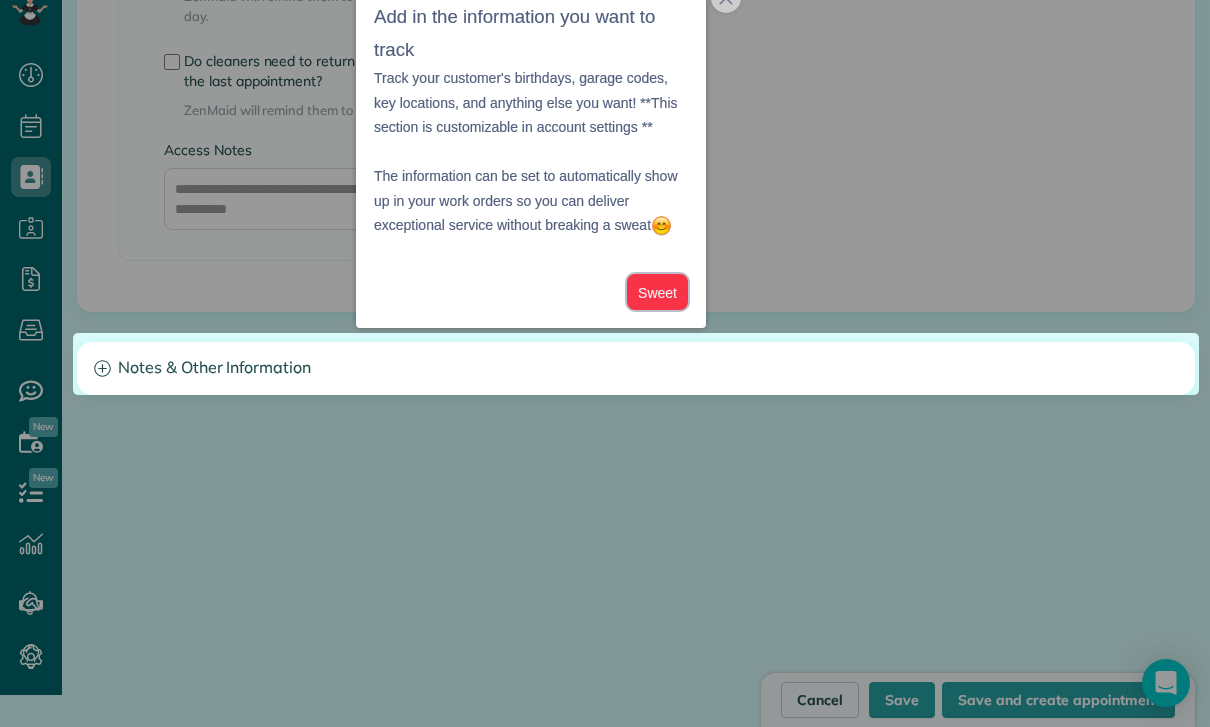 click on "Sweet" at bounding box center (657, 292) 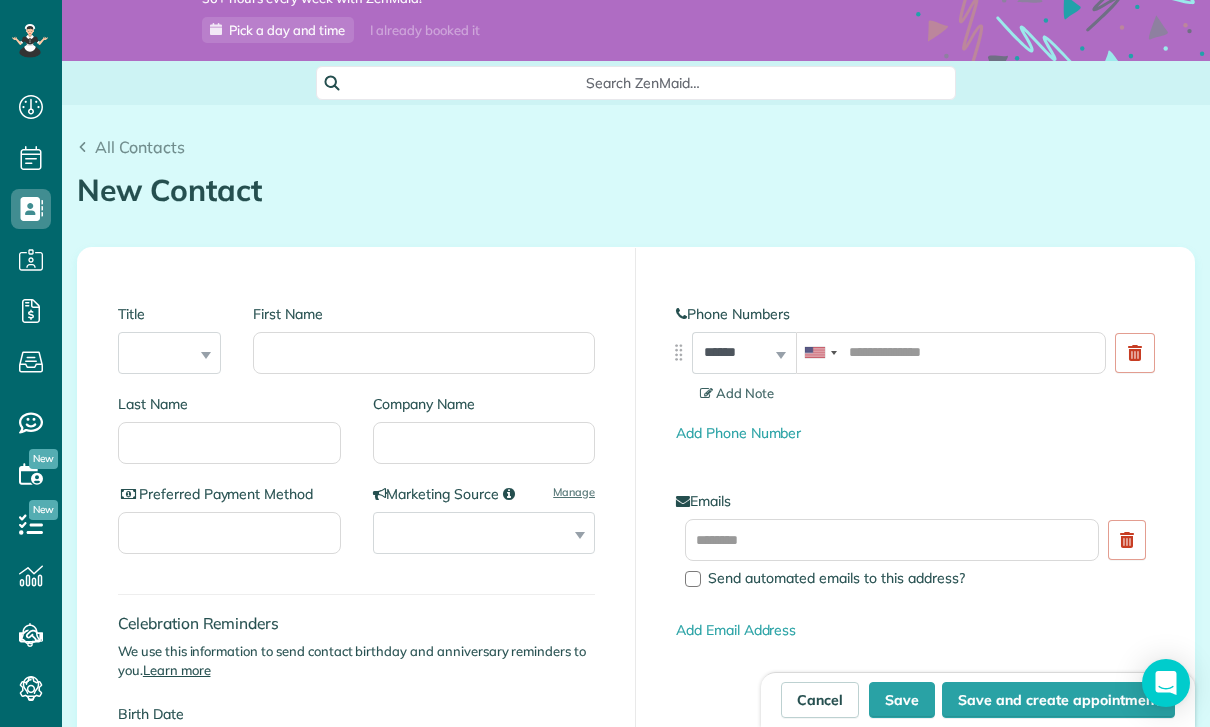scroll, scrollTop: 176, scrollLeft: 0, axis: vertical 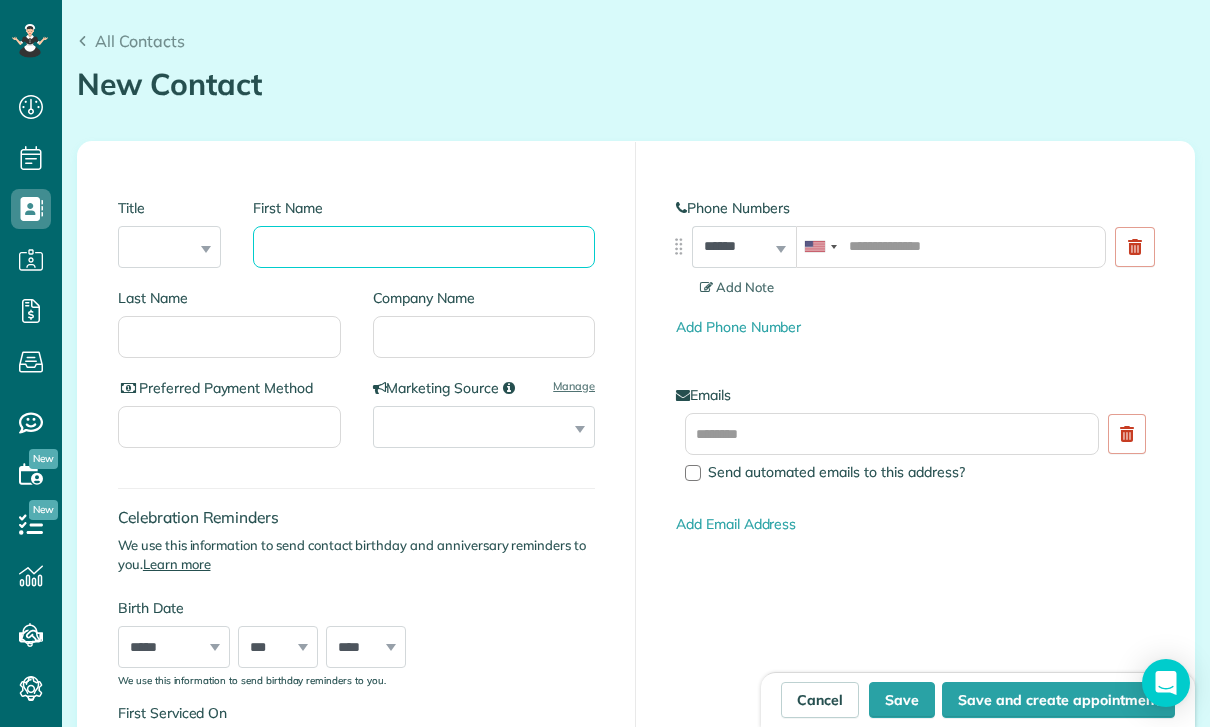 click on "First Name" at bounding box center [424, 247] 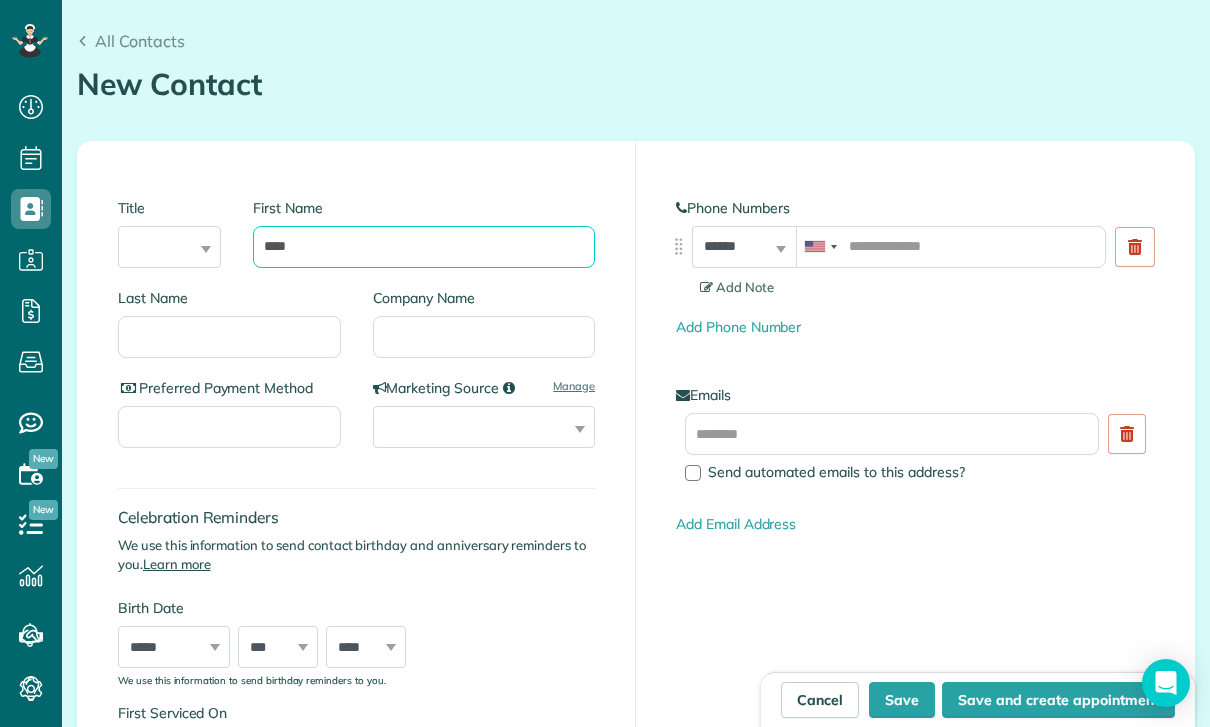 type on "****" 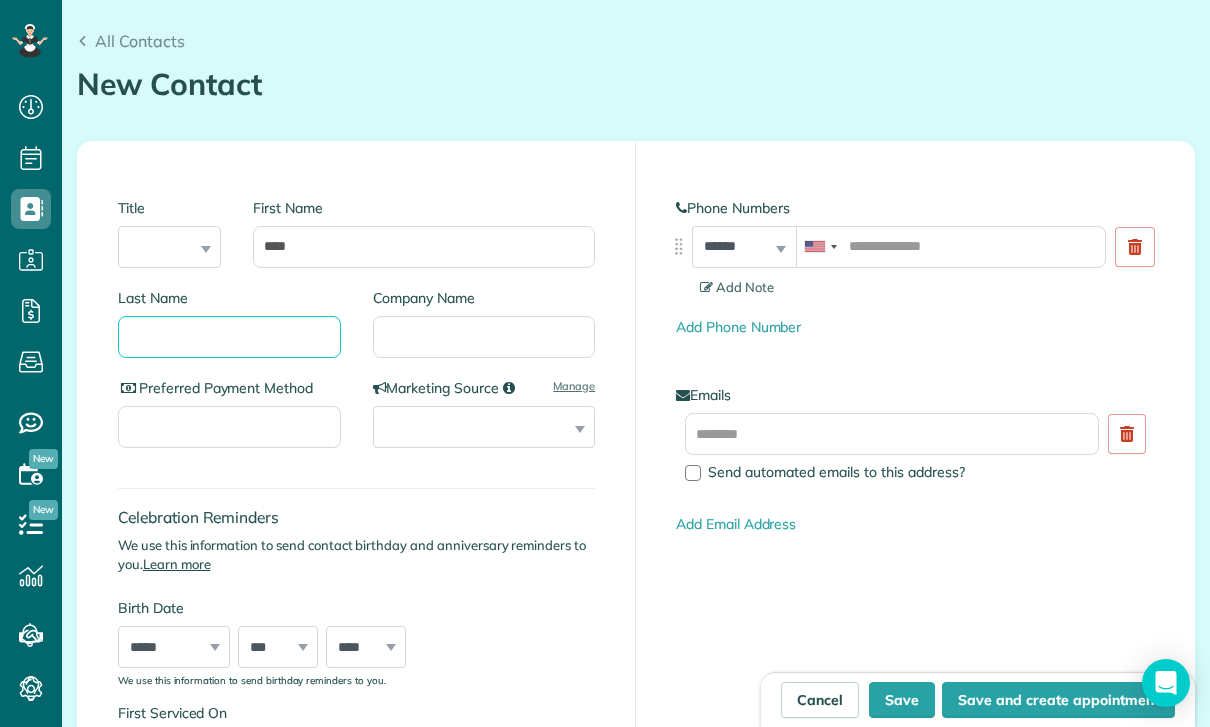 click on "Last Name" at bounding box center (229, 337) 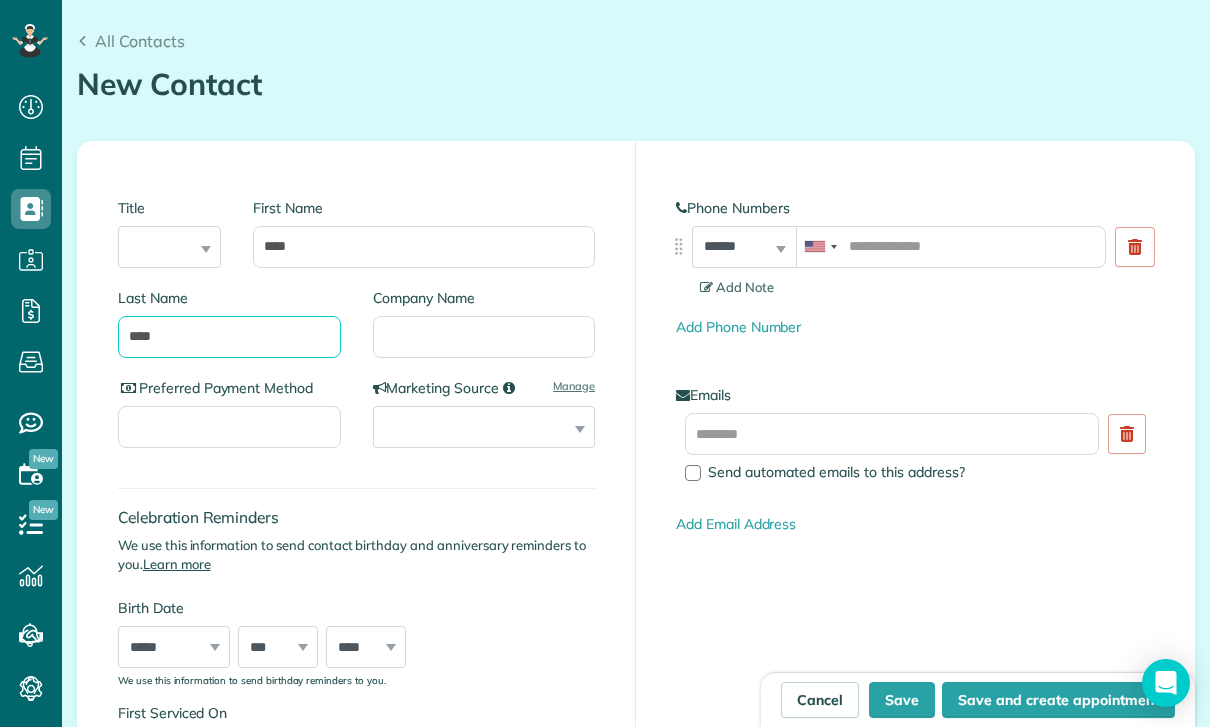 type on "****" 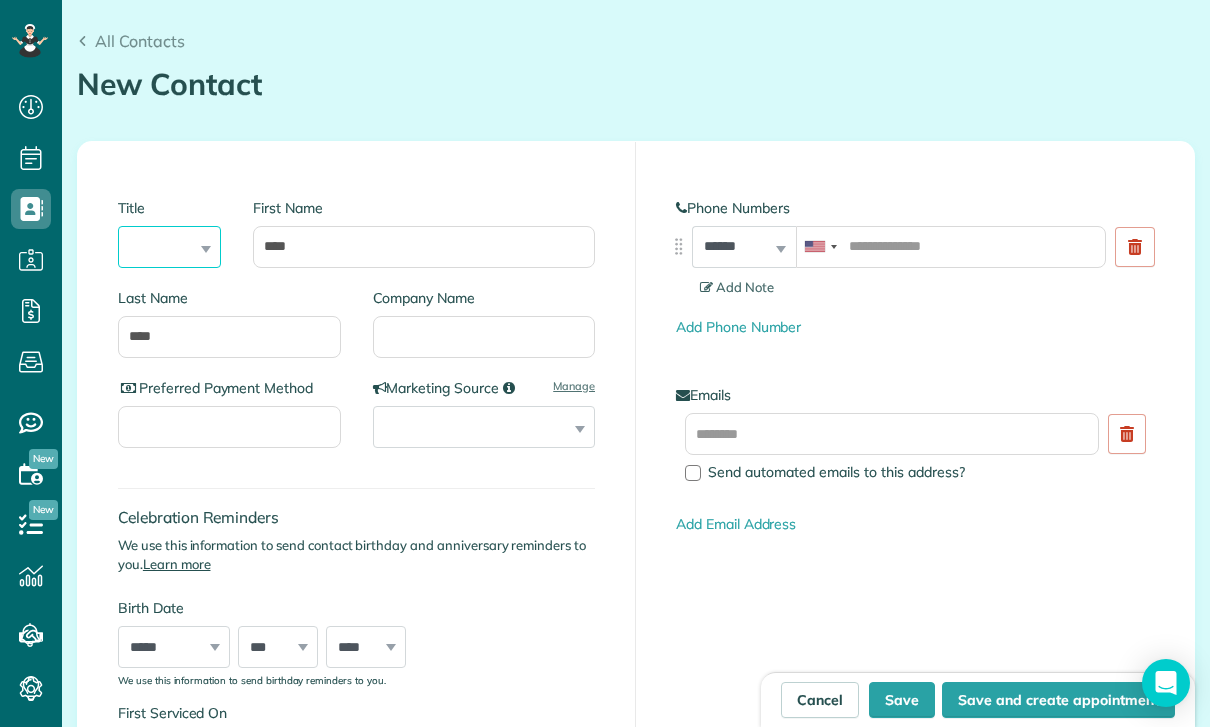 click on "***
****
***
***" at bounding box center [169, 247] 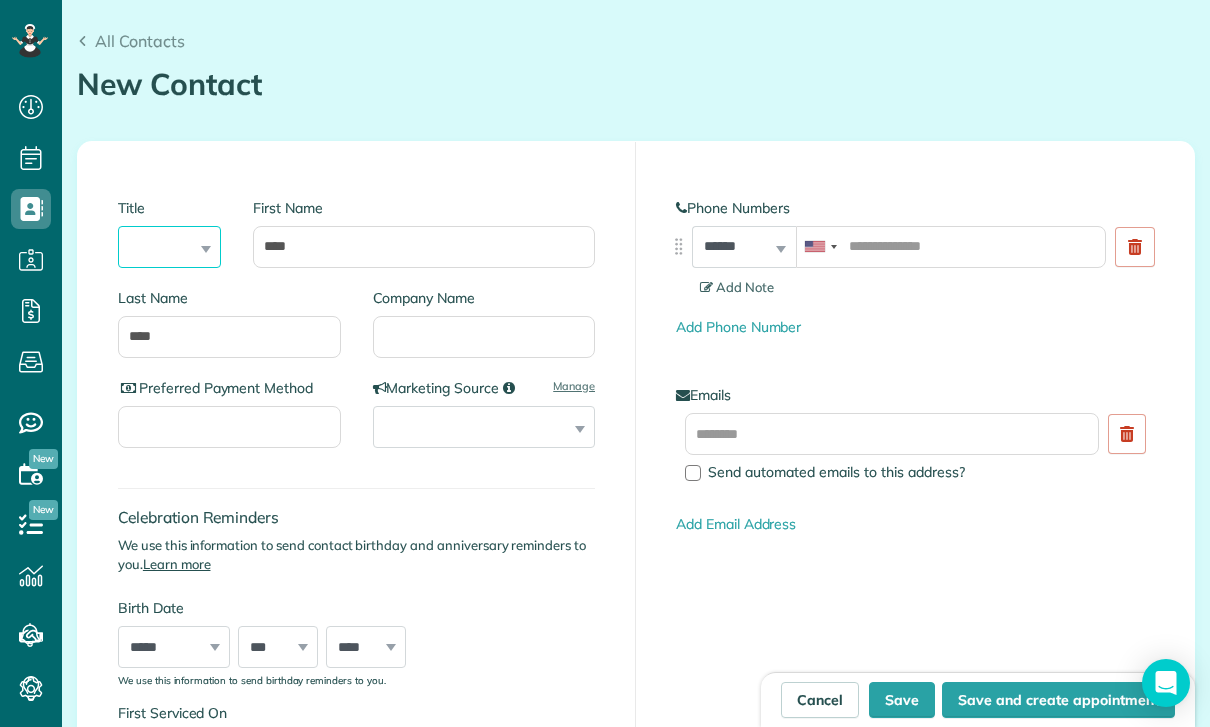 select on "***" 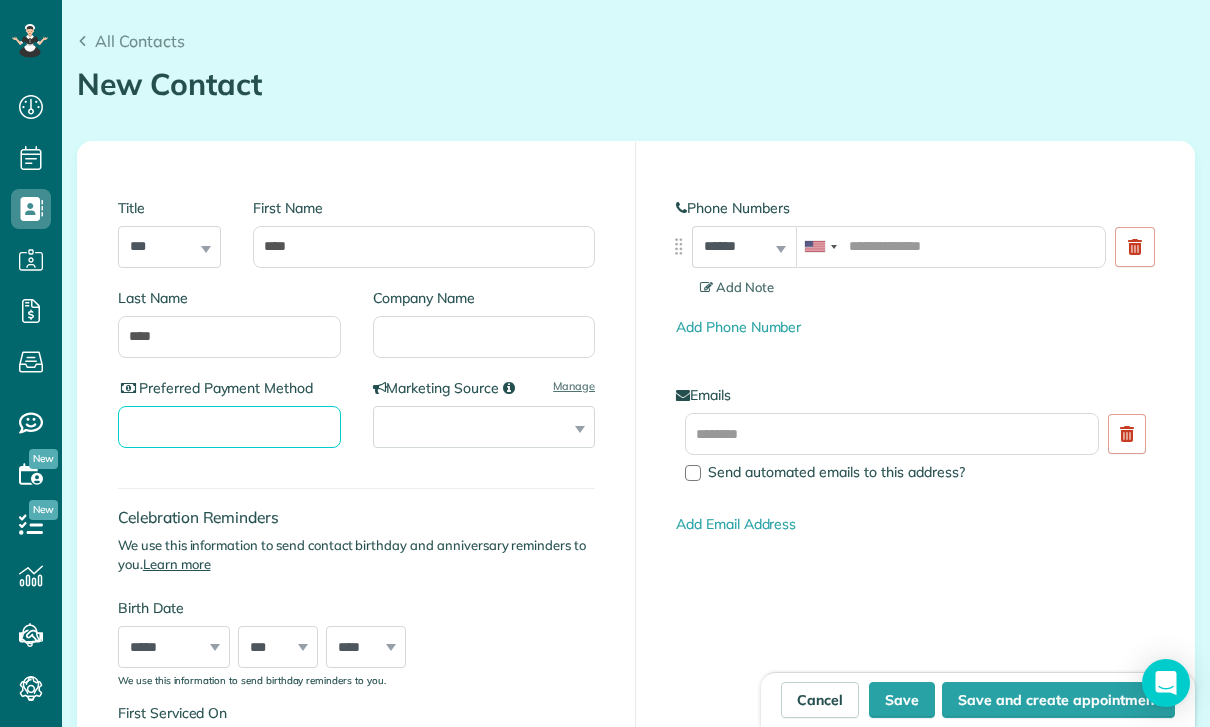 click on "Preferred Payment Method" at bounding box center (229, 427) 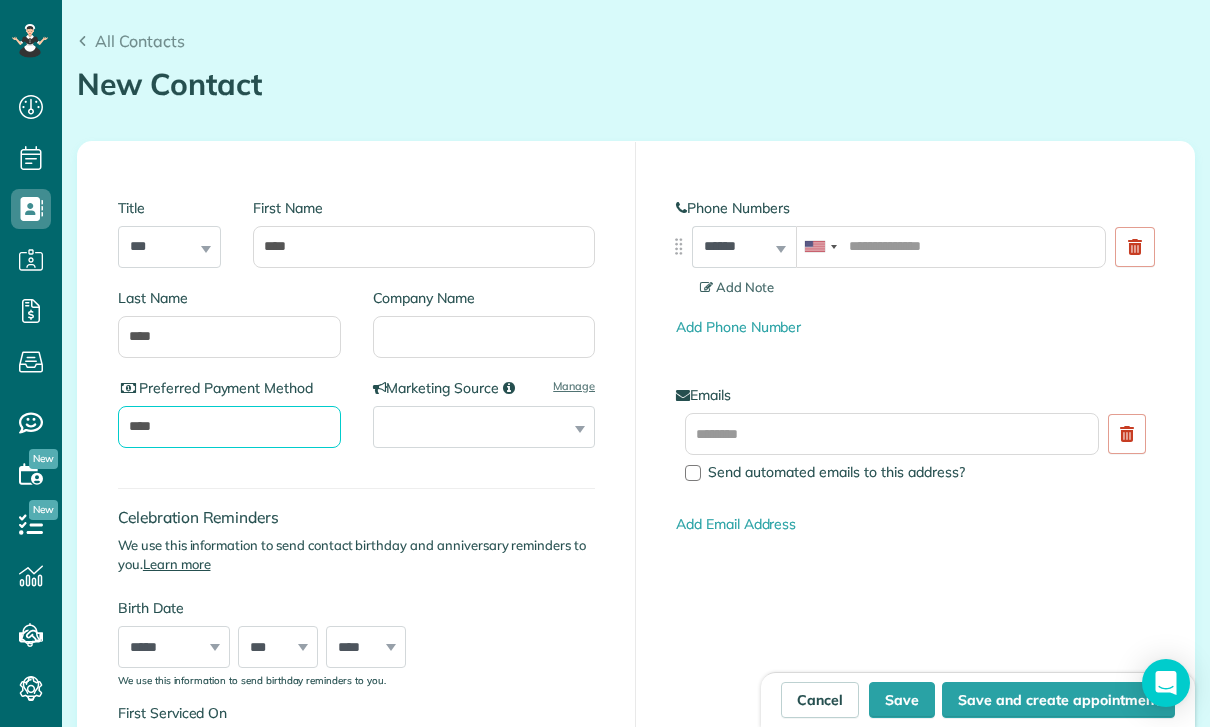 type on "****" 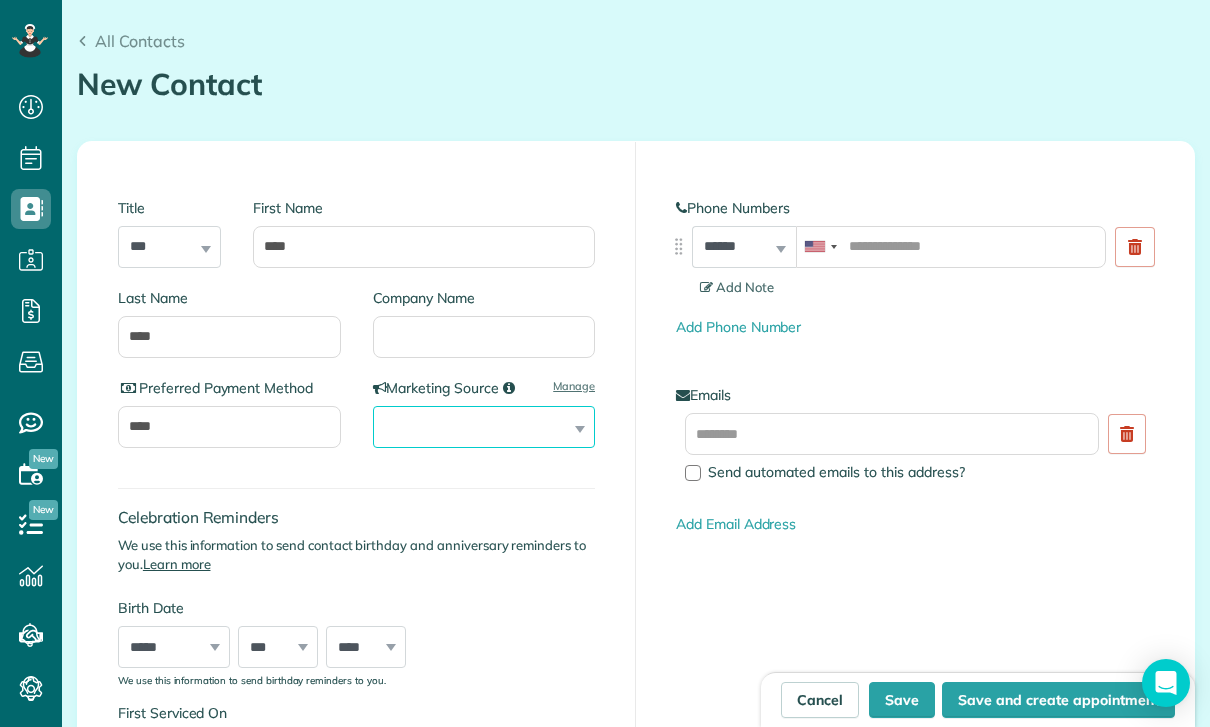 click on "**********" at bounding box center [484, 427] 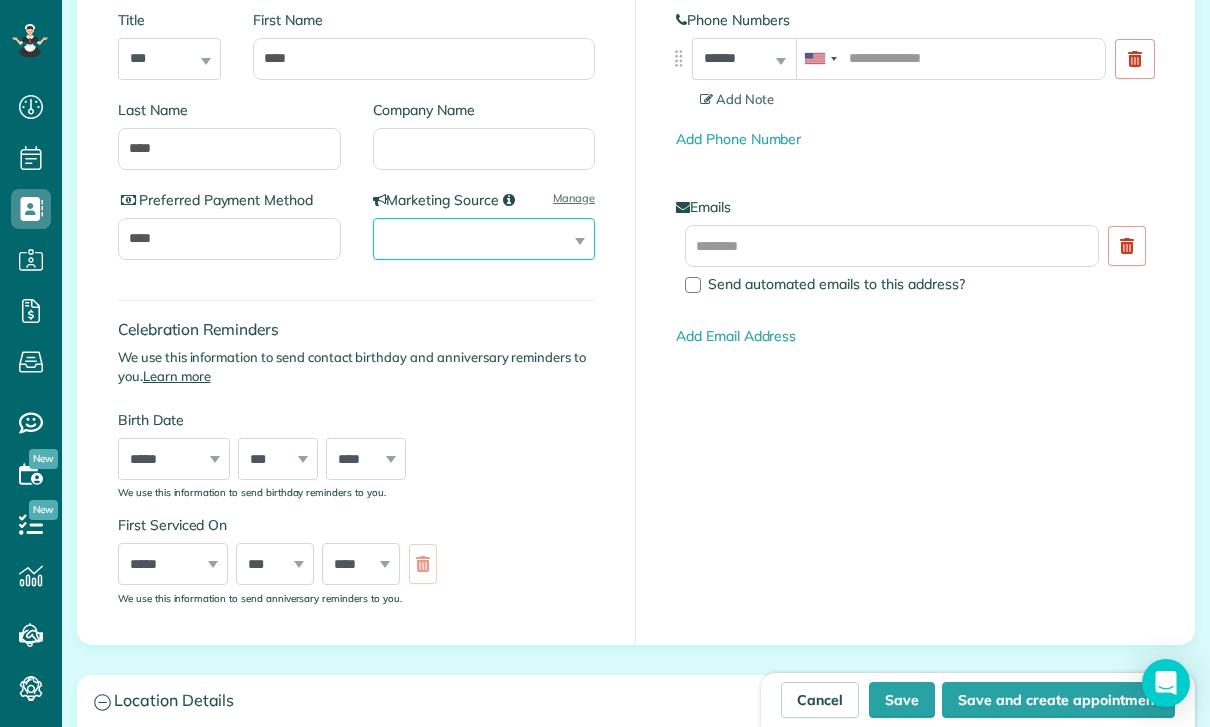 scroll, scrollTop: 301, scrollLeft: 0, axis: vertical 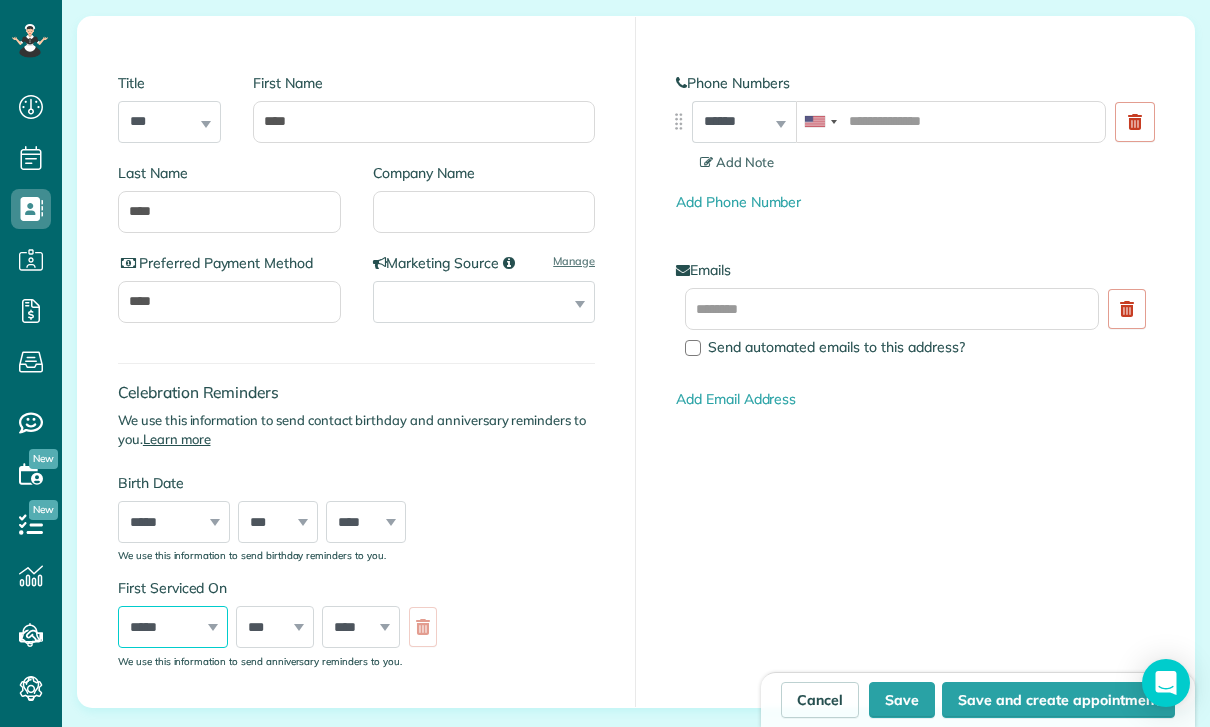 click on "*****
*******
********
*****
*****
***
****
****
******
*********
*******
********
********" at bounding box center [173, 627] 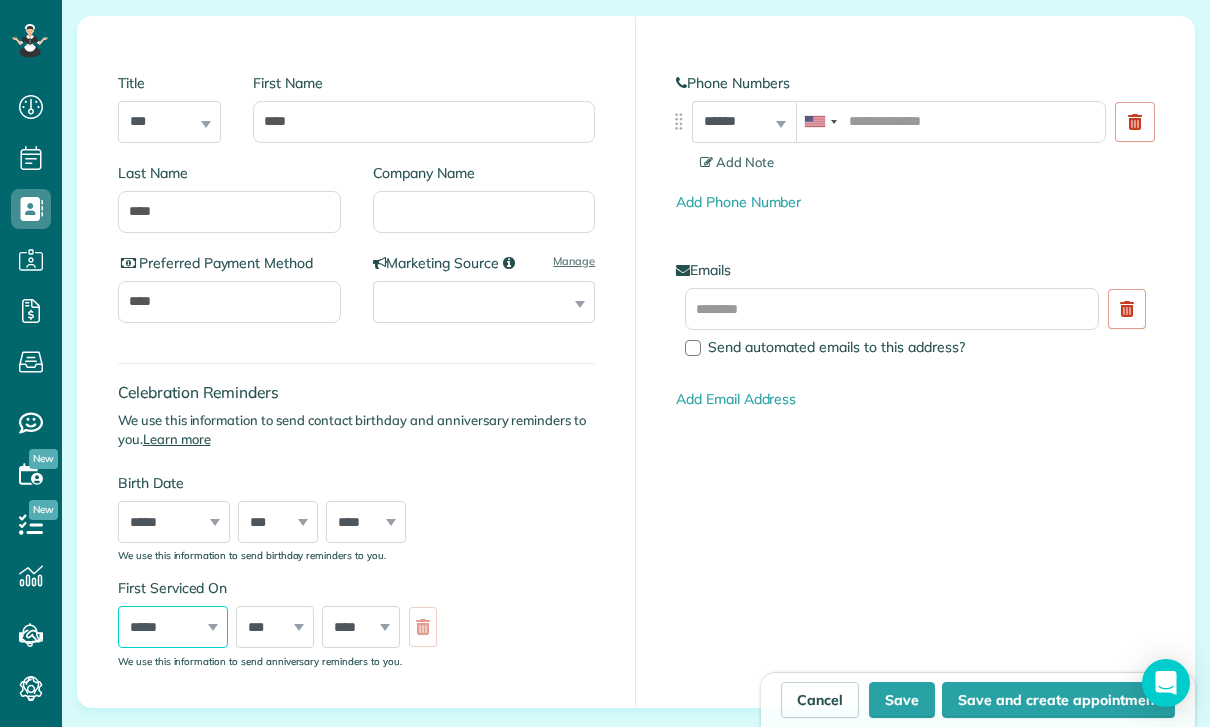 select on "**" 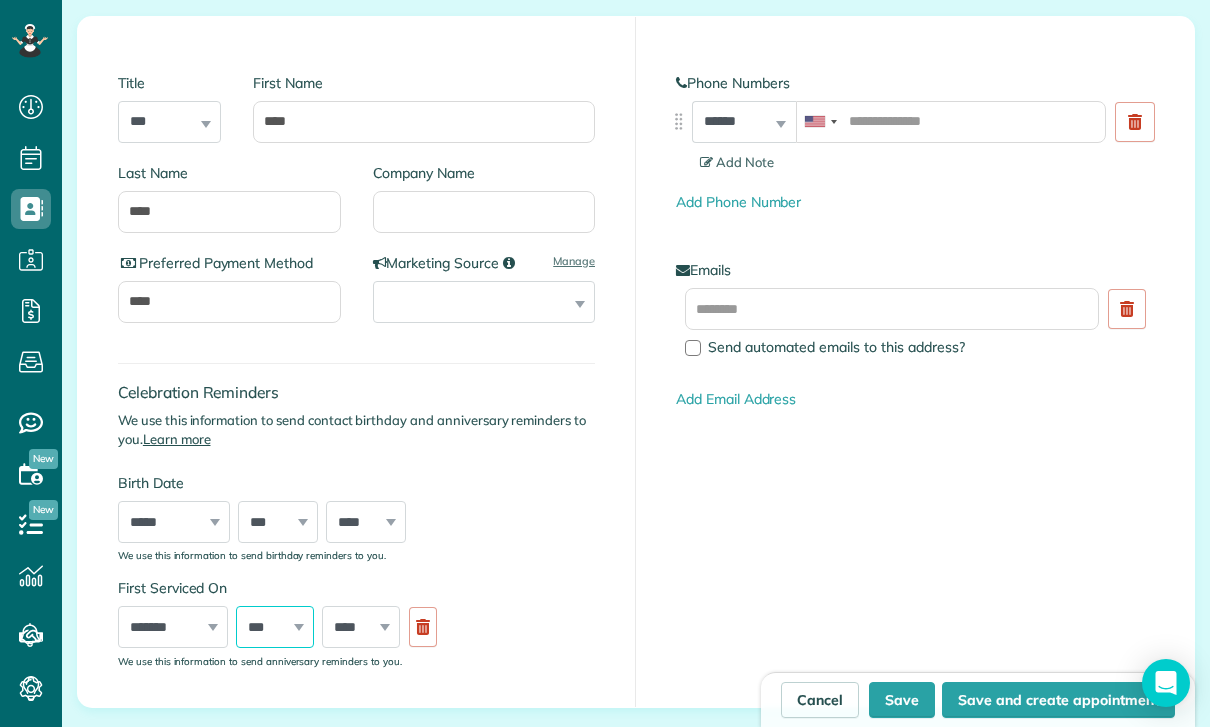click on "***
*
*
*
*
*
*
*
*
*
**
**
**
**
**
**
**
**
**
**
**
**
**
**
**
**
**
**
**
**
**
**" at bounding box center [275, 627] 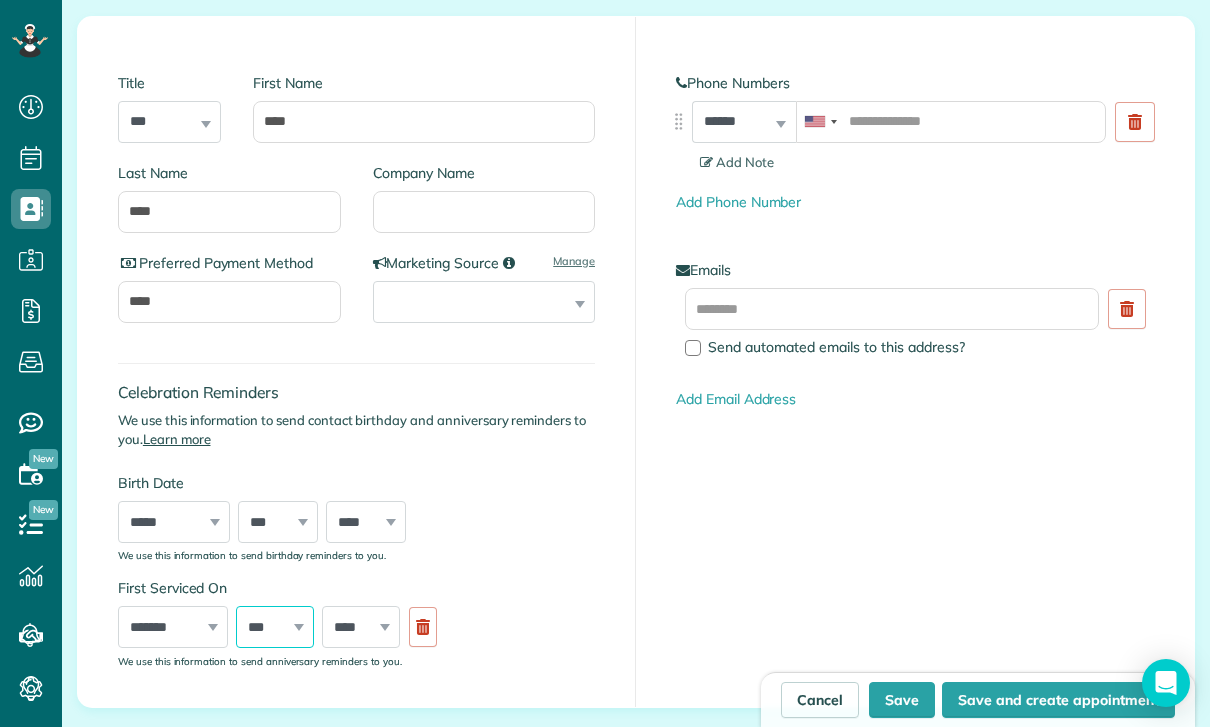 select on "**" 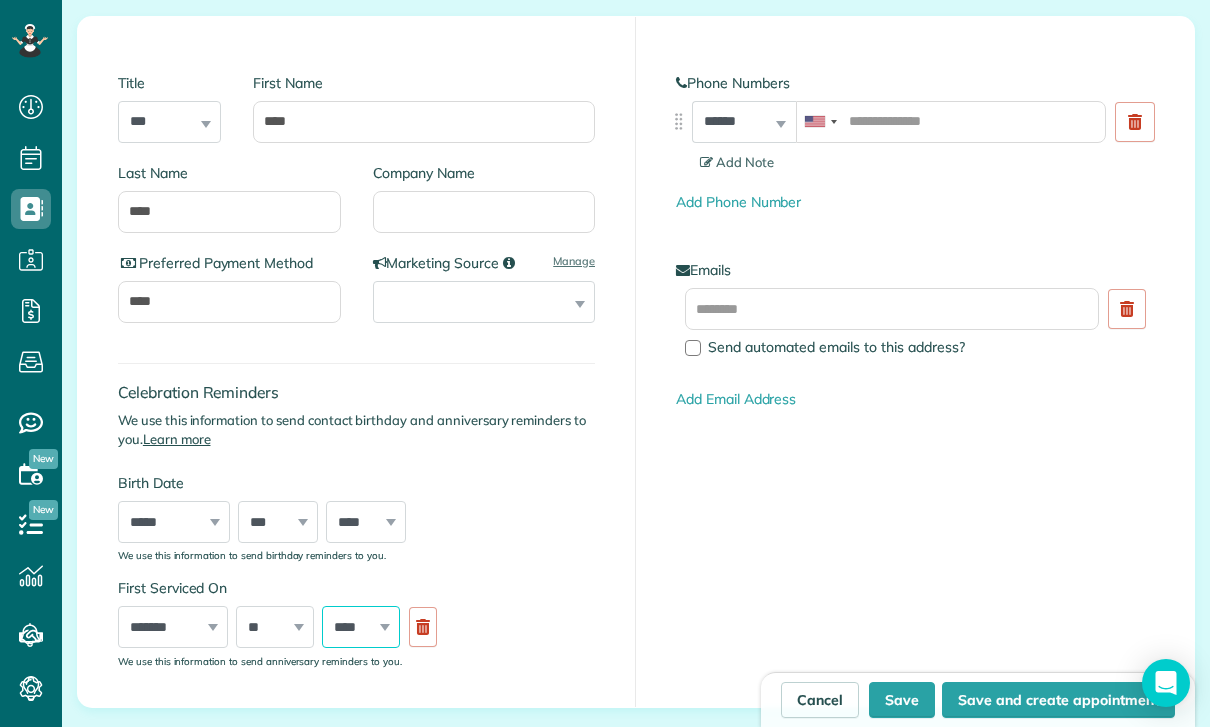 click on "****
****
****
****
****
****
****
****
****
****
****
****
****
****
****
****
****
****
****
****
****
****
****
****
****
****
****
****
****
****
****
****
****
****
****
****
****
****
****
****
****
****
****
****
****
****
****
****
****
****
****
****" at bounding box center [361, 627] 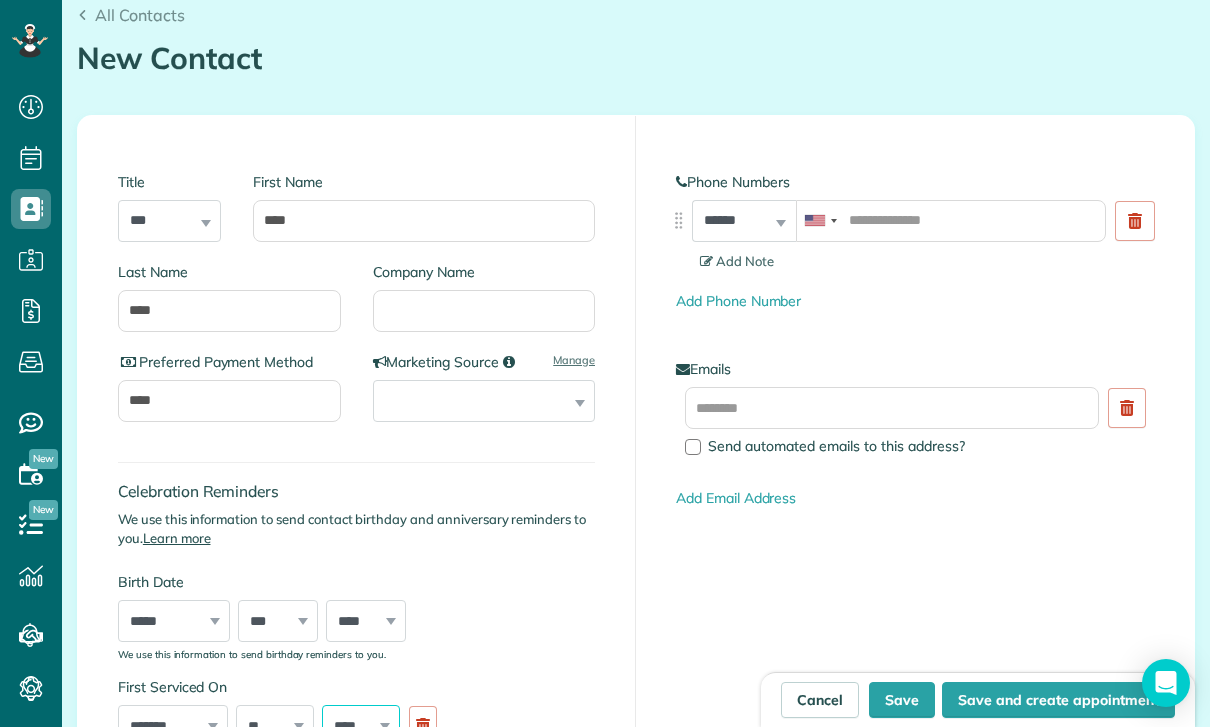 scroll, scrollTop: 200, scrollLeft: 0, axis: vertical 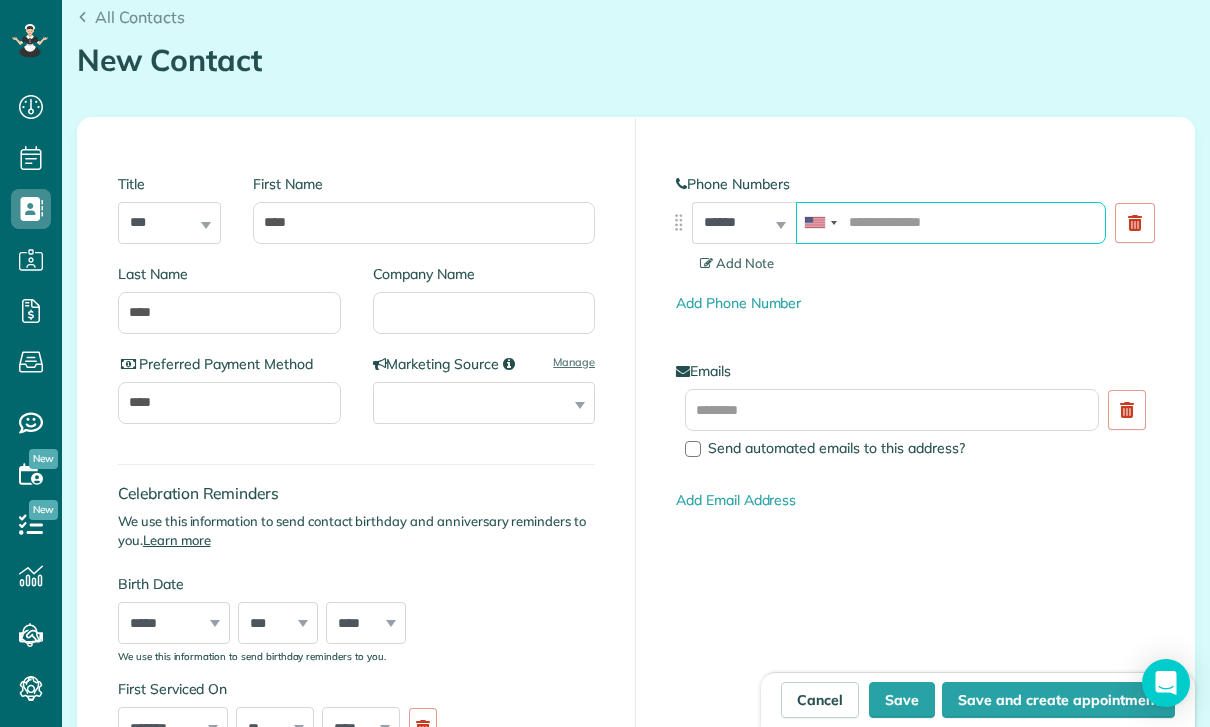 click at bounding box center (951, 223) 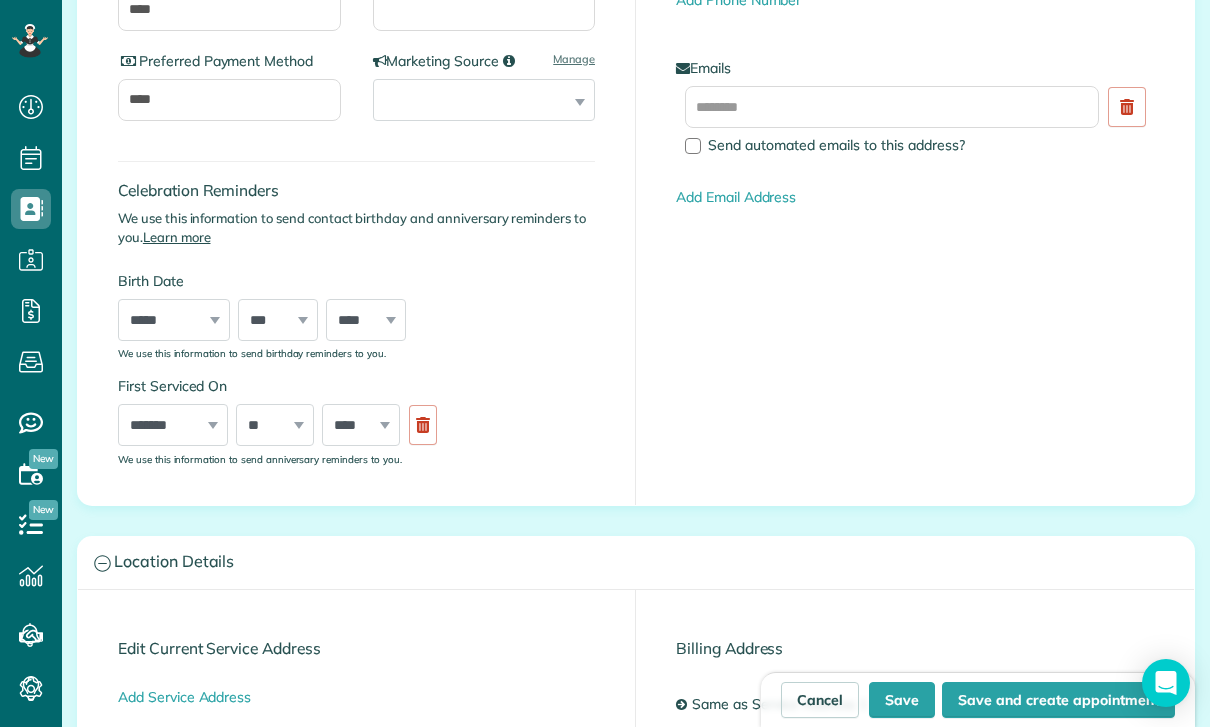 scroll, scrollTop: 525, scrollLeft: 0, axis: vertical 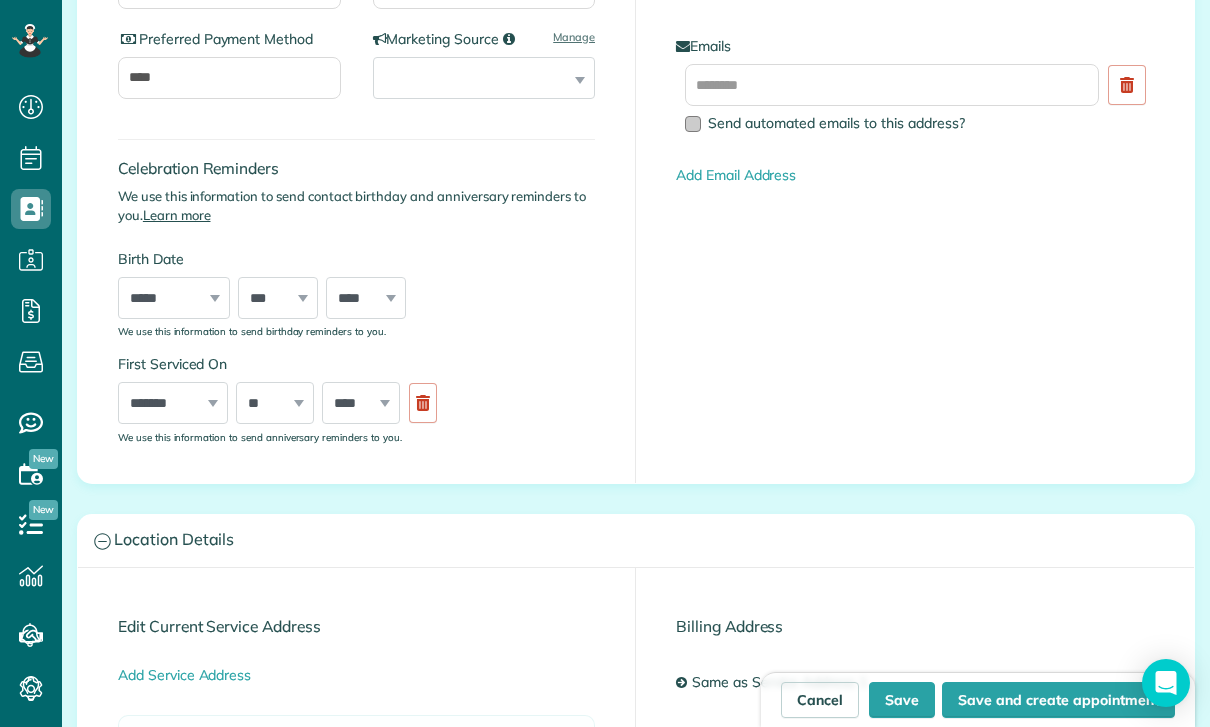 type on "**********" 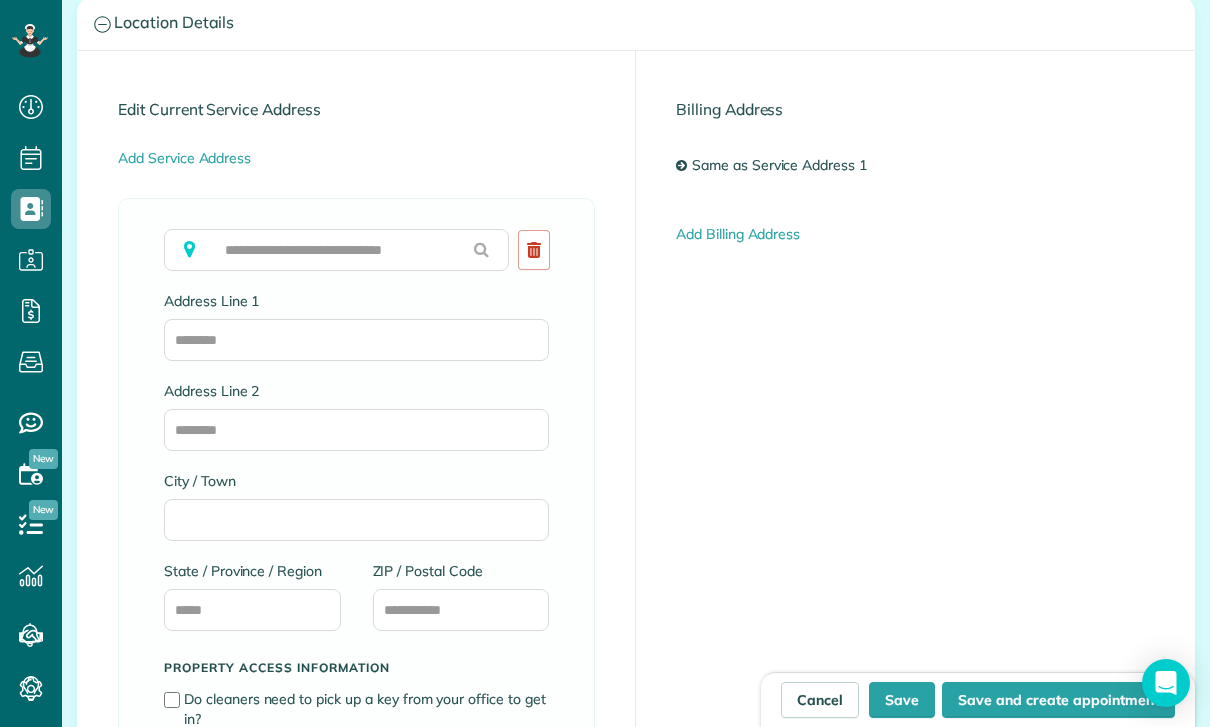 scroll, scrollTop: 1043, scrollLeft: 0, axis: vertical 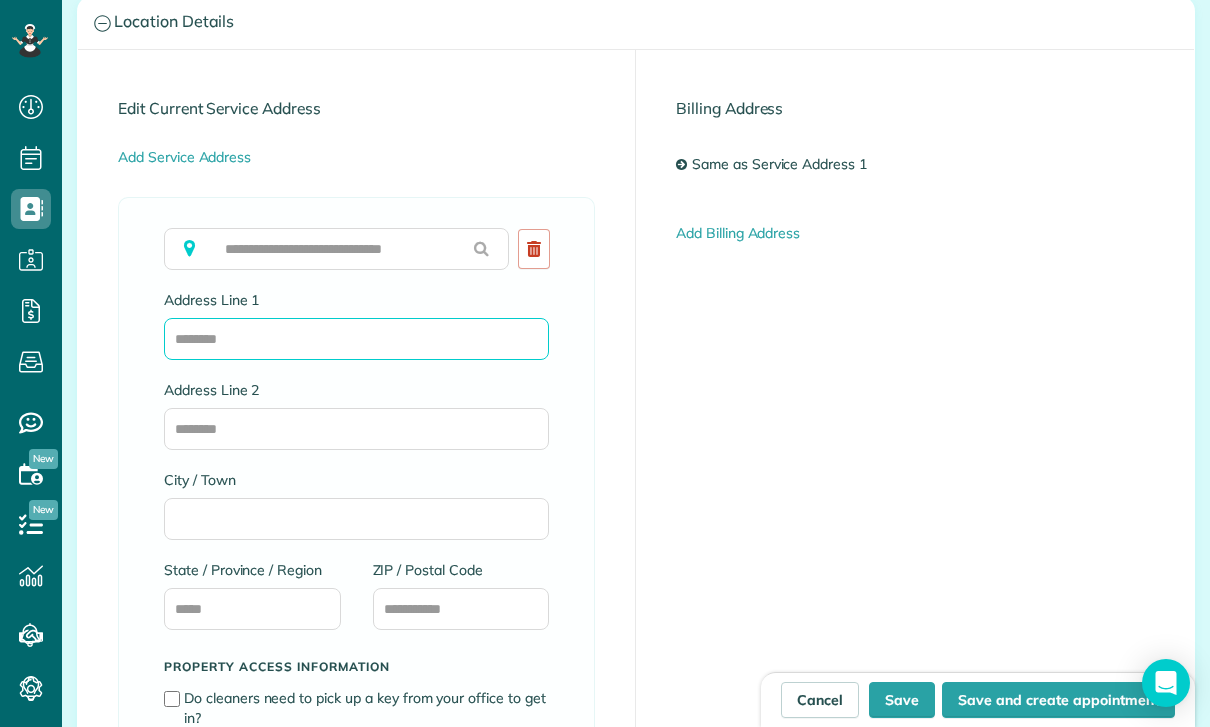 click on "Address Line 1" at bounding box center [356, 339] 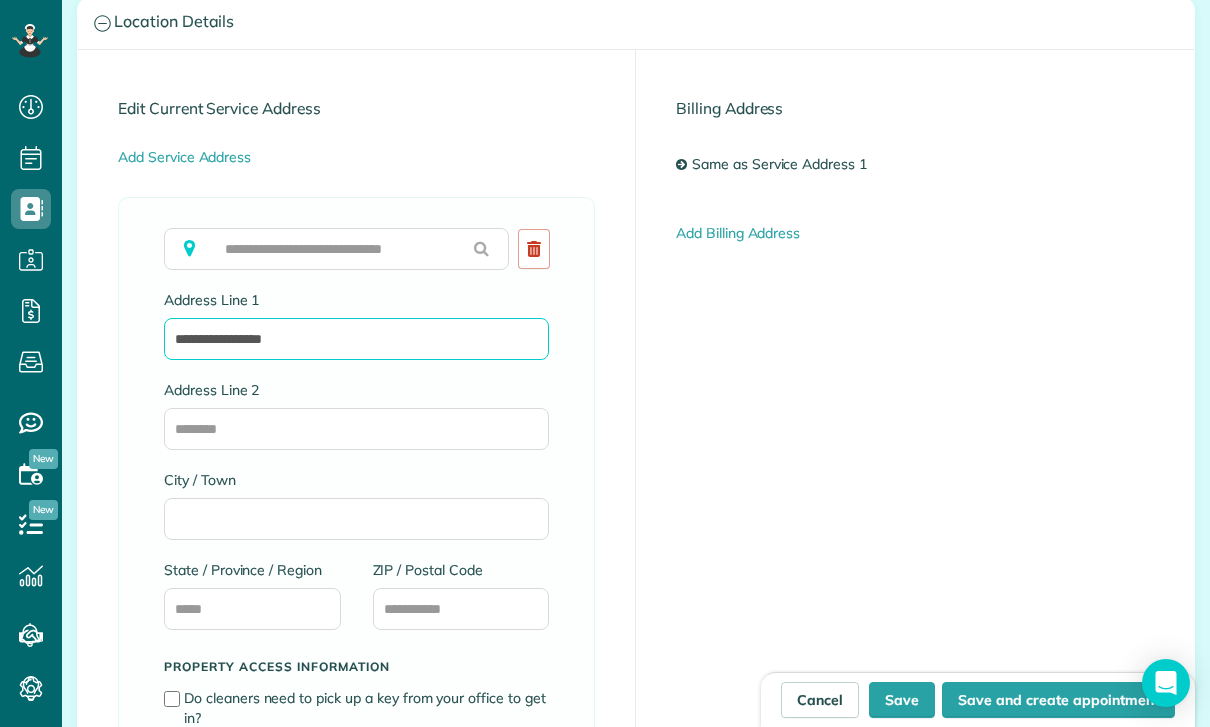 type on "**********" 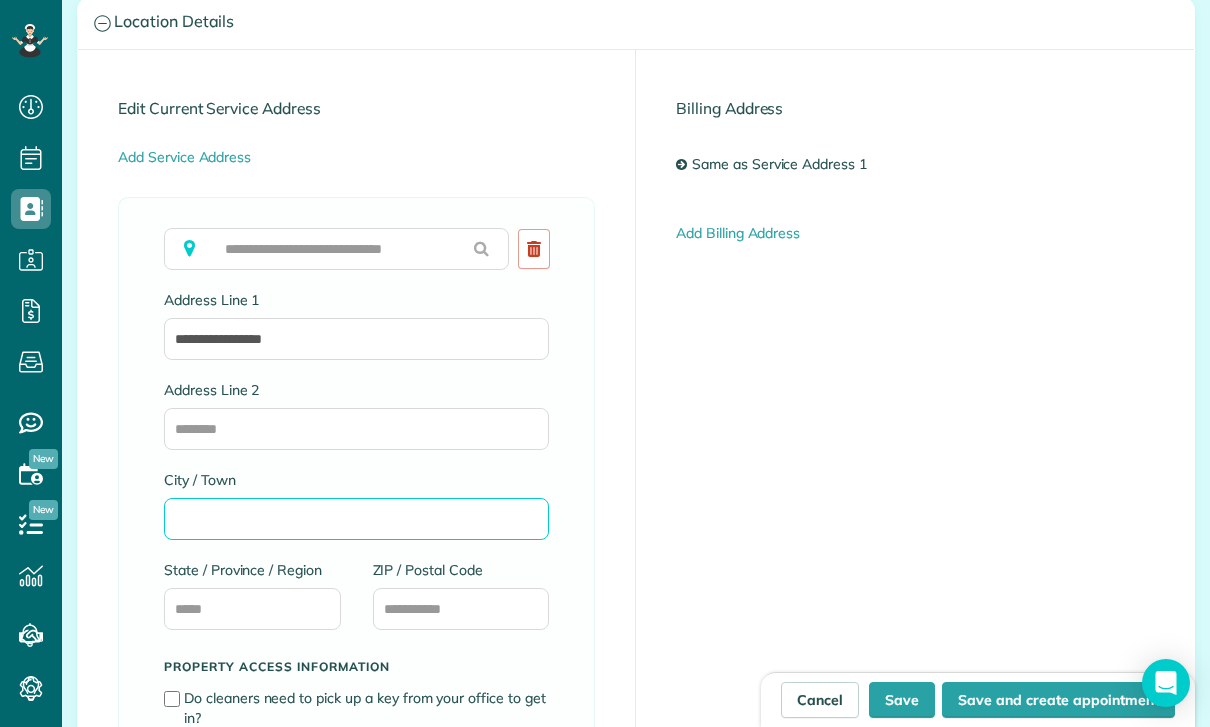 click on "City / Town" at bounding box center [356, 519] 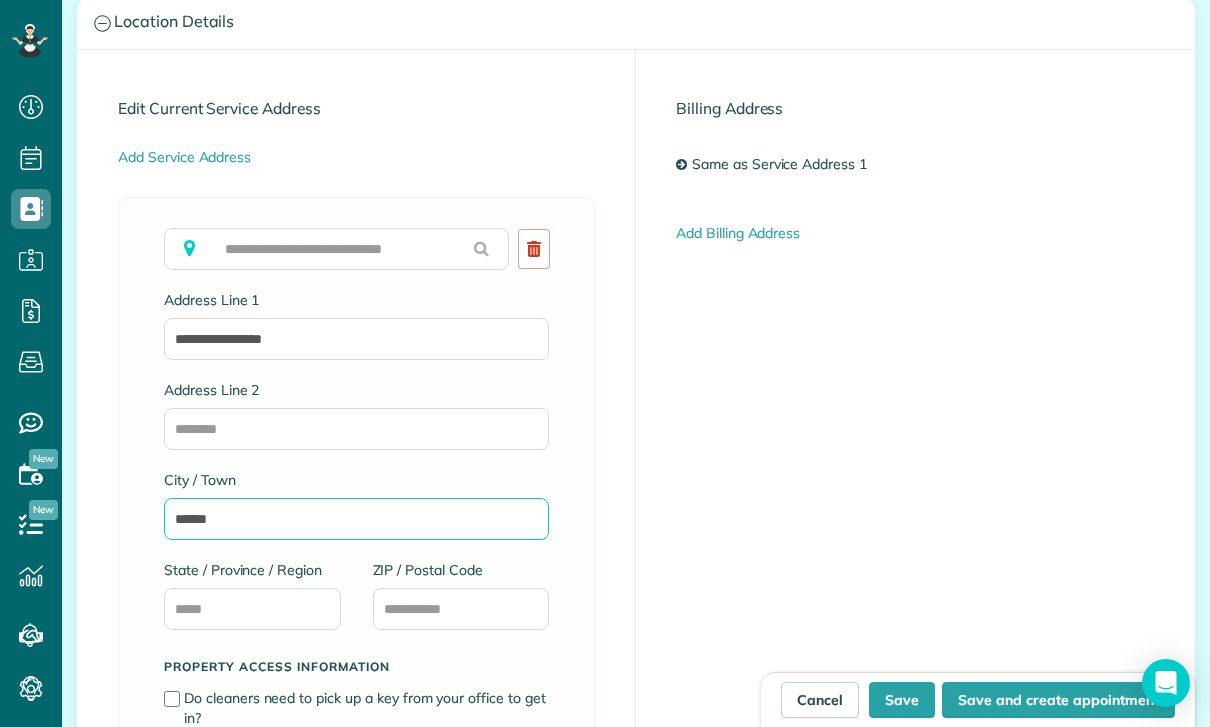 type on "******" 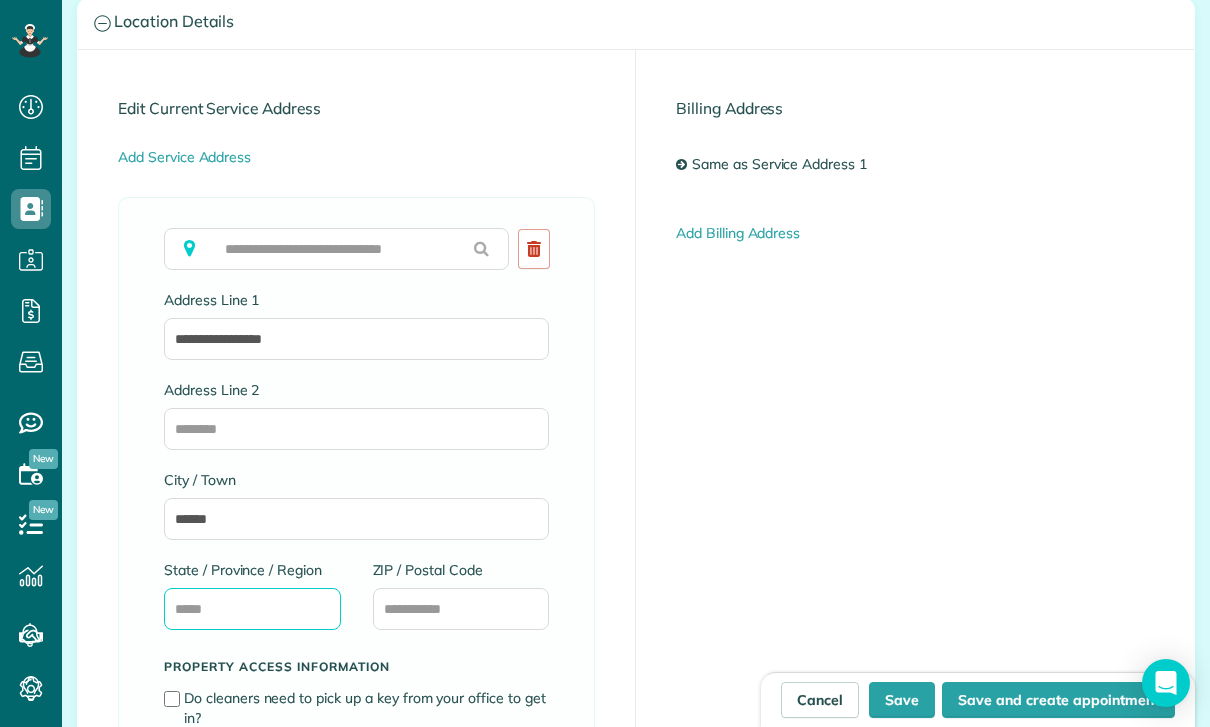 click on "State / Province / Region" at bounding box center [252, 609] 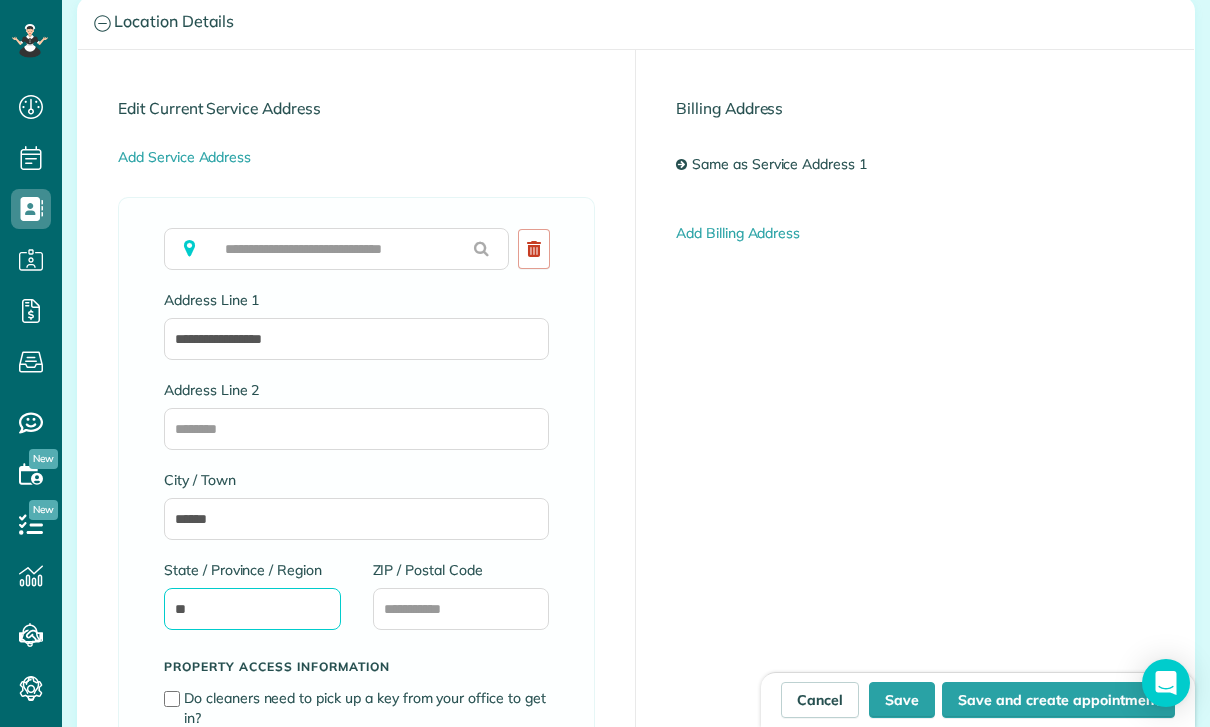 type on "**" 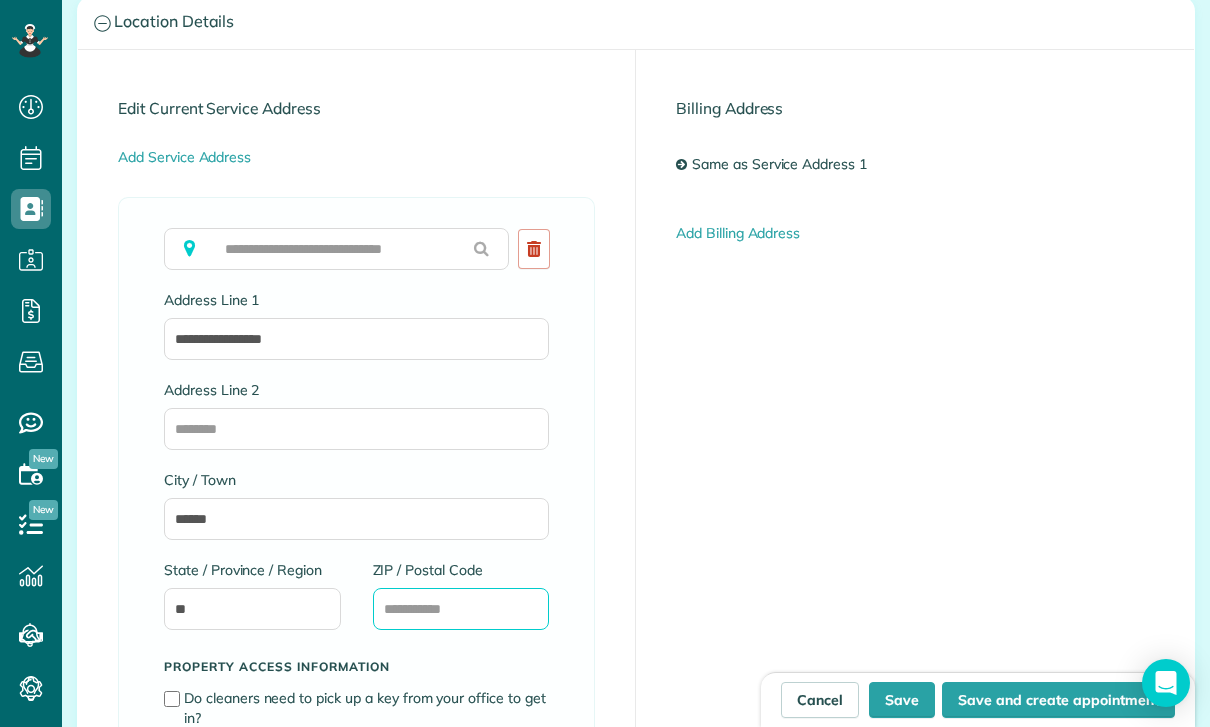 click on "ZIP / Postal Code" at bounding box center [461, 609] 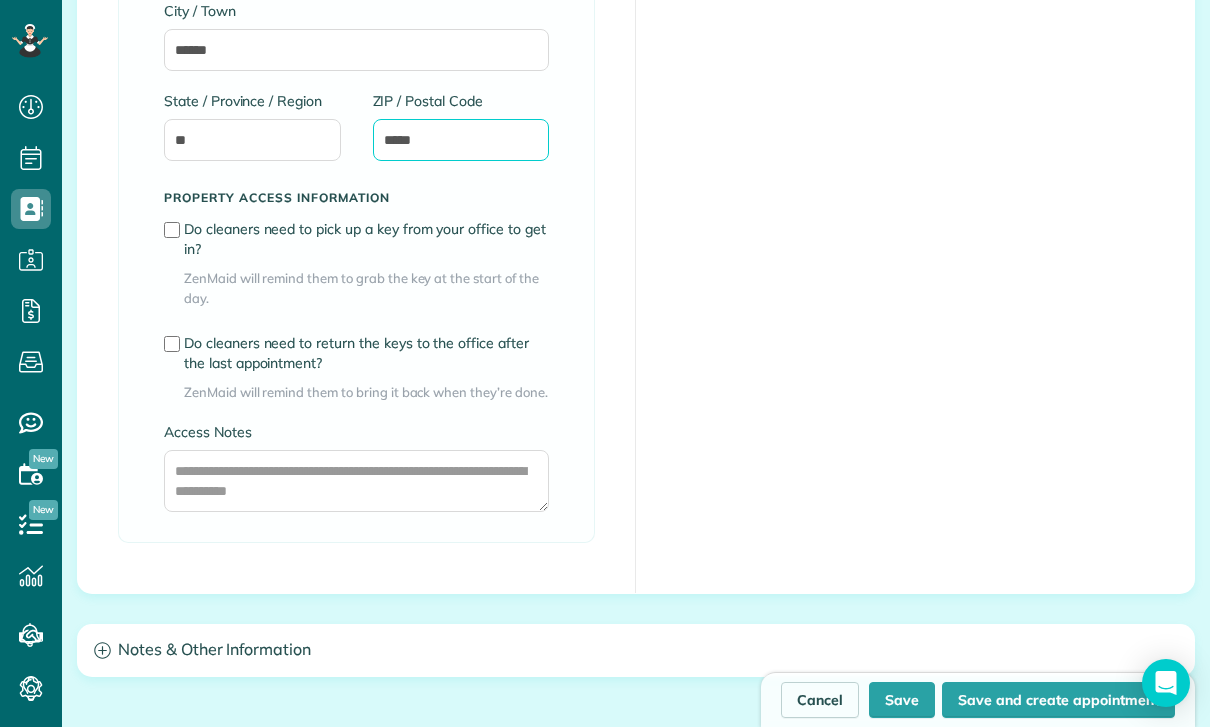 scroll, scrollTop: 1510, scrollLeft: 0, axis: vertical 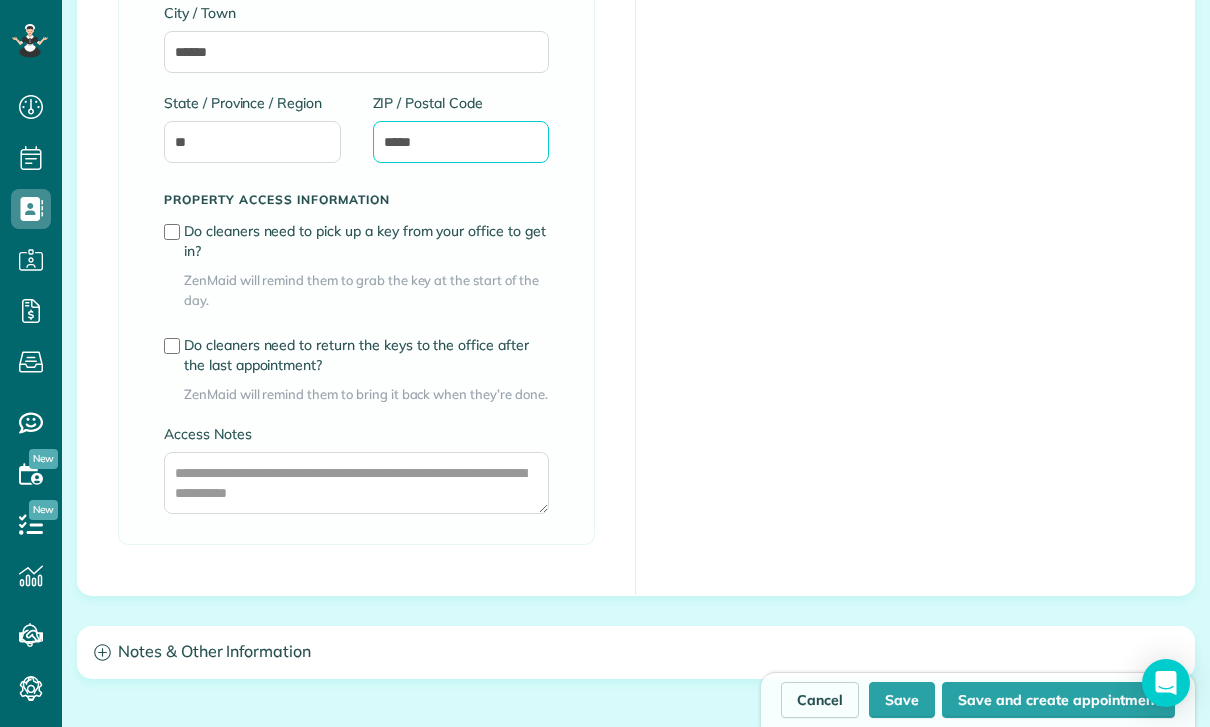 type on "*****" 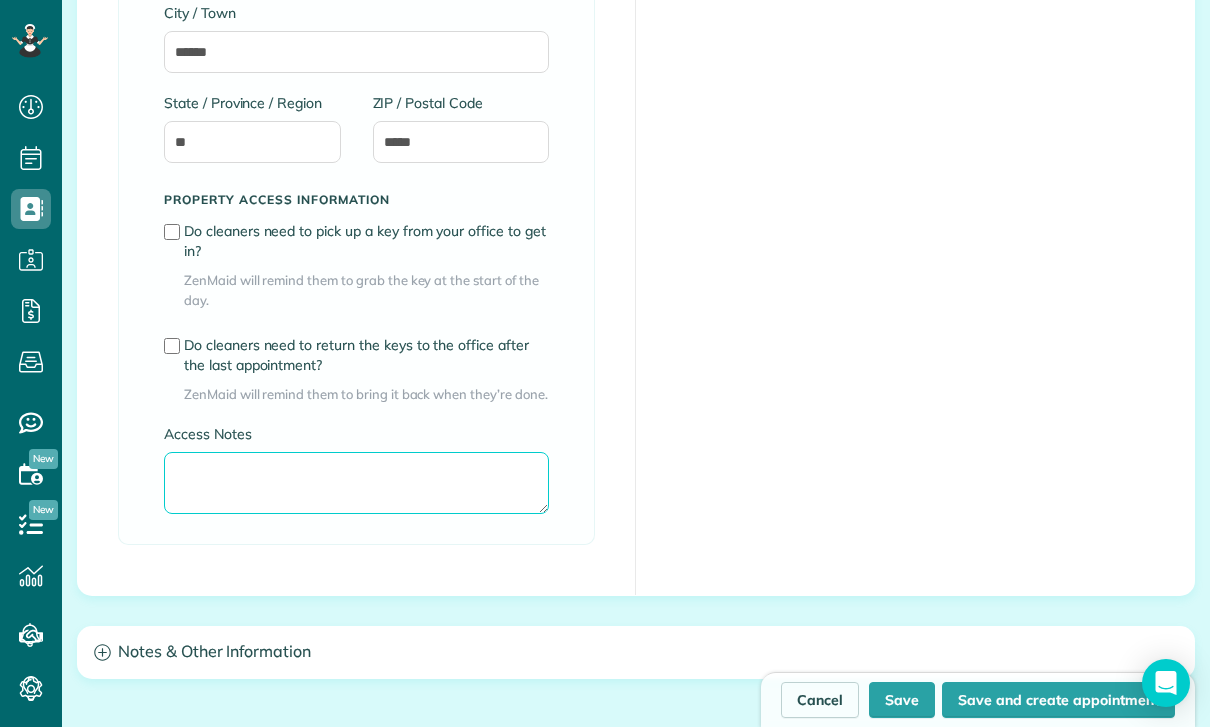 click on "Access Notes" at bounding box center [356, 483] 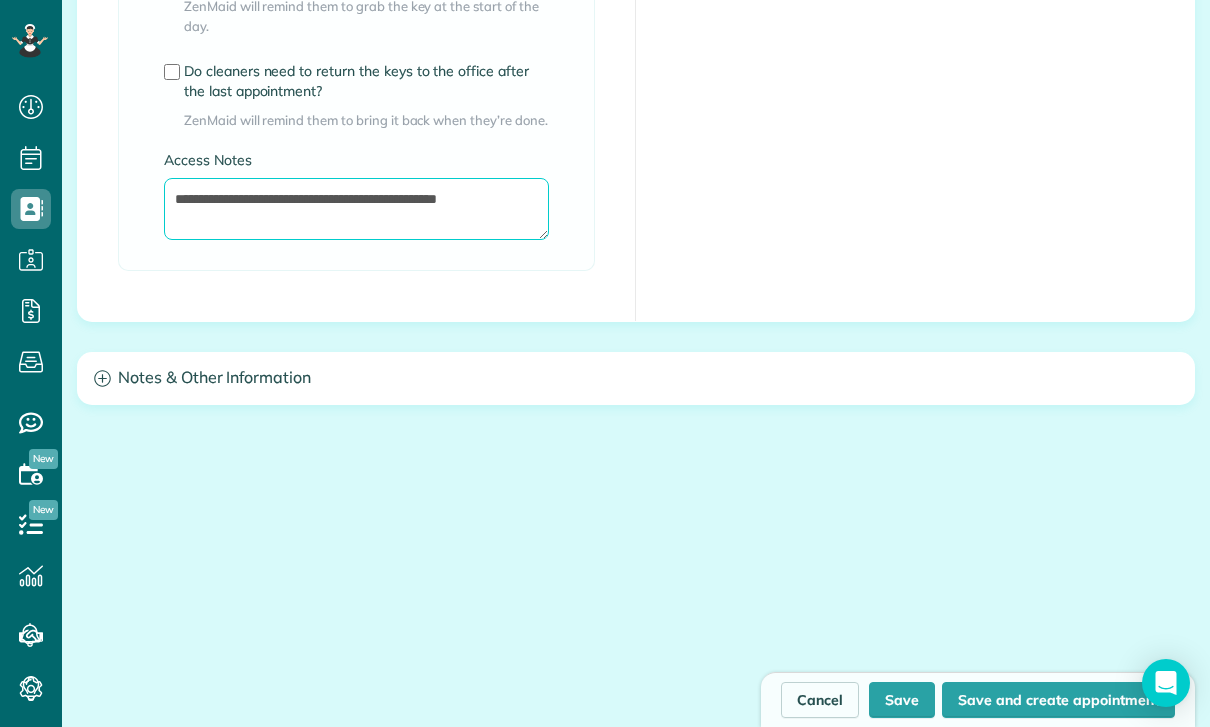 scroll, scrollTop: 1784, scrollLeft: 0, axis: vertical 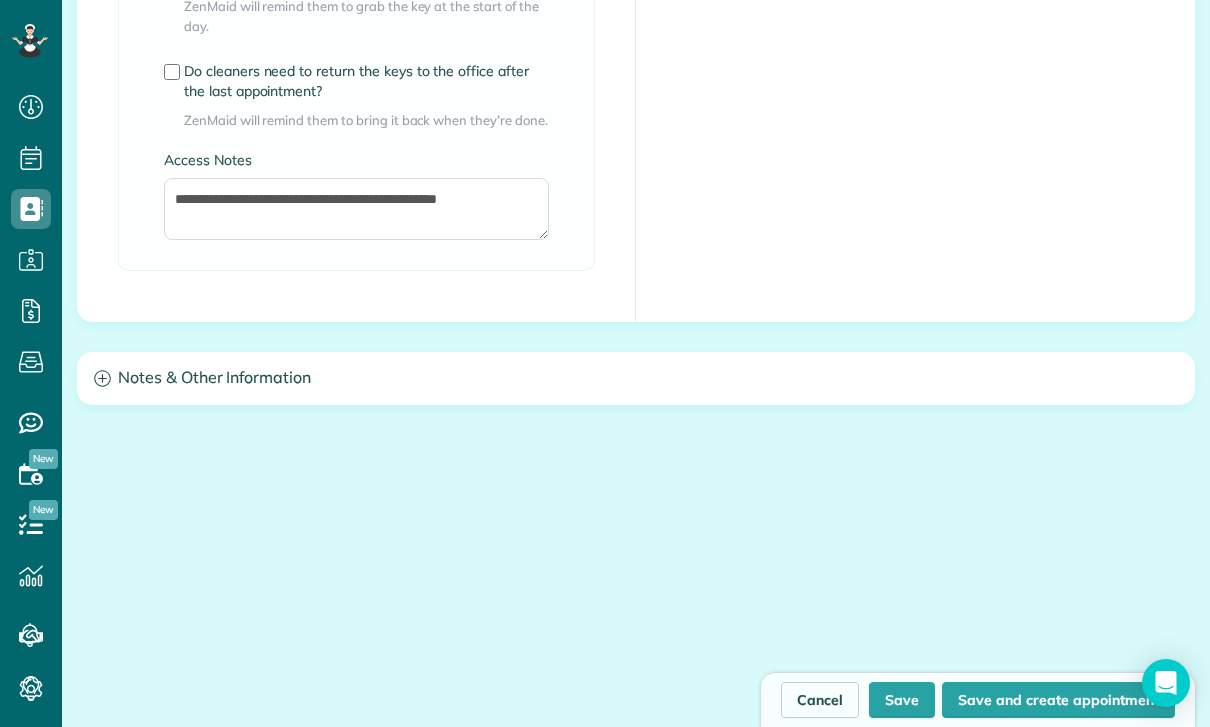 click on "Cancel
Save
Save and create appointment" at bounding box center (636, 495) 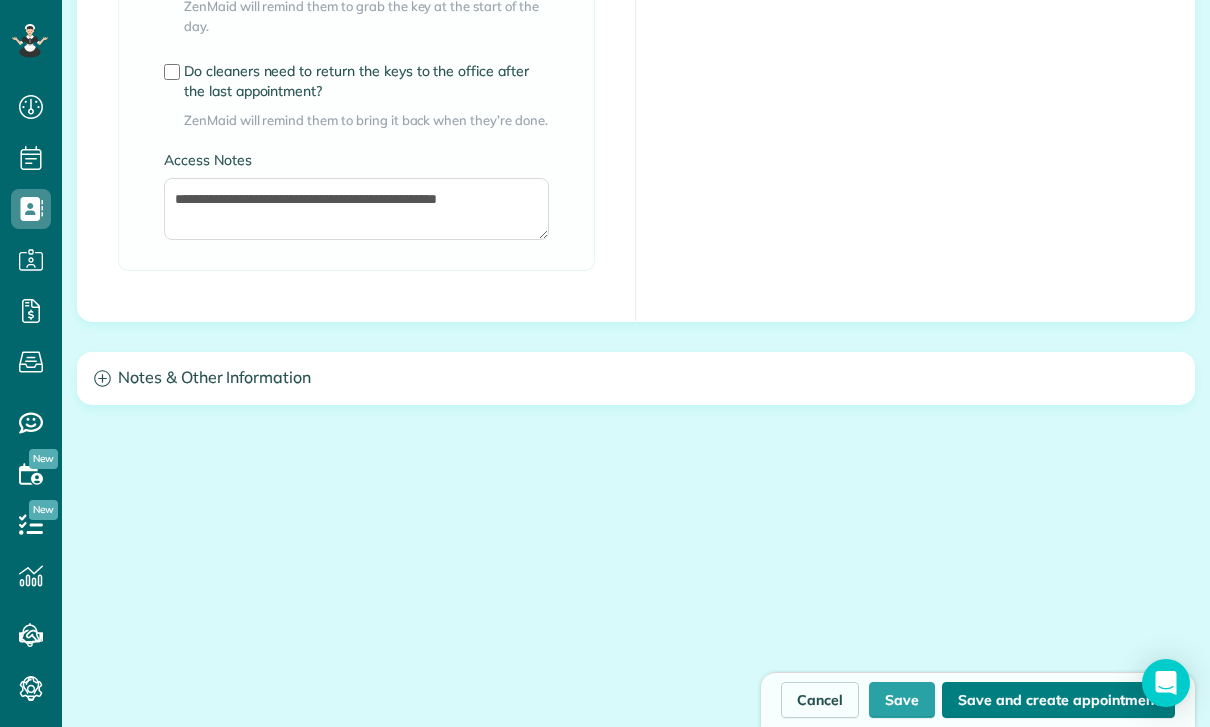 click on "Save and create appointment" at bounding box center [1058, 700] 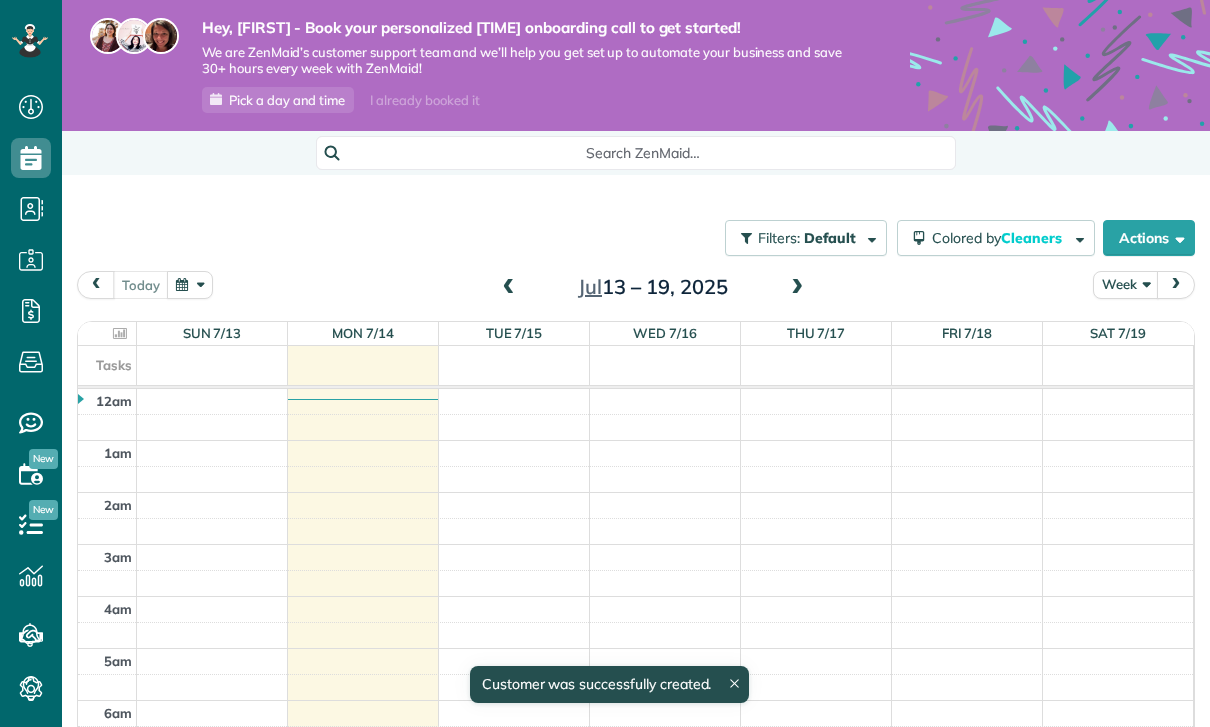 scroll, scrollTop: 0, scrollLeft: 0, axis: both 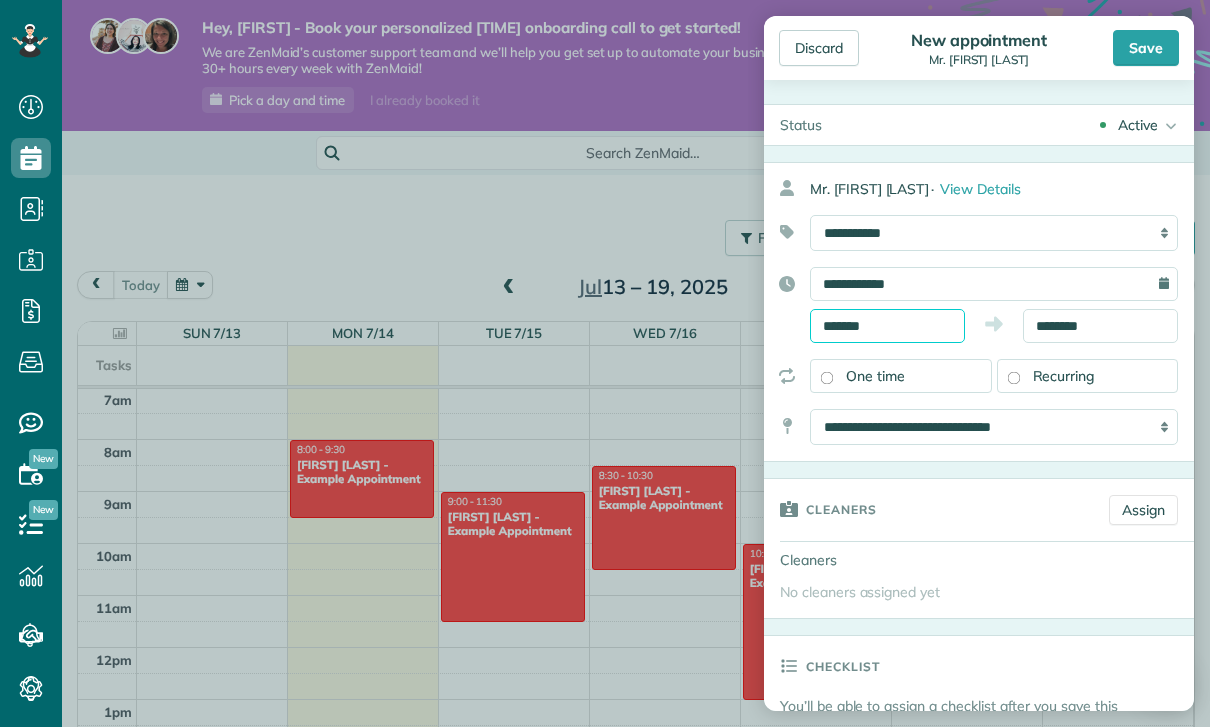 click on "*******" at bounding box center (887, 326) 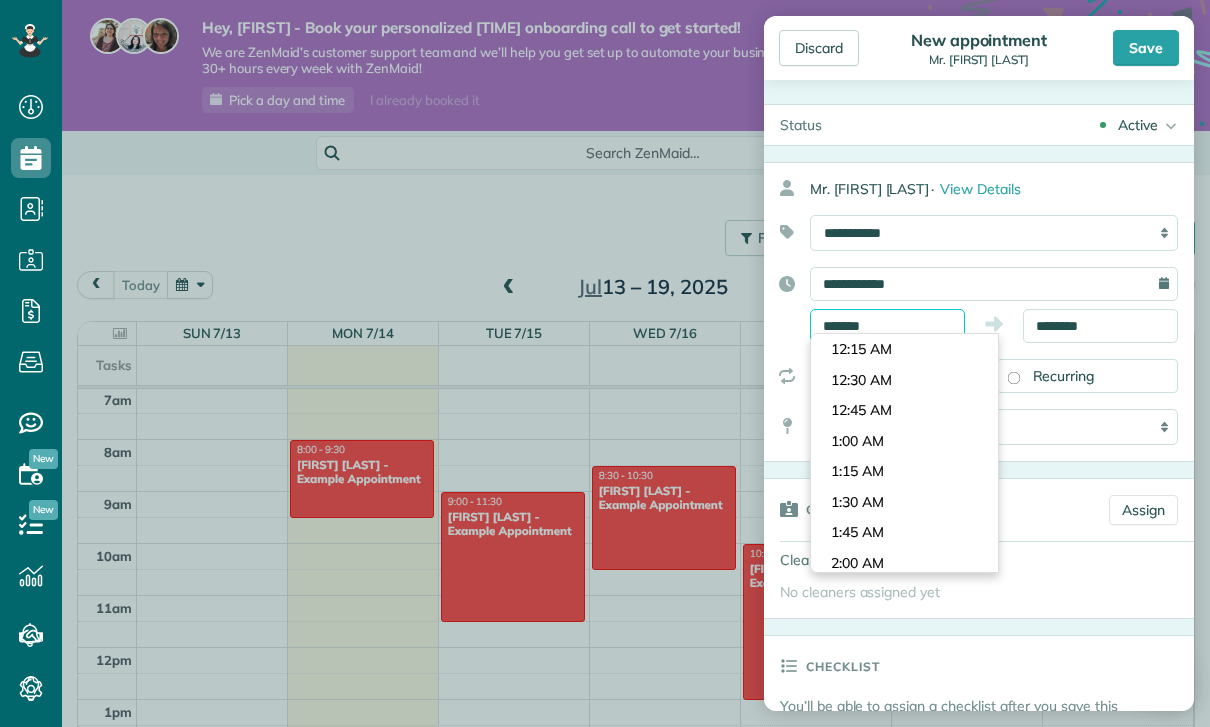 scroll, scrollTop: 1020, scrollLeft: 0, axis: vertical 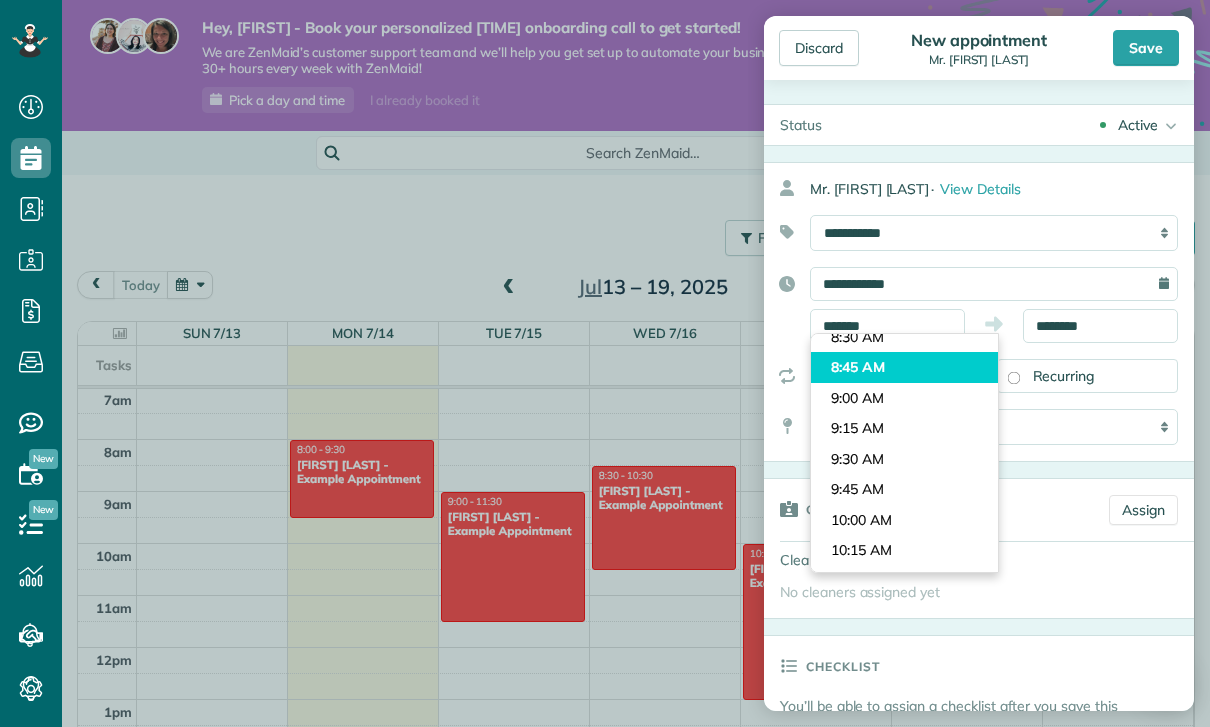 click on "Dashboard
Scheduling
Calendar View
List View
Dispatch View - Weekly scheduling (Beta)" at bounding box center [605, 363] 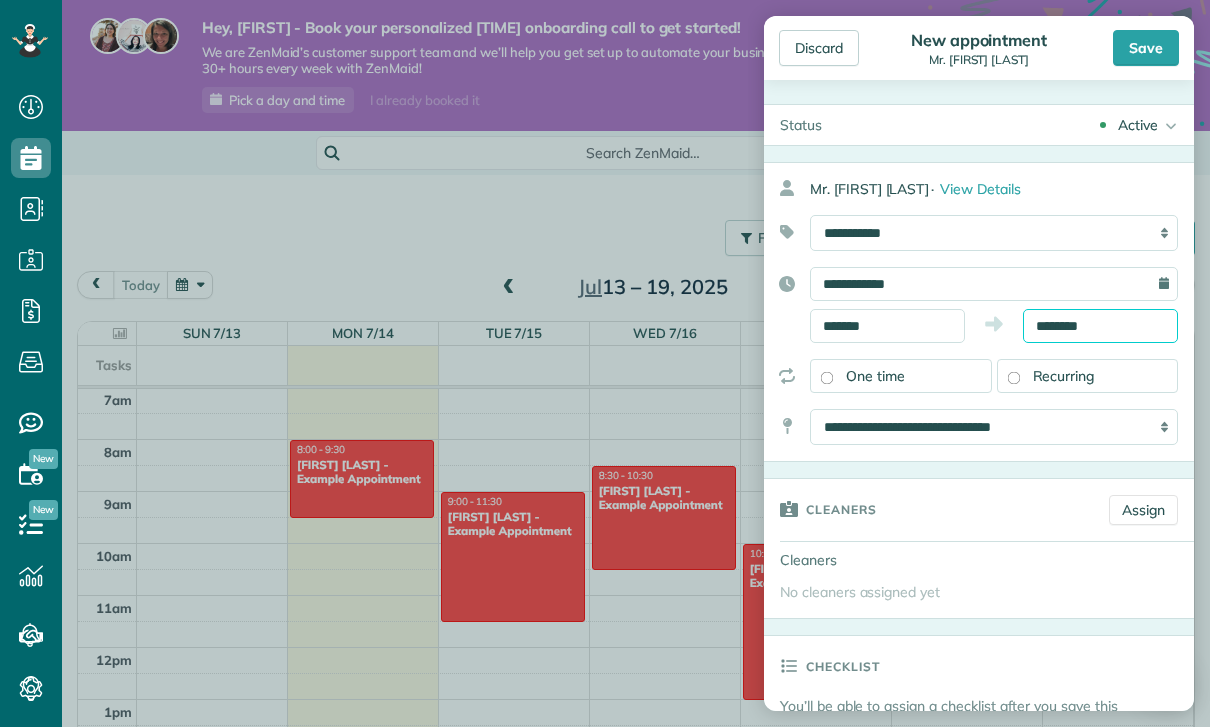 click on "********" at bounding box center [1100, 326] 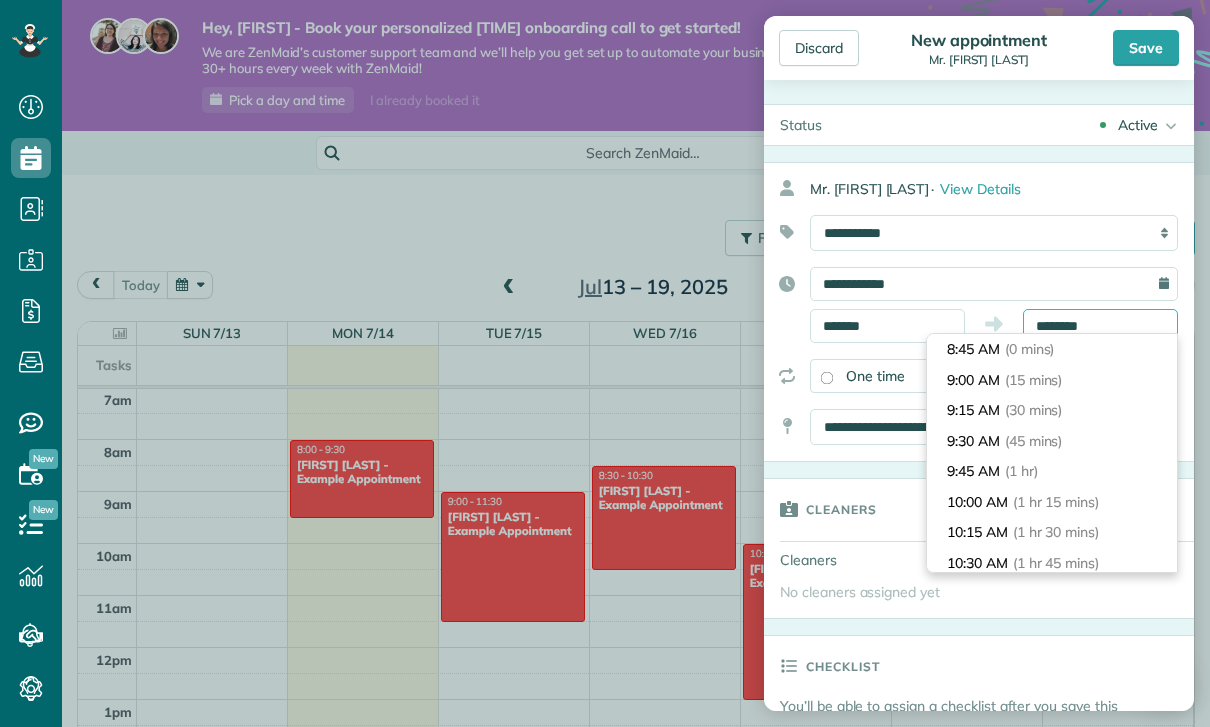 scroll, scrollTop: 240, scrollLeft: 0, axis: vertical 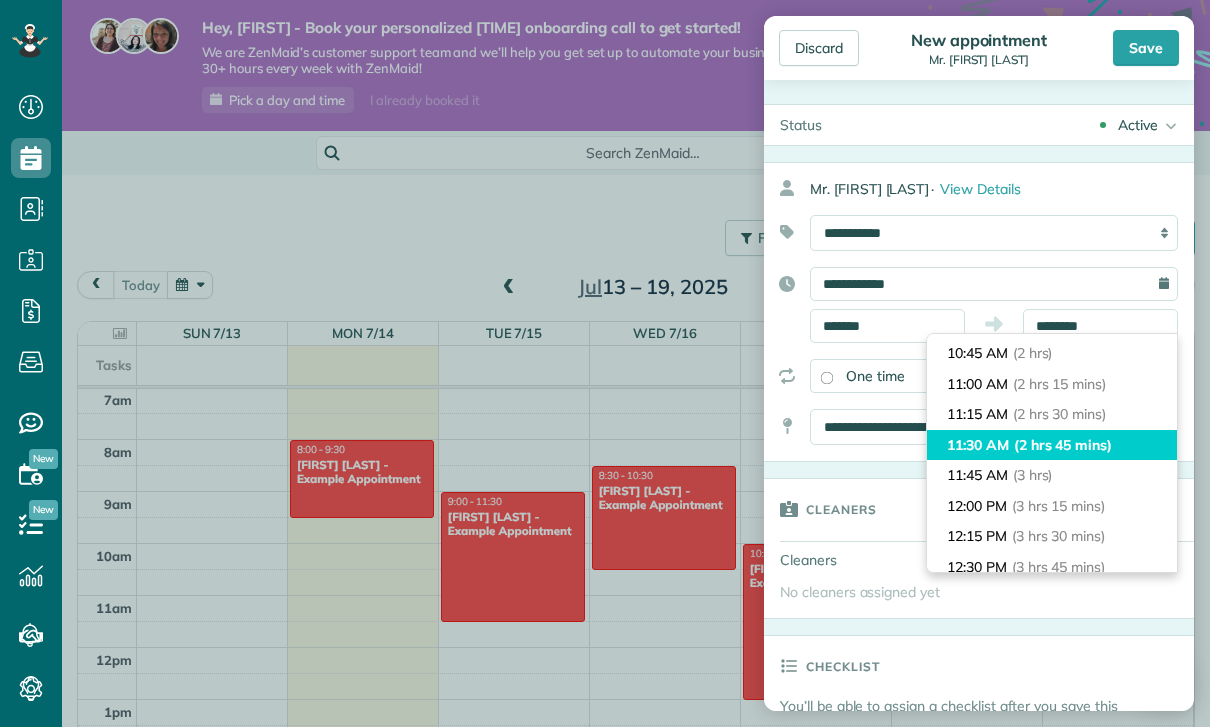 click on "11:30 AM  (2 hrs 45 mins)" at bounding box center [1052, 445] 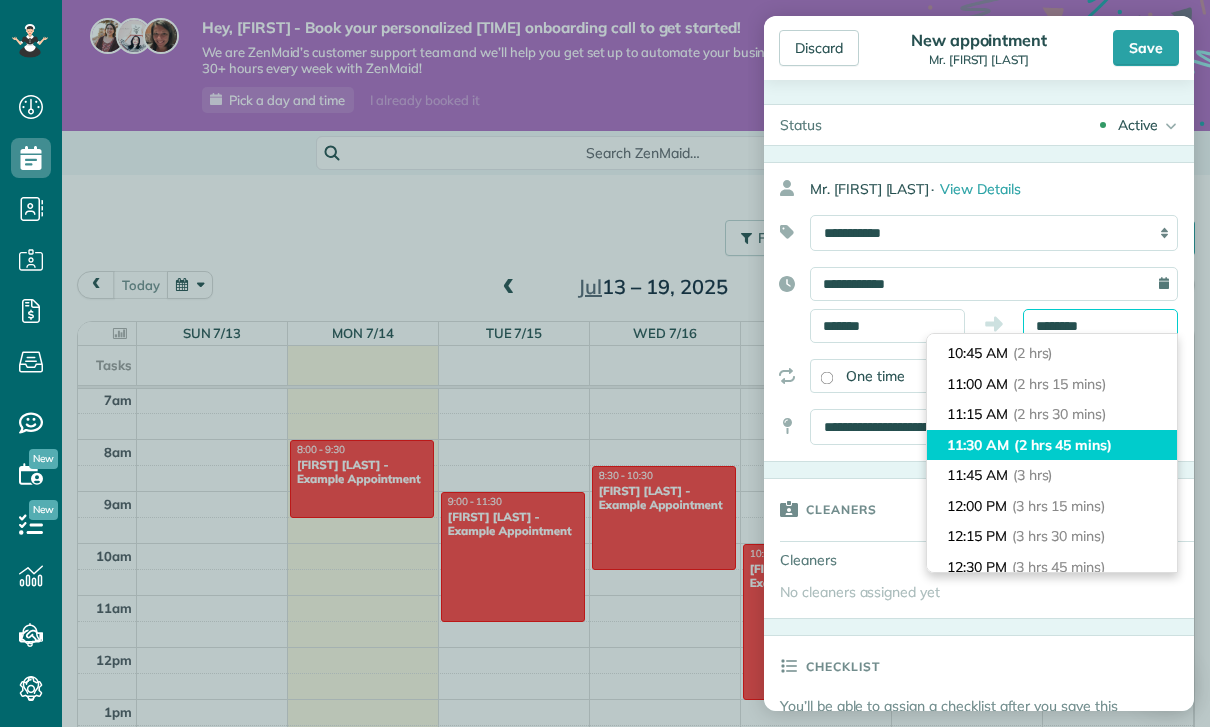 type on "********" 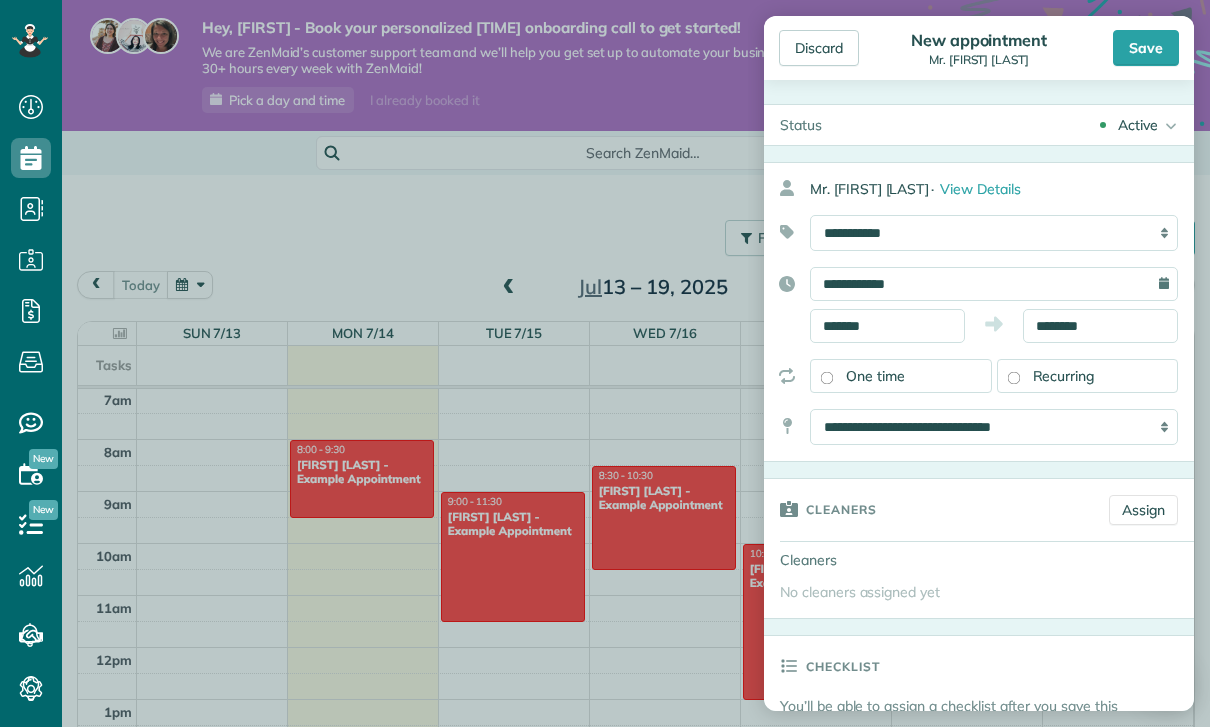 click on "Recurring" at bounding box center (1088, 376) 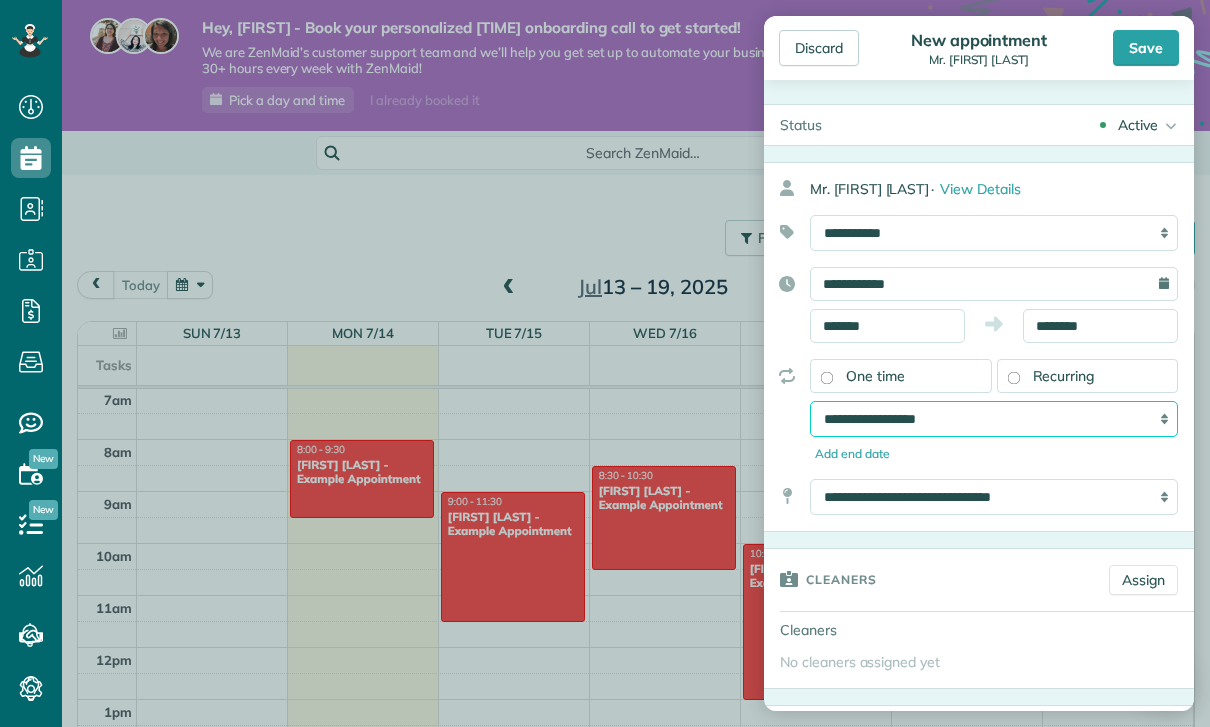click on "**********" at bounding box center [994, 419] 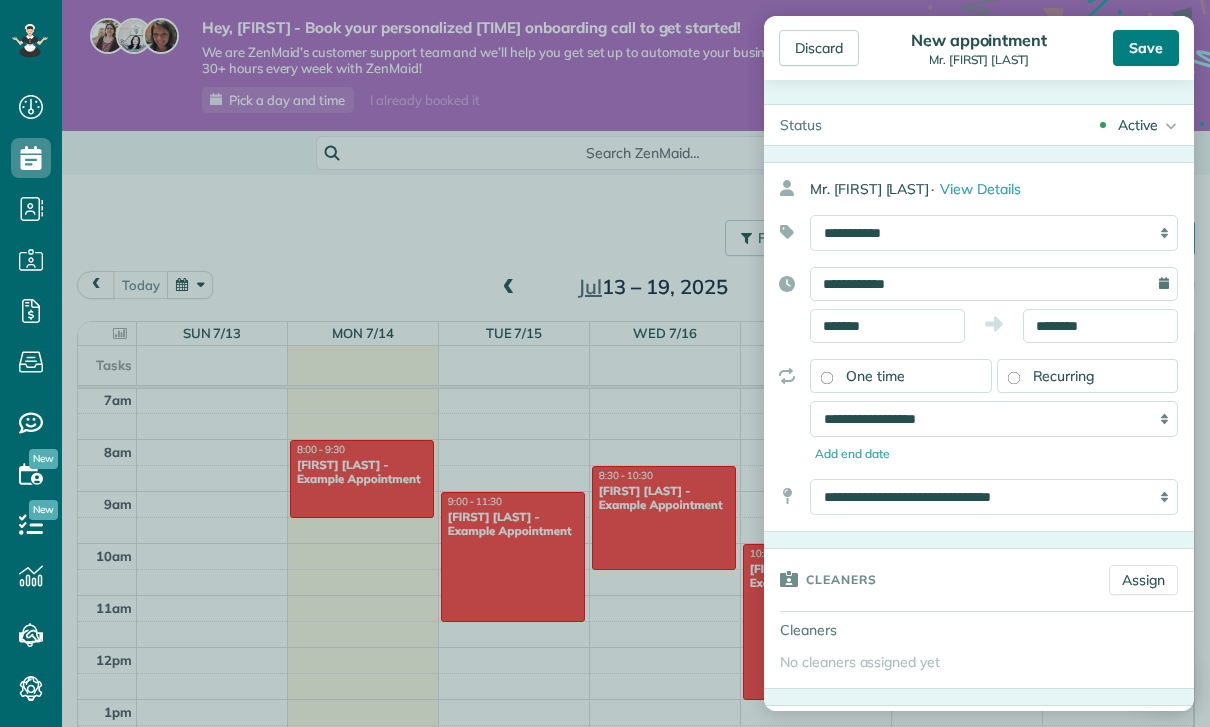 click on "Save" at bounding box center (1146, 48) 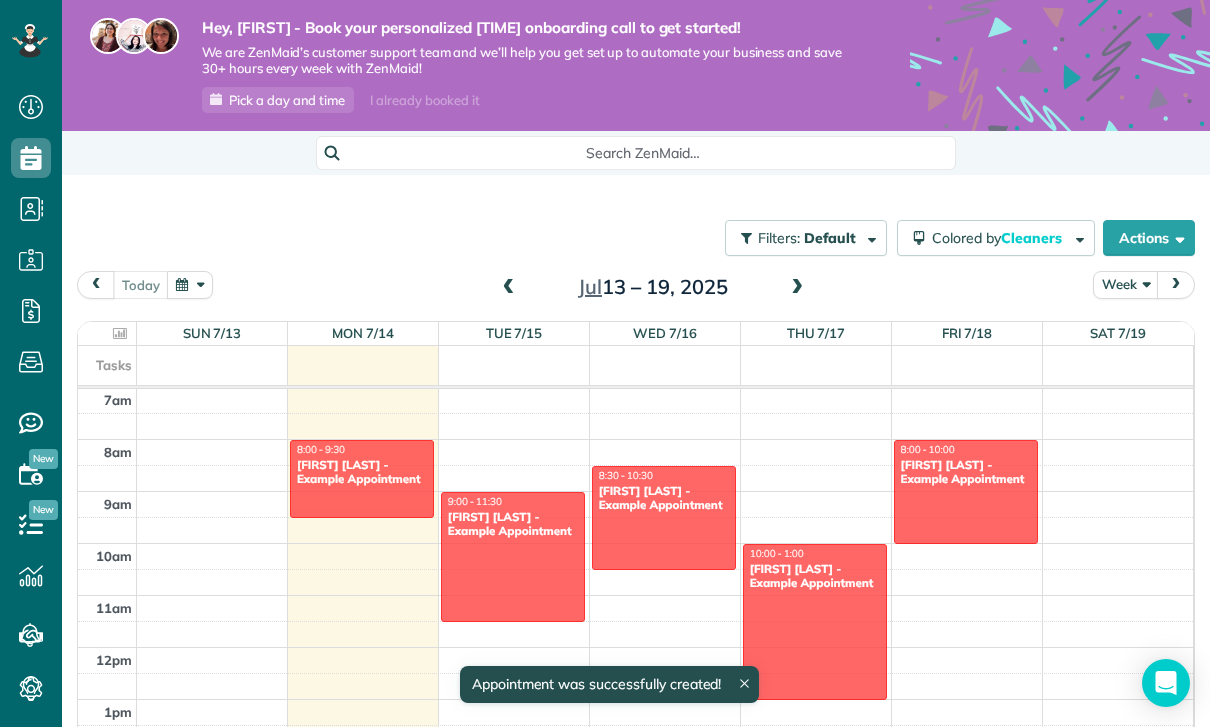 scroll, scrollTop: 365, scrollLeft: 0, axis: vertical 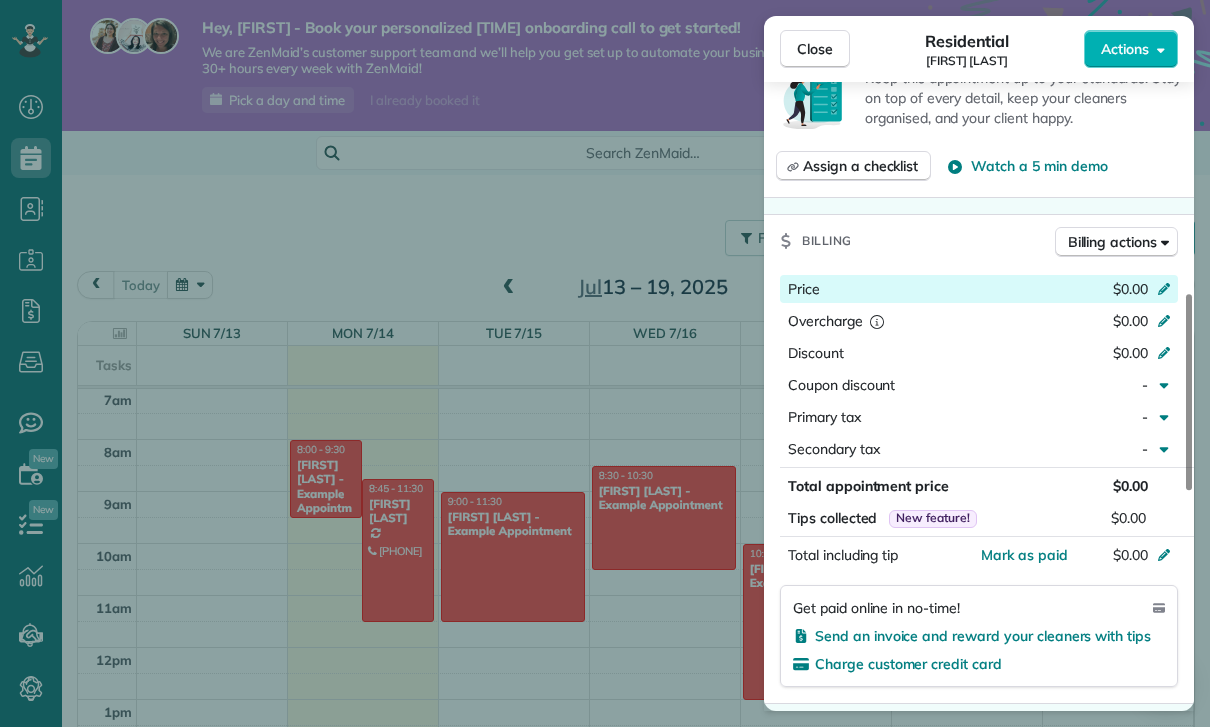 click at bounding box center (1167, 291) 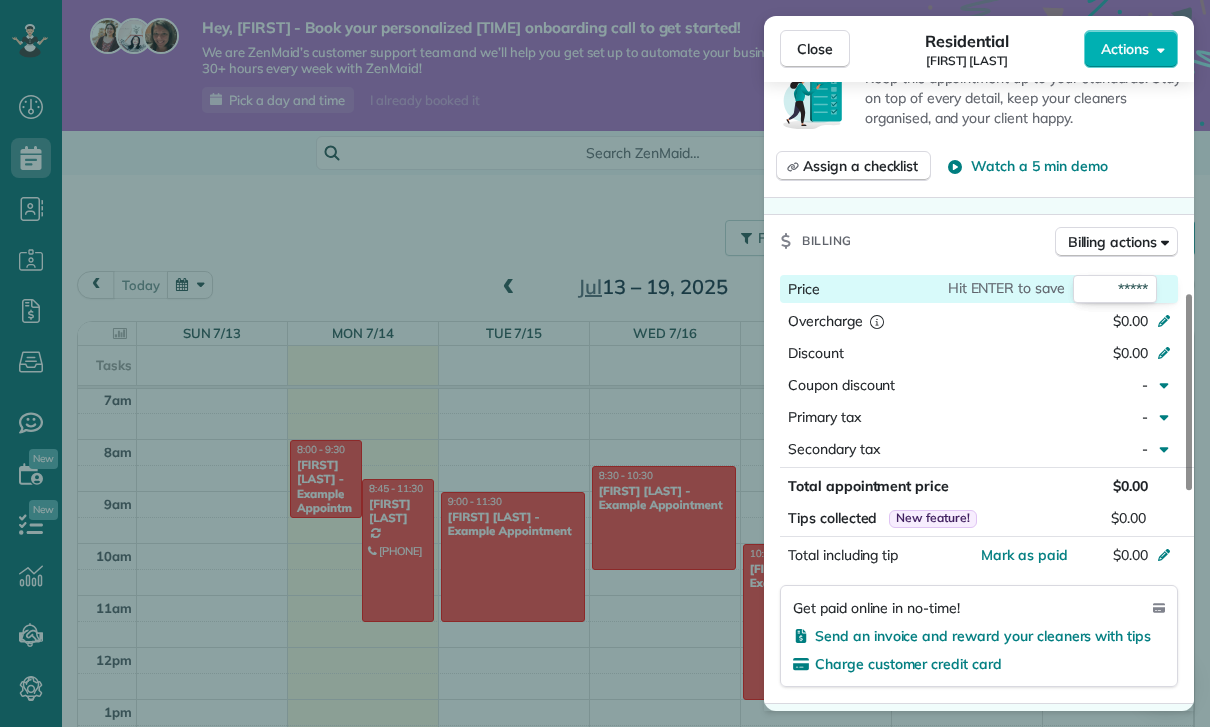 type on "******" 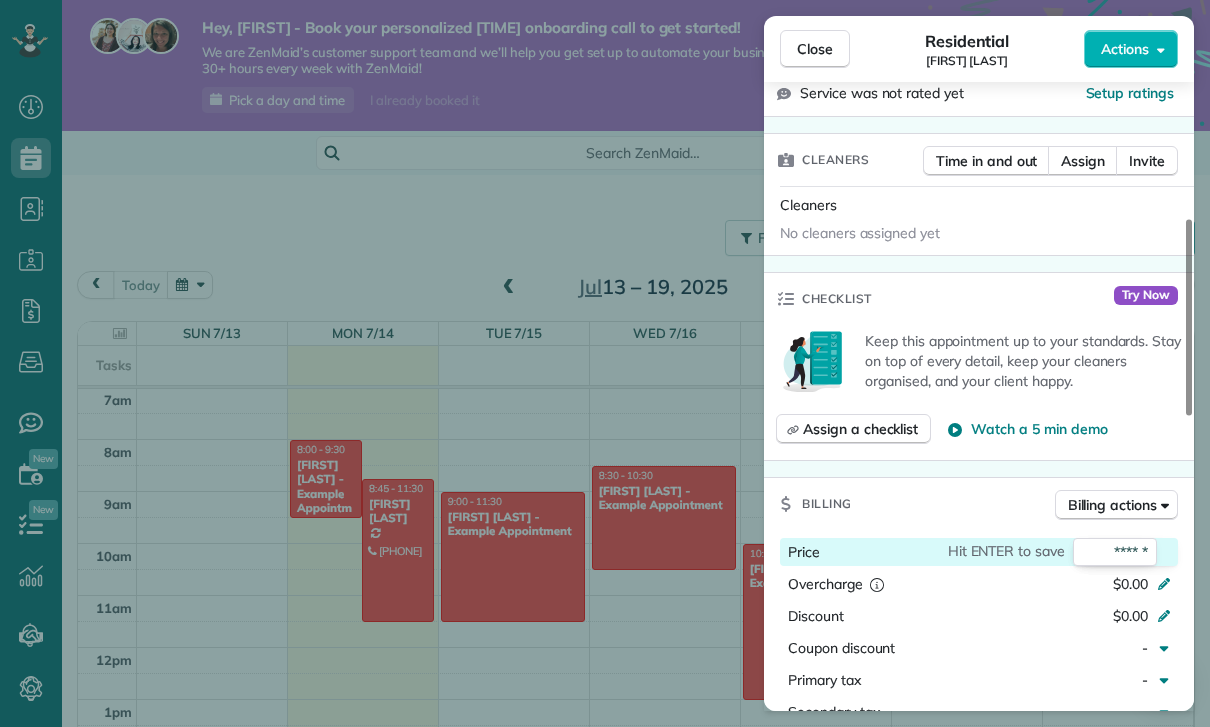 scroll, scrollTop: 478, scrollLeft: 0, axis: vertical 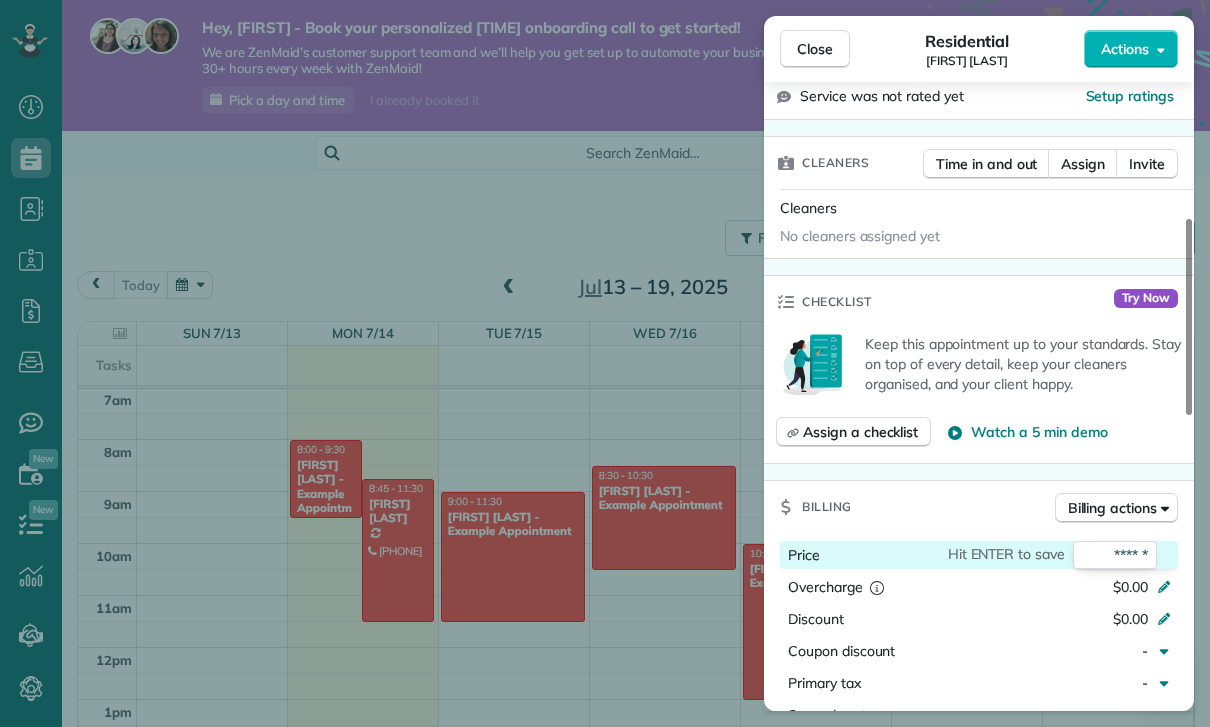 click on "Keep this appointment up to your standards. Stay on top of every detail, keep your cleaners organised, and your client happy. Assign a checklist Watch a 5 min demo" at bounding box center [979, 395] 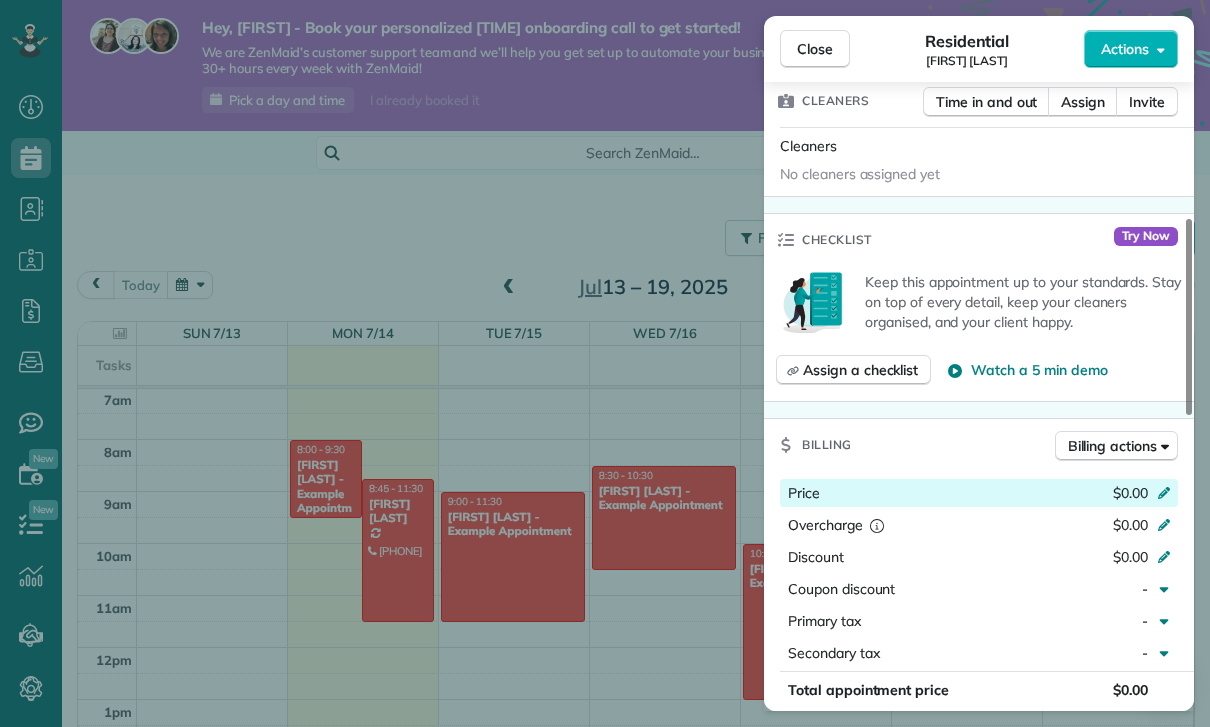 scroll, scrollTop: 545, scrollLeft: 0, axis: vertical 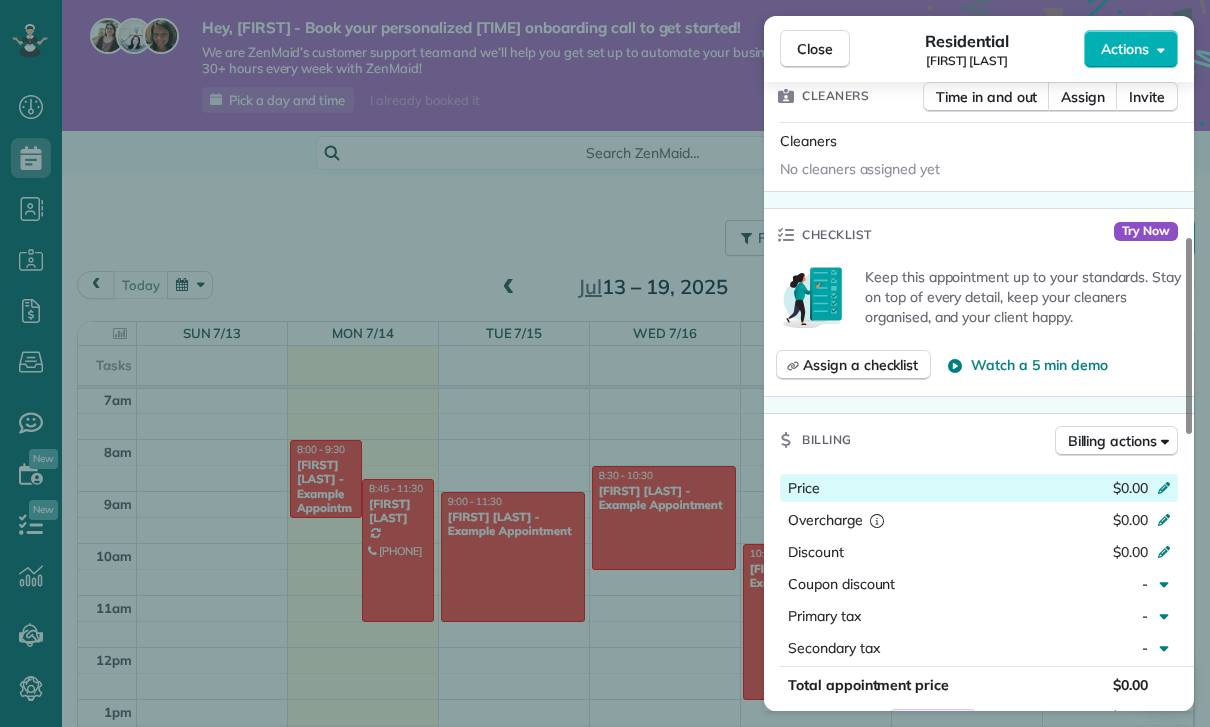 click 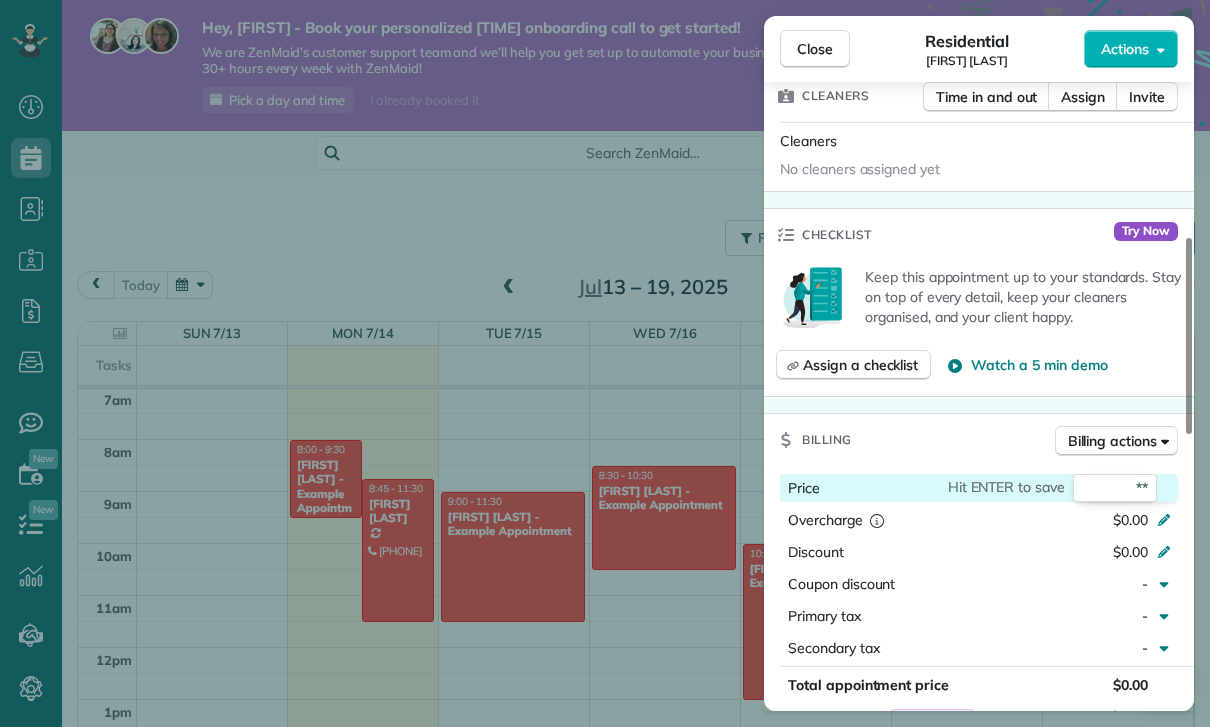 type on "***" 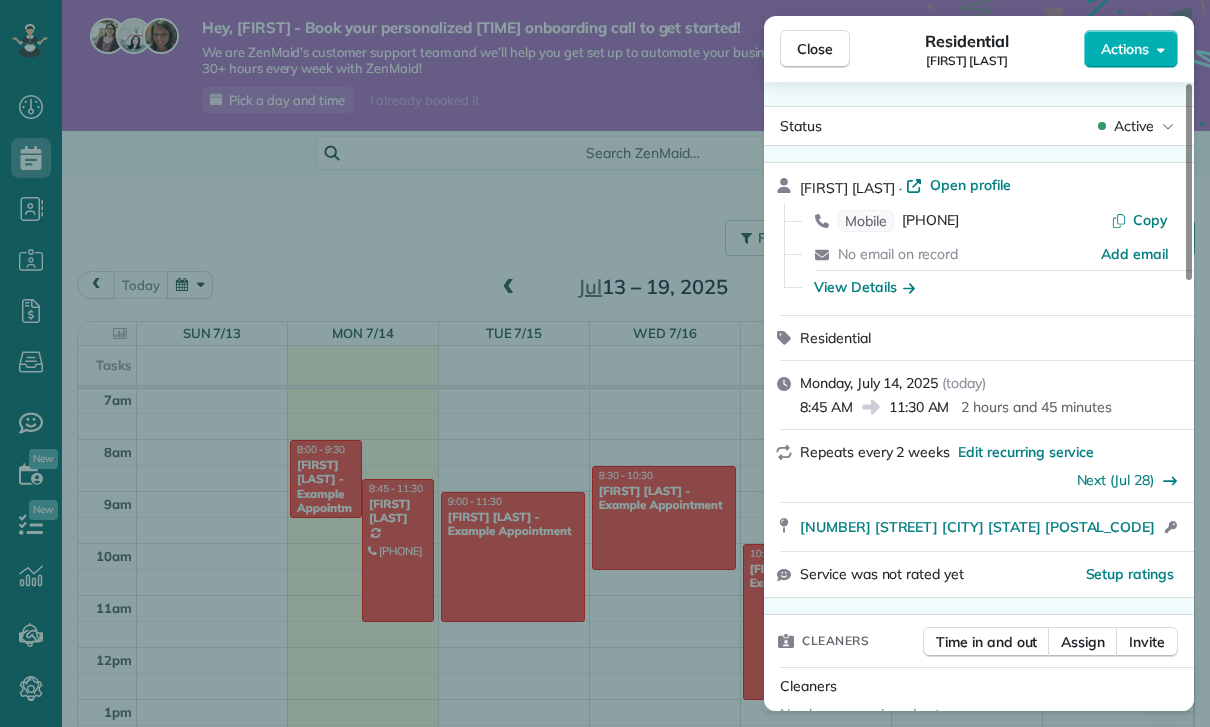 scroll, scrollTop: 0, scrollLeft: 0, axis: both 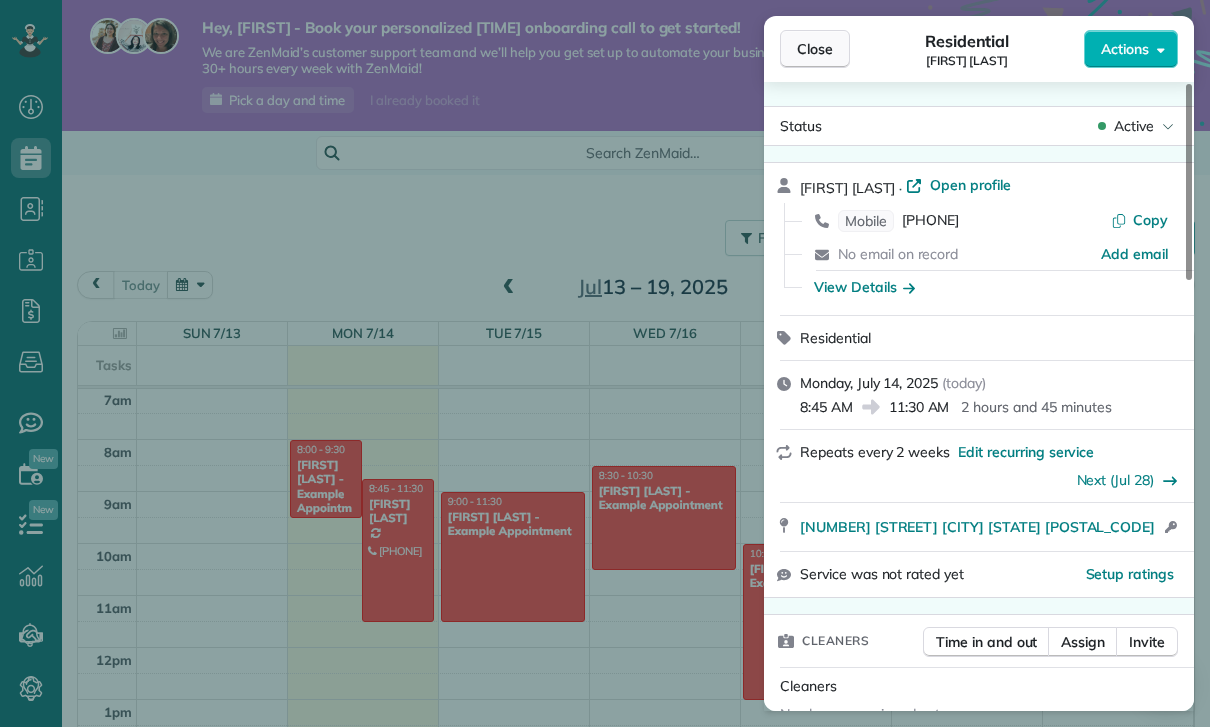 click on "Close" at bounding box center [815, 49] 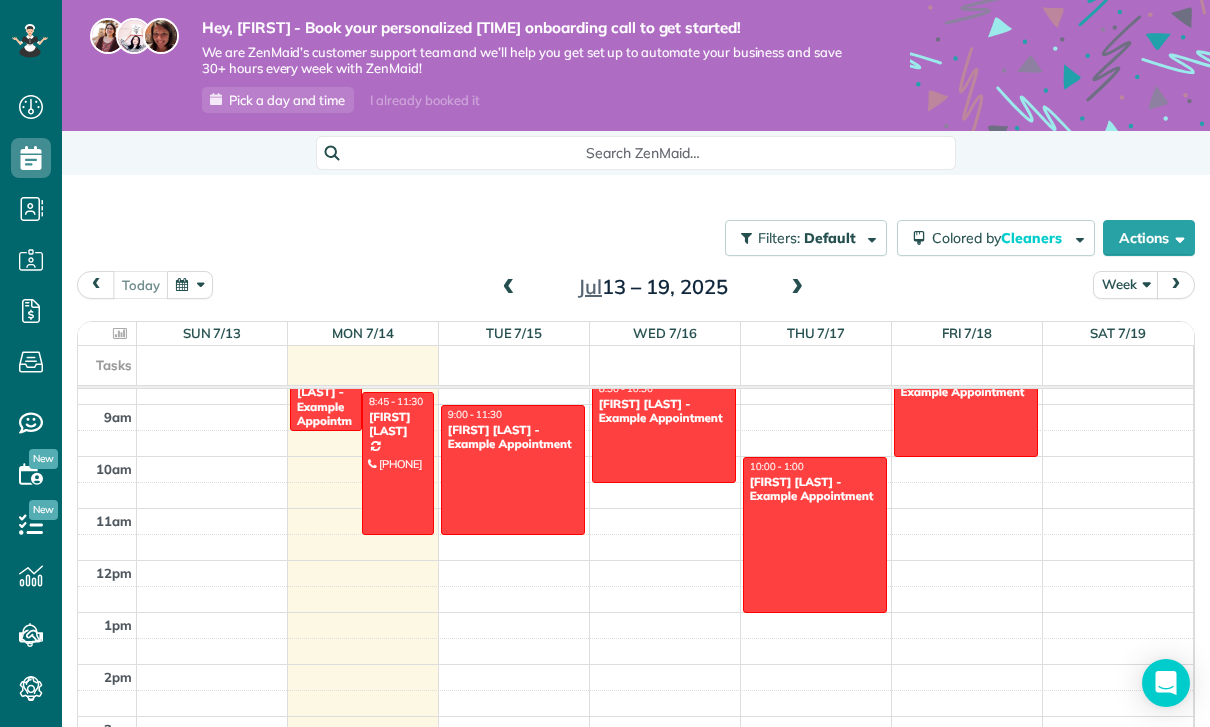 scroll, scrollTop: 356, scrollLeft: 0, axis: vertical 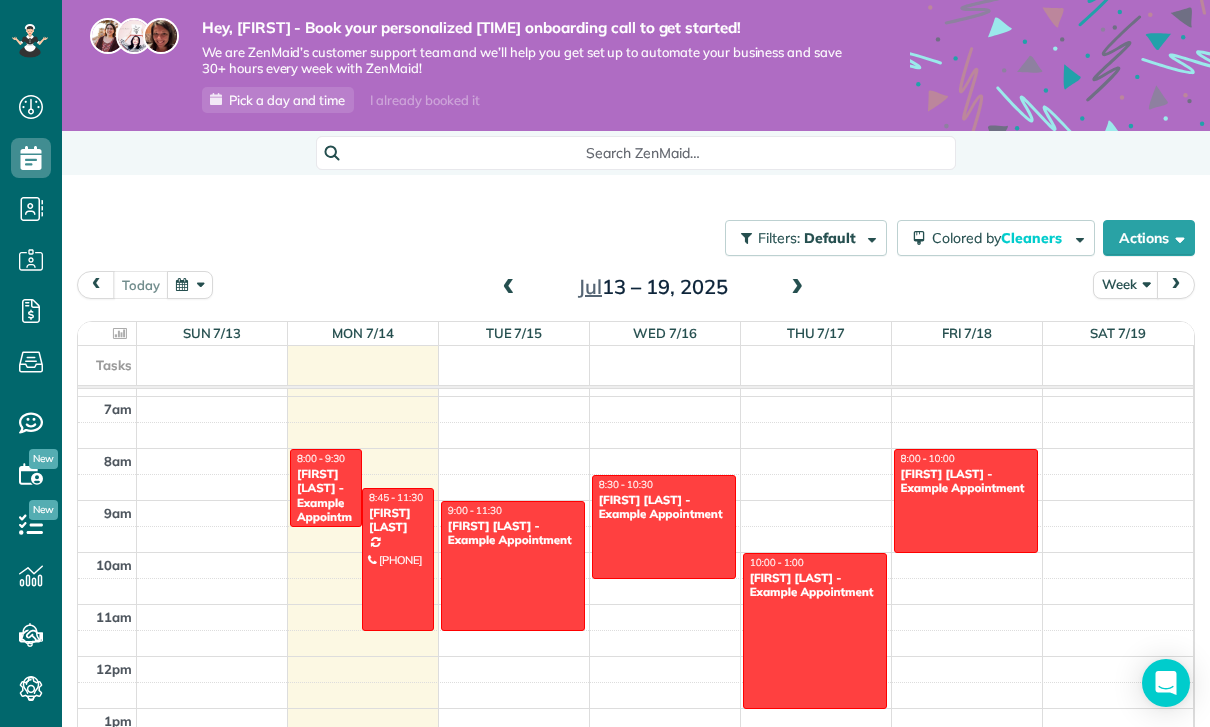 click on "Debbie Sardone - Example Appointment" at bounding box center (326, 503) 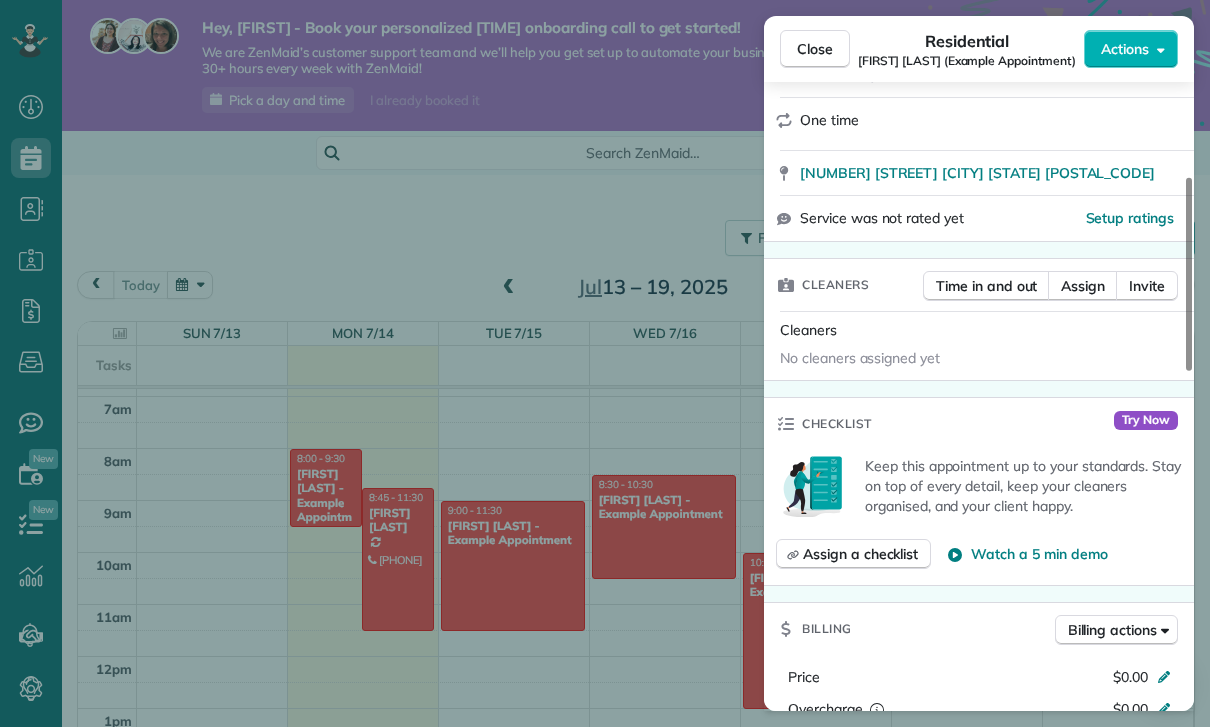 scroll, scrollTop: 336, scrollLeft: 0, axis: vertical 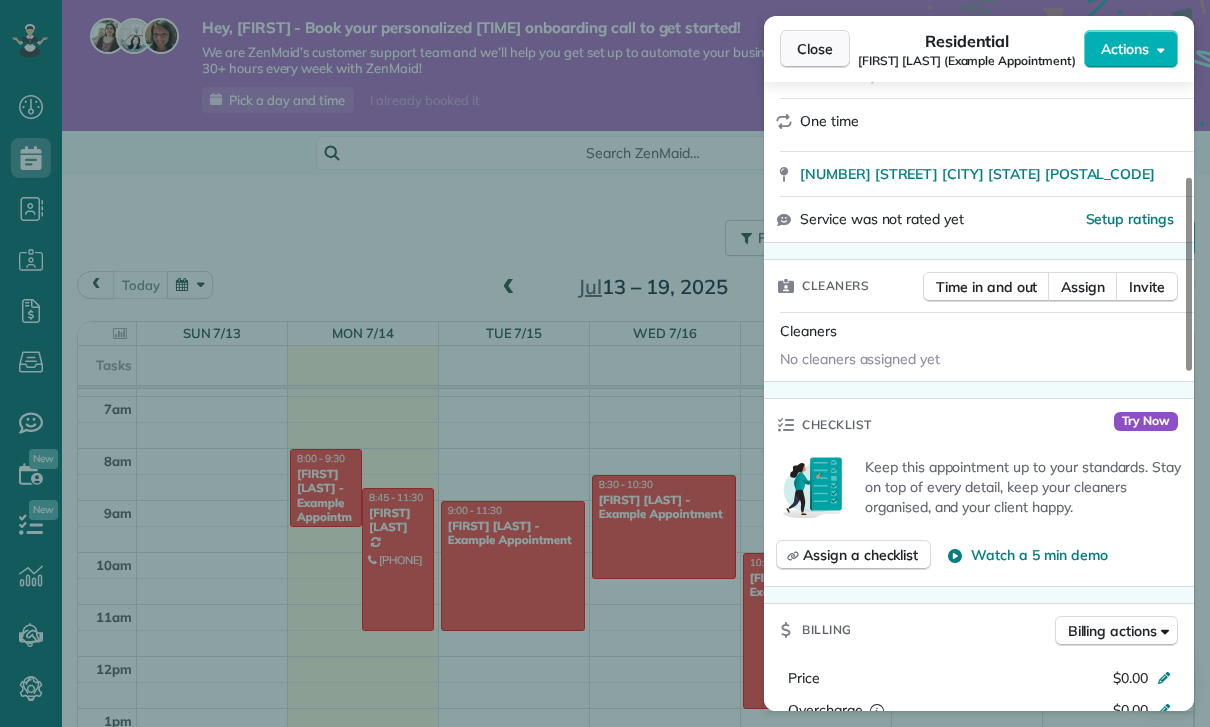 click on "Close" at bounding box center [815, 49] 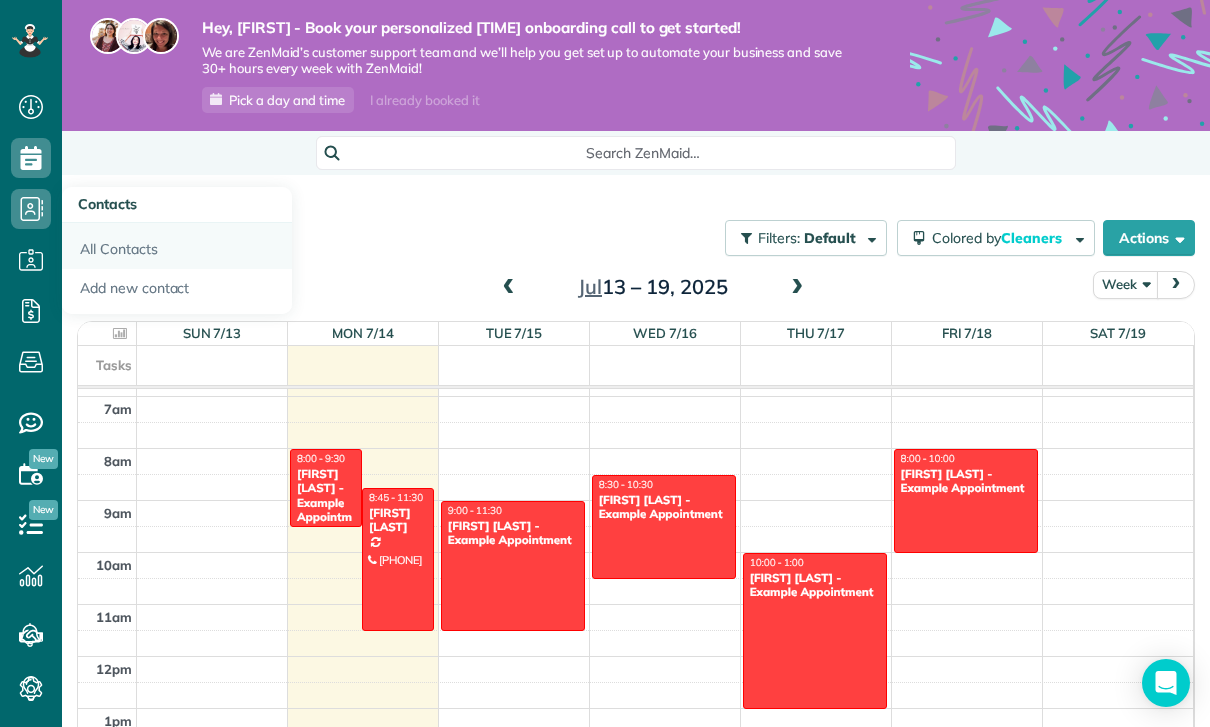 click on "All Contacts" at bounding box center (177, 246) 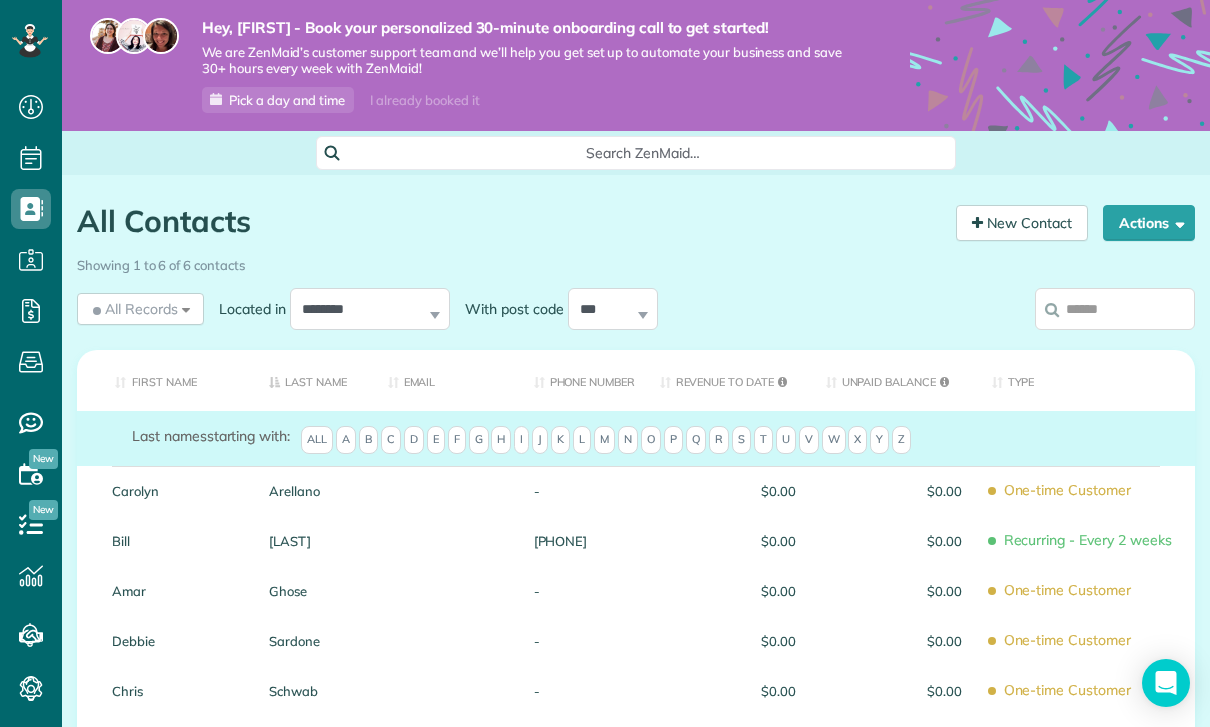 scroll, scrollTop: 0, scrollLeft: 0, axis: both 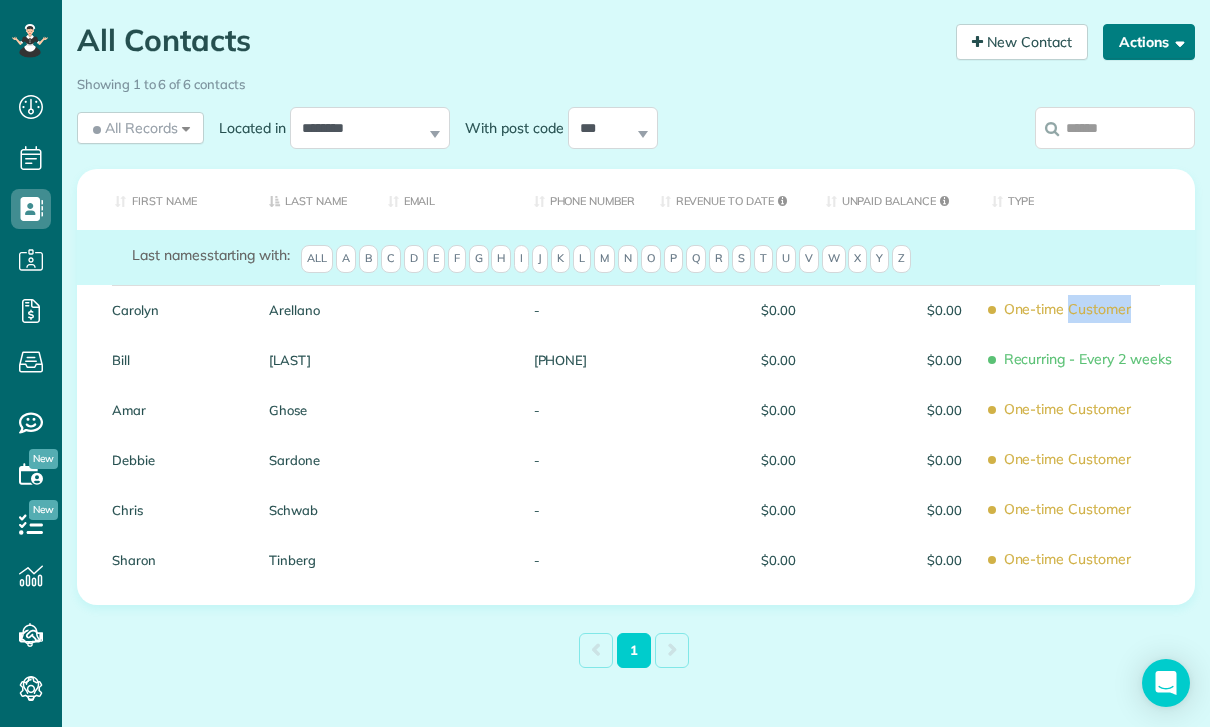 click at bounding box center (1176, 41) 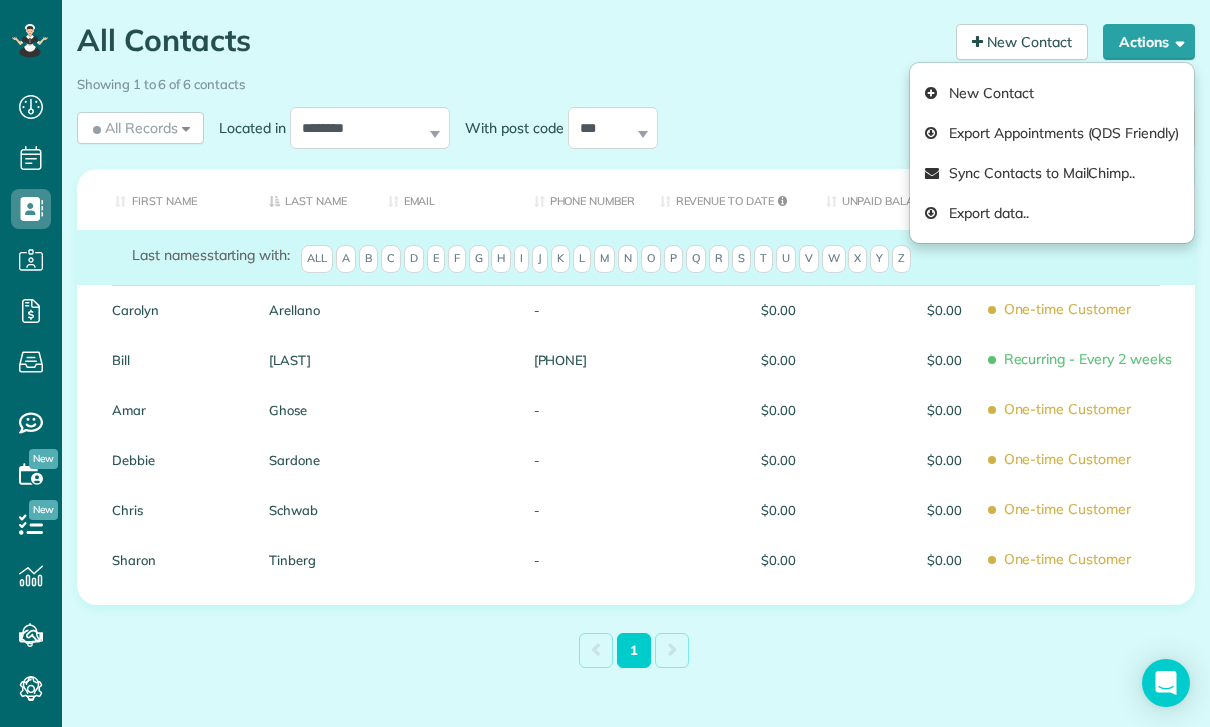 click on "Last names  starting with:
All
A
B
C
D
E
F
G
H
I
J
K
L
M
N
O
P
Q
R
S
T
U
V
W
X
Y
Z" at bounding box center (661, 261) 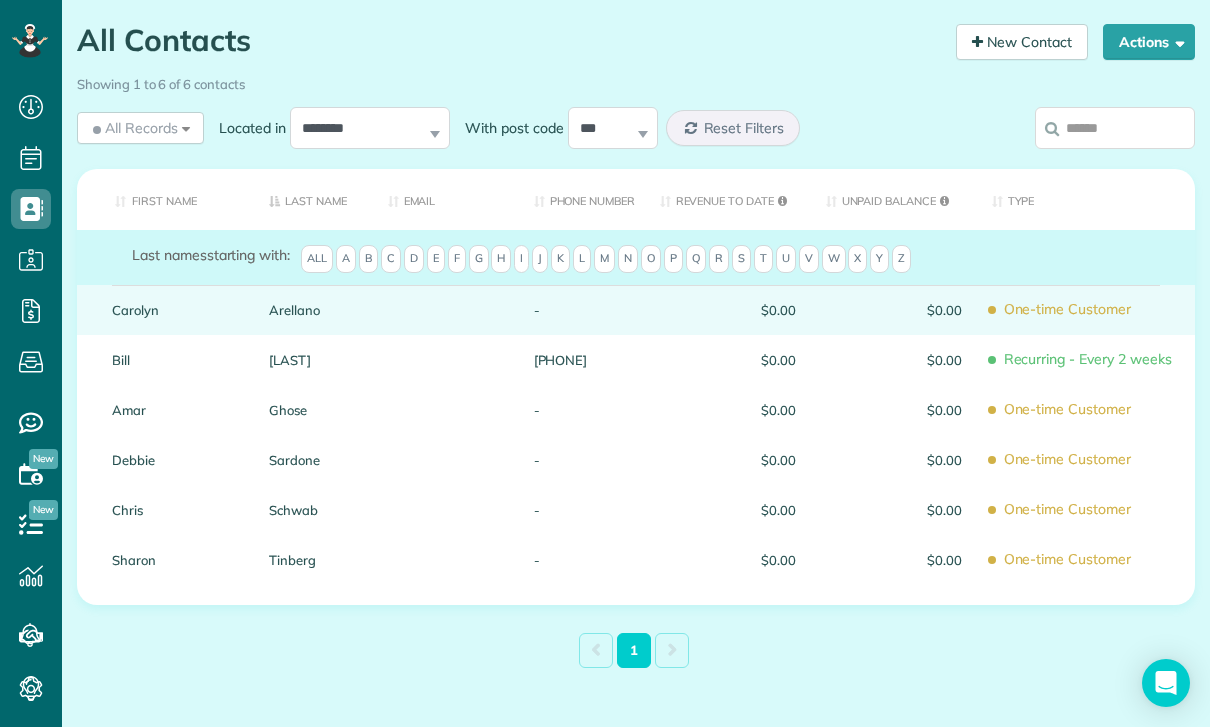 click on "One-time Customer" at bounding box center [1086, 309] 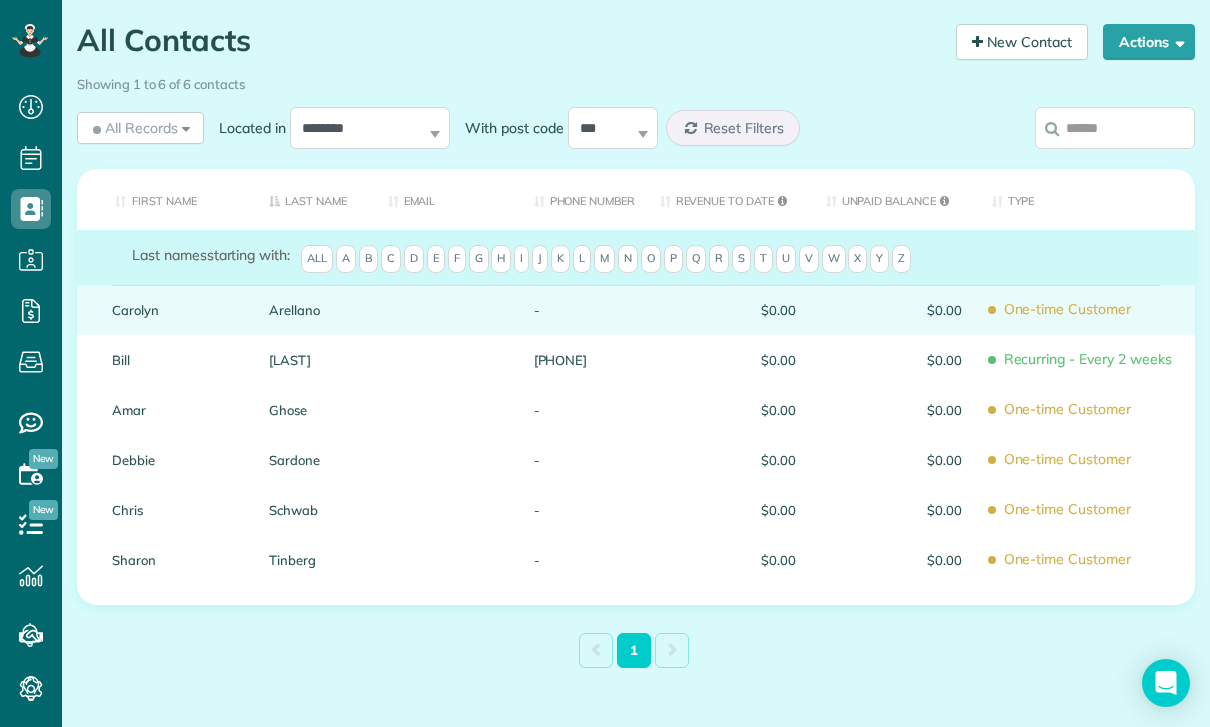 click on "One-time Customer" at bounding box center (1086, 309) 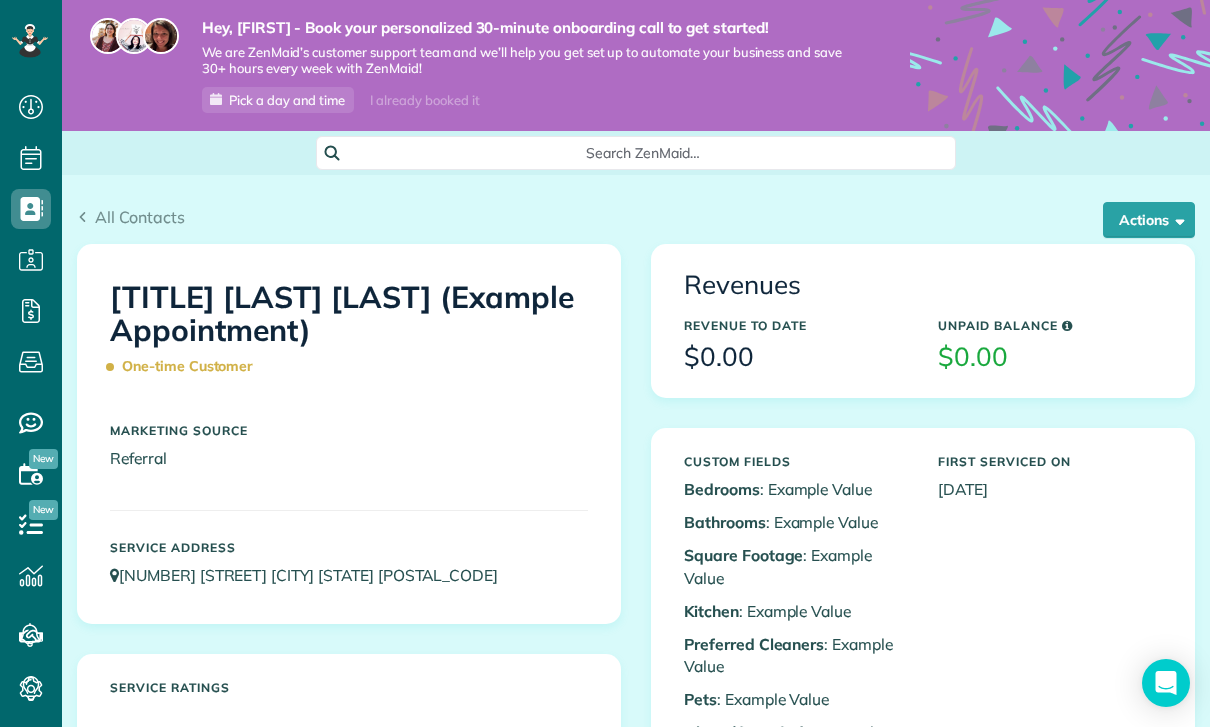 scroll, scrollTop: 0, scrollLeft: 0, axis: both 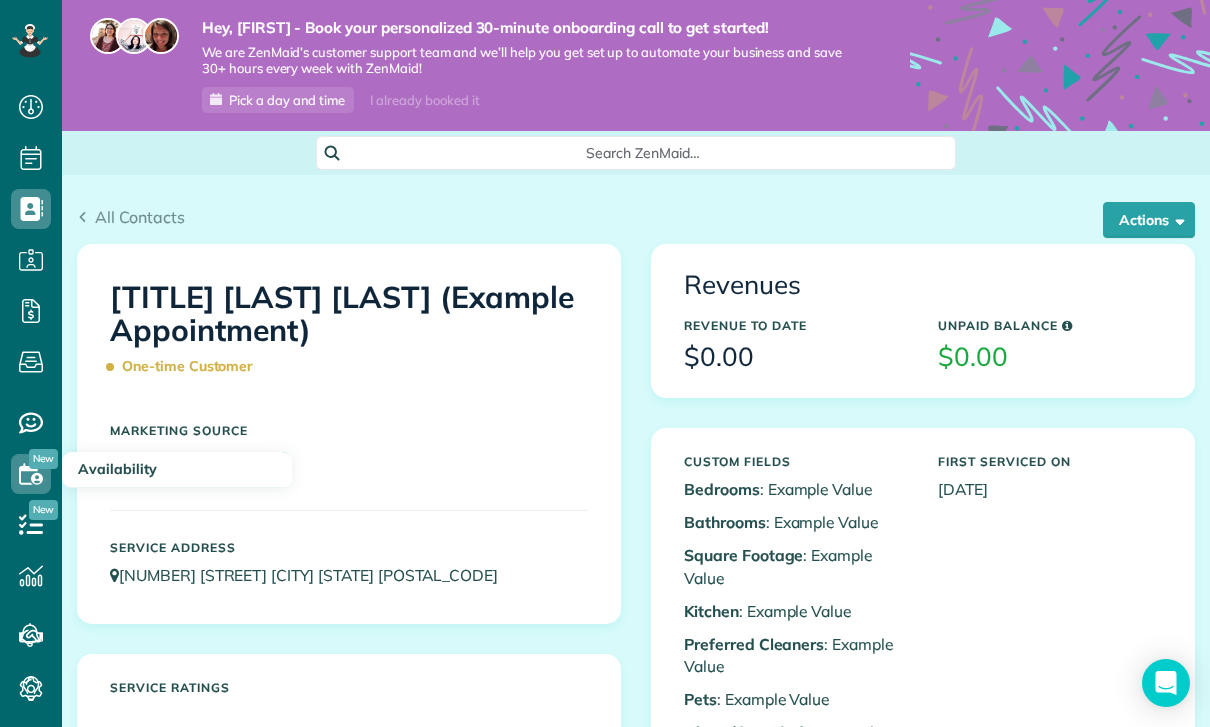 click 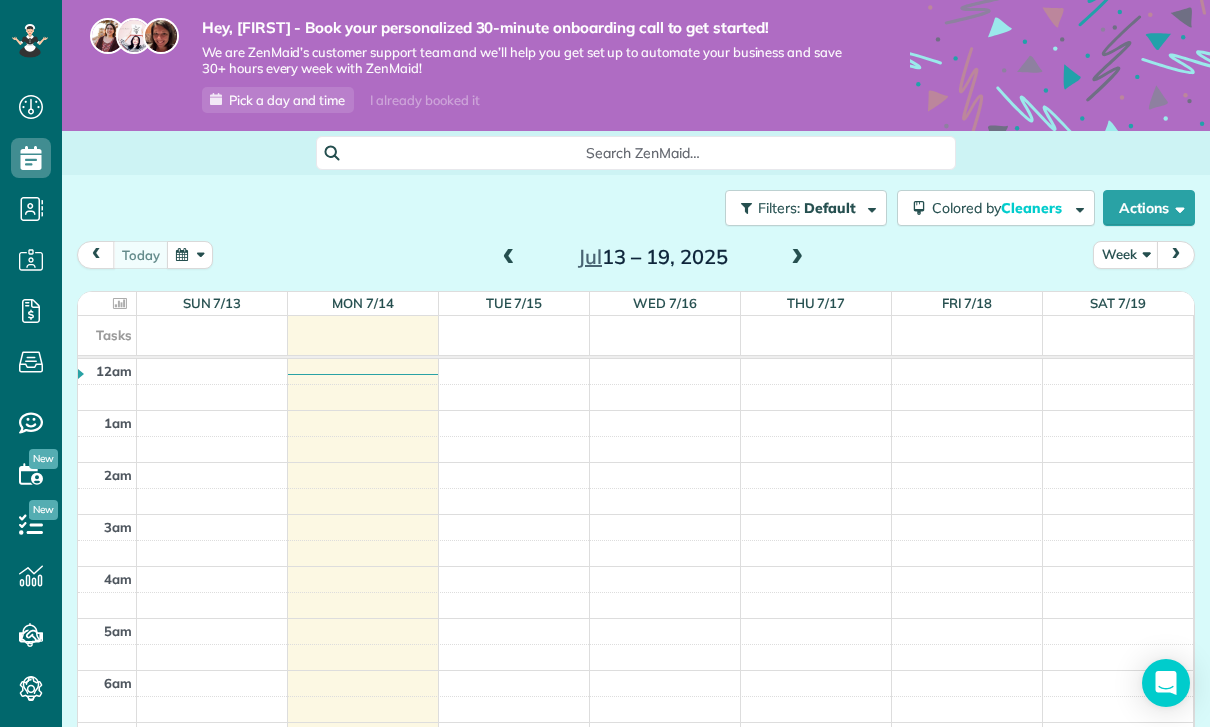 scroll, scrollTop: 0, scrollLeft: 0, axis: both 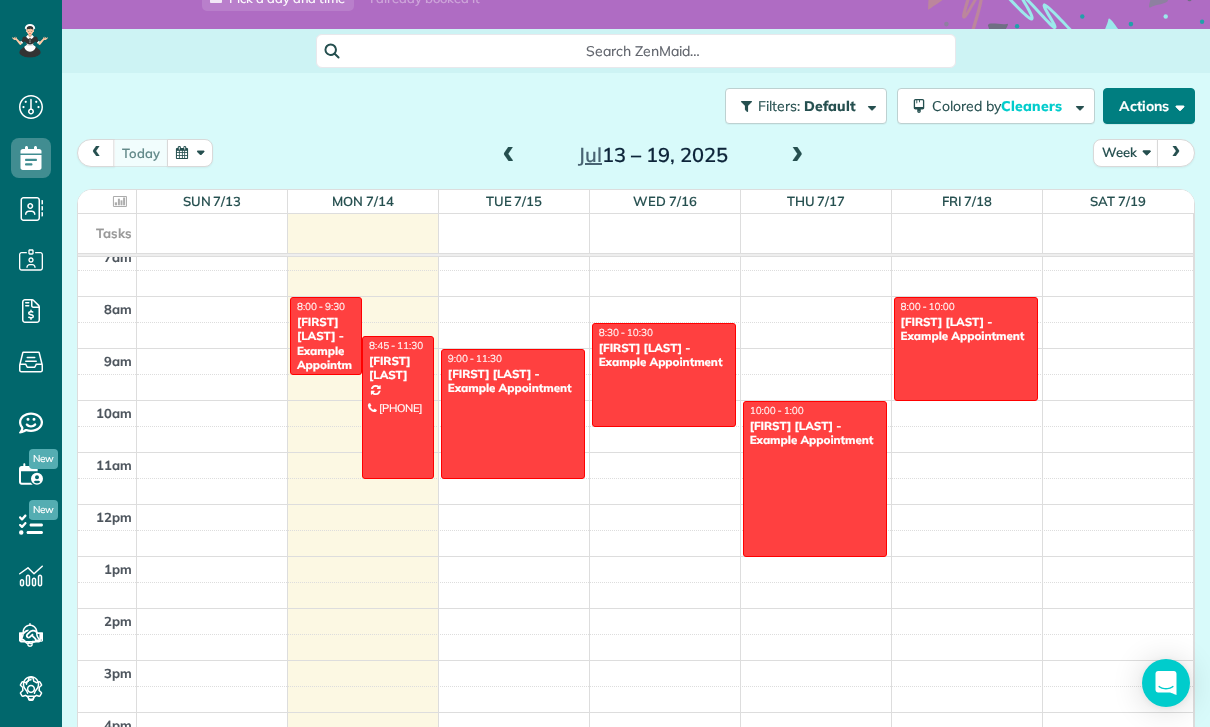 click at bounding box center (1176, 105) 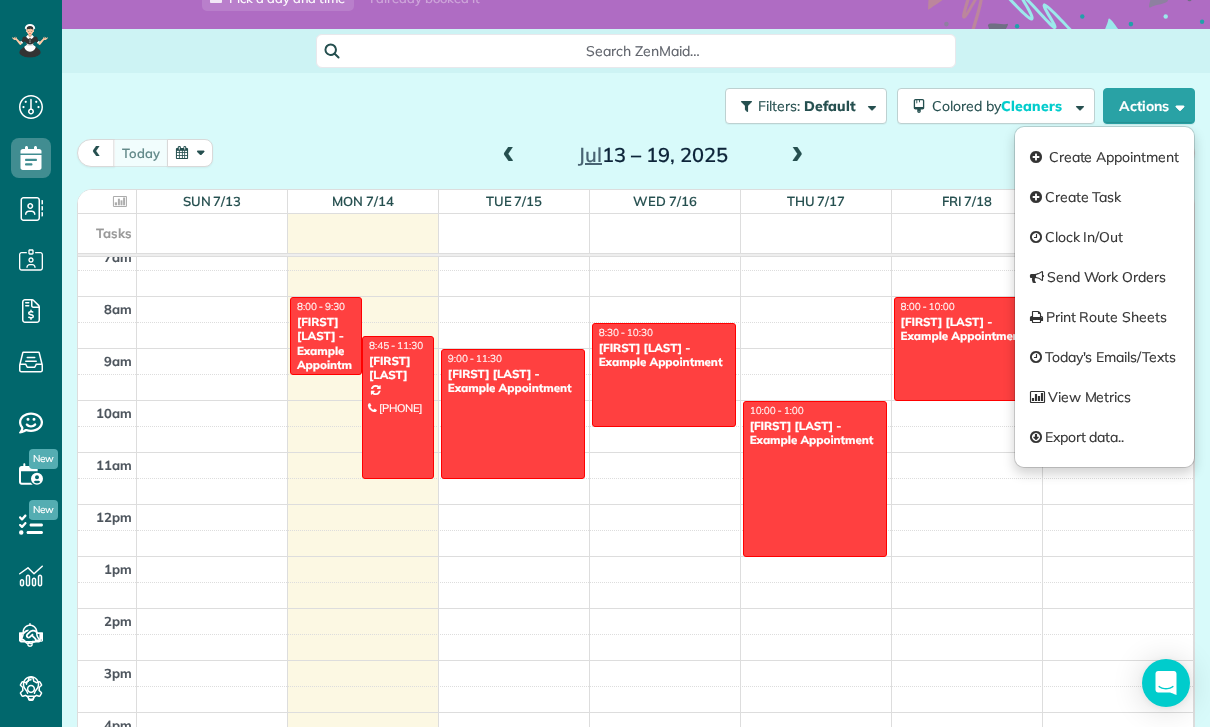 click at bounding box center (665, 544) 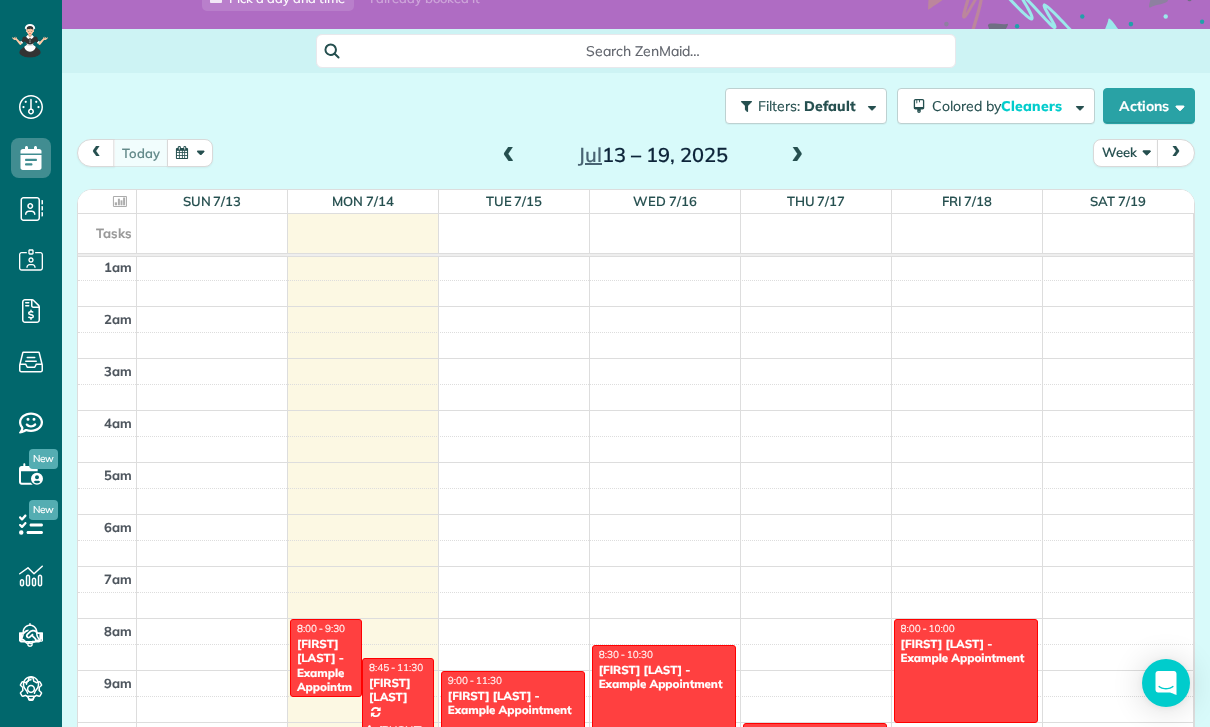 scroll, scrollTop: 95, scrollLeft: 0, axis: vertical 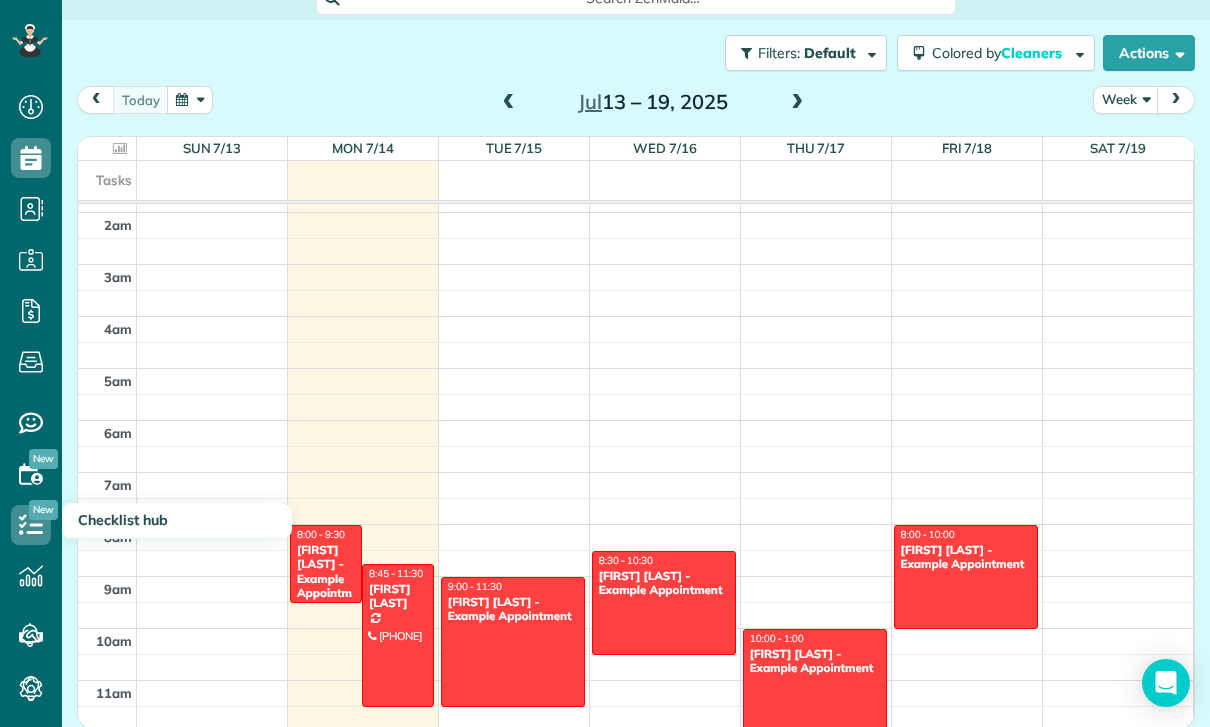 click 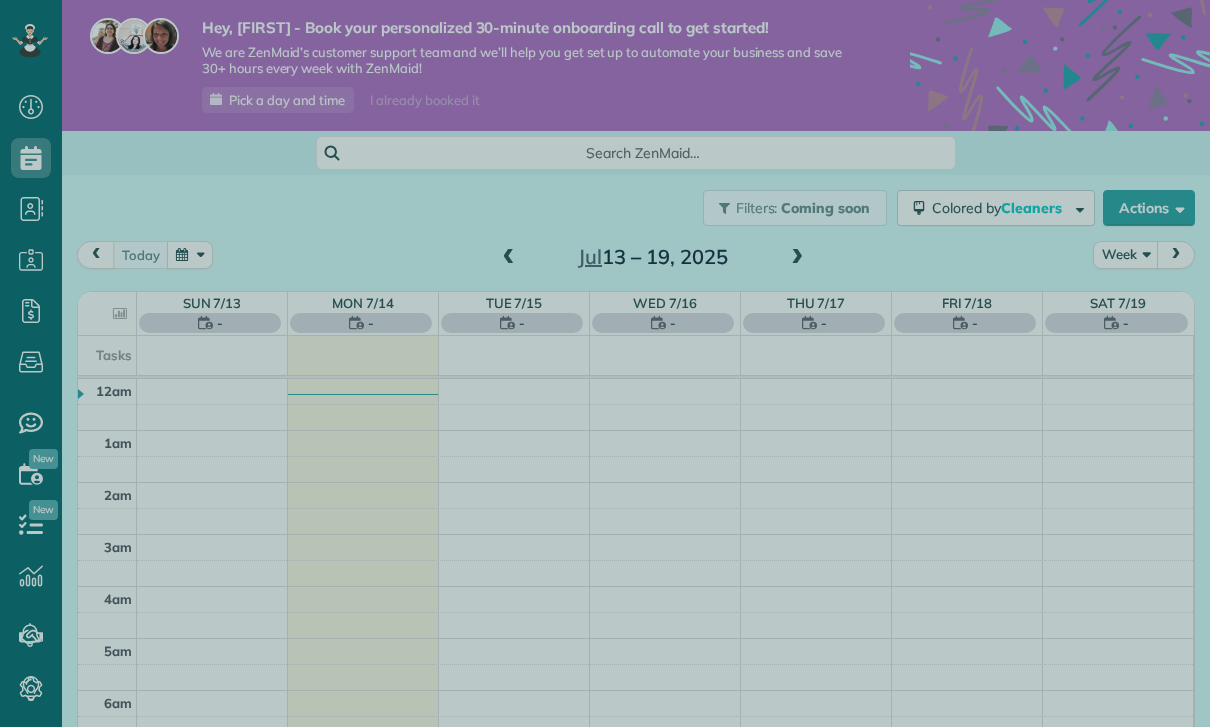 scroll, scrollTop: 0, scrollLeft: 0, axis: both 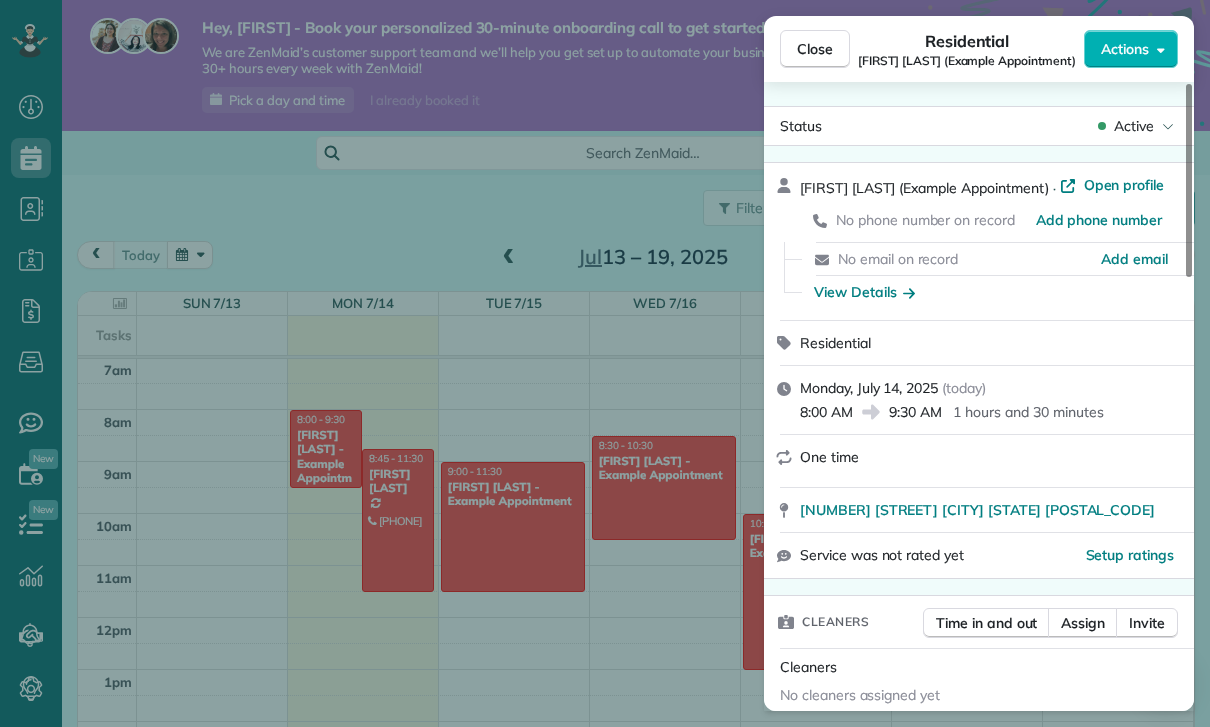 click on "Close Residential Debbie Sardone (Example Appointment) Actions Status Active Debbie Sardone (Example Appointment) · Open profile No phone number on record Add phone number No email on record Add email View Details Residential Monday, July 14, 2025 ( today ) 8:00 AM 9:30 AM 1 hours and 30 minutes One time [NUMBER] [STREET] [CITY] [STATE] [POSTAL_CODE] Service was not rated yet Setup ratings Cleaners Time in and out Assign Invite Cleaners No cleaners assigned yet Checklist Try Now Keep this appointment up to your standards. Stay on top of every detail, keep your cleaners organised, and your client happy. Assign a checklist Watch a 5 min demo Billing Billing actions Price $0.00 Overcharge $0.00 Discount $0.00 Coupon discount - Primary tax - Secondary tax - Total appointment price $0.00 Tips collected New feature! $0.00 Mark as paid Total including tip $0.00 Get paid online in no-time! Send an invoice and reward your cleaners with tips Charge customer credit card Appointment custom fields Work items Notes 1 0 ( )" at bounding box center (605, 363) 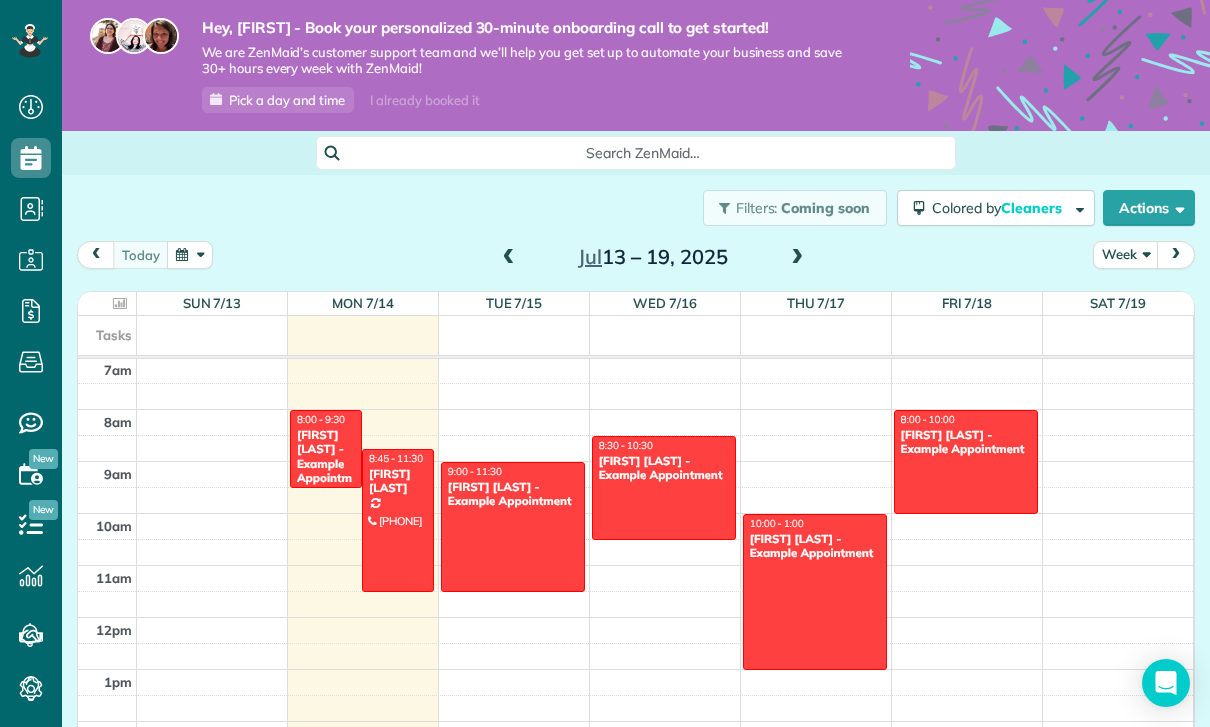 click on "Debbie Sardone - Example Appointment" at bounding box center [326, 464] 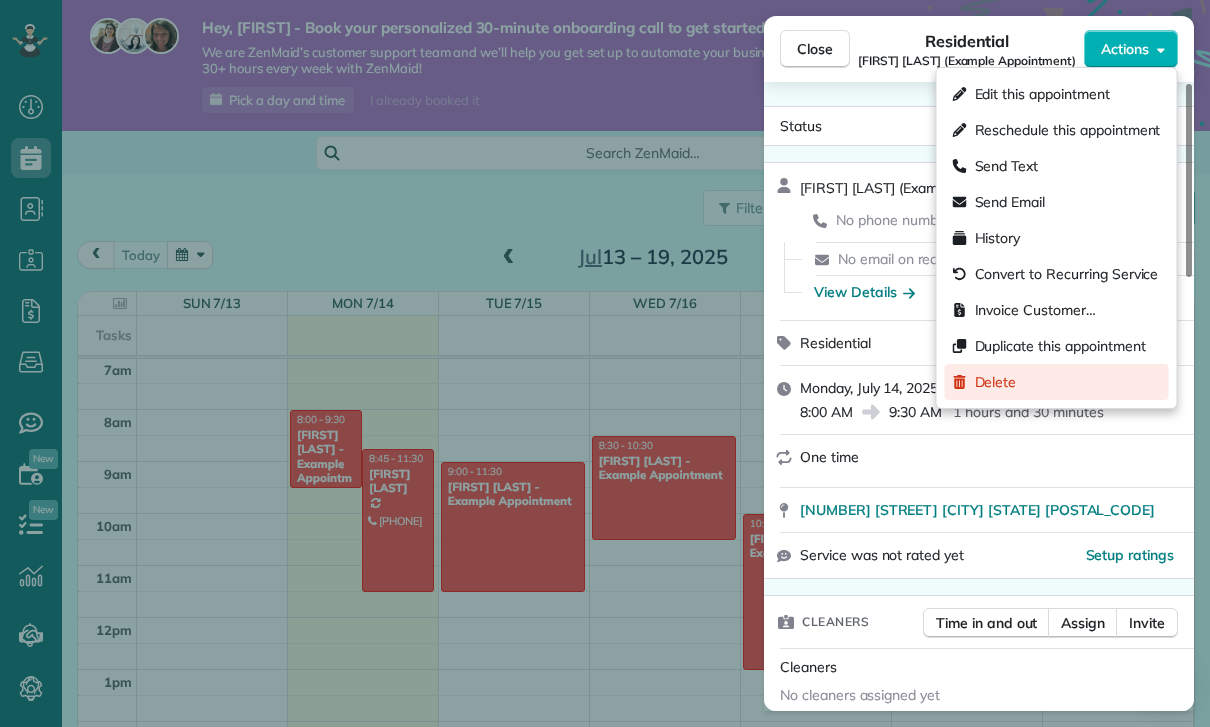 click on "Delete" at bounding box center [996, 382] 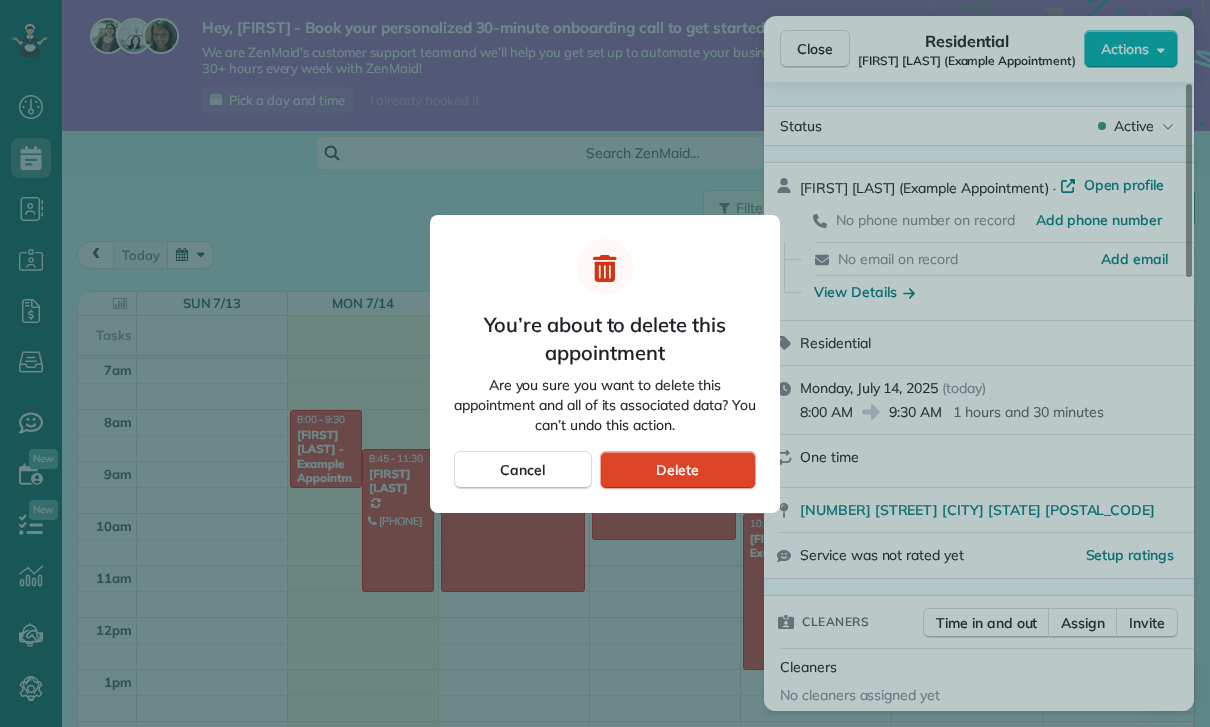 click on "Delete" at bounding box center [678, 470] 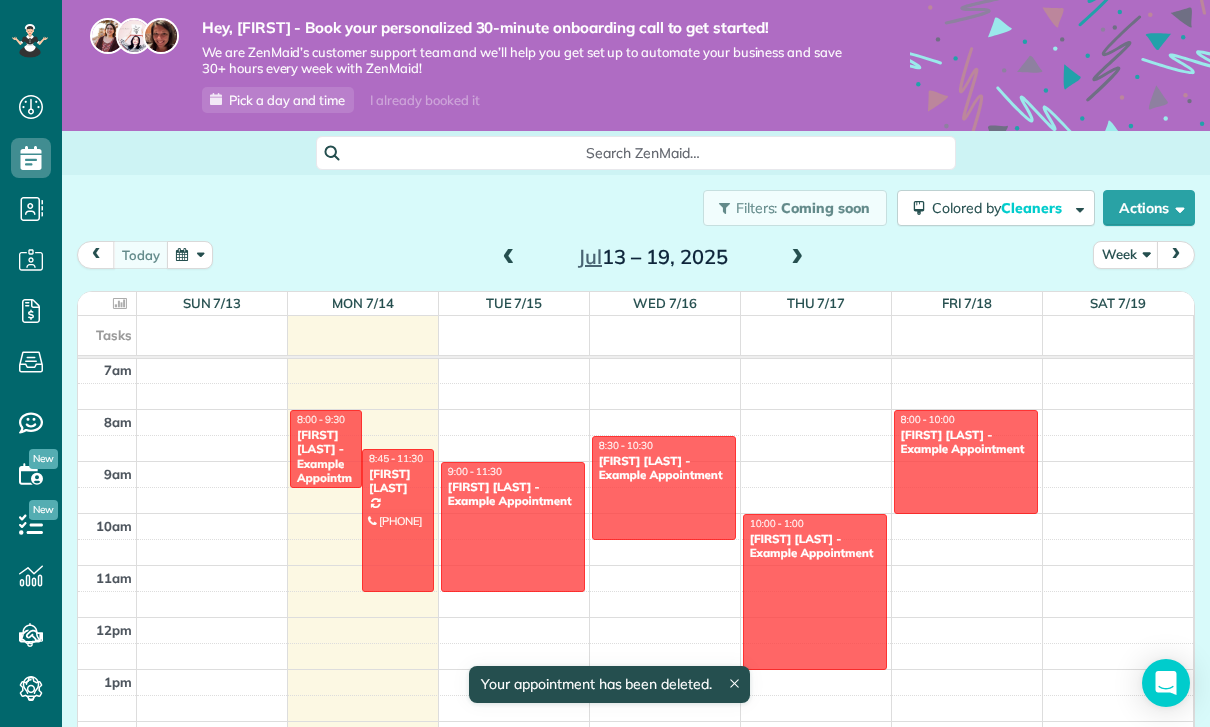 scroll, scrollTop: 365, scrollLeft: 0, axis: vertical 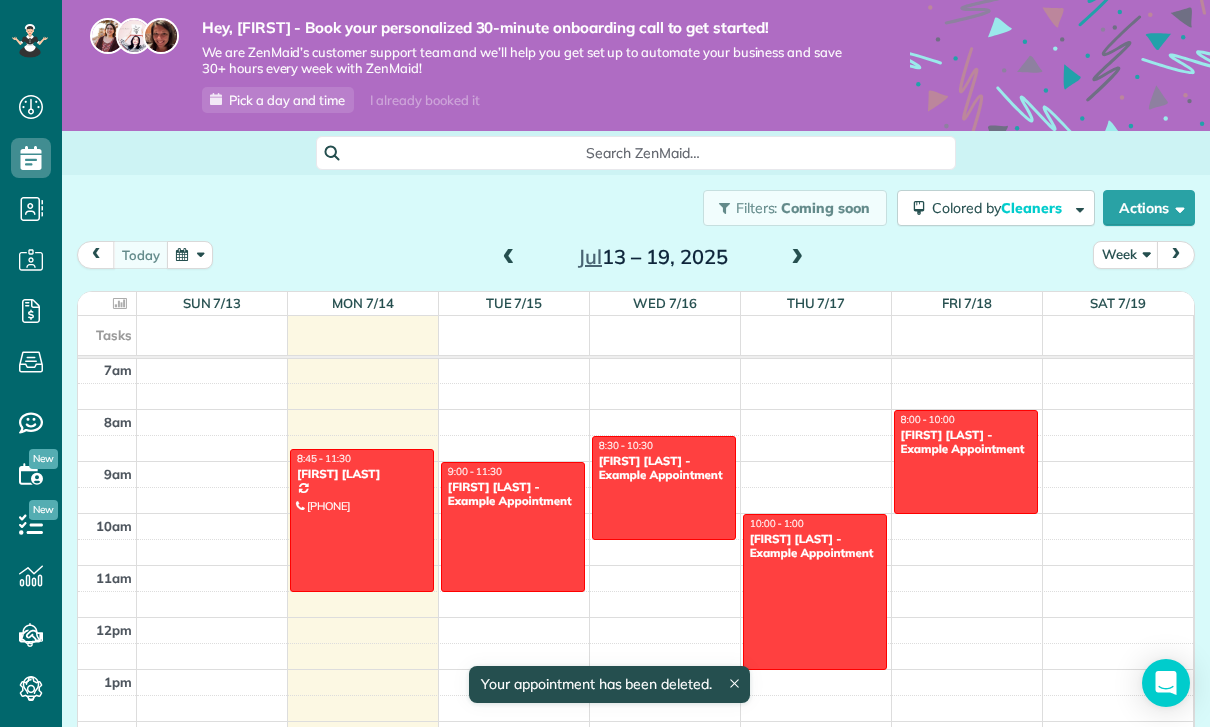 click at bounding box center [513, 527] 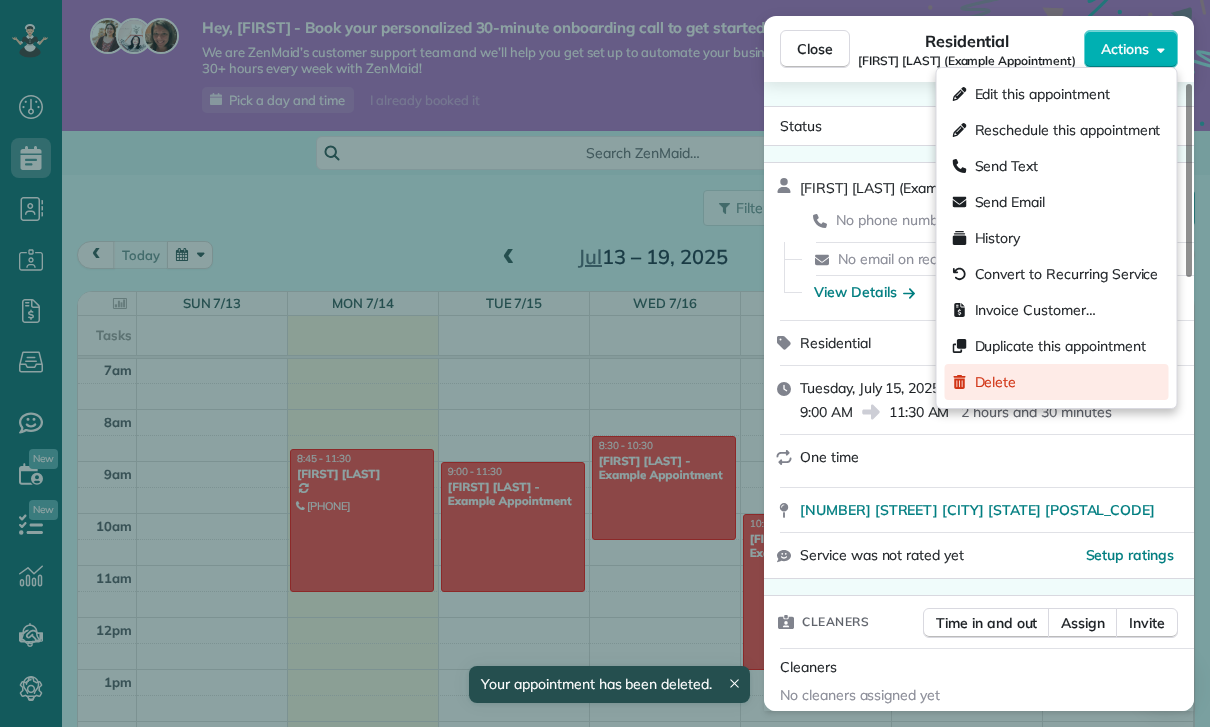 click on "Delete" at bounding box center [996, 382] 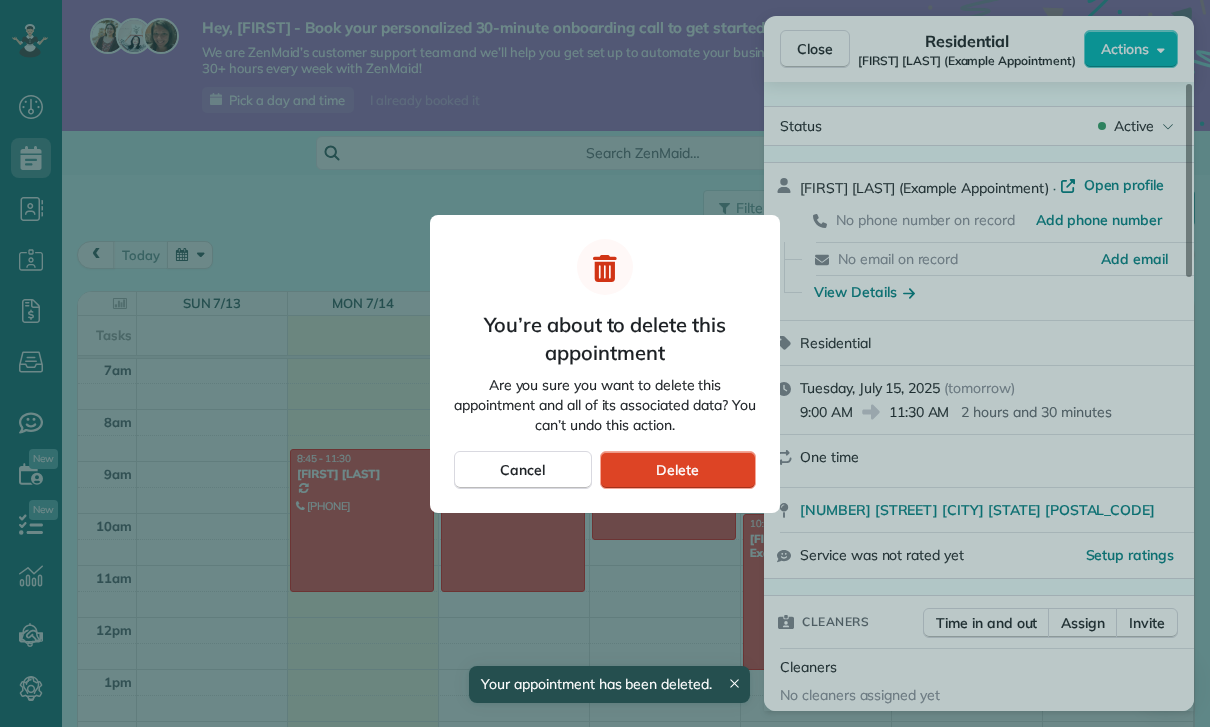 click on "Delete" at bounding box center (677, 470) 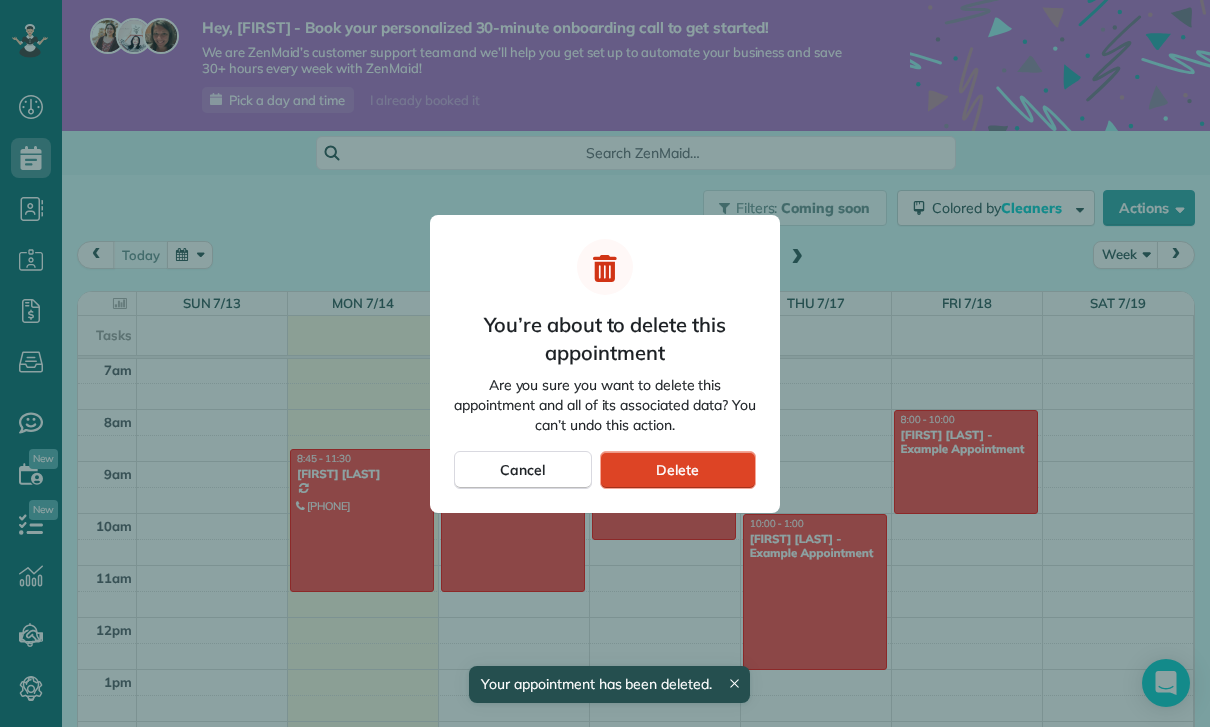 scroll, scrollTop: 365, scrollLeft: 0, axis: vertical 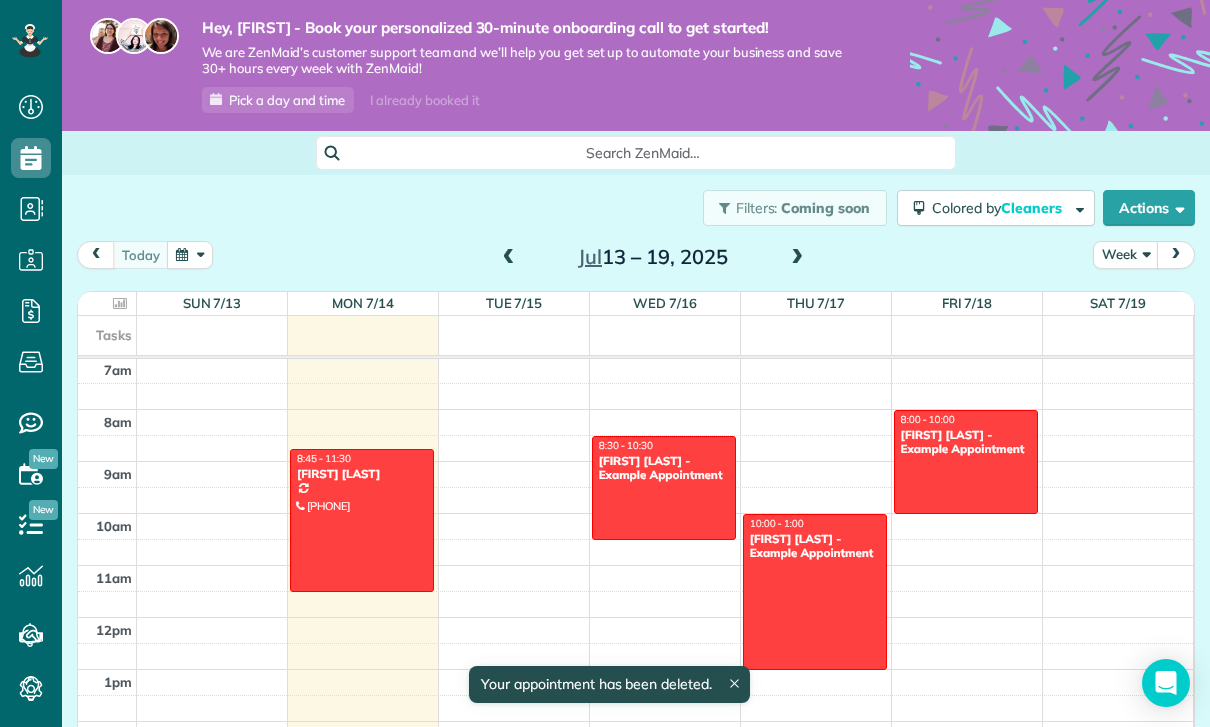 click at bounding box center (664, 488) 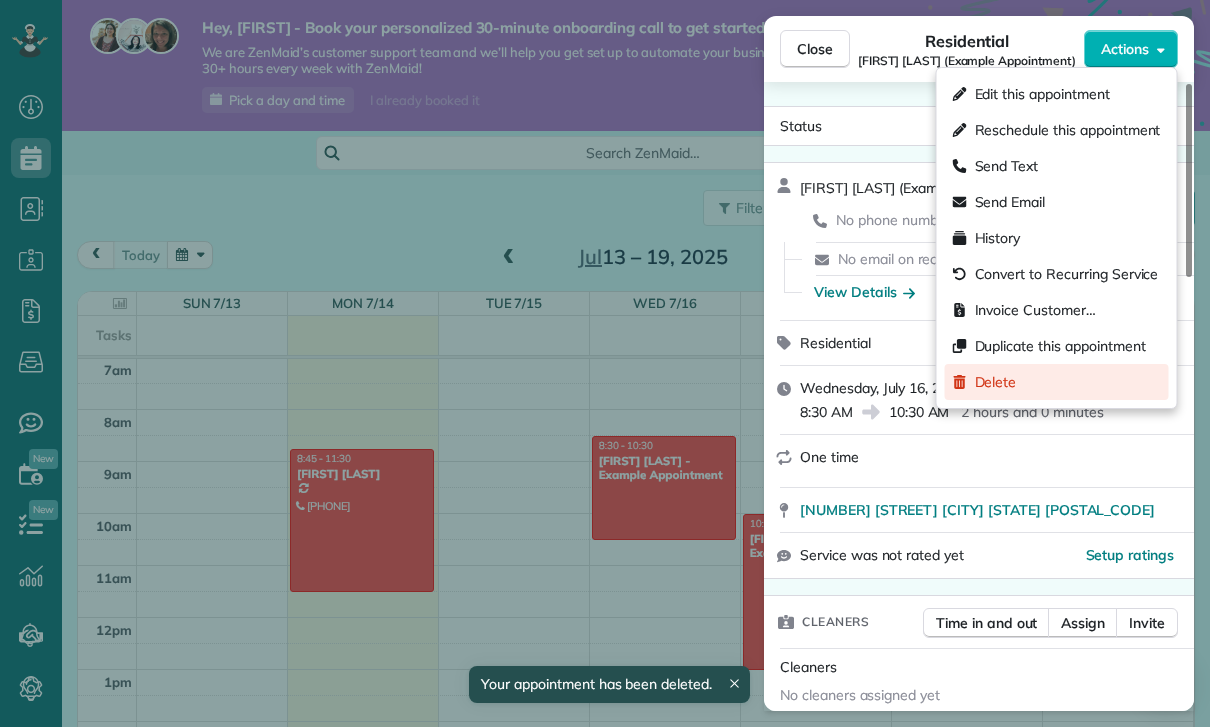 click on "Delete" at bounding box center (996, 382) 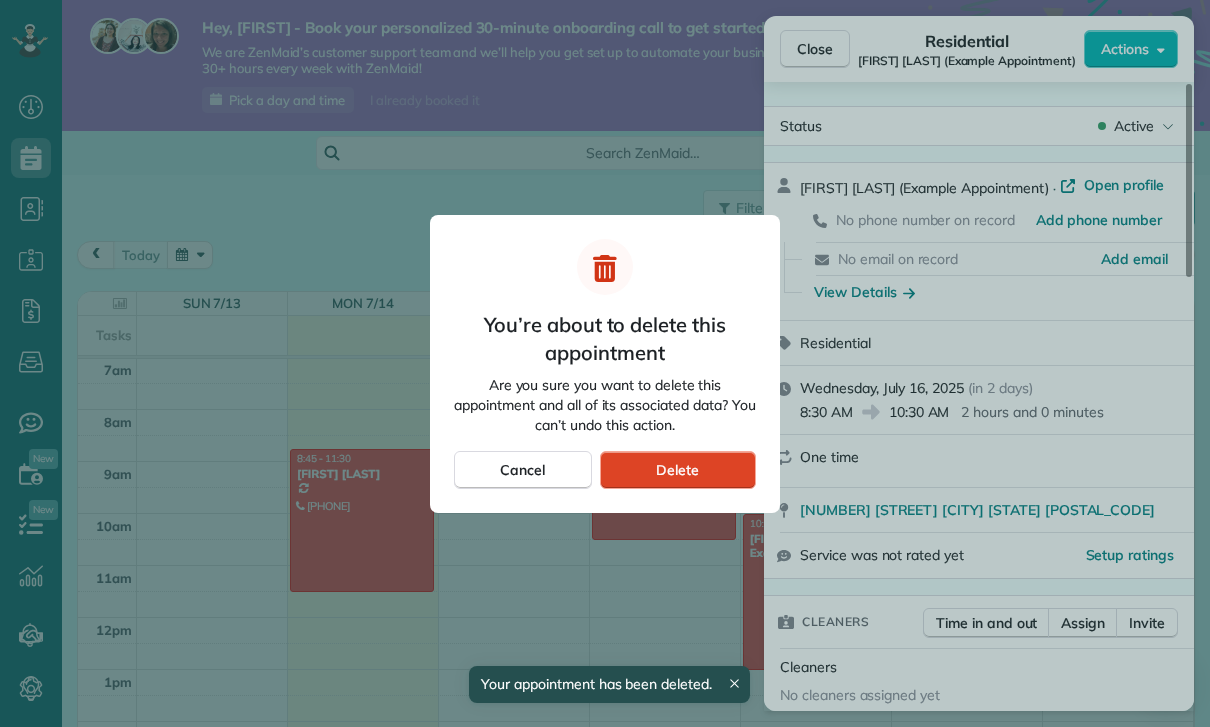 click on "Delete" at bounding box center (677, 470) 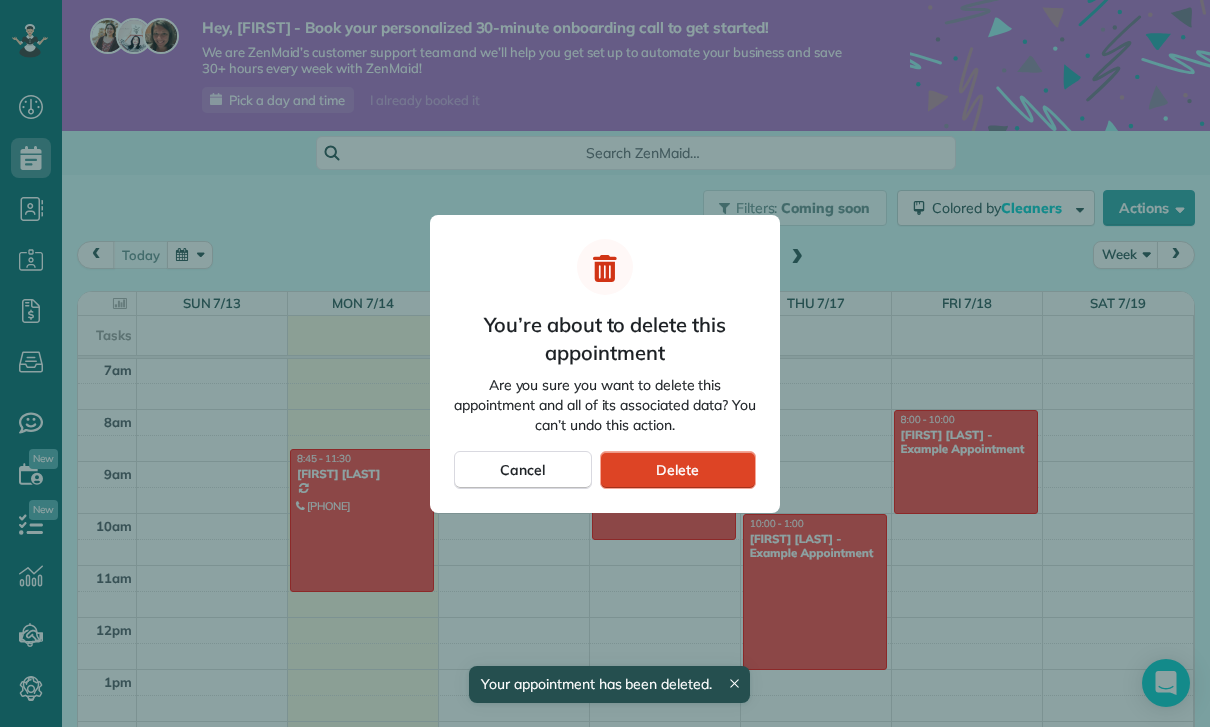 scroll, scrollTop: 365, scrollLeft: 0, axis: vertical 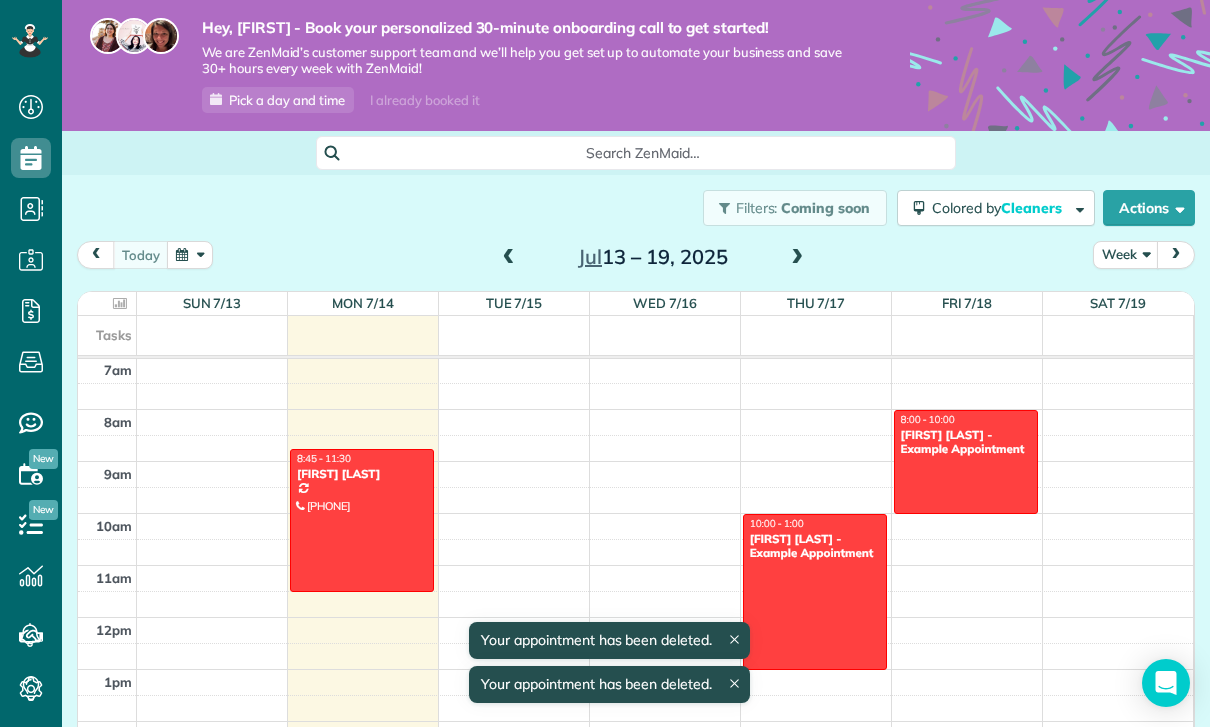 click at bounding box center (815, 592) 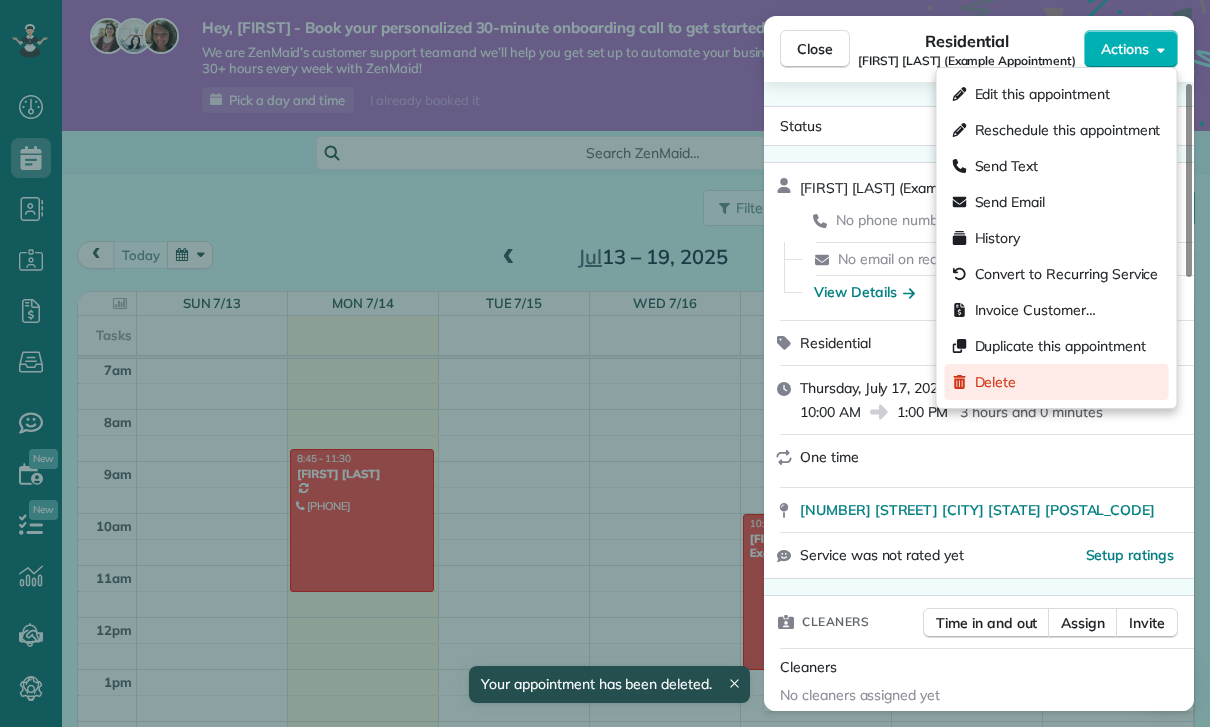 click on "Delete" at bounding box center (996, 382) 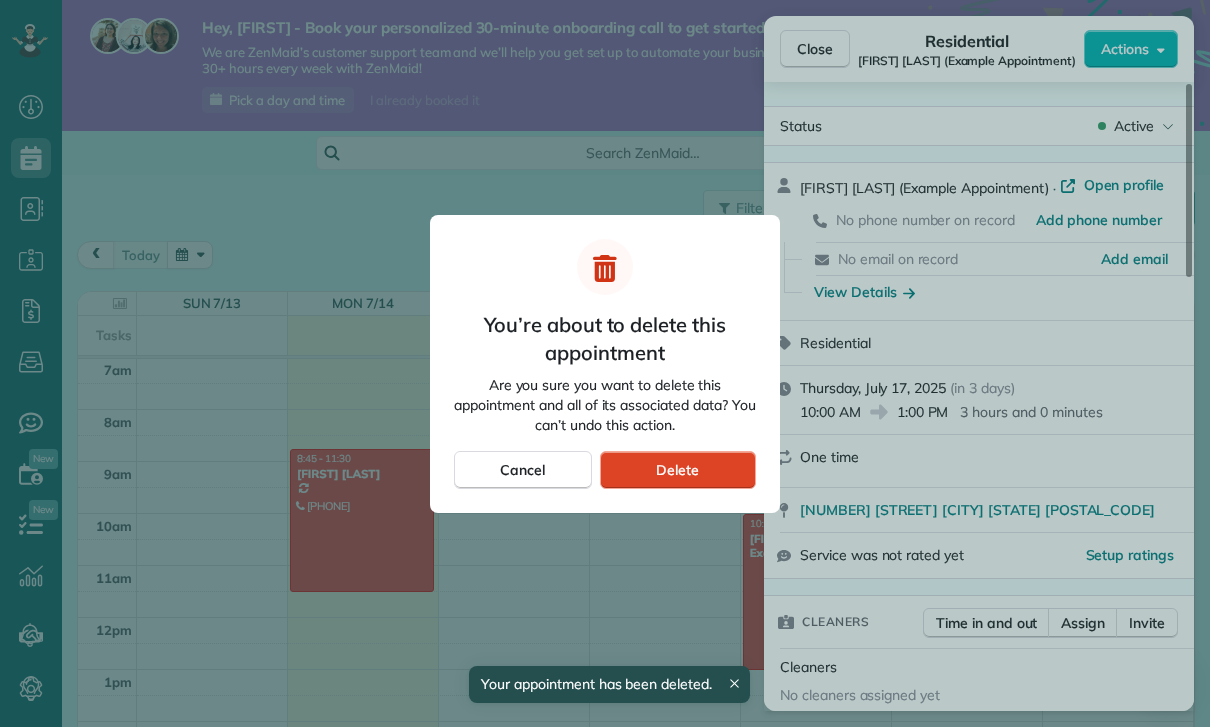 click on "Delete" at bounding box center [678, 470] 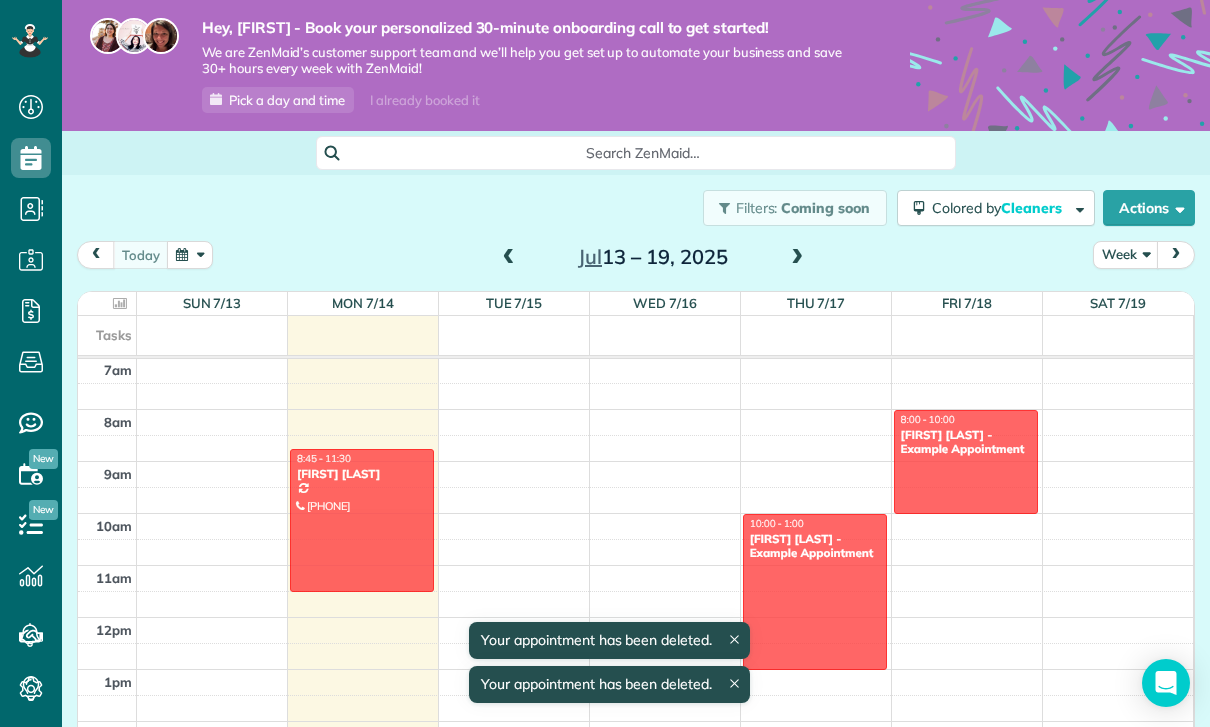 scroll, scrollTop: 365, scrollLeft: 0, axis: vertical 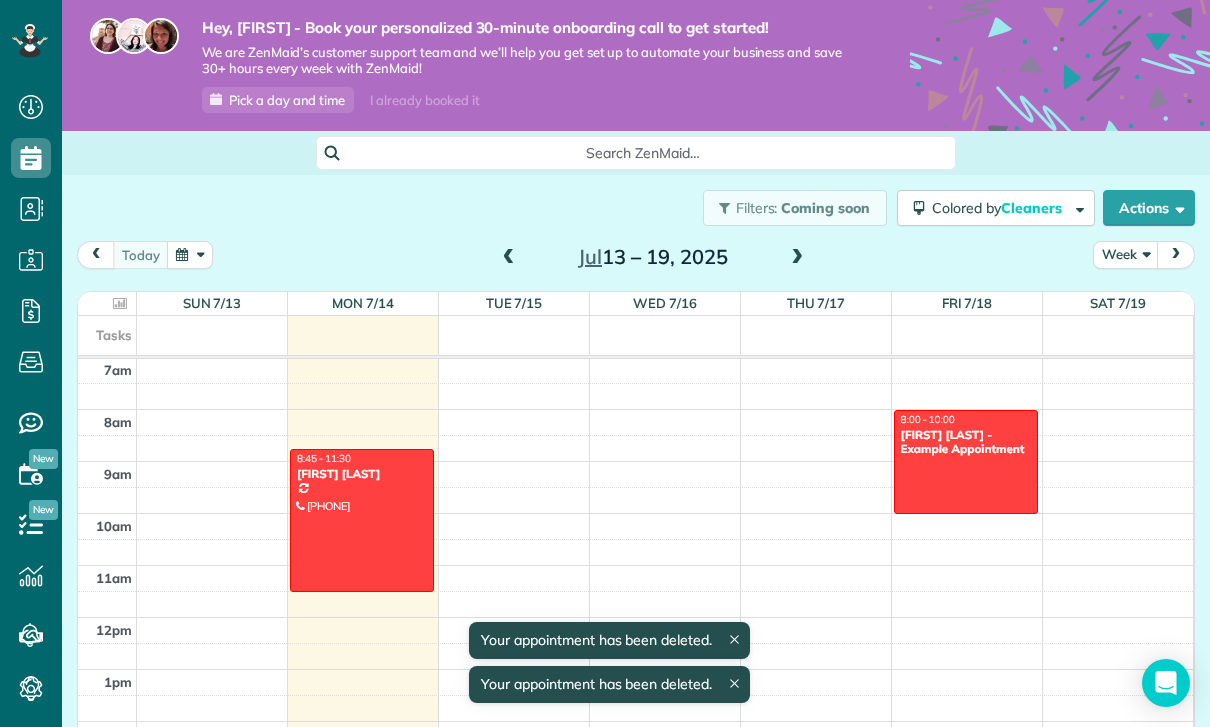 click on "Chris Schwab - Example Appointment" at bounding box center (966, 442) 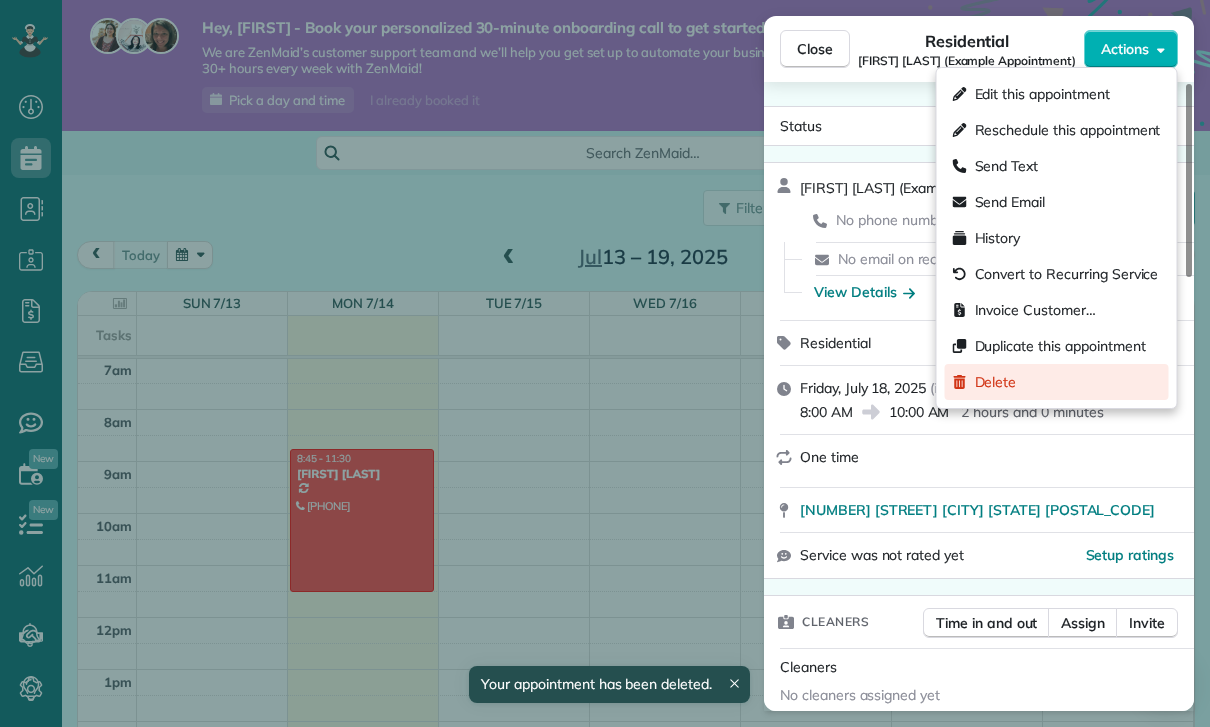click on "Delete" at bounding box center (996, 382) 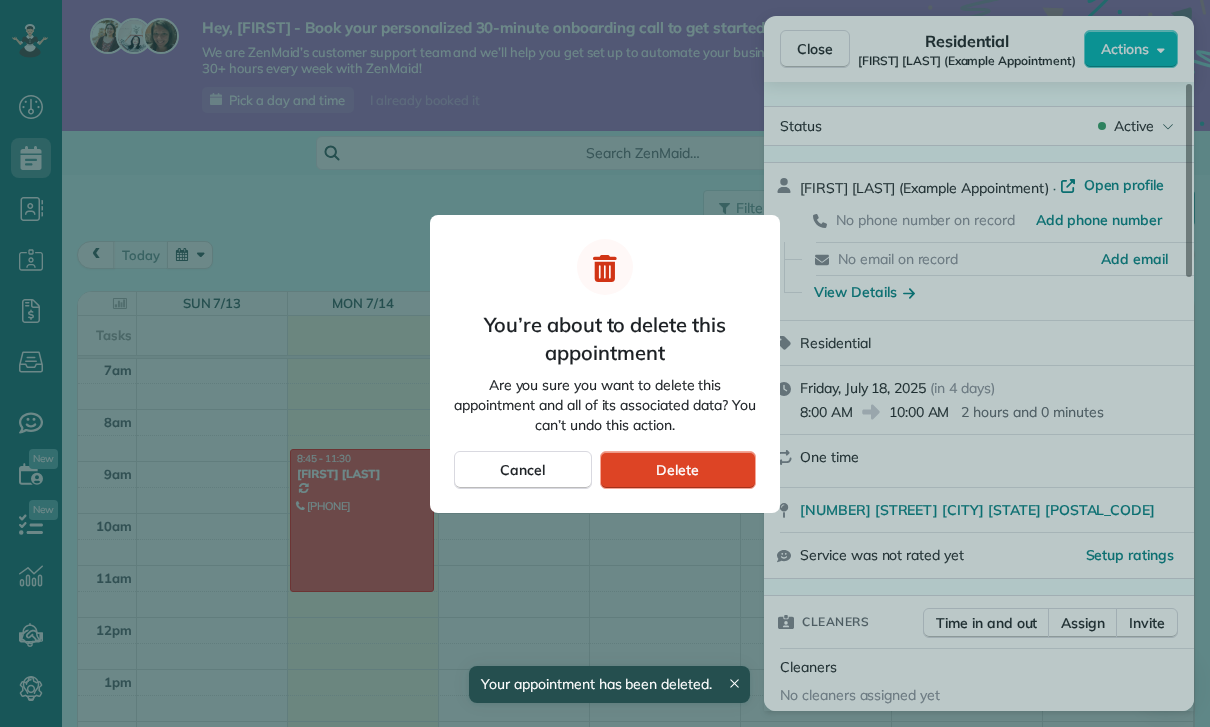 click on "Delete" at bounding box center (678, 470) 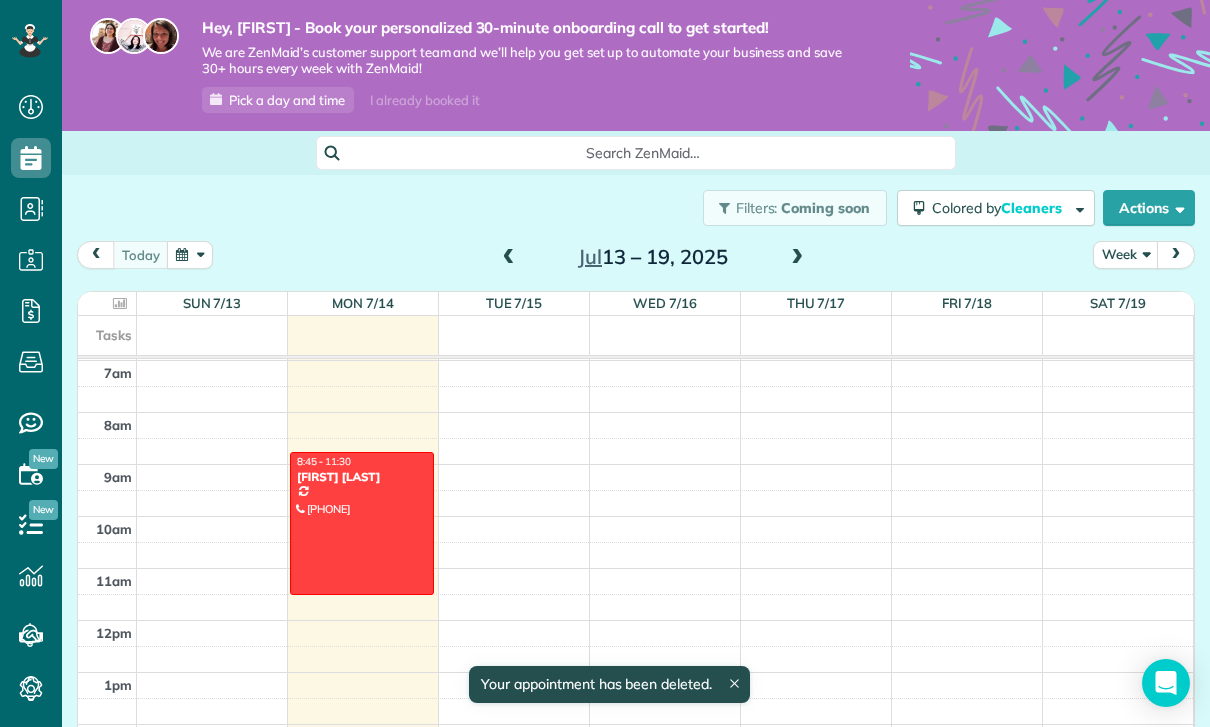 scroll, scrollTop: 357, scrollLeft: 0, axis: vertical 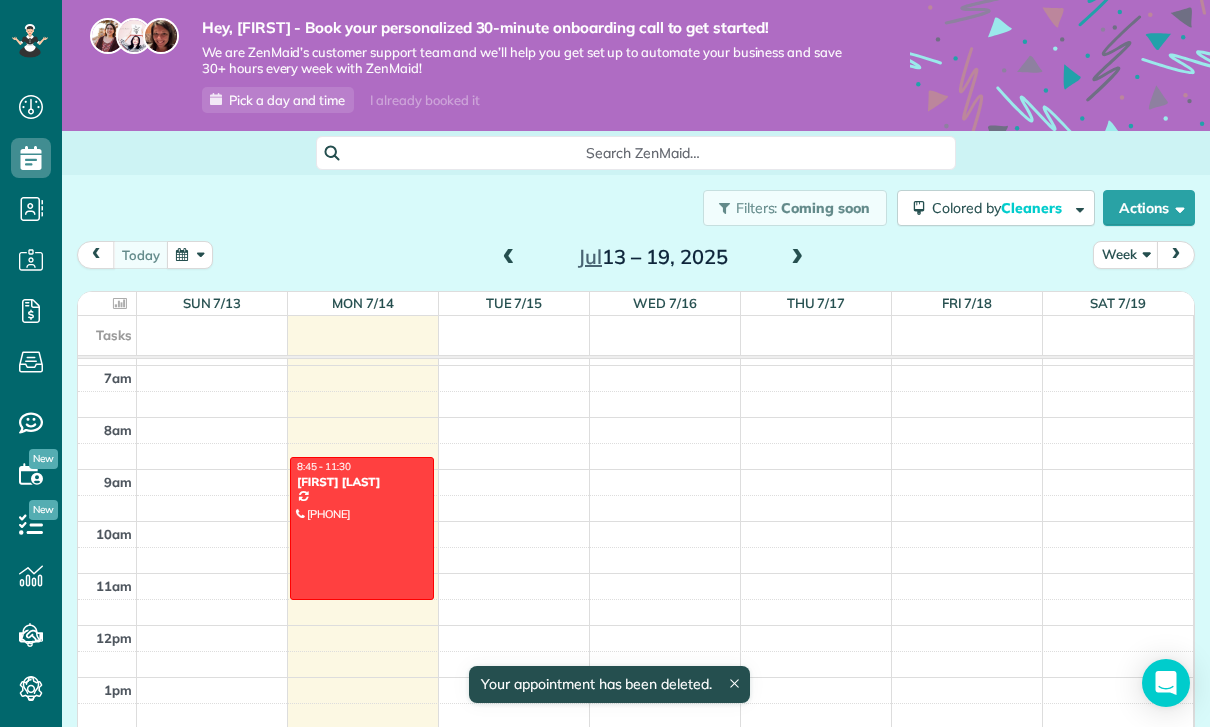 click at bounding box center [362, 528] 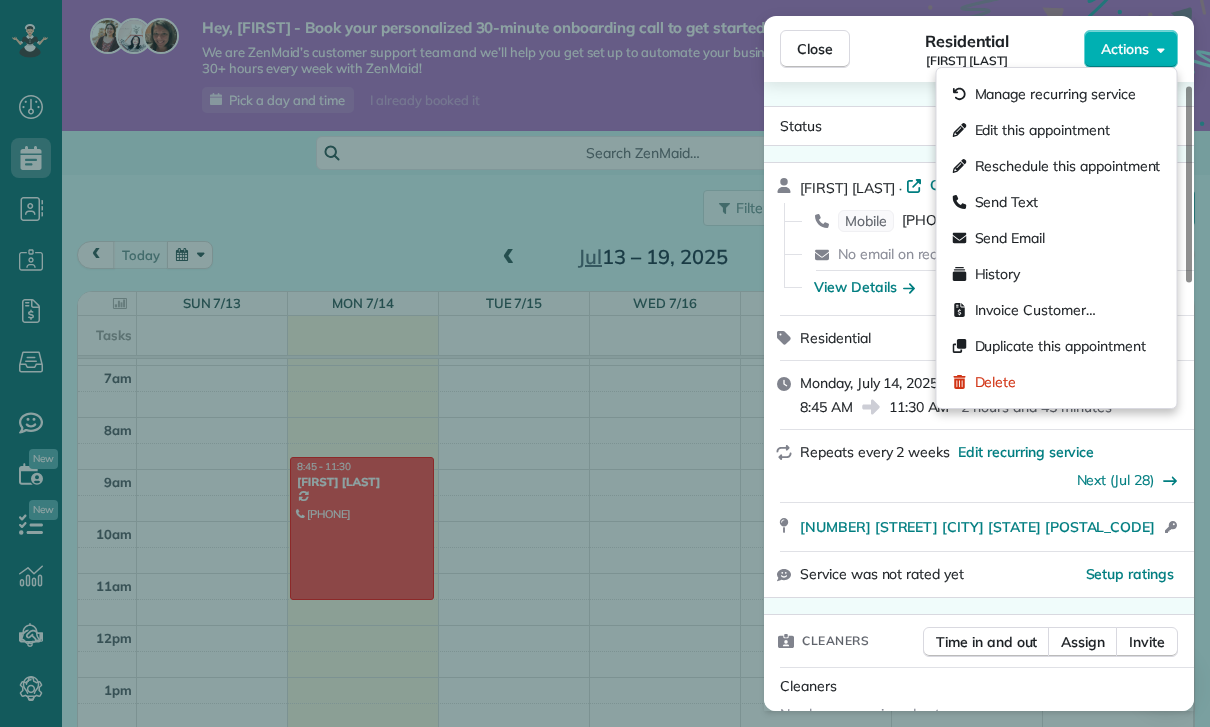 scroll, scrollTop: 9, scrollLeft: 0, axis: vertical 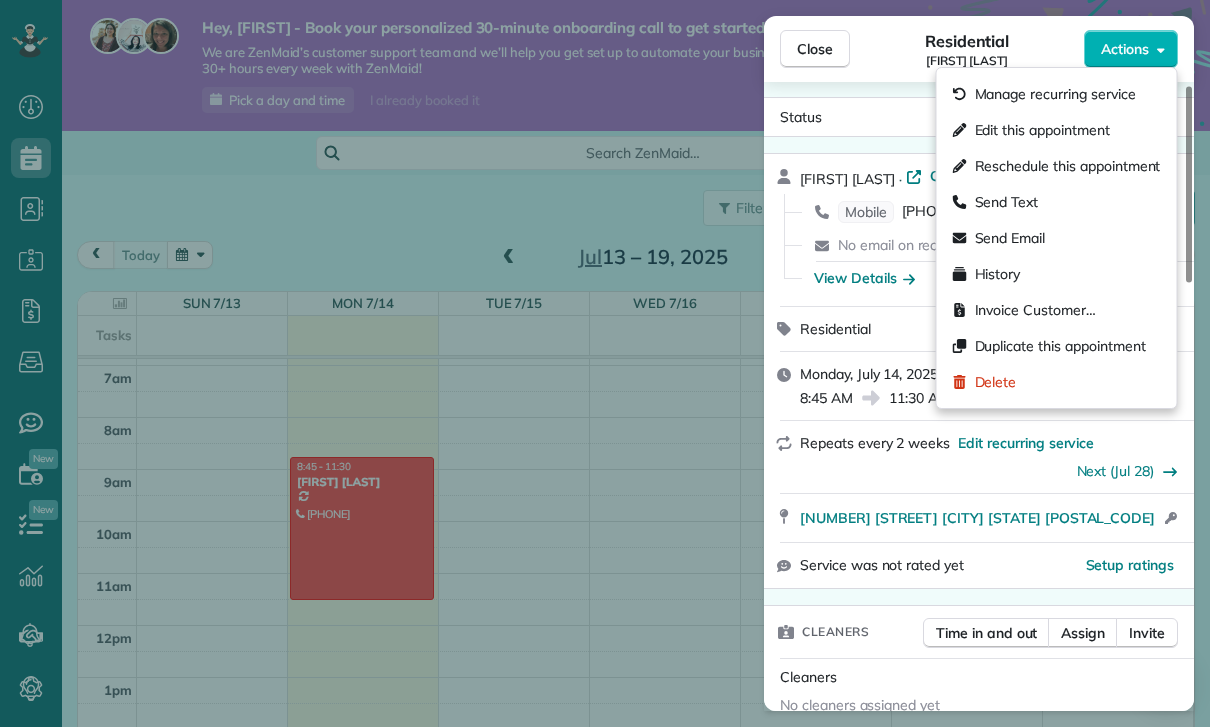 click on "Next (Jul 28)" at bounding box center [991, 467] 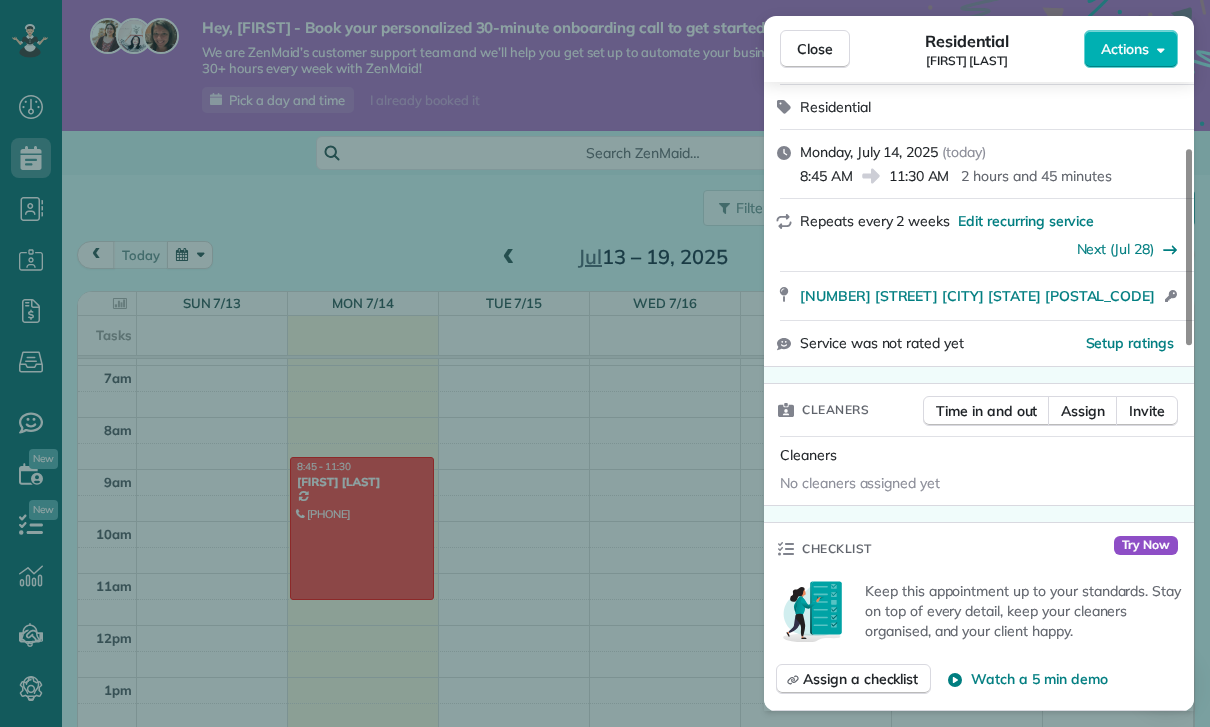 scroll, scrollTop: 232, scrollLeft: 0, axis: vertical 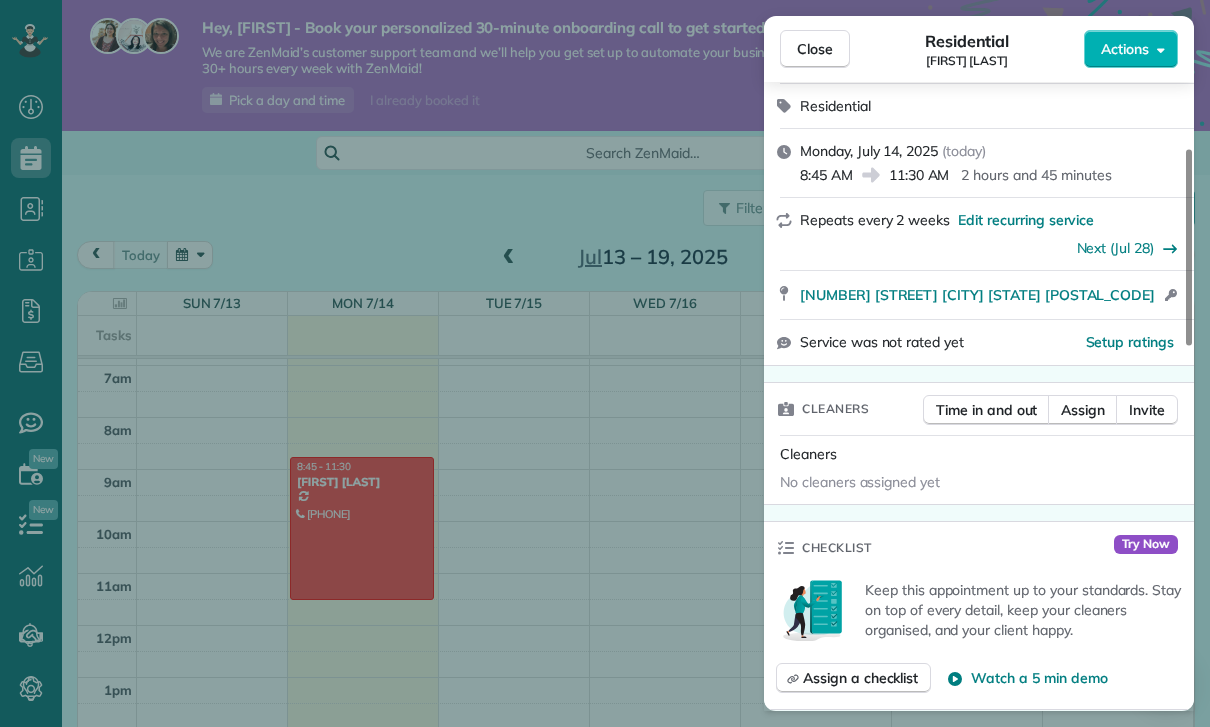 click on "Close Residential Bill Boyd Actions Status Active Bill Boyd · Open profile Mobile (803) 493-5194 Copy No email on record Add email View Details Residential Monday, July 14, 2025 ( today ) 8:45 AM 11:30 AM 2 hours and 45 minutes Repeats every 2 weeks Edit recurring service Next (Jul 28) 1645 Paul Boyd rd Clover SC 29710 Open access information Service was not rated yet Setup ratings Cleaners Time in and out Assign Invite Cleaners No cleaners assigned yet Checklist Try Now Keep this appointment up to your standards. Stay on top of every detail, keep your cleaners organised, and your client happy. Assign a checklist Watch a 5 min demo Billing Billing actions Price $150.00 Overcharge $0.00 Discount $0.00 Coupon discount - Primary tax - Secondary tax - Total appointment price $150.00 Tips collected New feature! $0.00 Unpaid Mark as paid Total including tip $150.00 Get paid online in no-time! Send an invoice and reward your cleaners with tips Charge customer credit card Appointment custom fields Reason for Skip -" at bounding box center (605, 363) 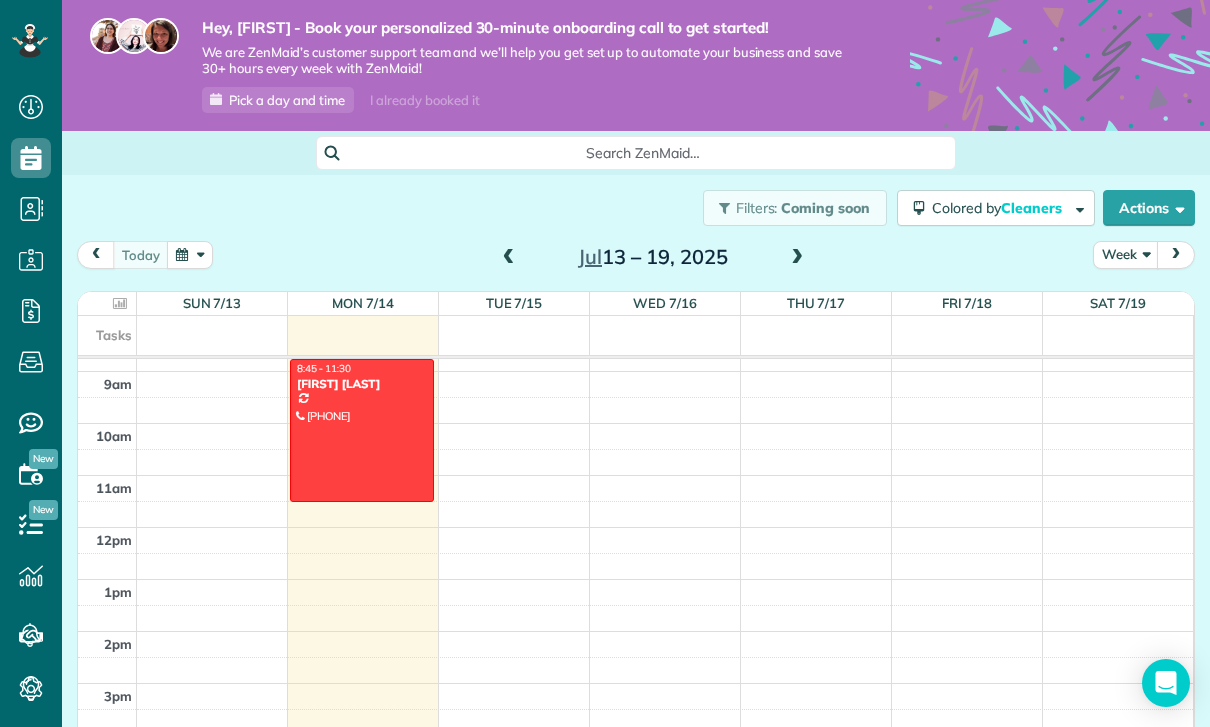 scroll, scrollTop: 452, scrollLeft: 0, axis: vertical 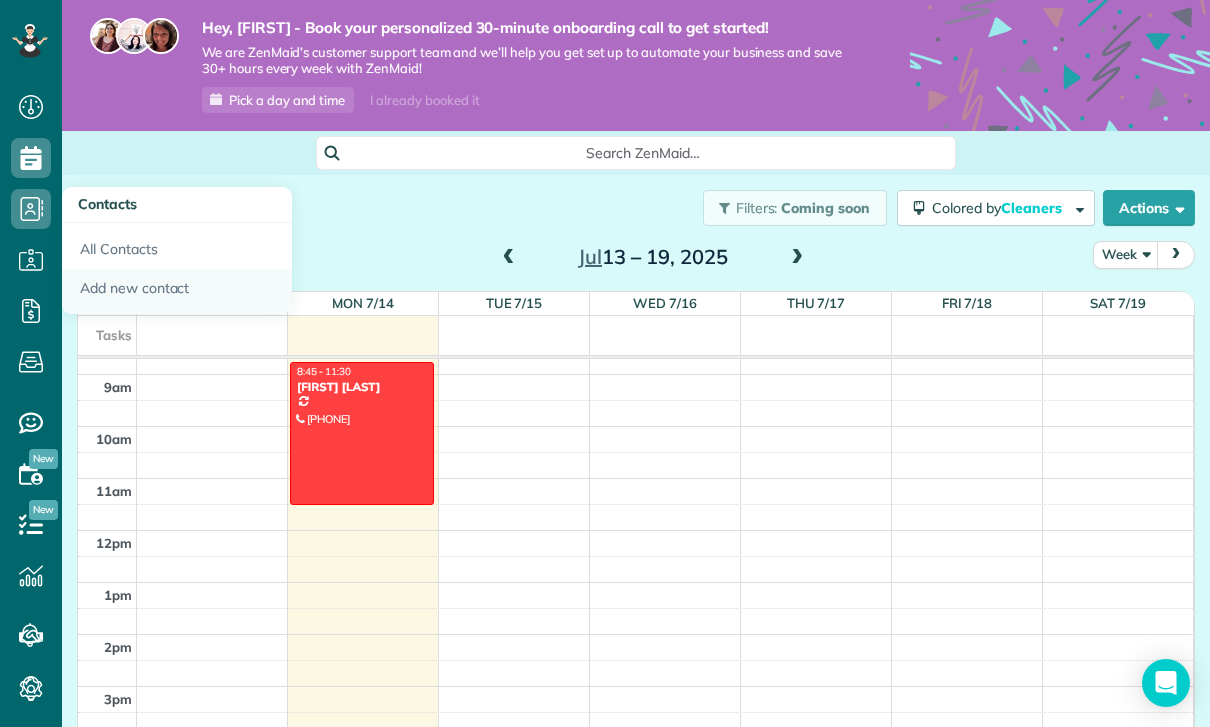 click on "Add new contact" at bounding box center (177, 292) 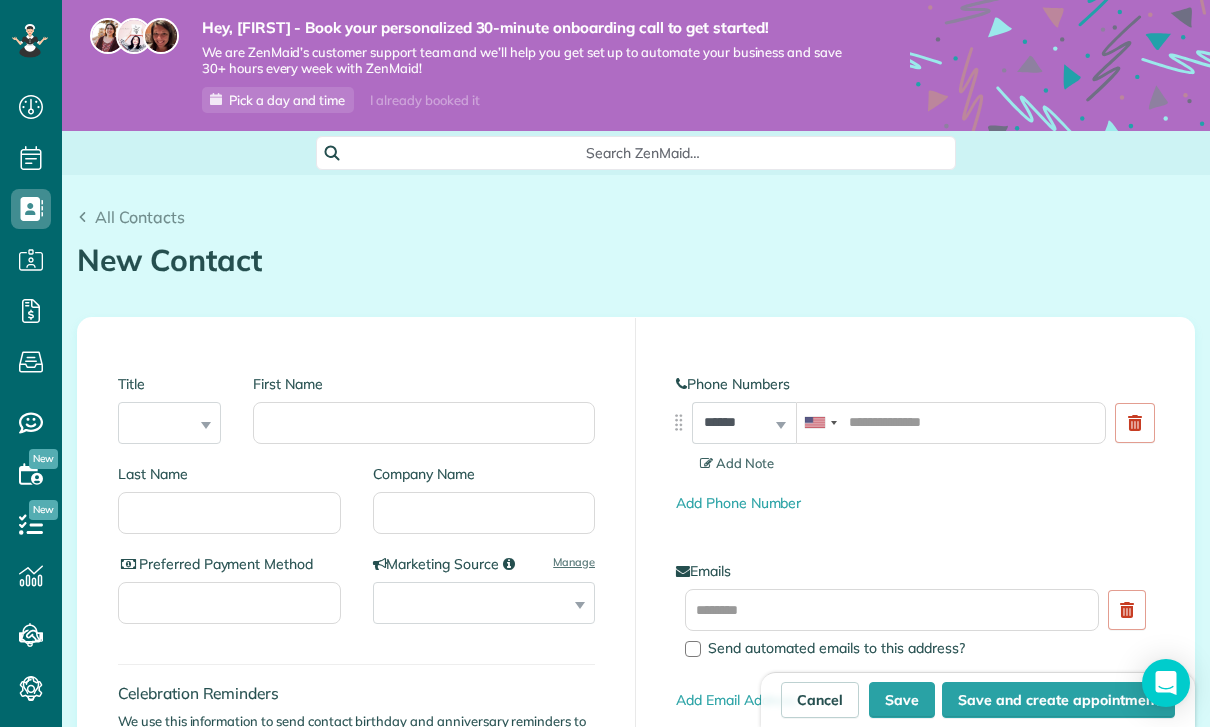 scroll, scrollTop: 0, scrollLeft: 0, axis: both 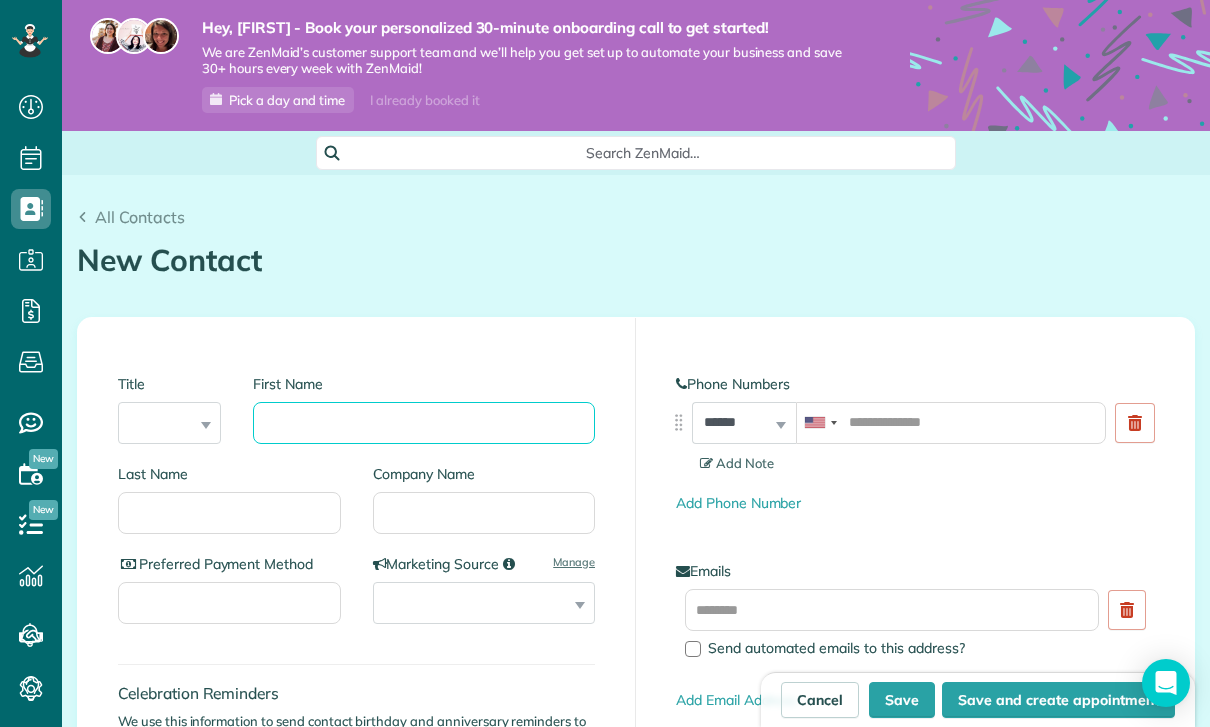 click on "First Name" at bounding box center [424, 423] 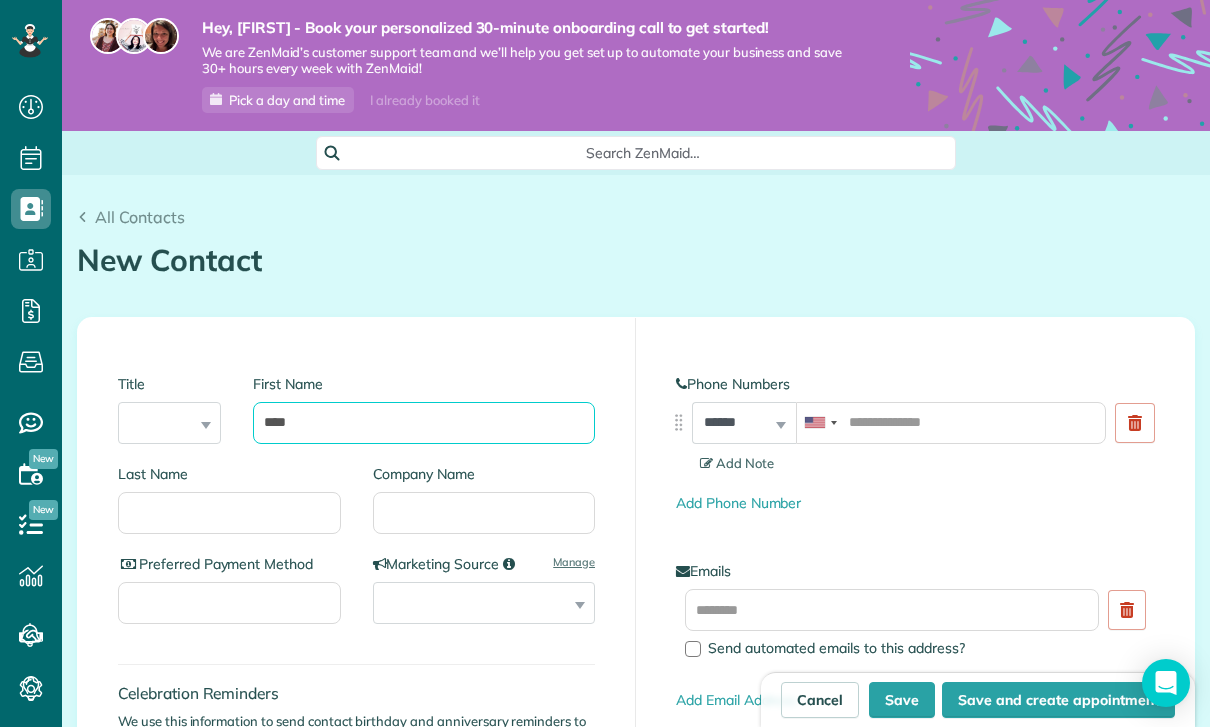 scroll, scrollTop: 0, scrollLeft: 0, axis: both 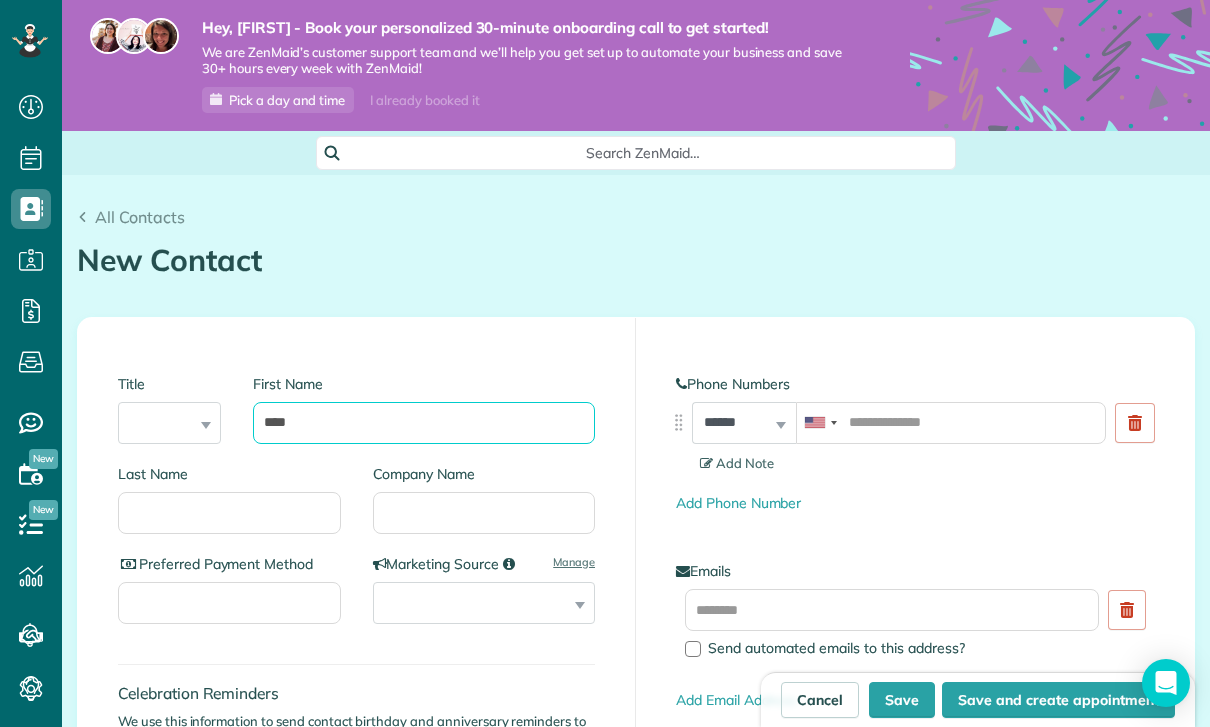 type on "****" 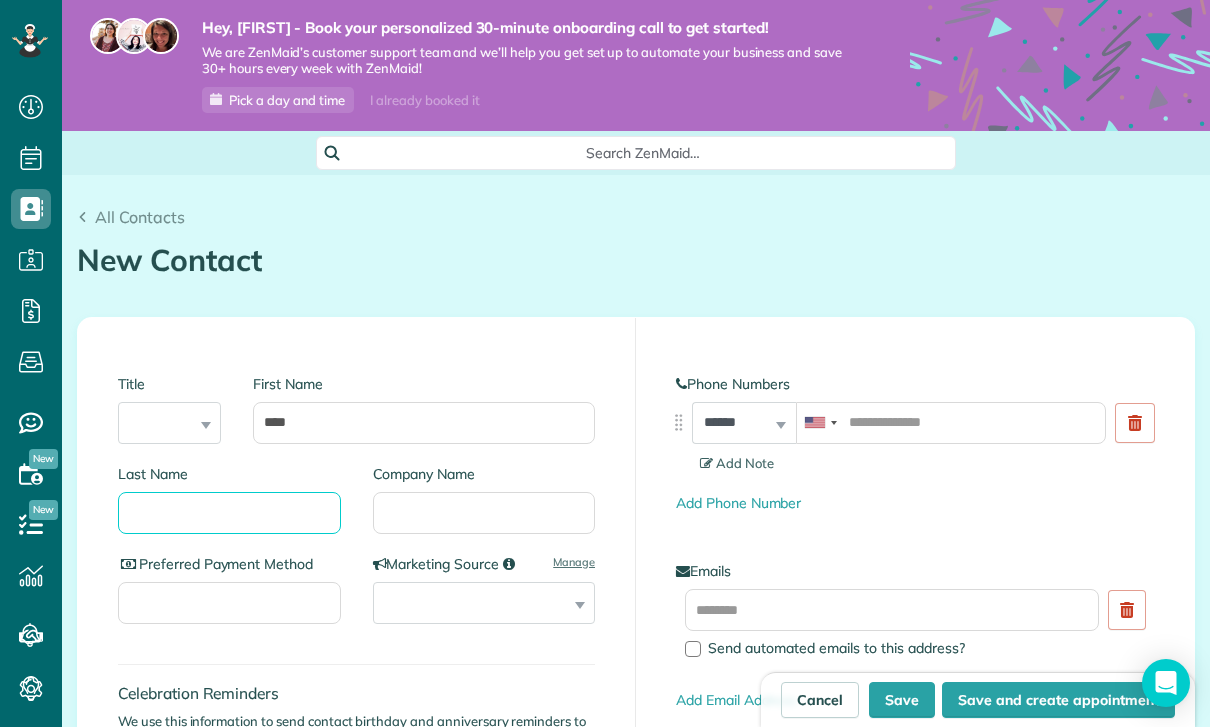 click on "Last Name" at bounding box center (229, 513) 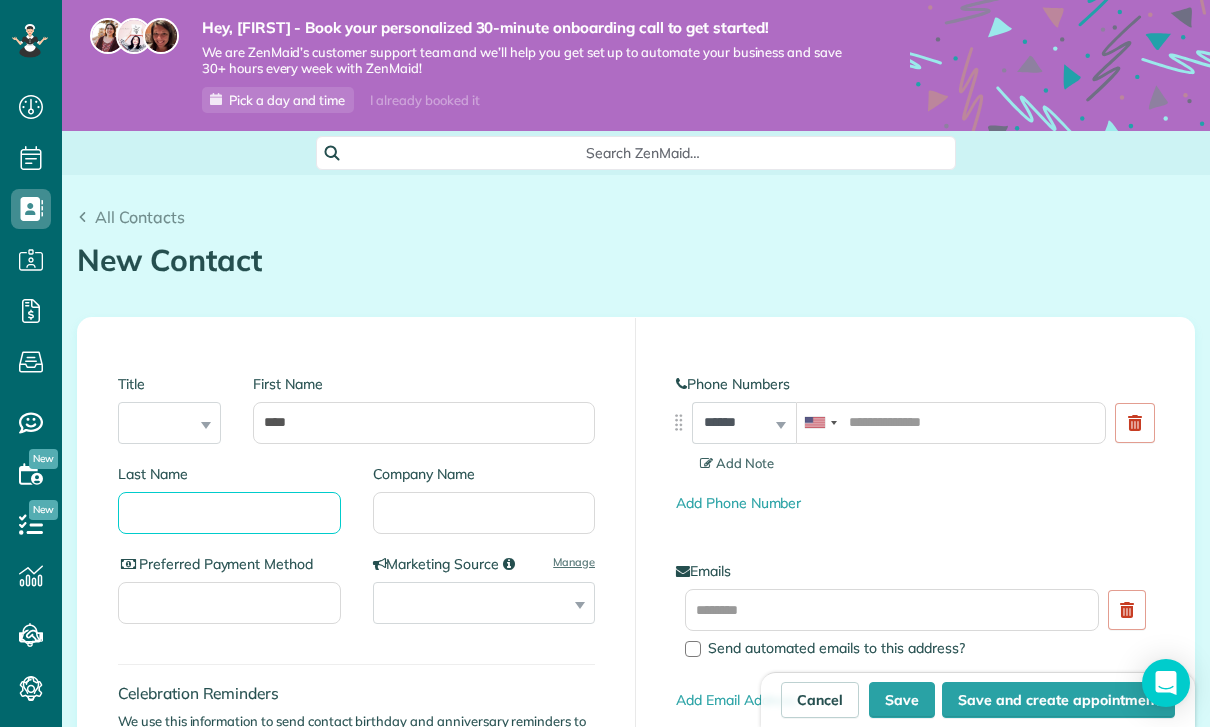 type on "*" 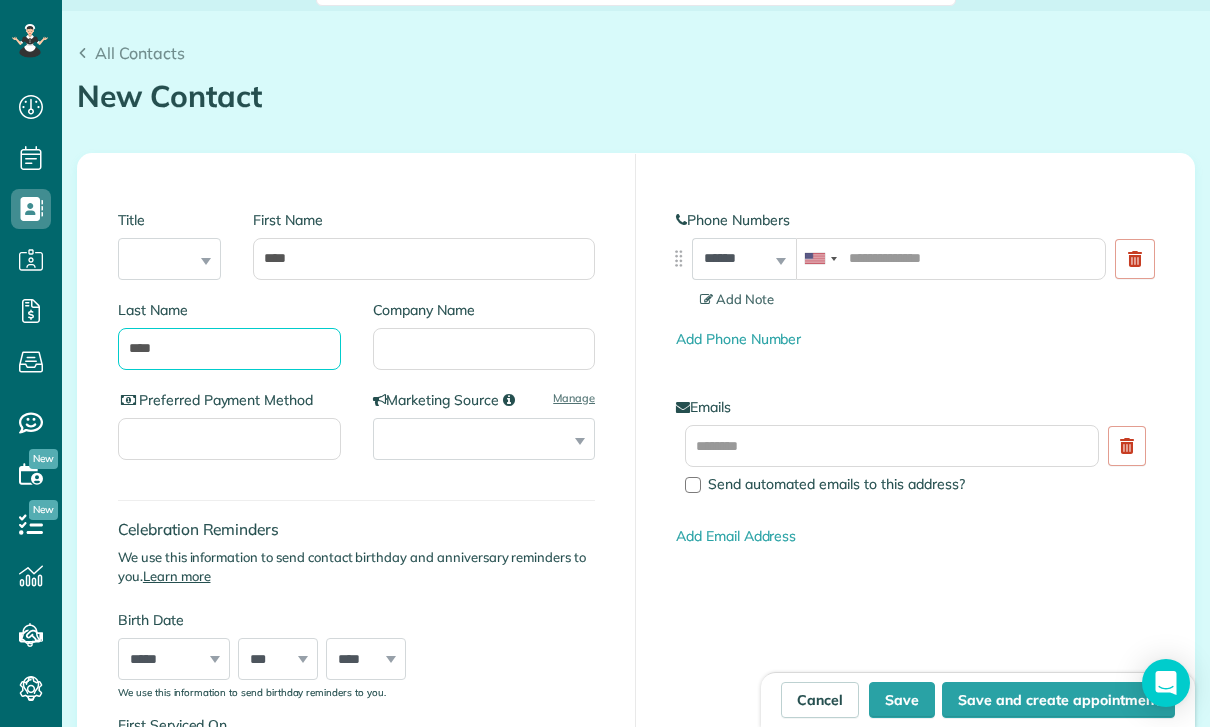 scroll, scrollTop: 165, scrollLeft: 0, axis: vertical 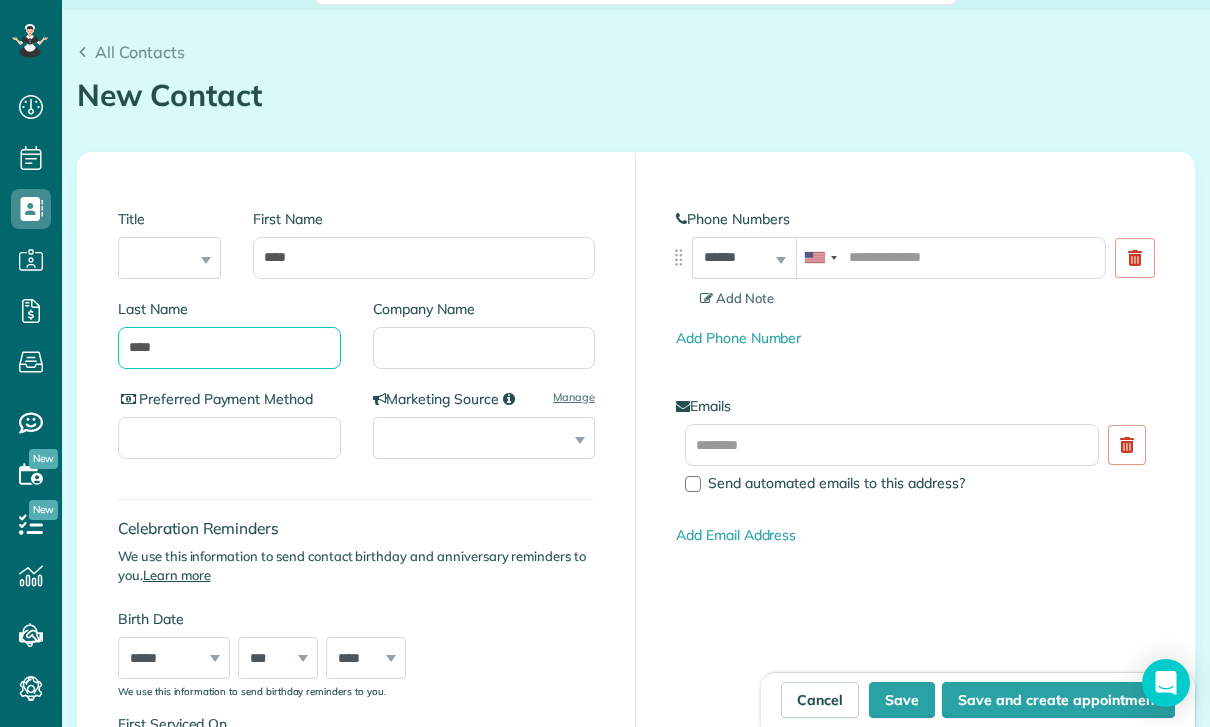 type on "****" 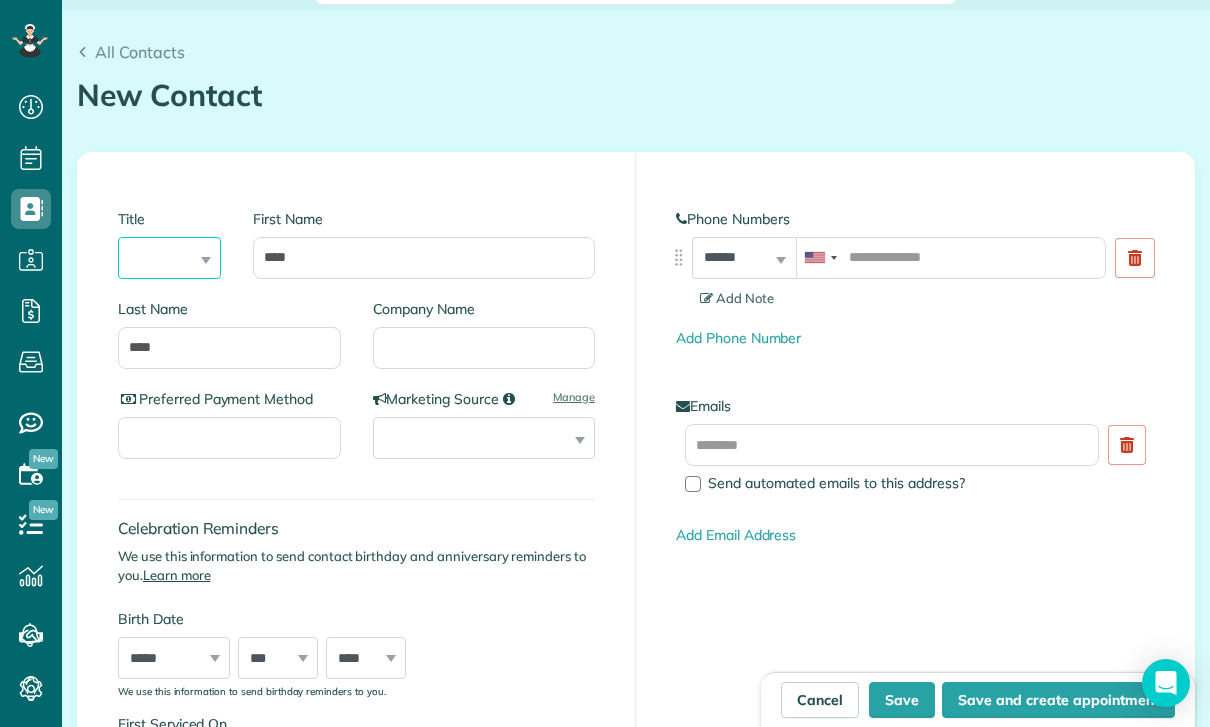 click on "***
****
***
***" at bounding box center [169, 258] 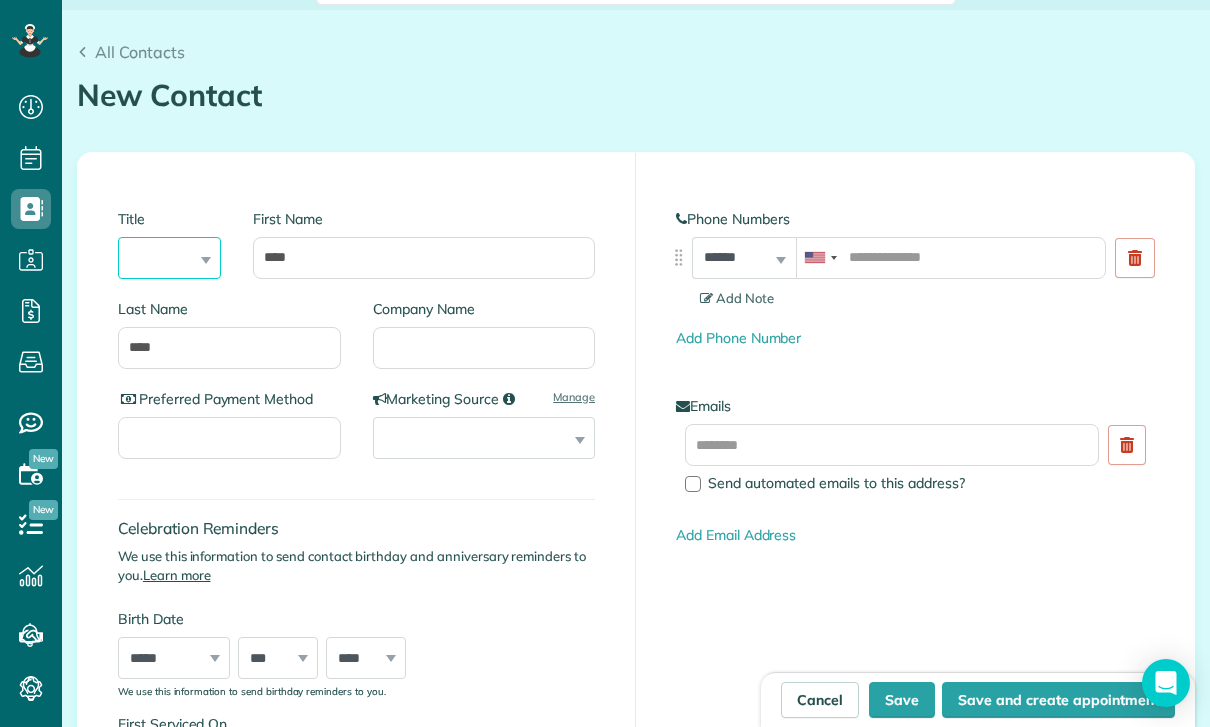 select on "****" 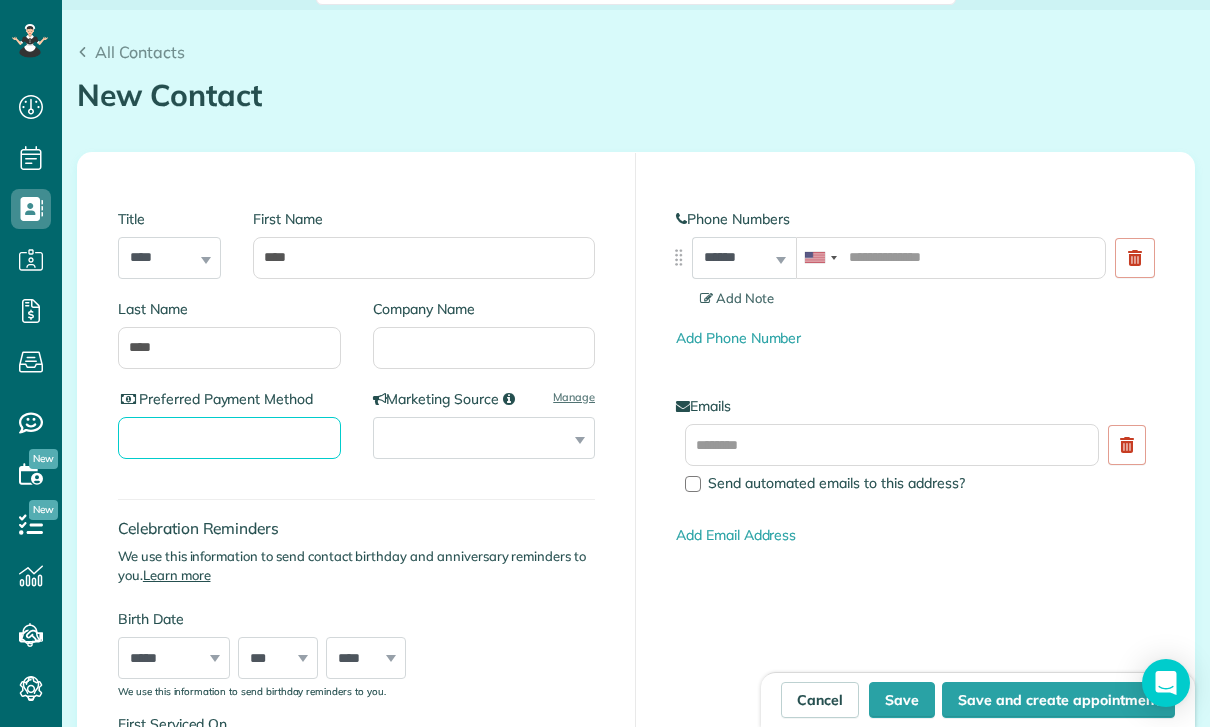 click on "Preferred Payment Method" at bounding box center [229, 438] 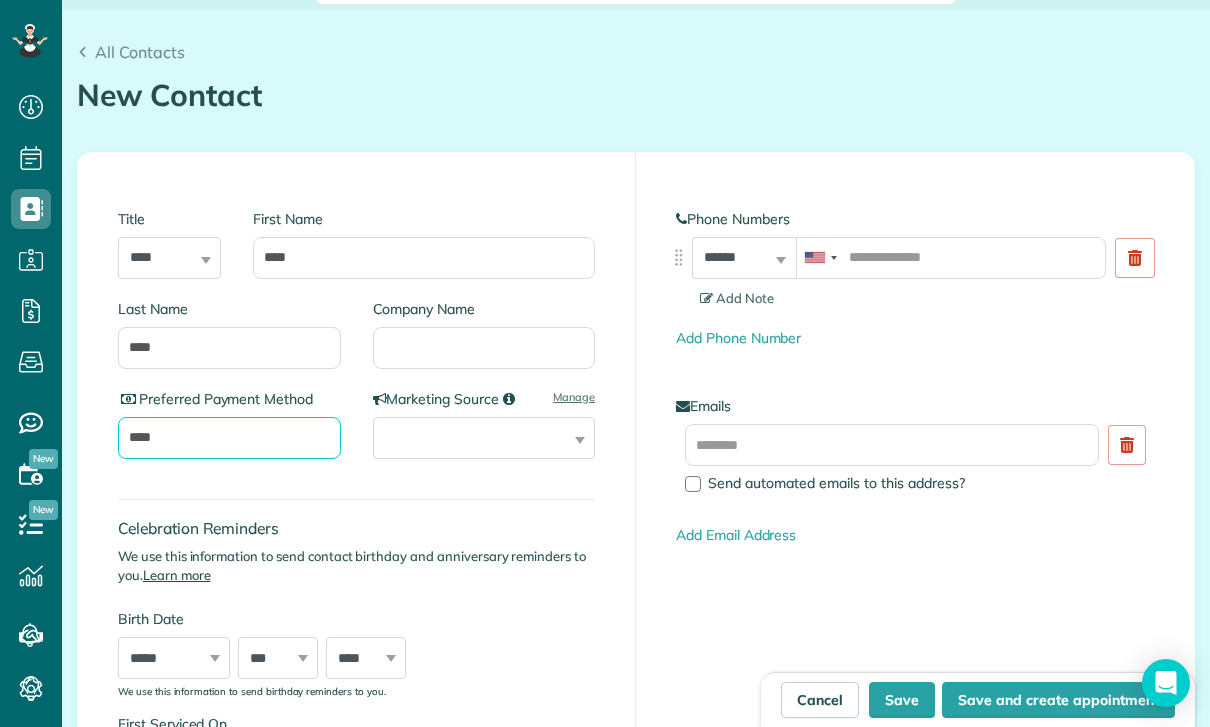 type on "****" 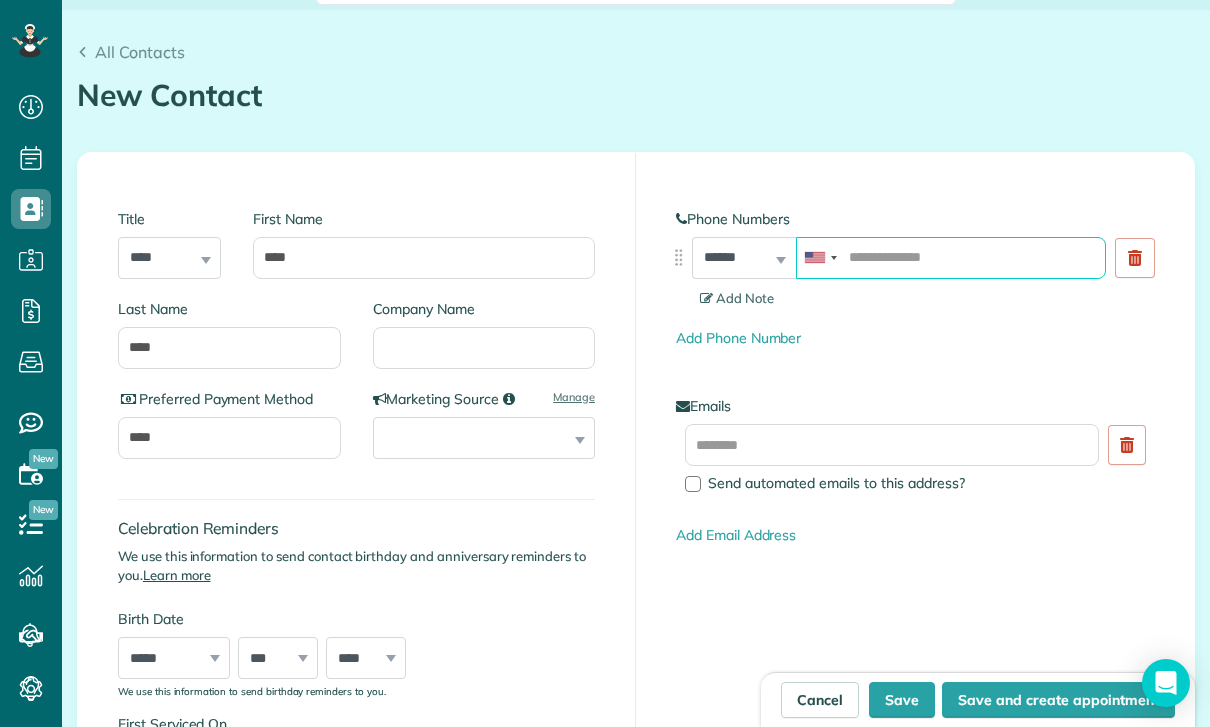 click at bounding box center (951, 258) 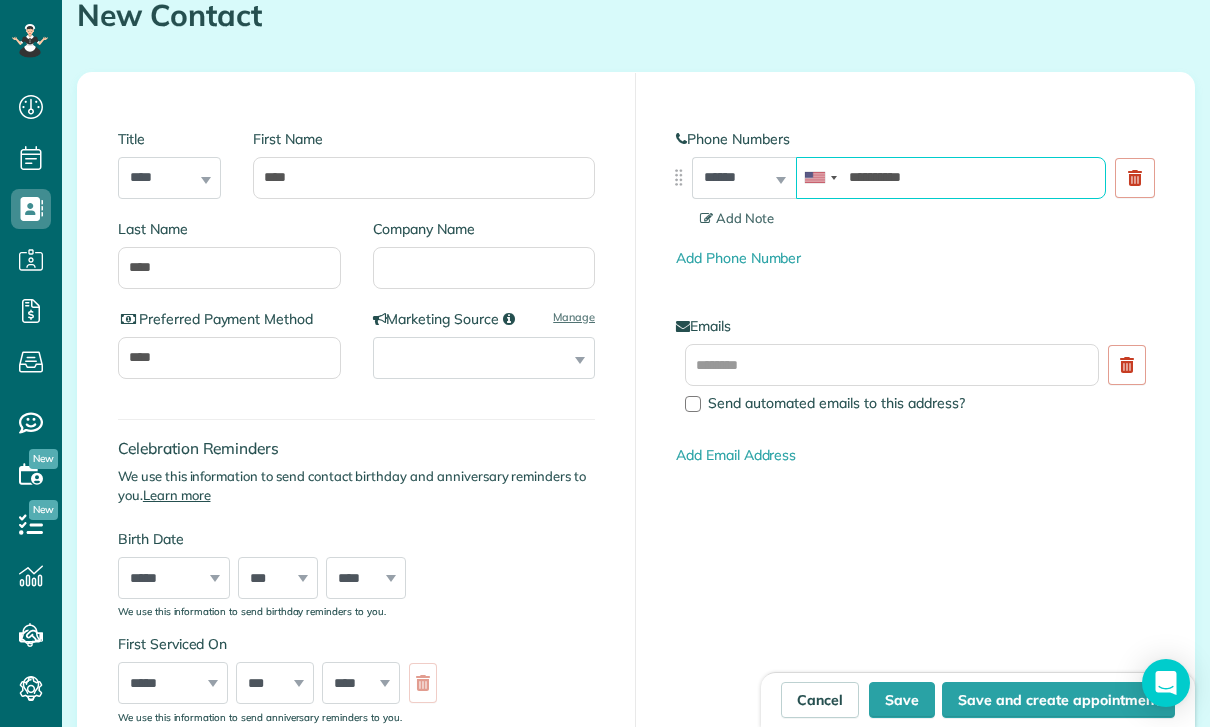 scroll, scrollTop: 246, scrollLeft: 0, axis: vertical 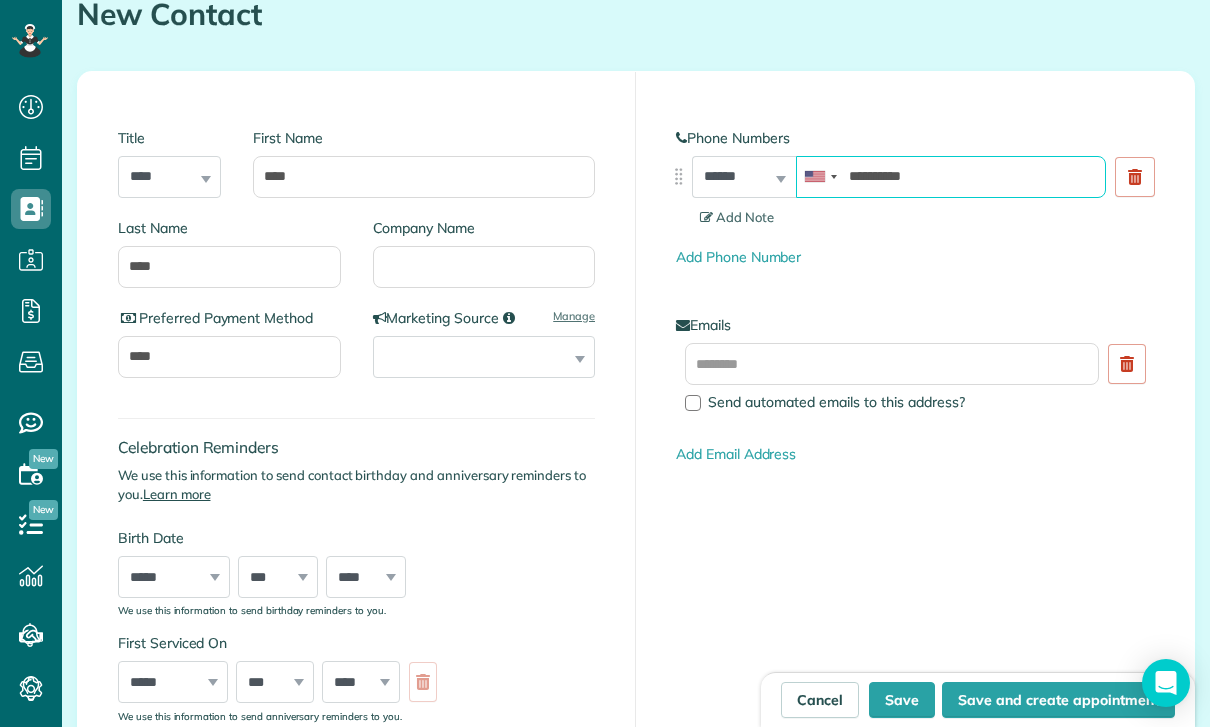type on "**********" 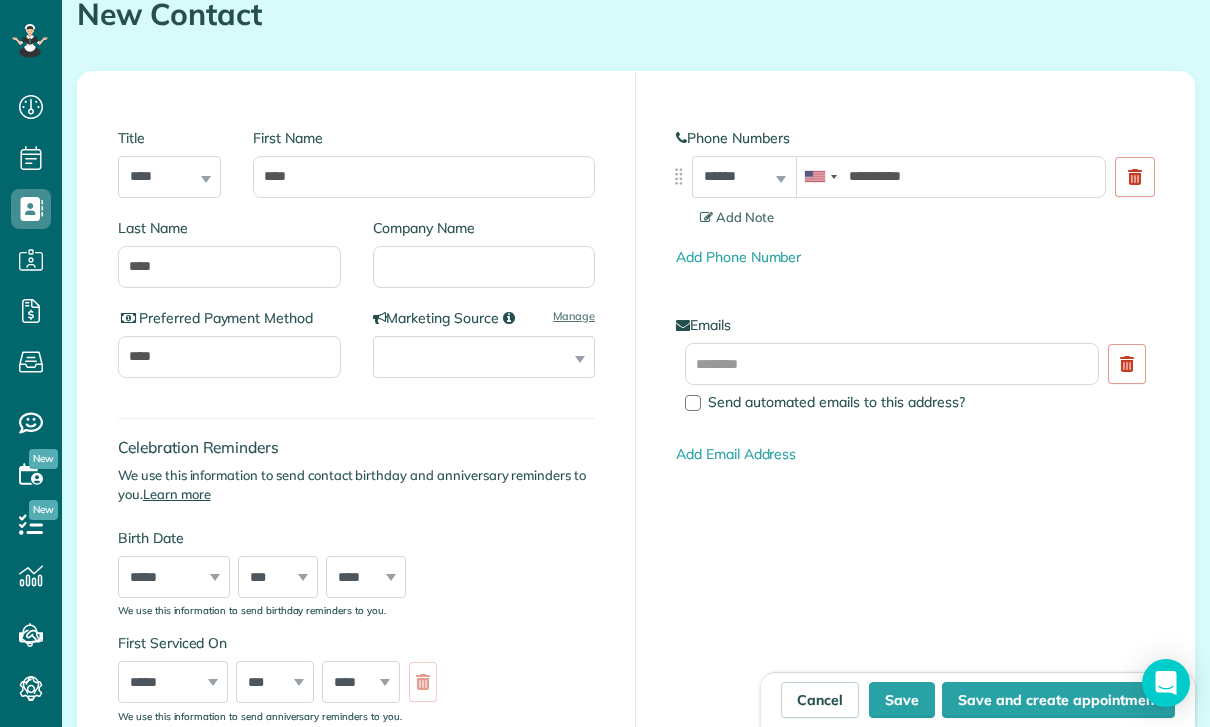 click on "**********" at bounding box center (915, 417) 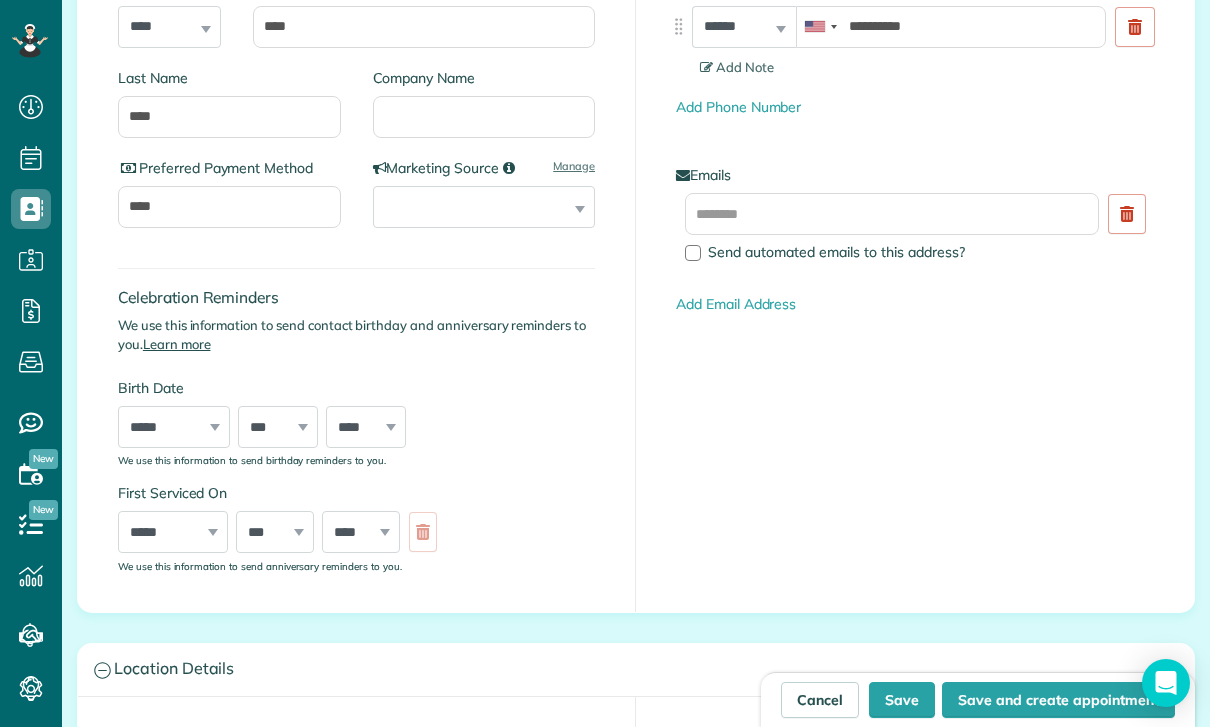 scroll, scrollTop: 432, scrollLeft: 0, axis: vertical 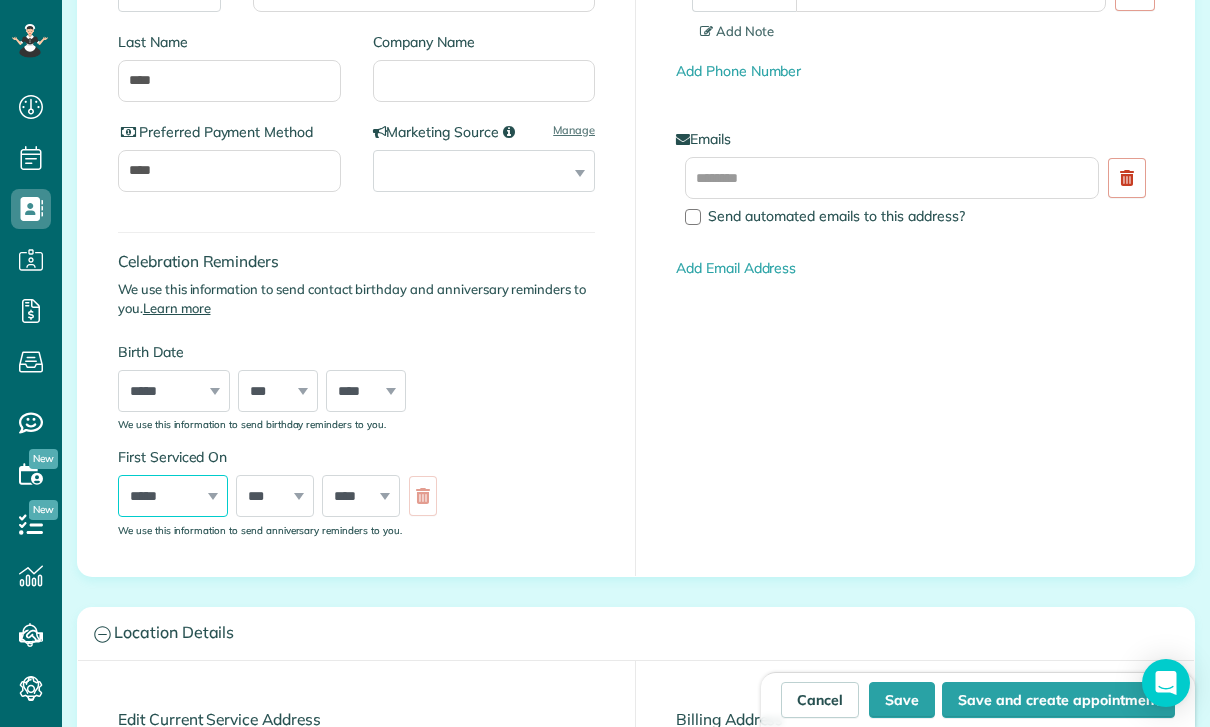 click on "*****
*******
********
*****
*****
***
****
****
******
*********
*******
********
********" at bounding box center (173, 496) 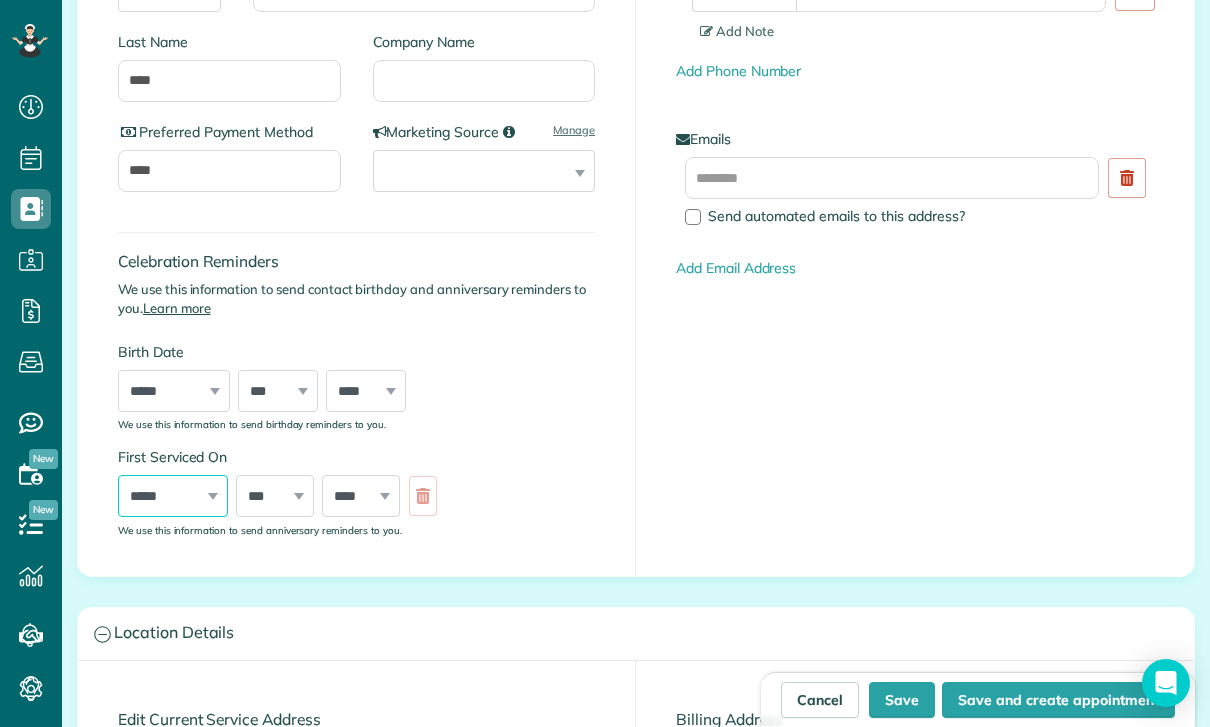 select on "**" 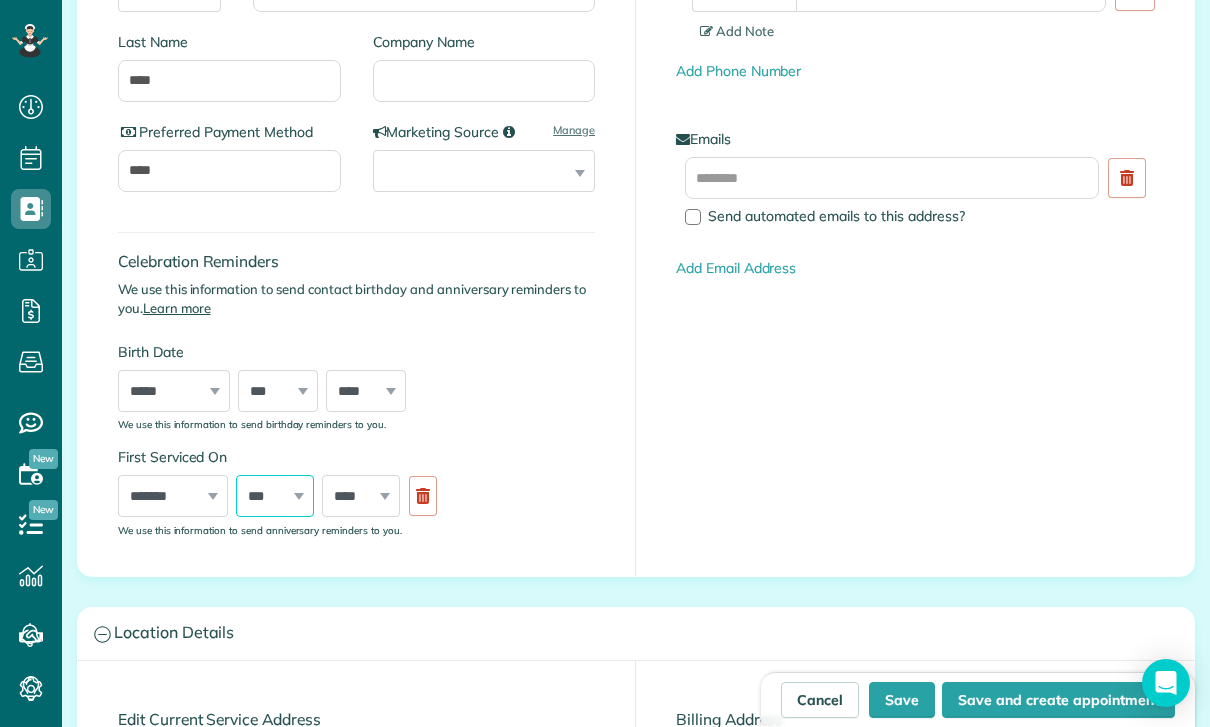 click on "***
*
*
*
*
*
*
*
*
*
**
**
**
**
**
**
**
**
**
**
**
**
**
**
**
**
**
**
**
**
**
**" at bounding box center [275, 496] 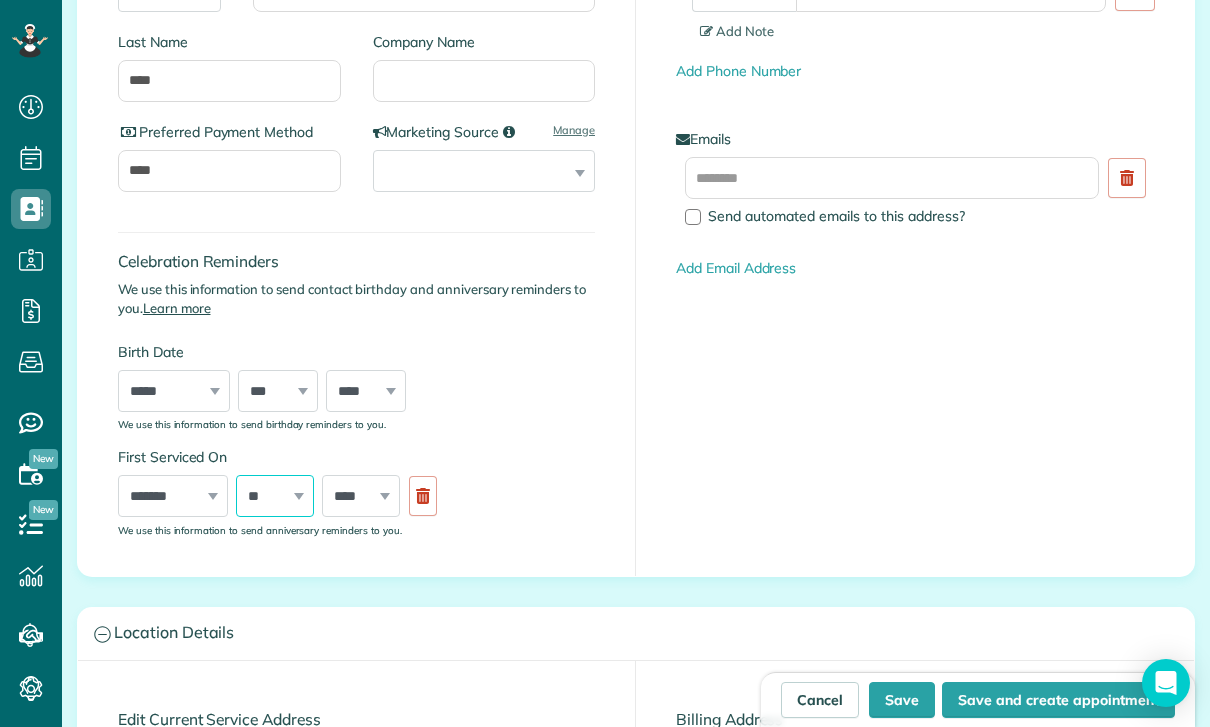 click on "***
*
*
*
*
*
*
*
*
*
**
**
**
**
**
**
**
**
**
**
**
**
**
**
**
**
**
**
**
**
**
**" at bounding box center [275, 496] 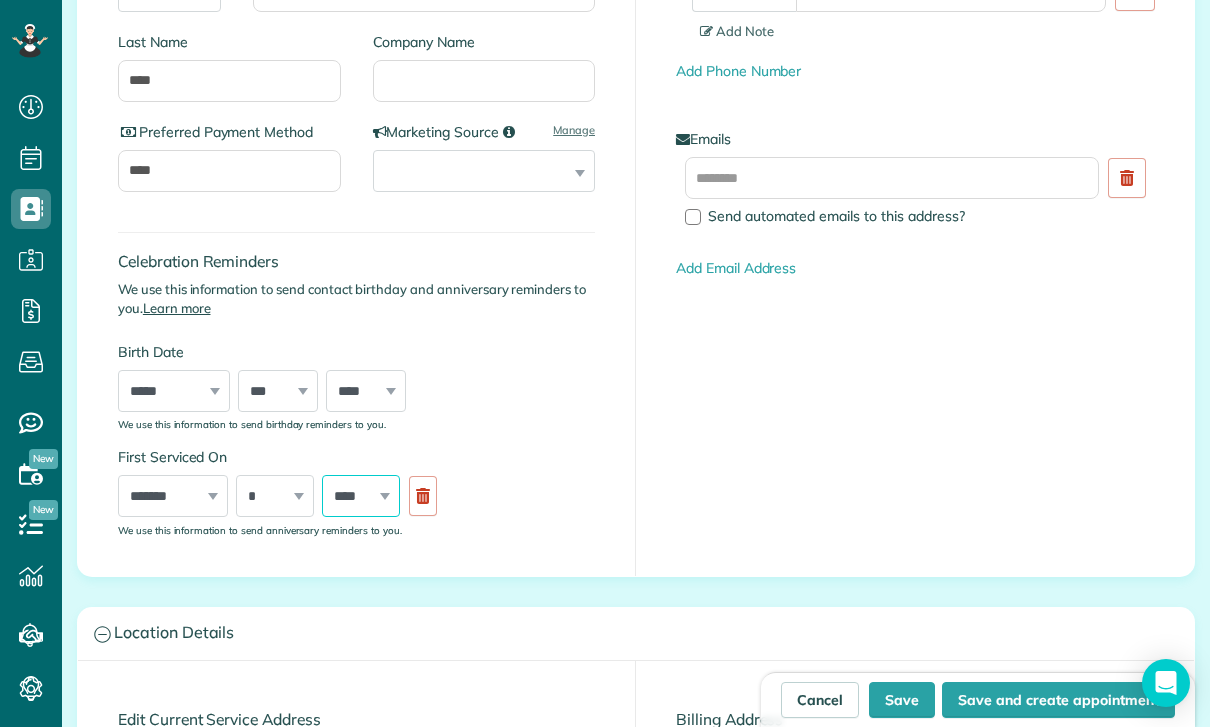 click on "****
****
****
****
****
****
****
****
****
****
****
****
****
****
****
****
****
****
****
****
****
****
****
****
****
****
****
****
****
****
****
****
****
****
****
****
****
****
****
****
****
****
****
****
****
****
****
****
****
****
****
****" at bounding box center [361, 496] 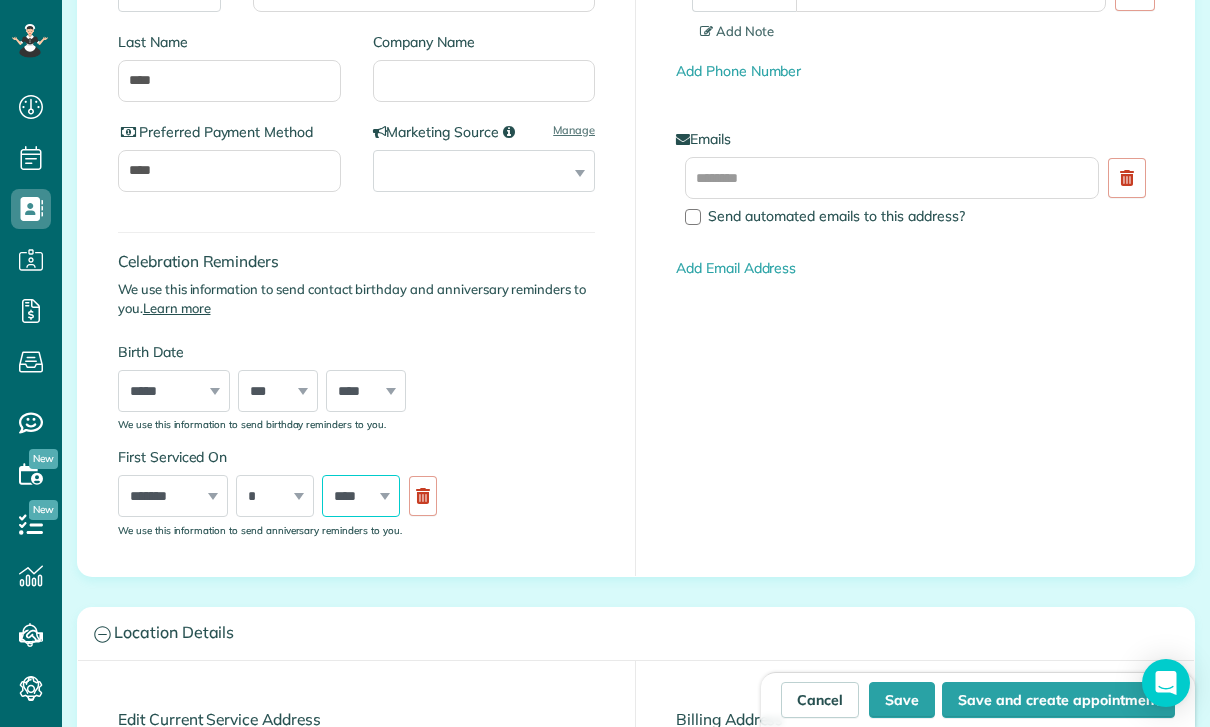 select on "****" 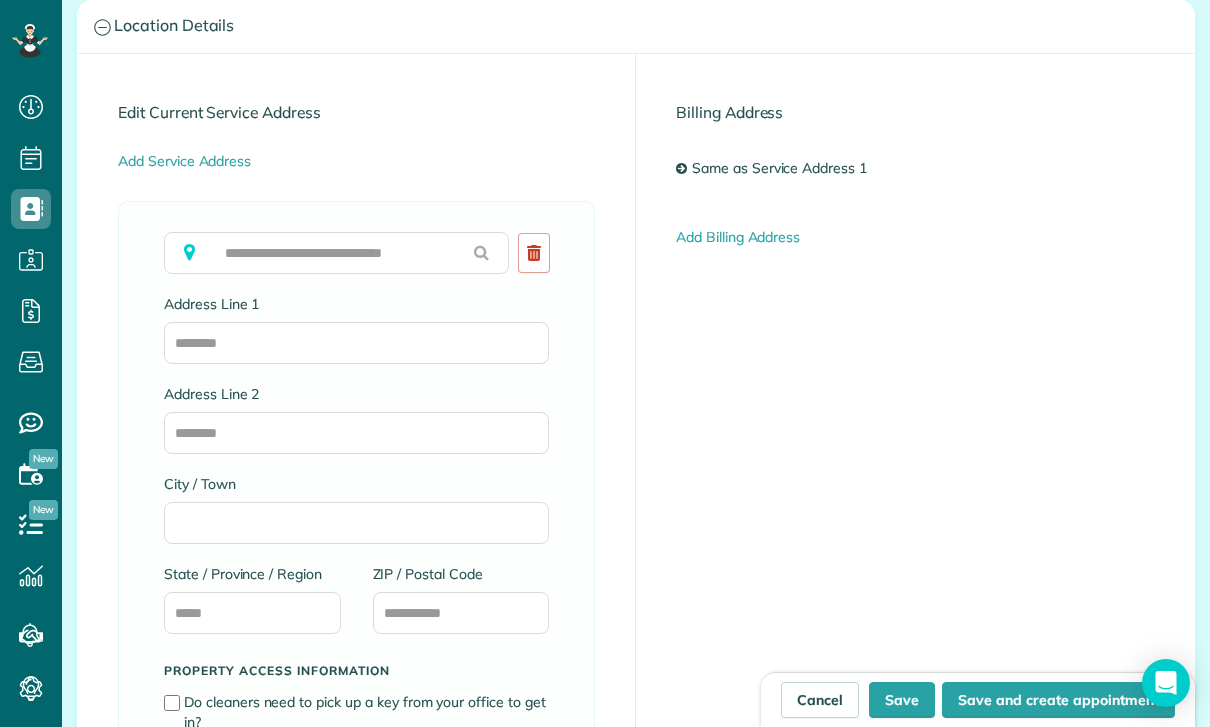 scroll, scrollTop: 1051, scrollLeft: 0, axis: vertical 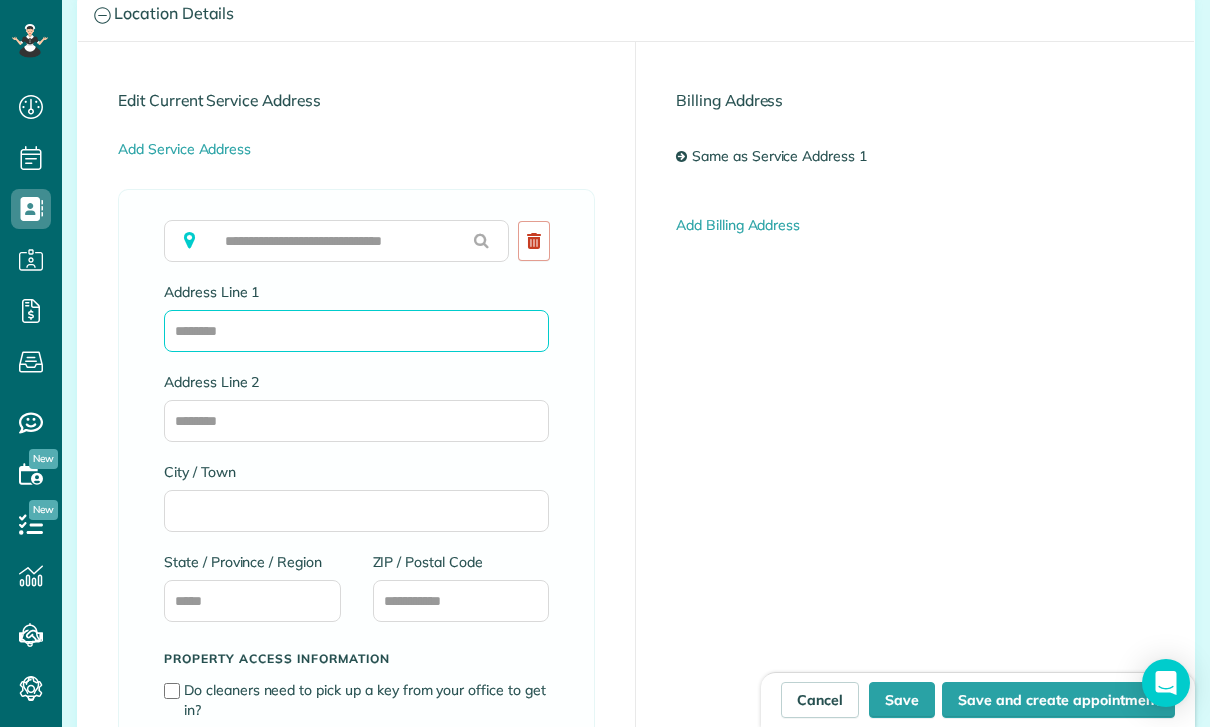 click on "Address Line 1" at bounding box center [356, 331] 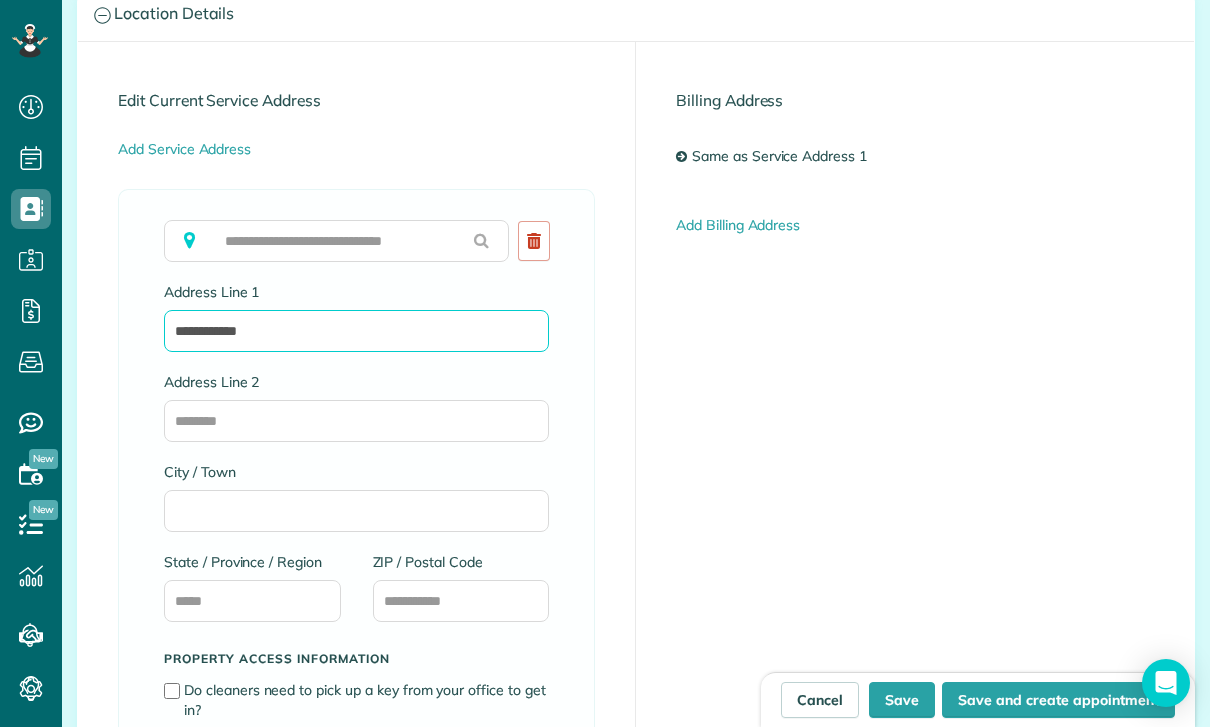 click on "**********" at bounding box center (356, 331) 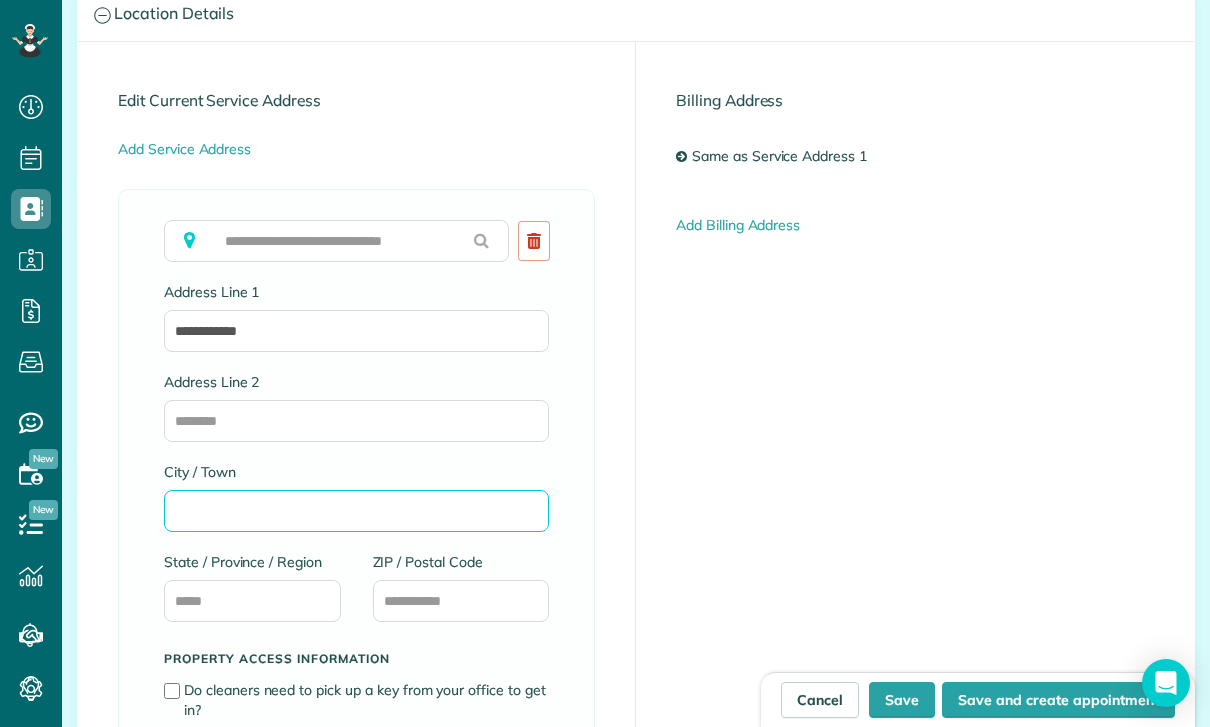 click on "City / Town" at bounding box center (356, 511) 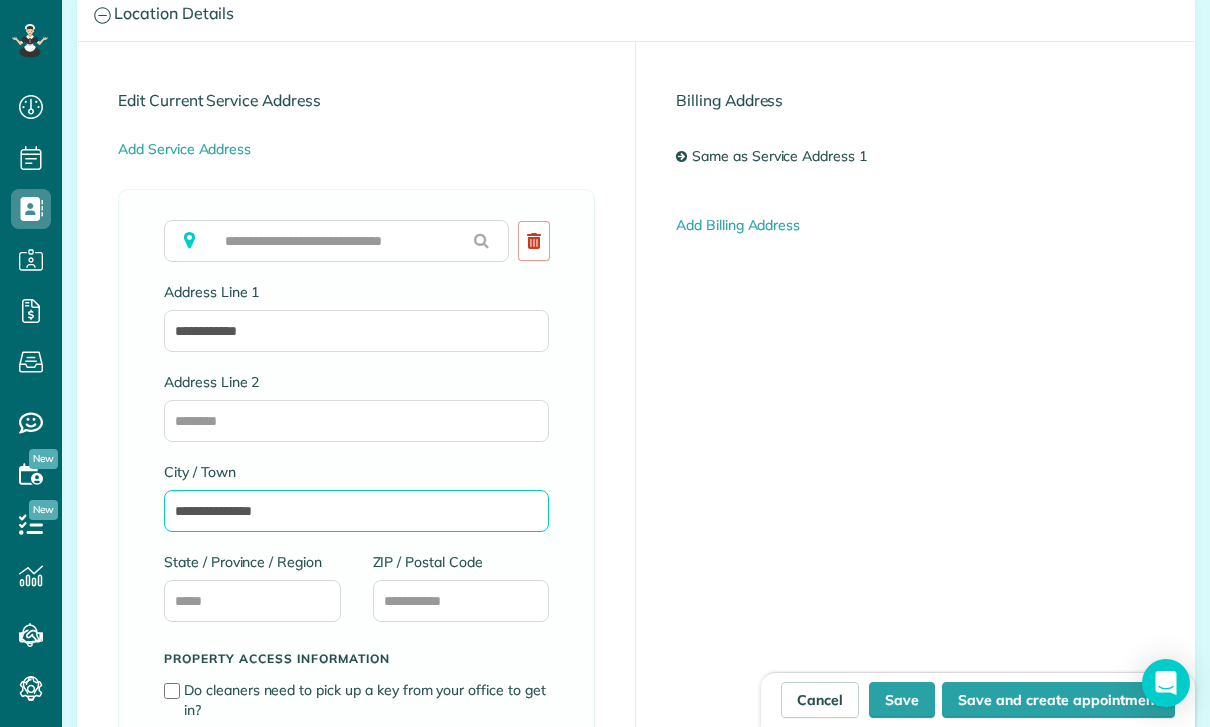type on "**********" 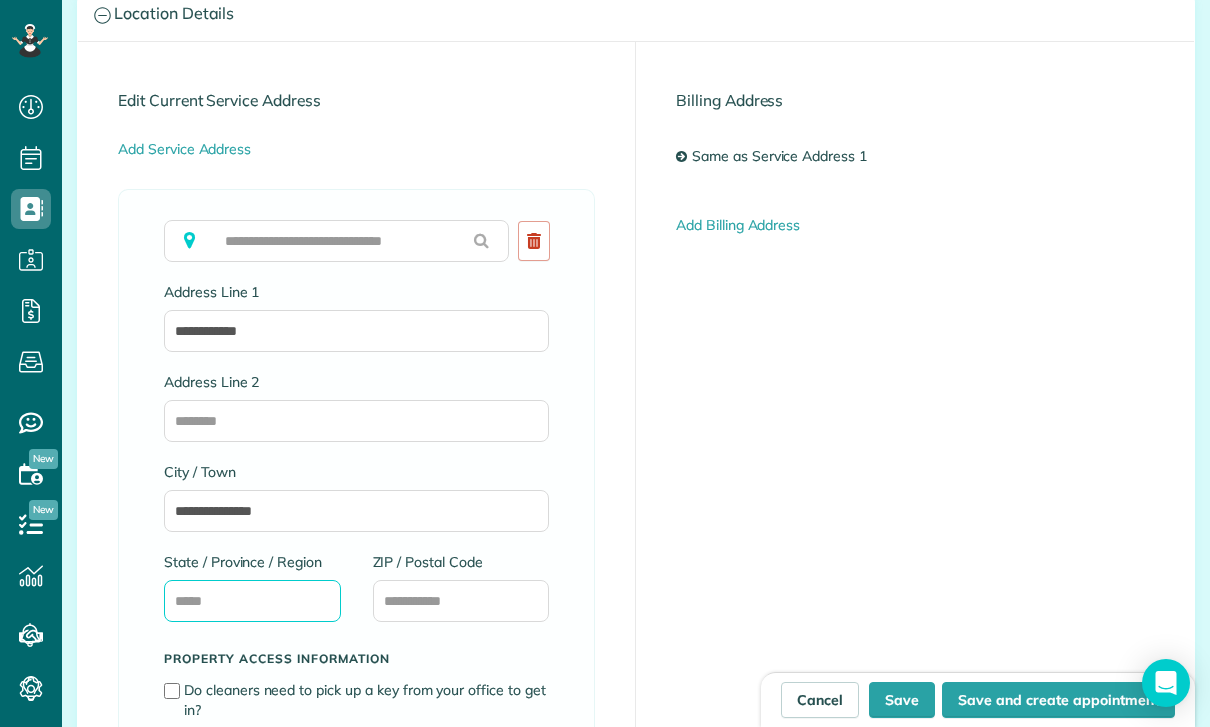 click on "State / Province / Region" at bounding box center [252, 601] 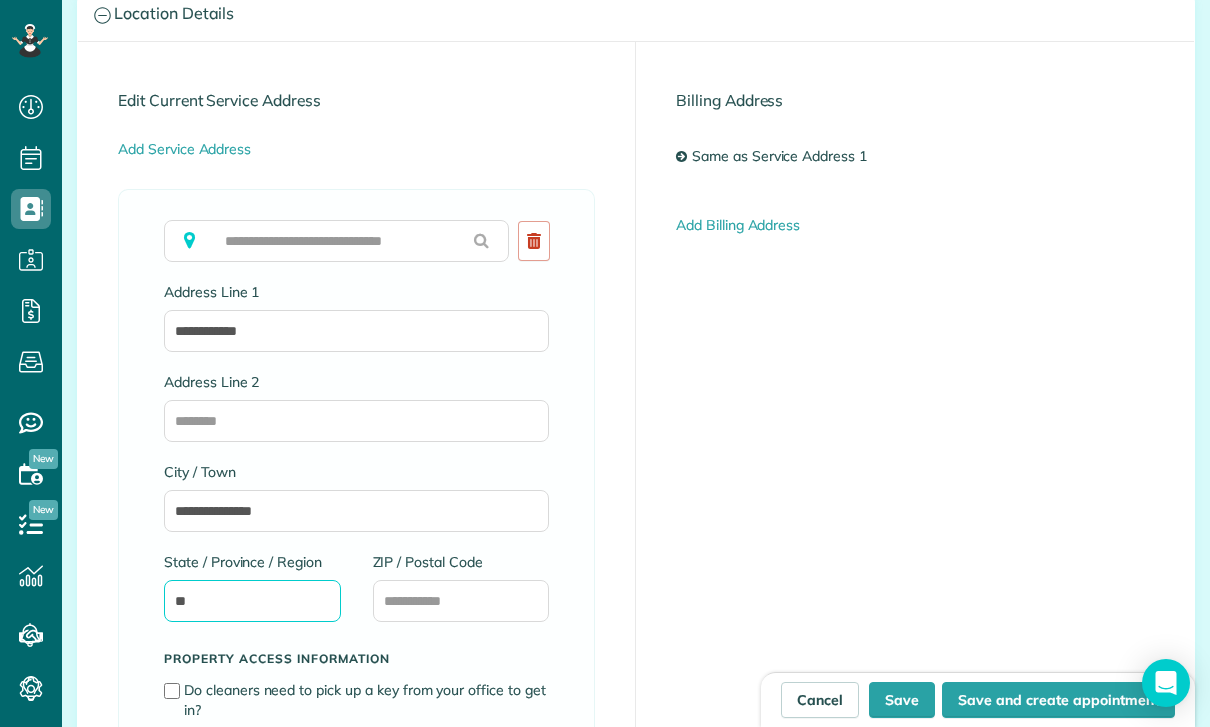 type on "**" 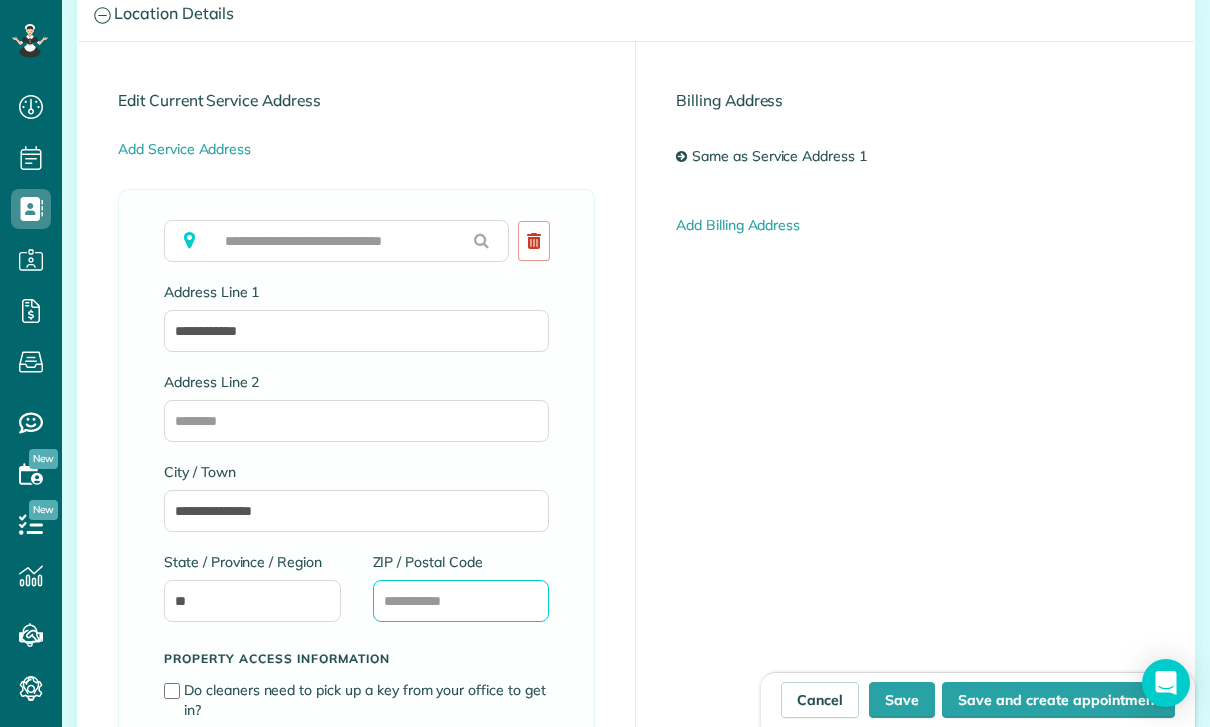 click on "ZIP / Postal Code" at bounding box center [461, 601] 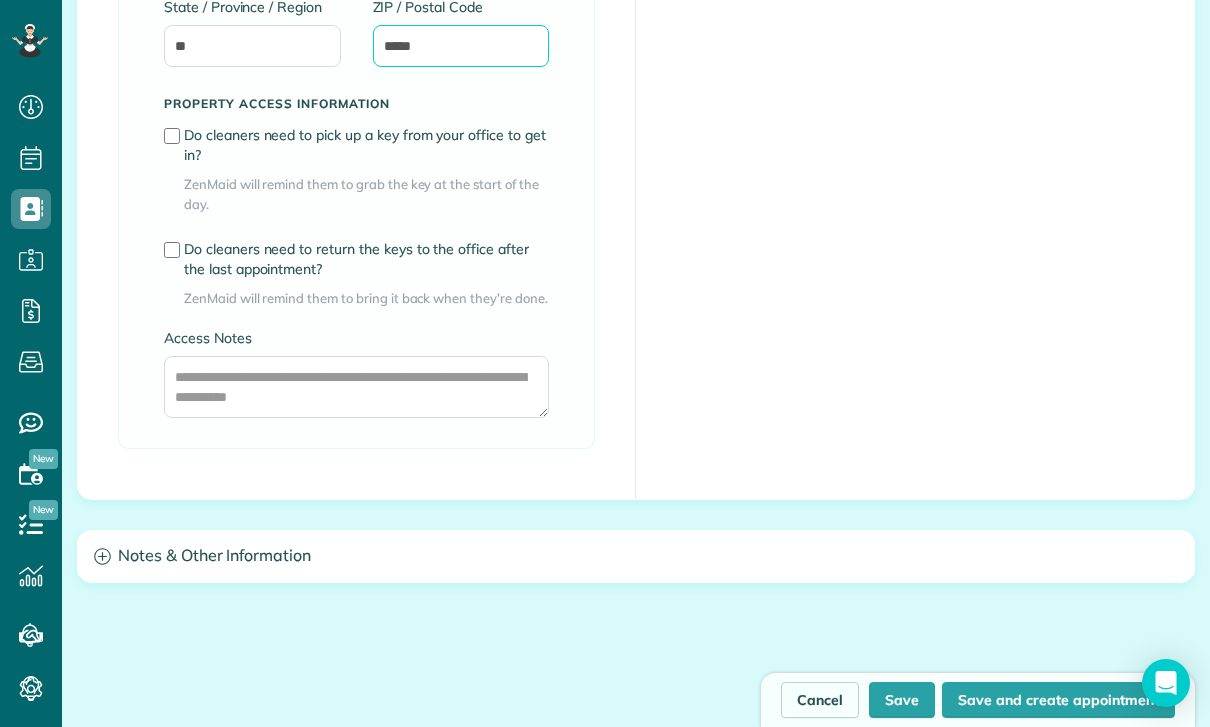 scroll, scrollTop: 1608, scrollLeft: 0, axis: vertical 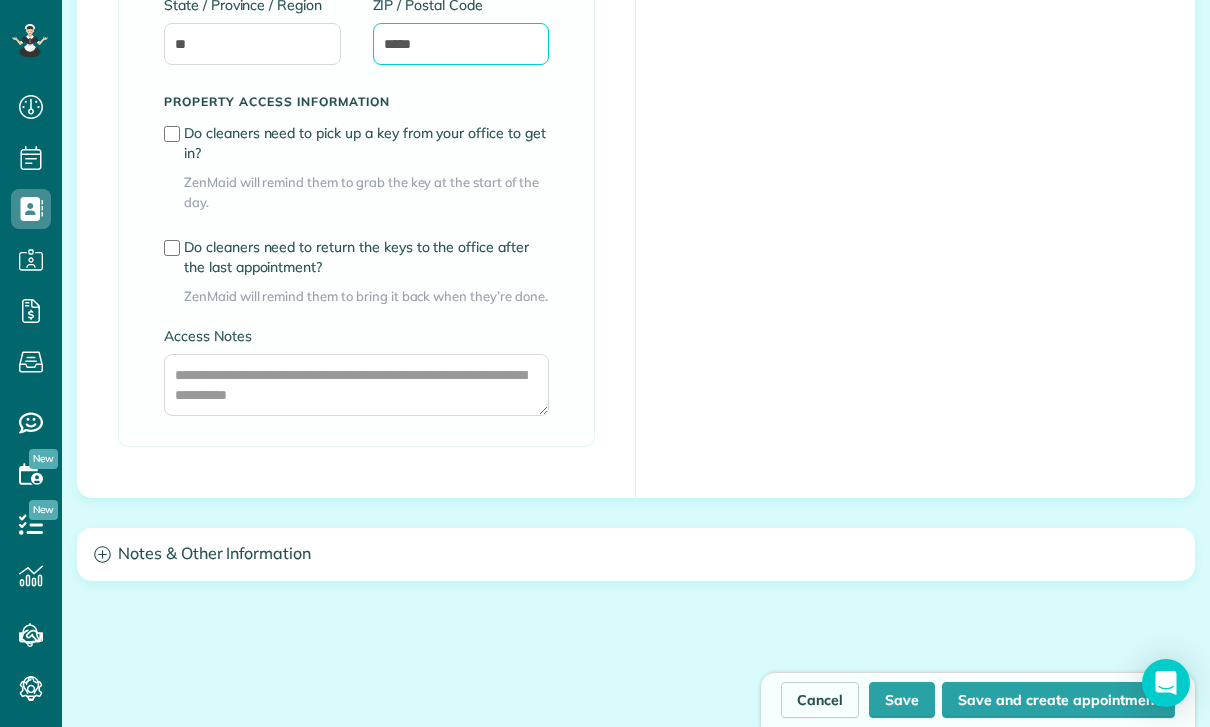 type on "*****" 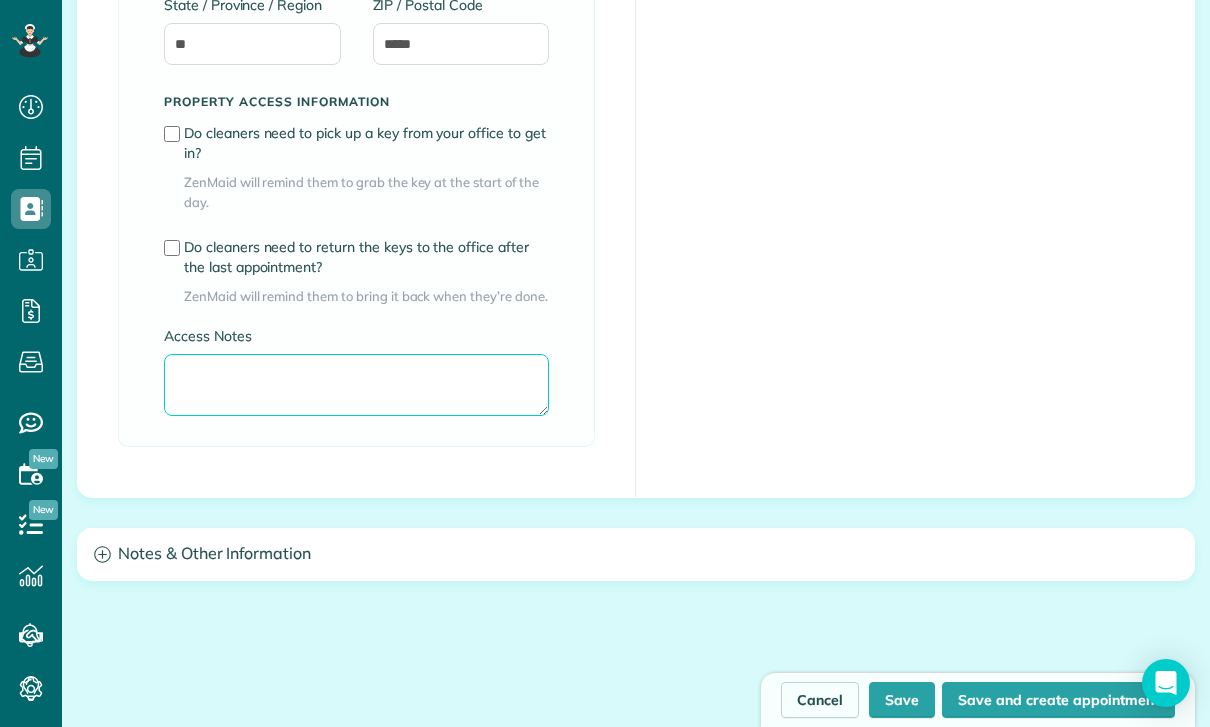 click on "Access Notes" at bounding box center [356, 385] 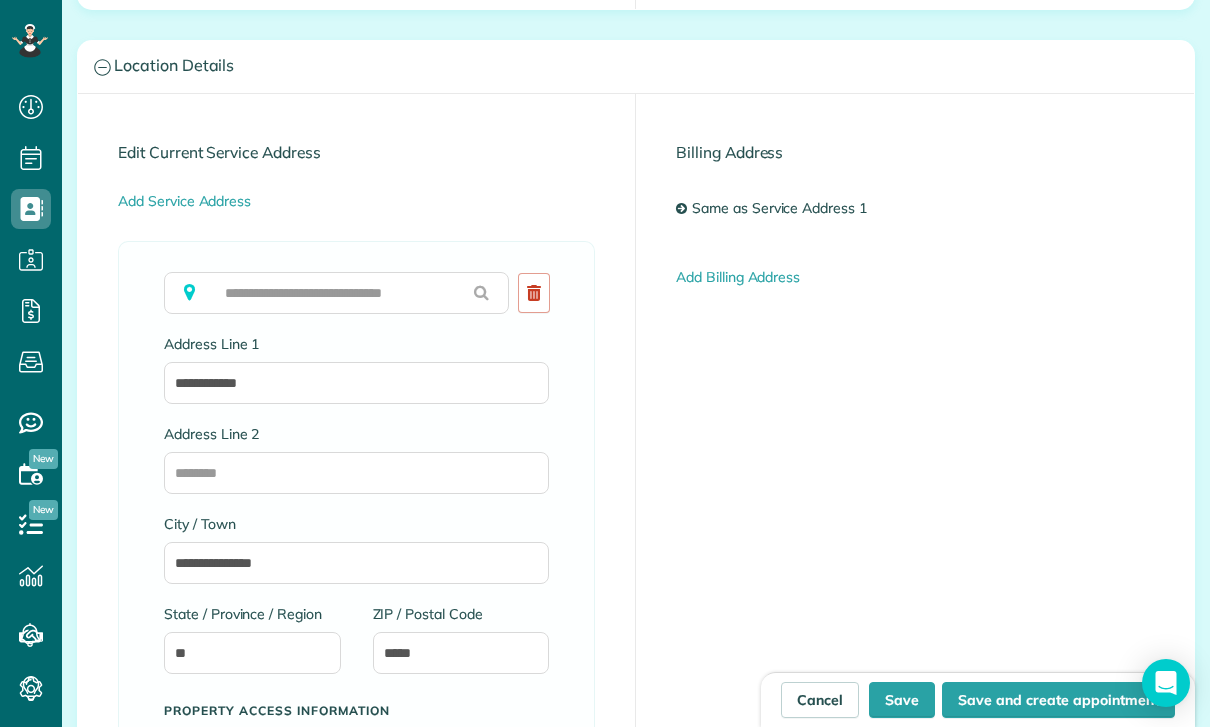 scroll, scrollTop: 979, scrollLeft: 0, axis: vertical 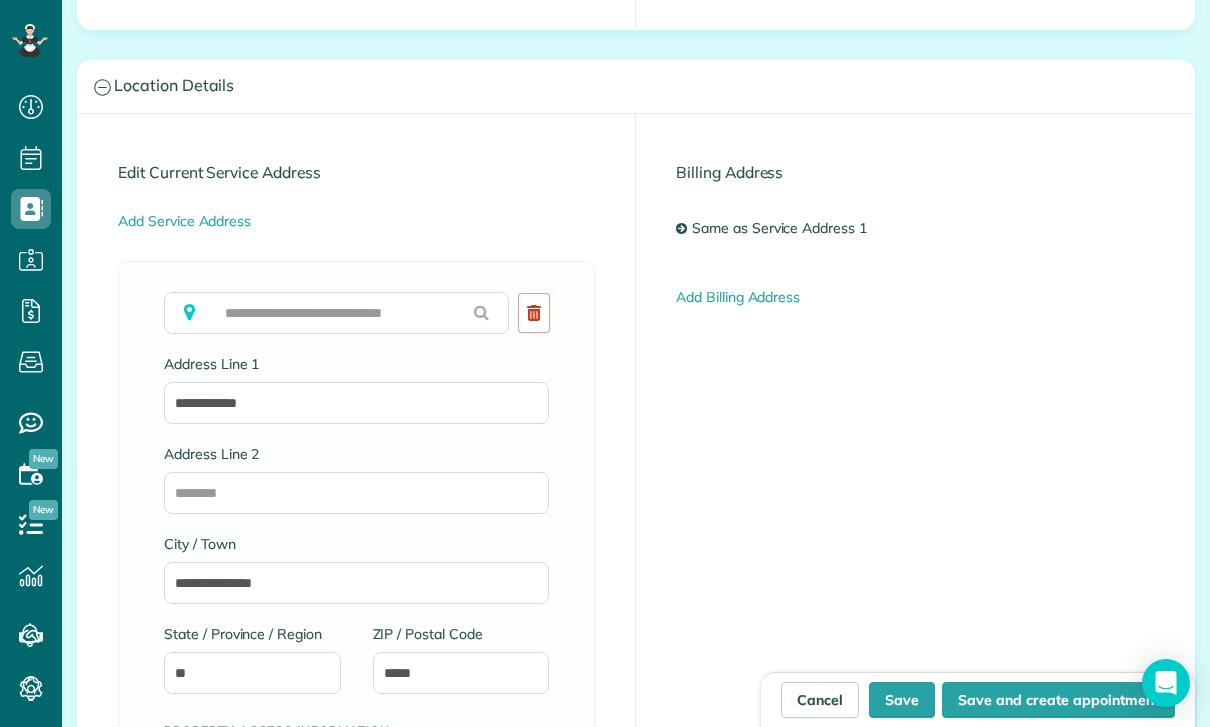type on "**********" 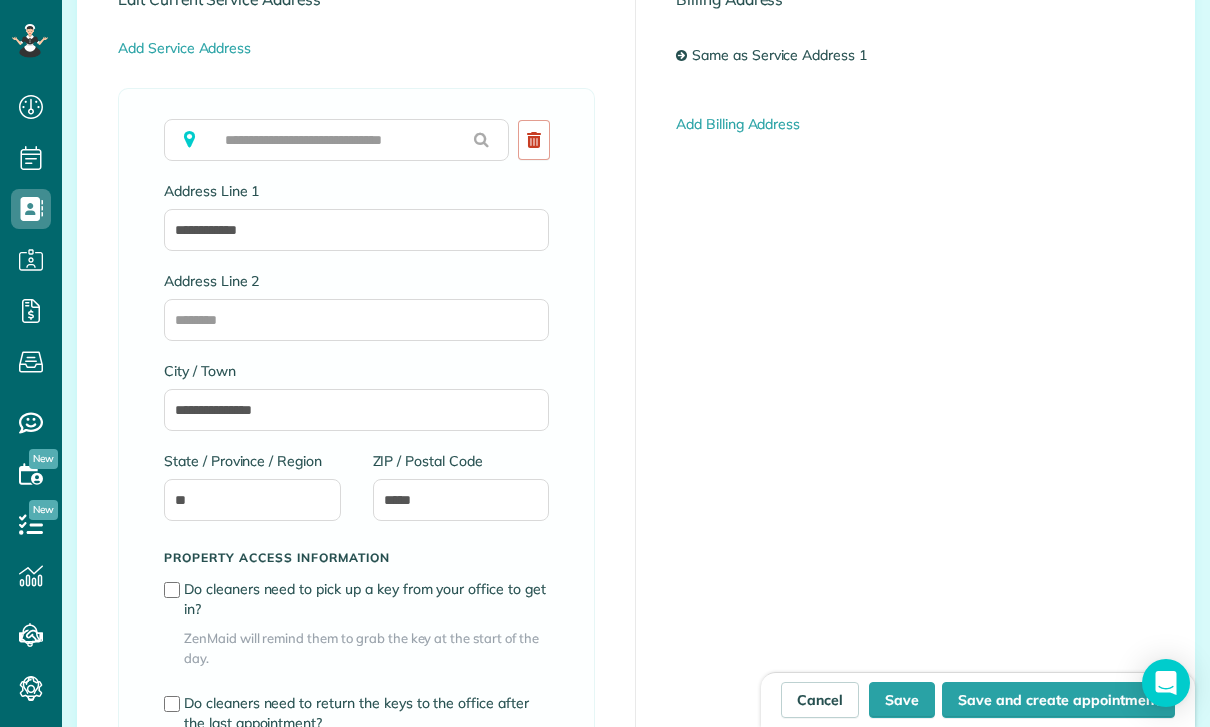 scroll, scrollTop: 1152, scrollLeft: 0, axis: vertical 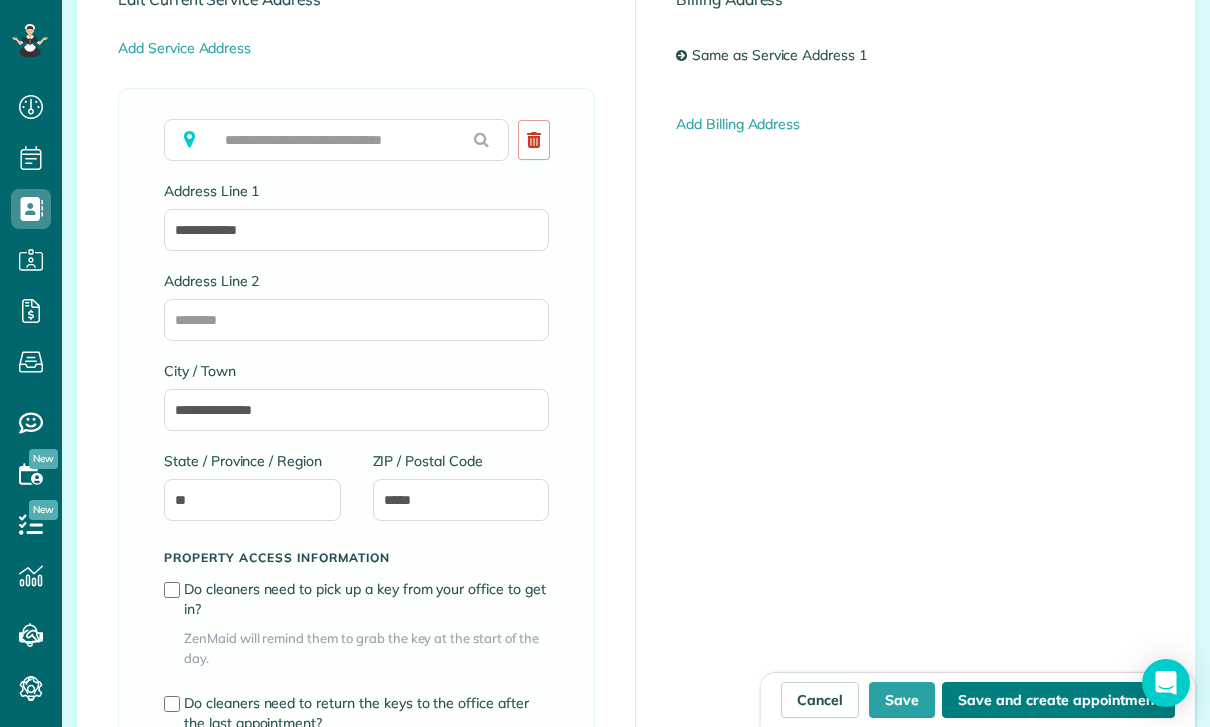 click on "Save and create appointment" at bounding box center (1058, 700) 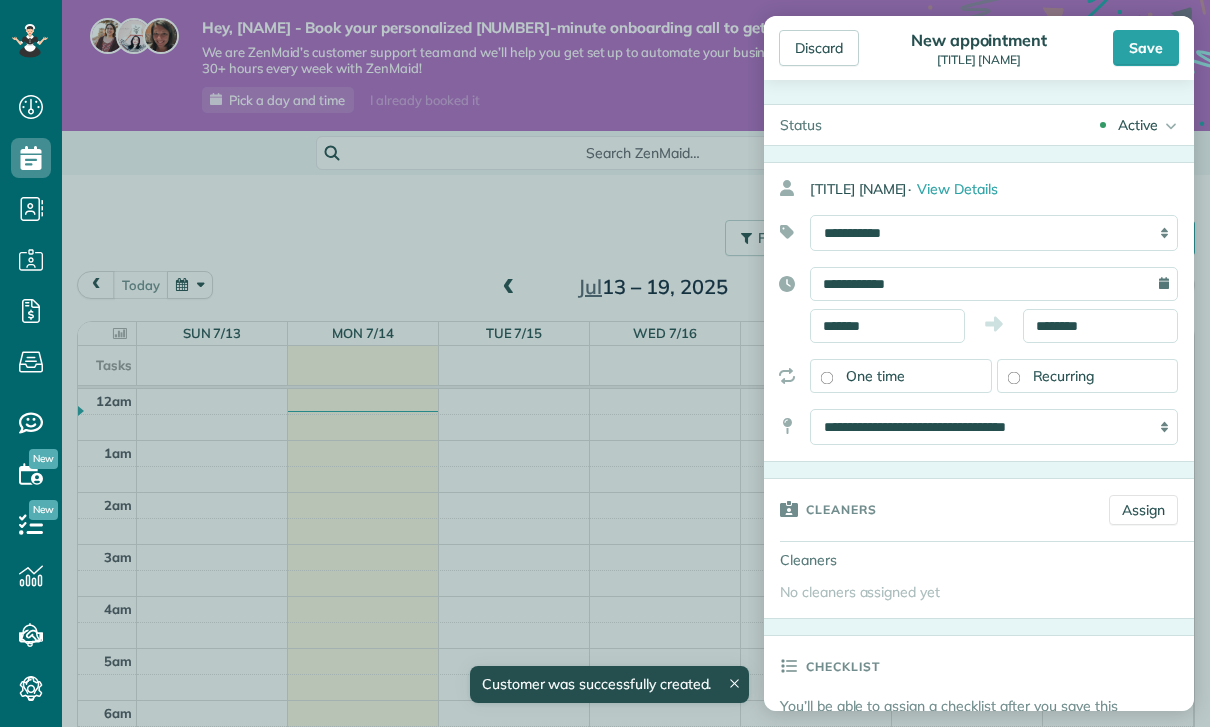 scroll, scrollTop: 0, scrollLeft: 0, axis: both 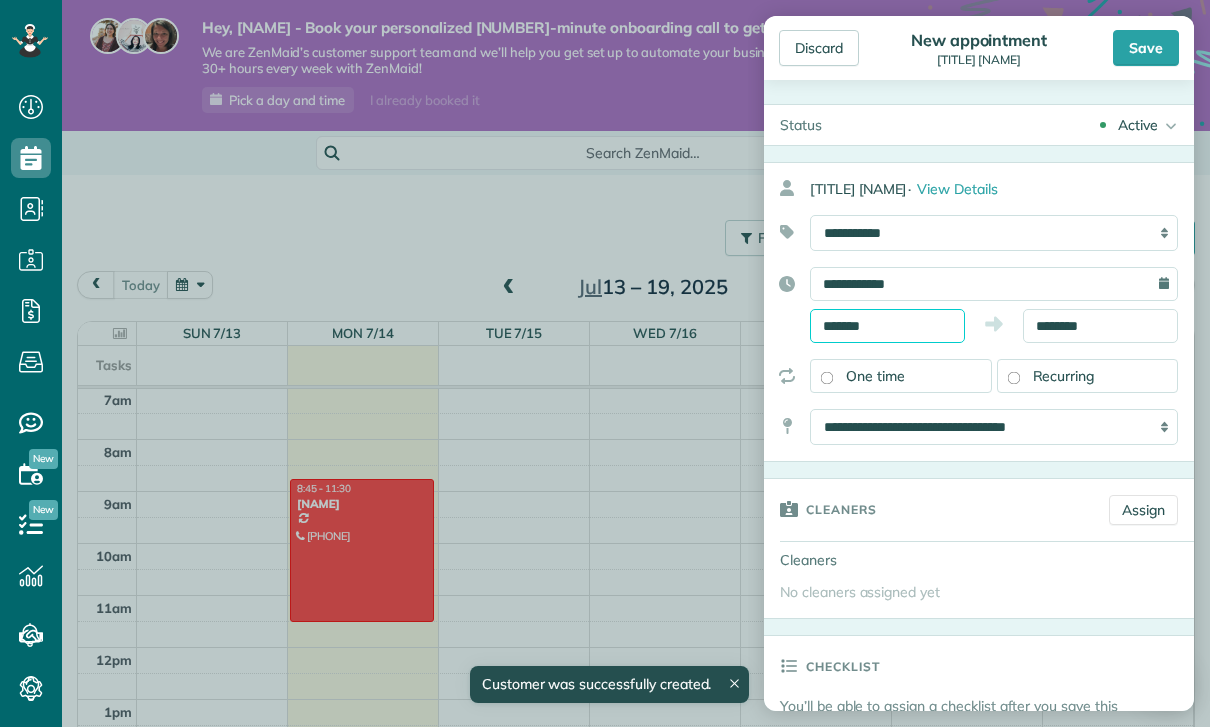 click on "*******" at bounding box center (887, 326) 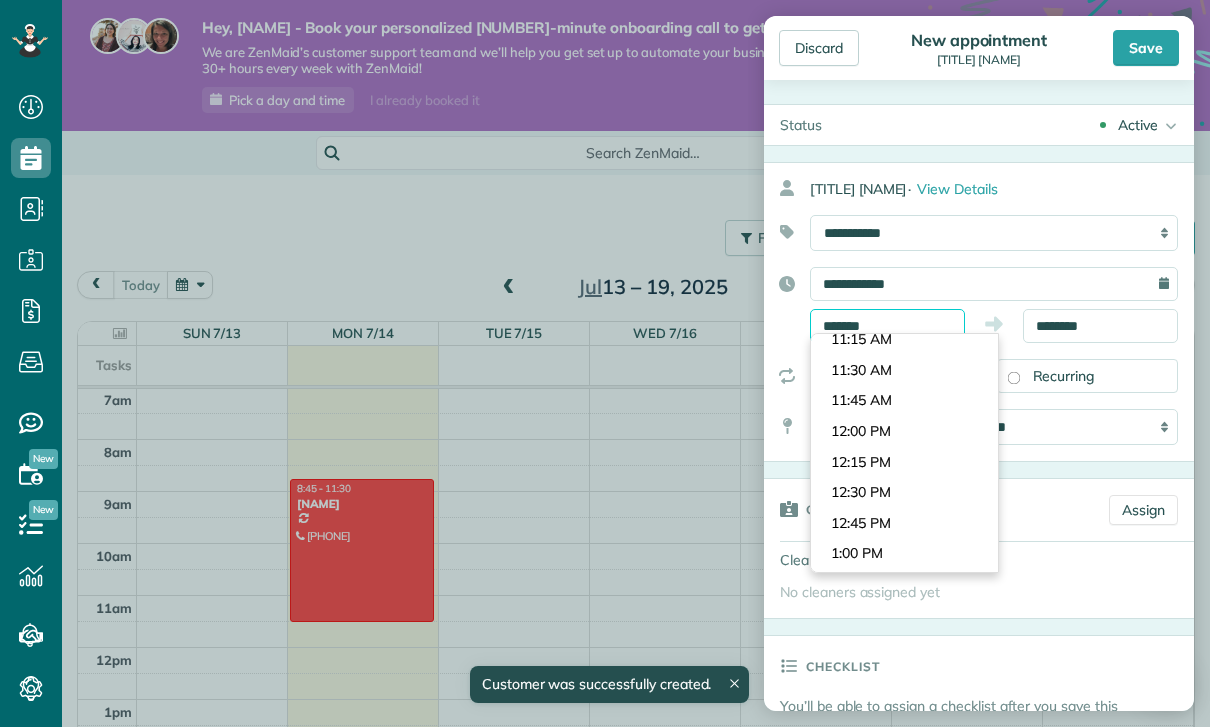 scroll, scrollTop: 1359, scrollLeft: 0, axis: vertical 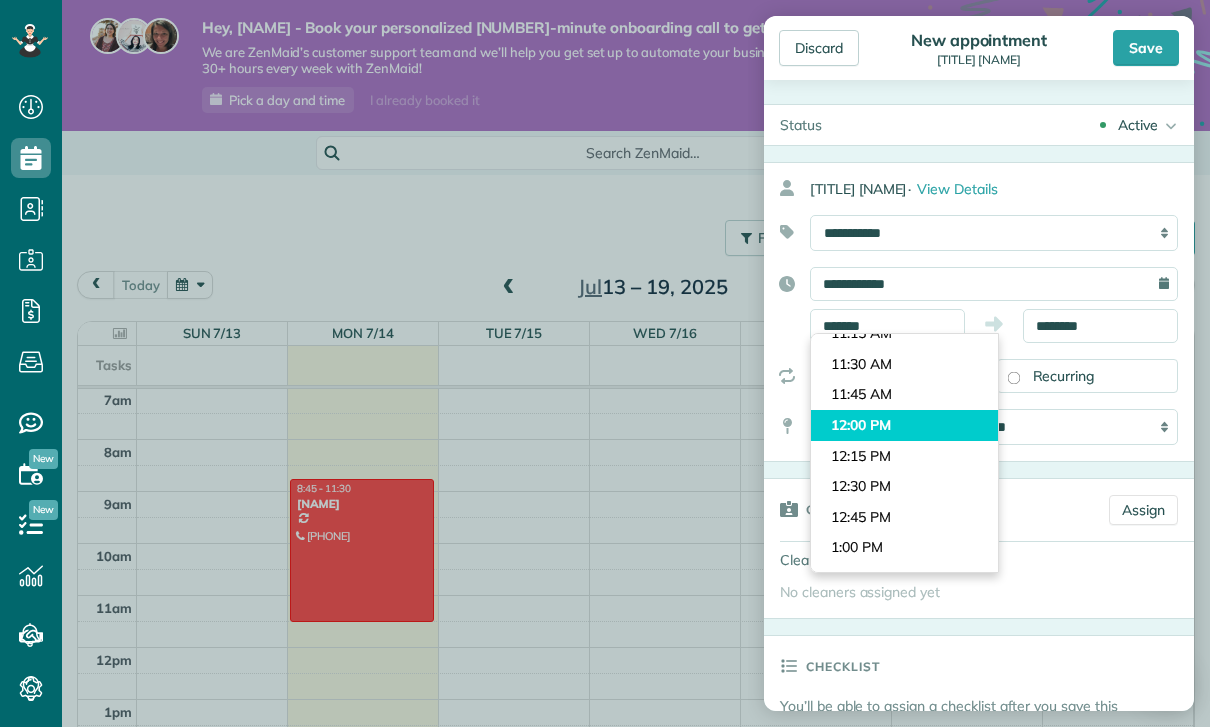 click on "Dashboard
Scheduling
Calendar View
List View
Dispatch View - Weekly scheduling (Beta)" at bounding box center (605, 363) 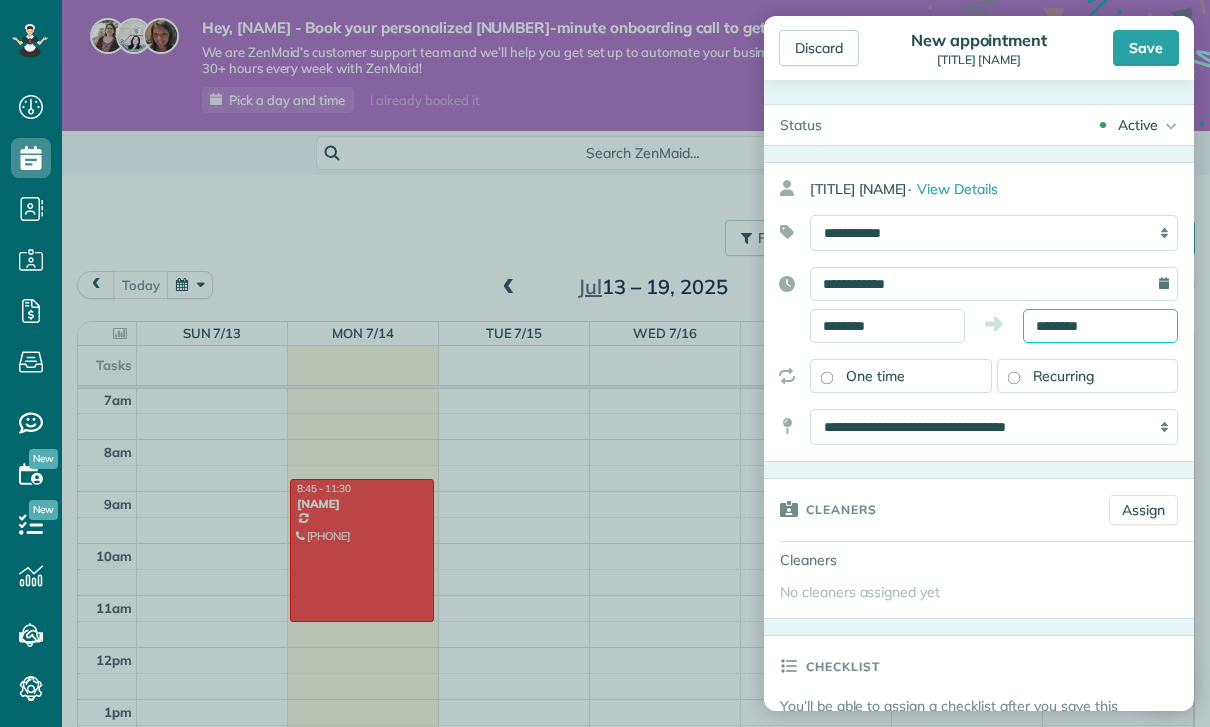 click on "********" at bounding box center (1100, 326) 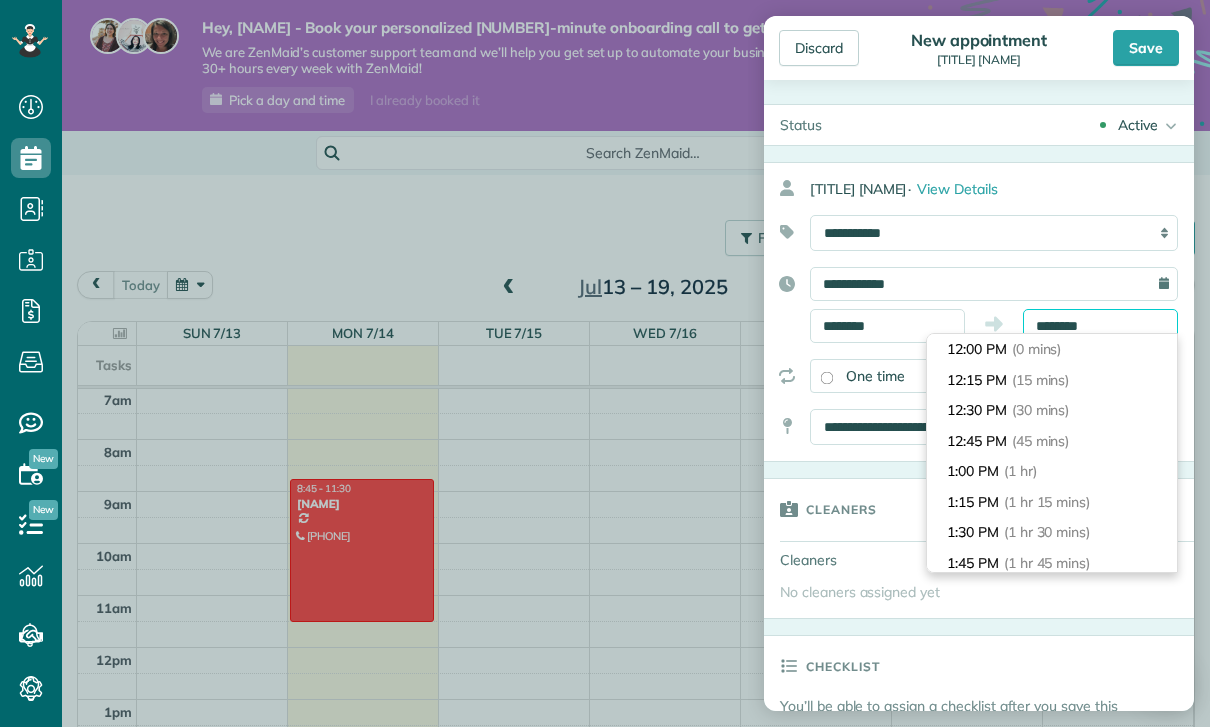 click on "********" at bounding box center [1100, 326] 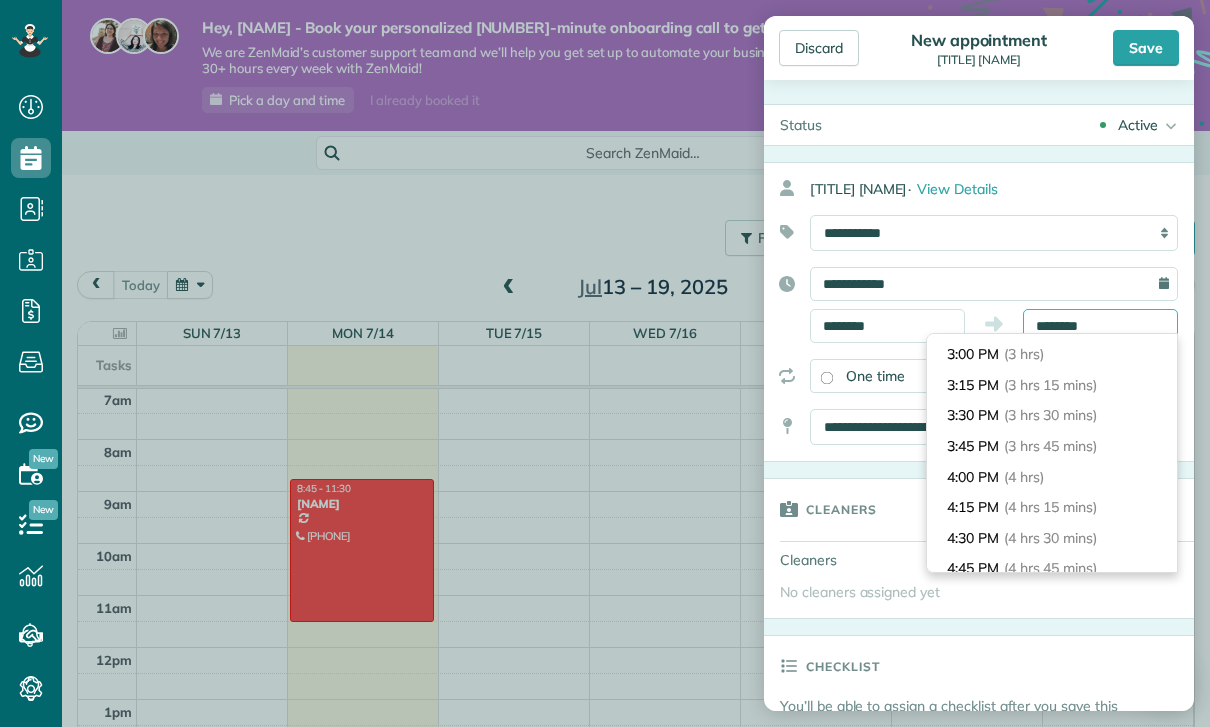 scroll, scrollTop: 367, scrollLeft: 0, axis: vertical 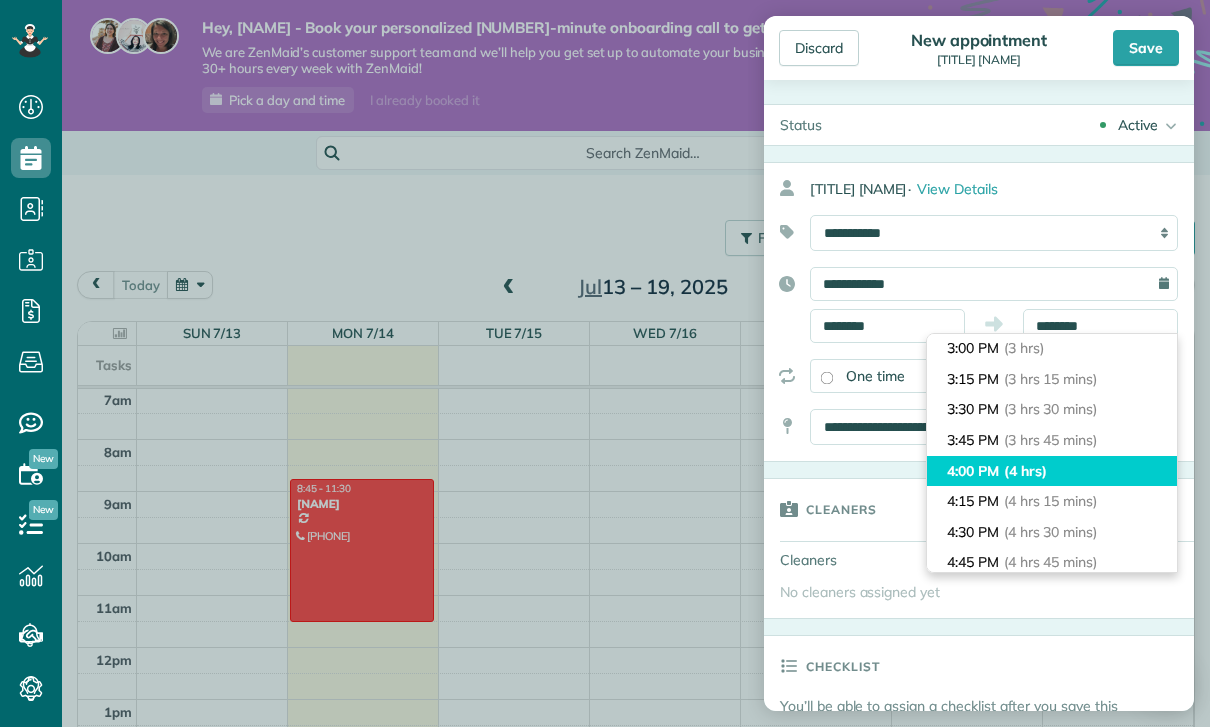 click on "(4 hrs)" at bounding box center [1025, 471] 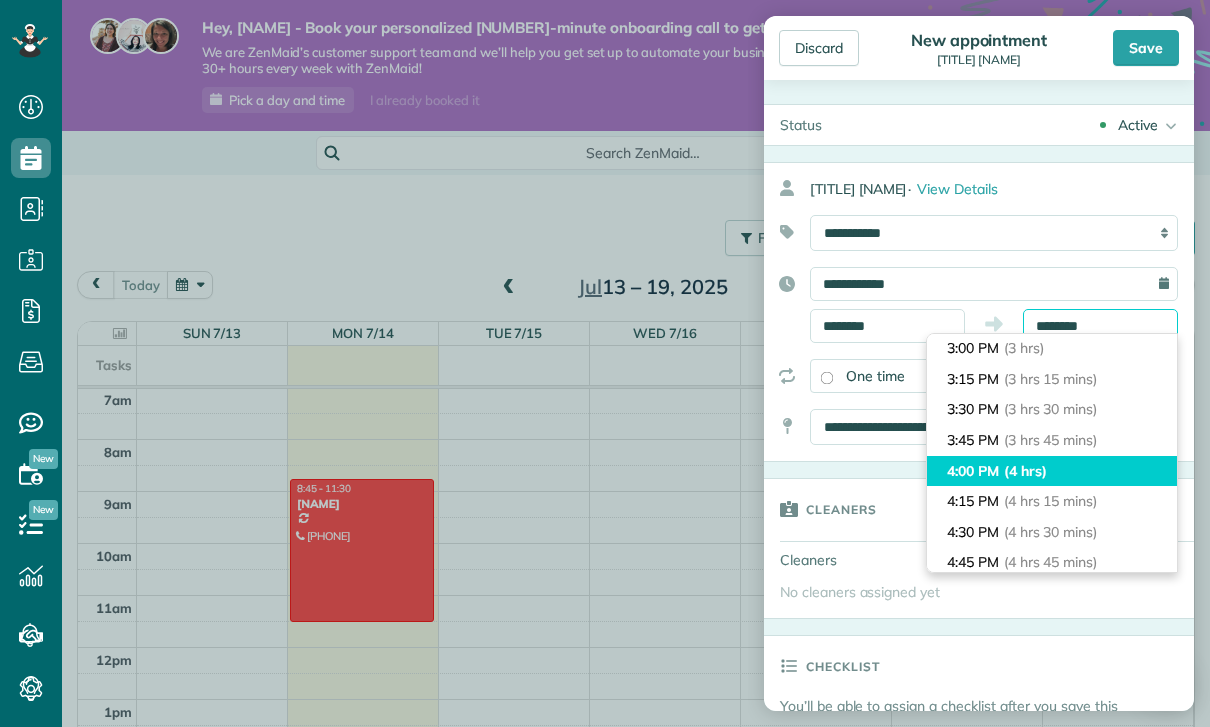 type on "*******" 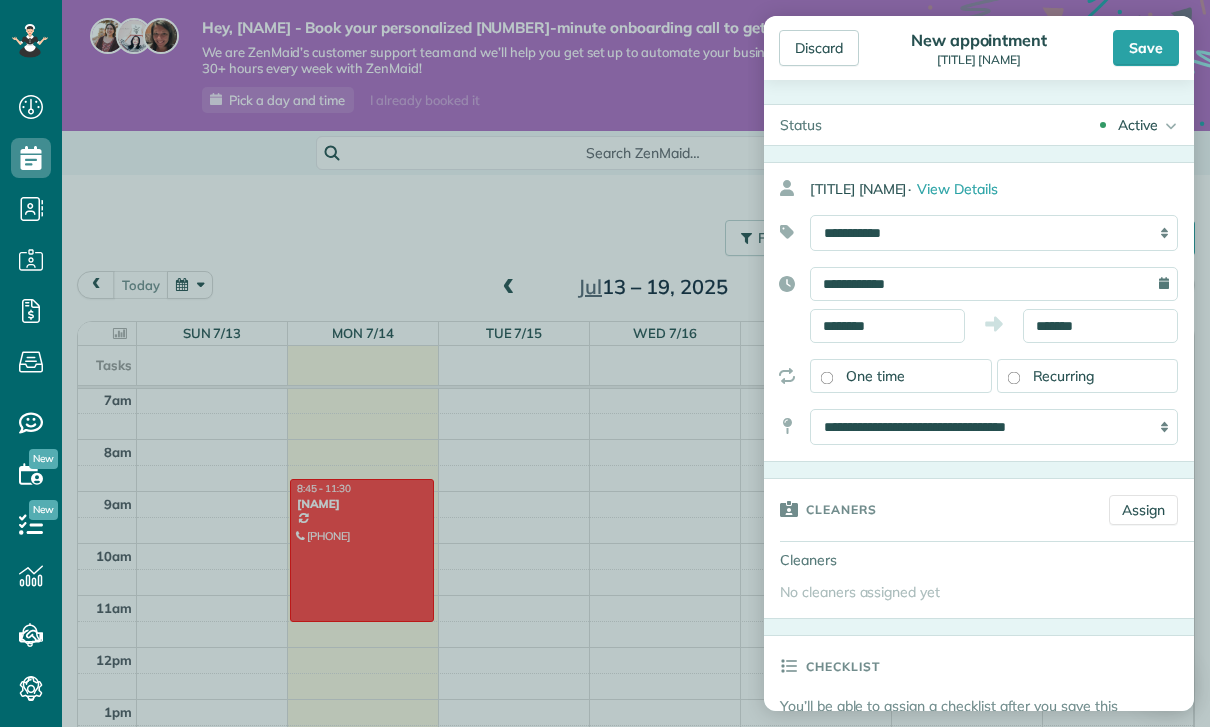 click on "Recurring" at bounding box center (1064, 376) 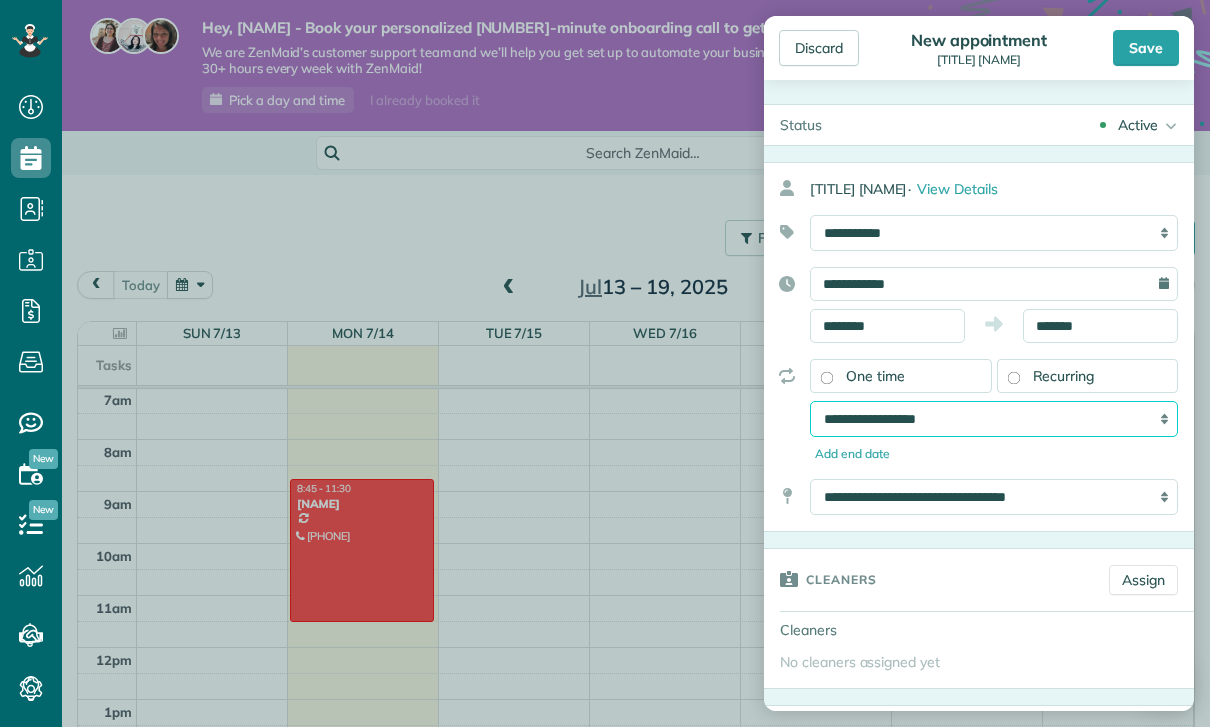 click on "**********" at bounding box center (994, 419) 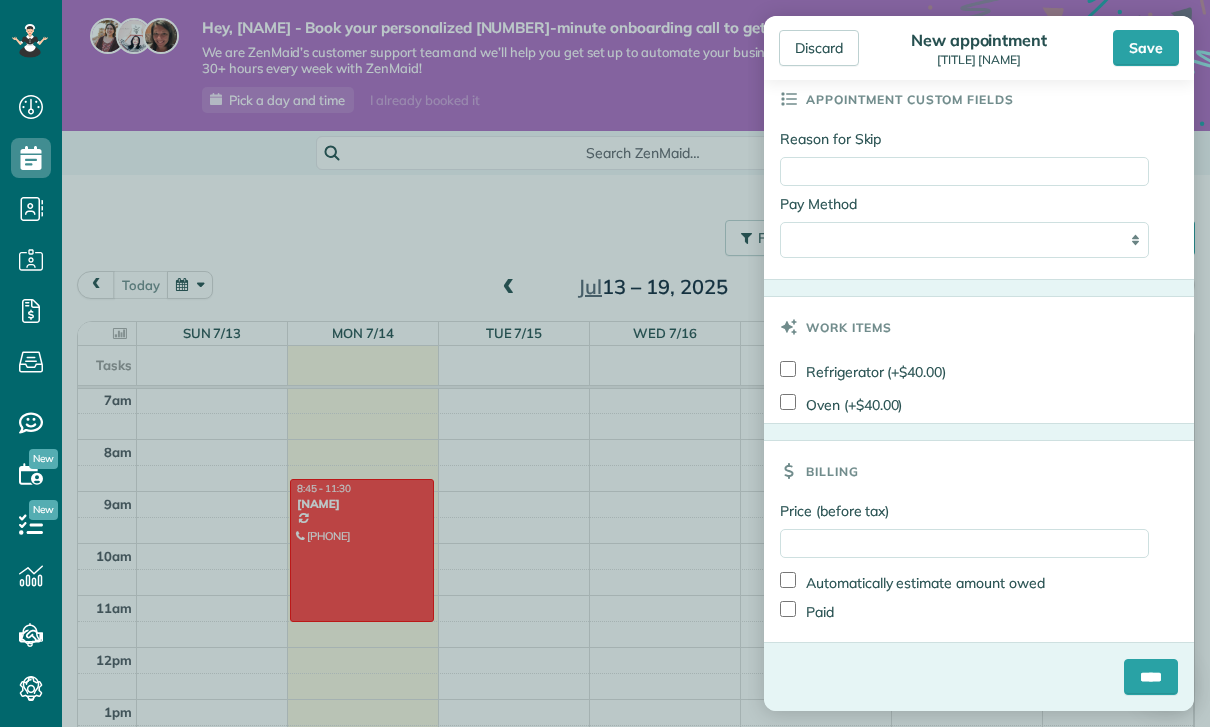 scroll, scrollTop: 1083, scrollLeft: 0, axis: vertical 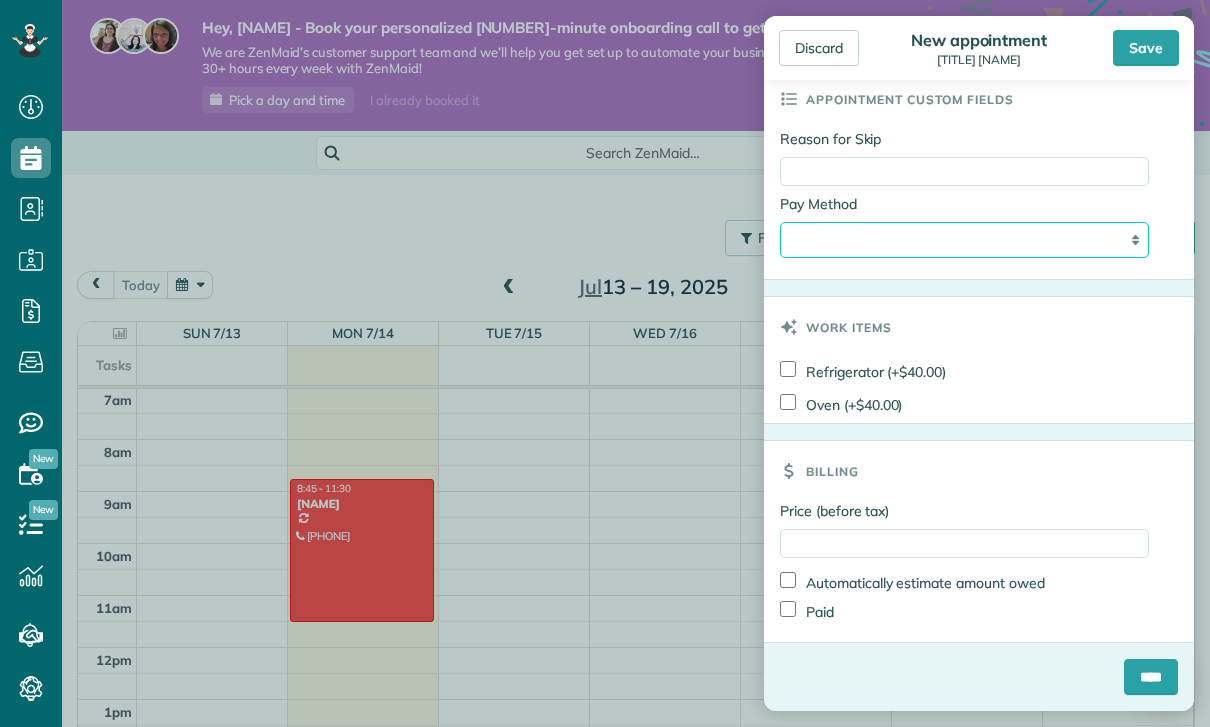 click on "**********" at bounding box center [964, 240] 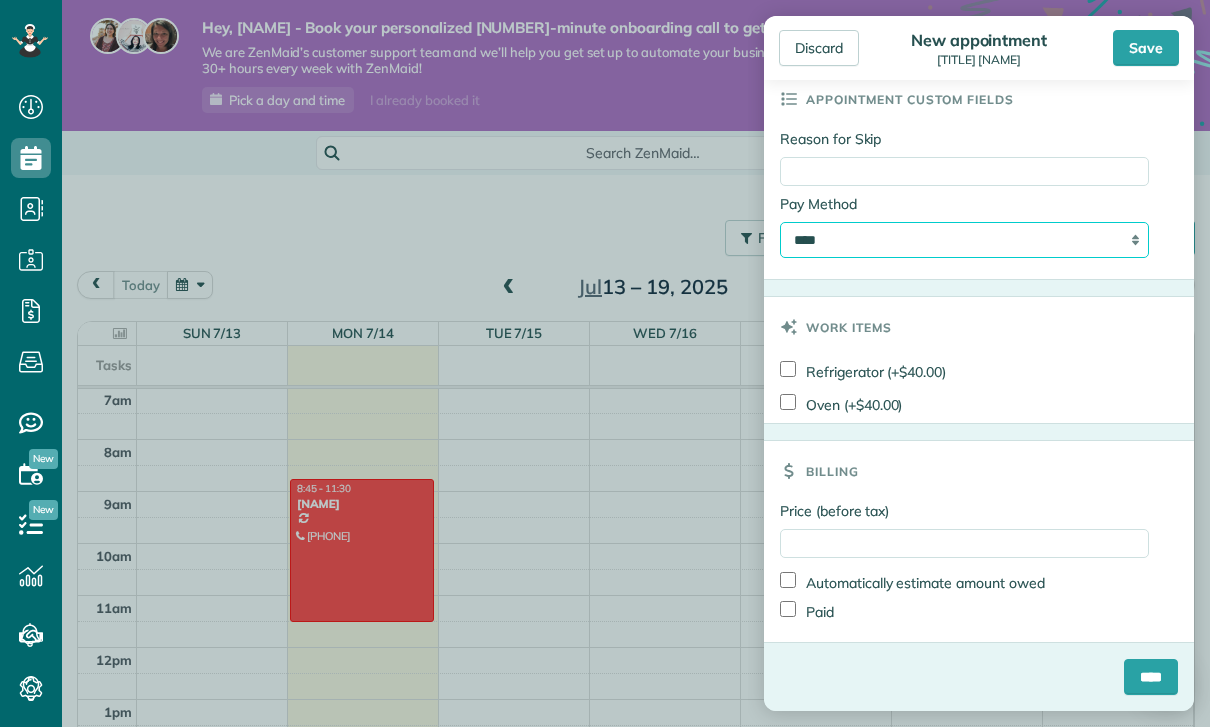 scroll, scrollTop: 64, scrollLeft: 0, axis: vertical 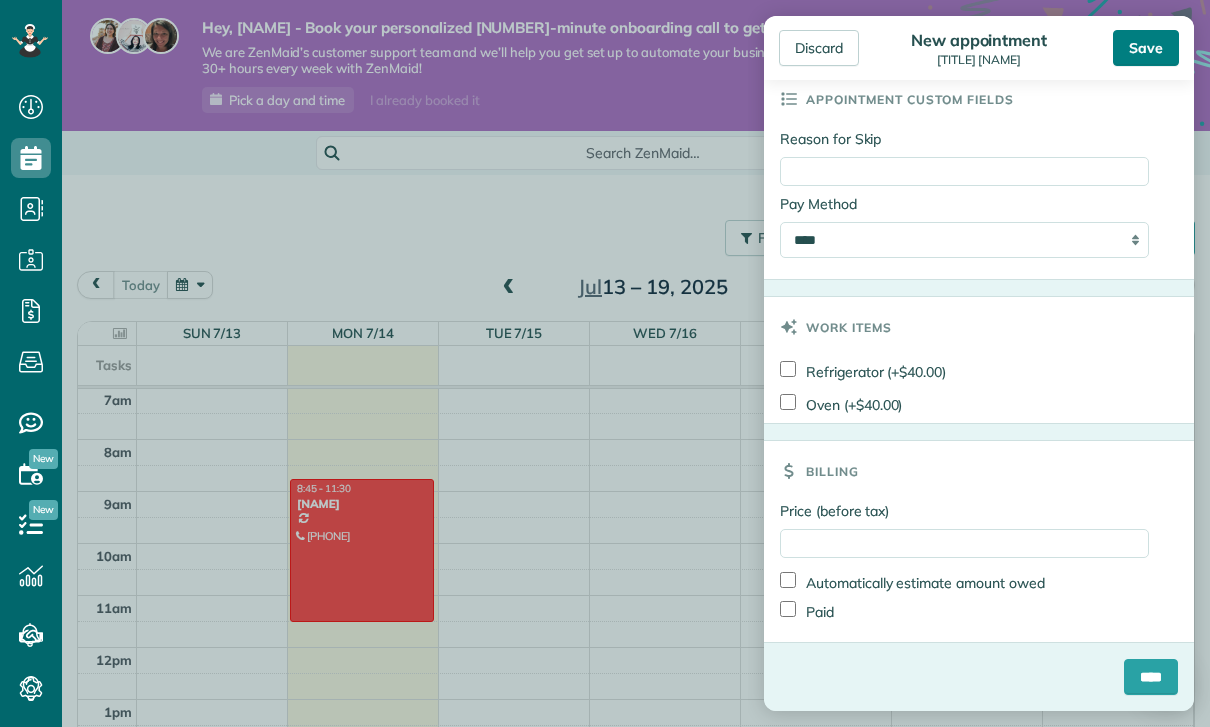 click on "Save" at bounding box center [1146, 48] 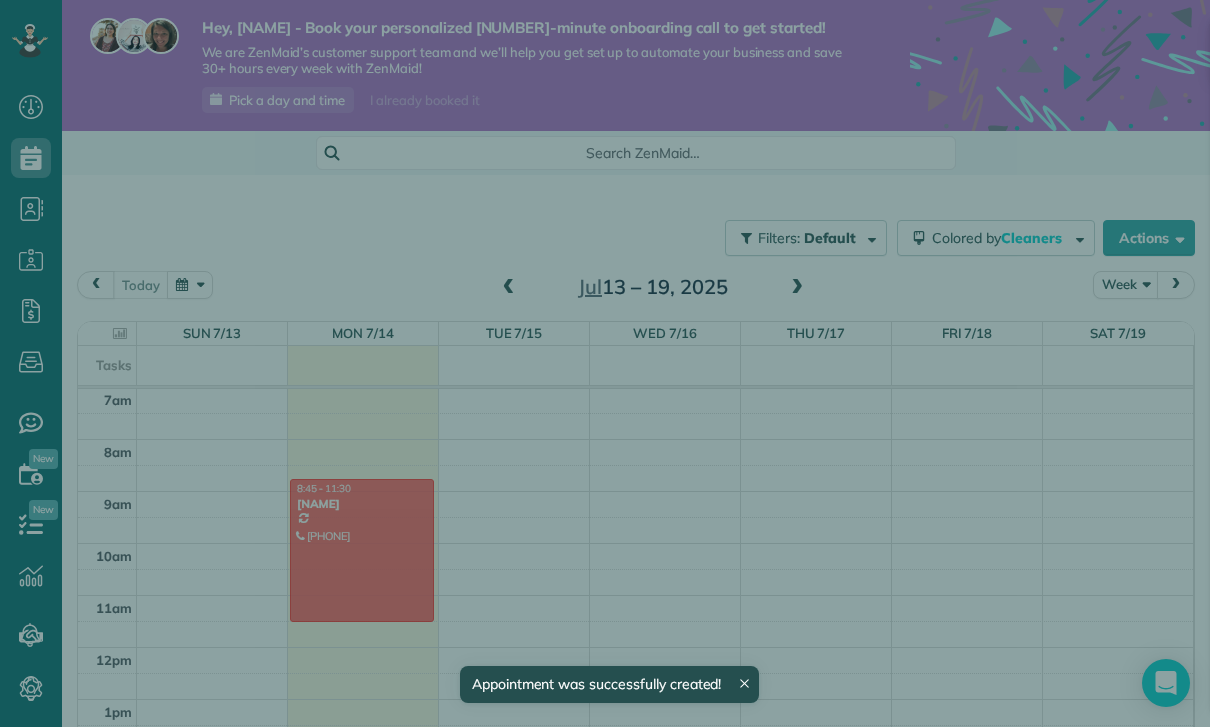 scroll, scrollTop: 365, scrollLeft: 0, axis: vertical 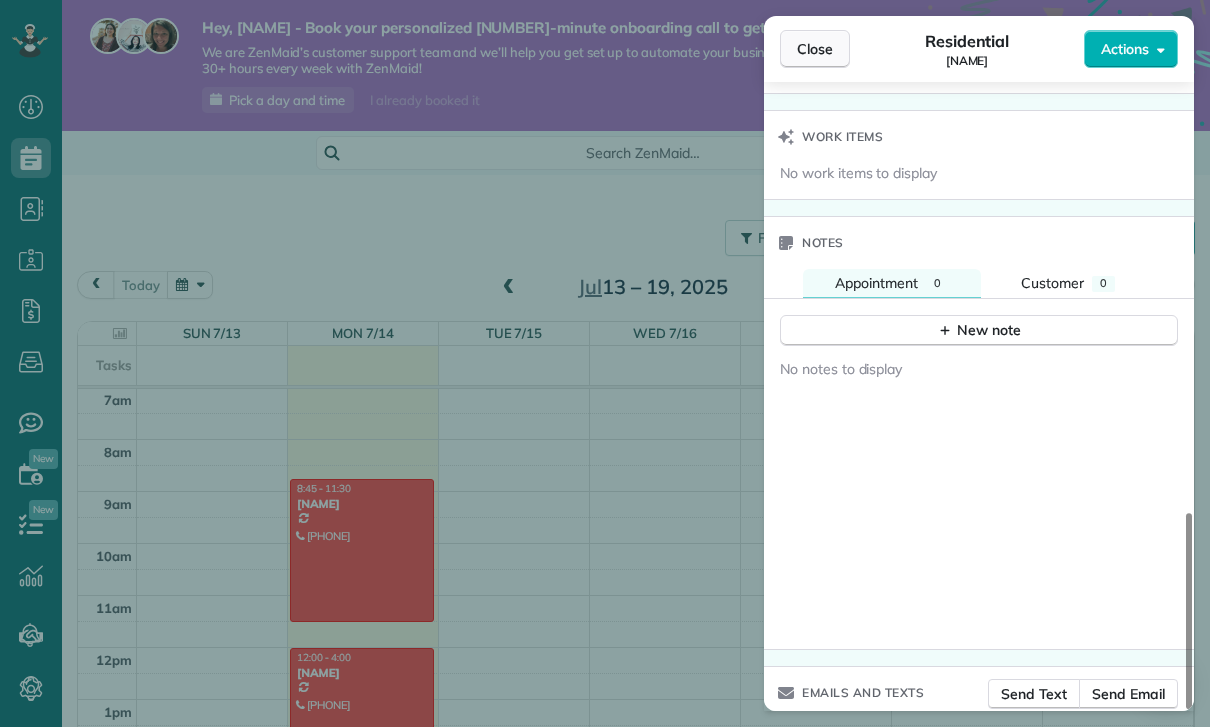 click on "Close" at bounding box center [815, 49] 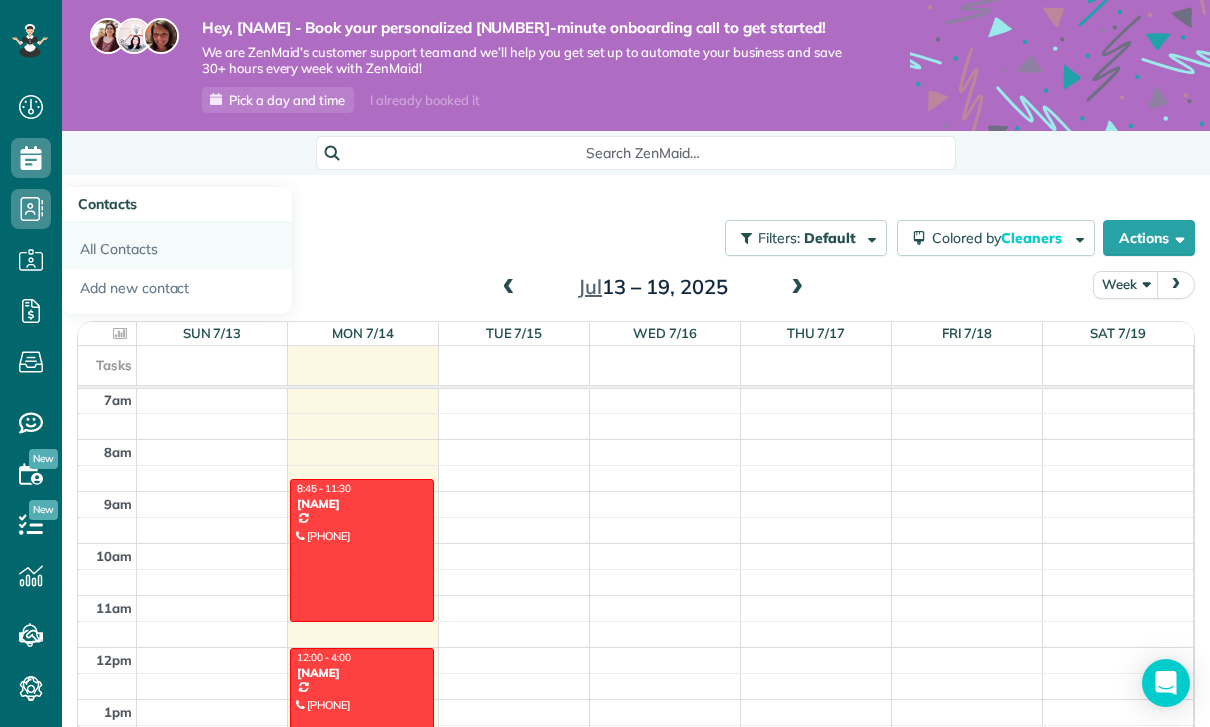 click on "All Contacts" at bounding box center [177, 246] 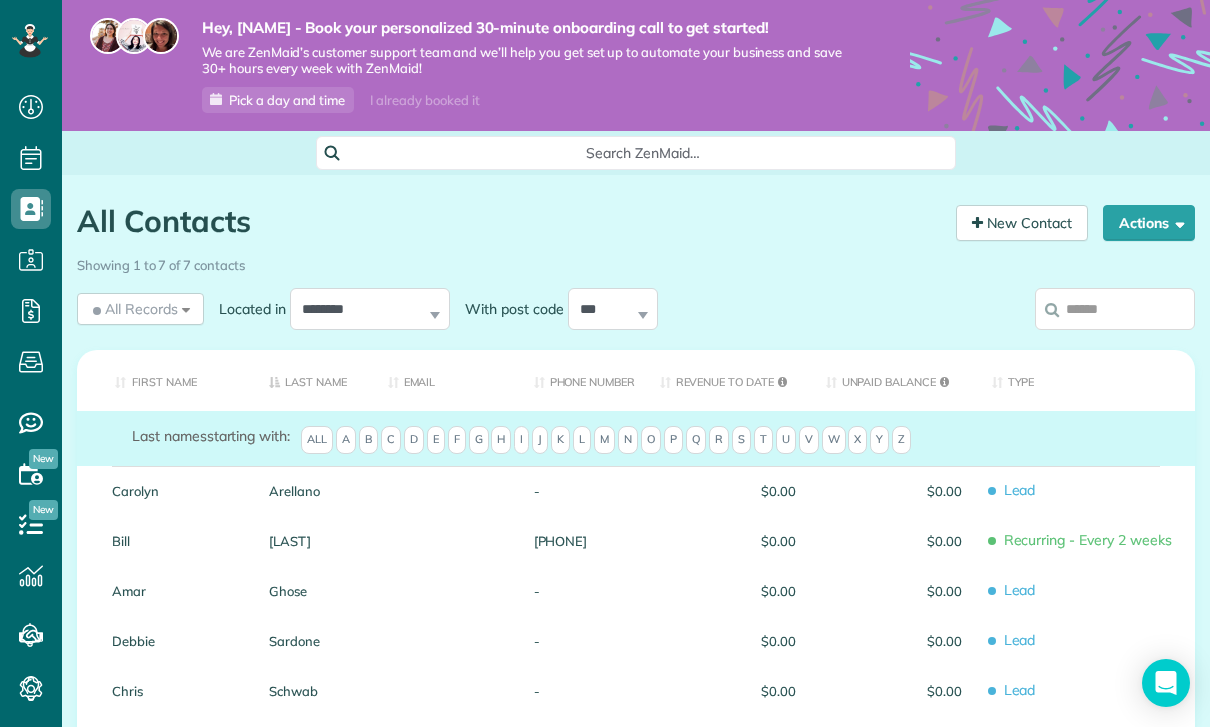scroll, scrollTop: 0, scrollLeft: 0, axis: both 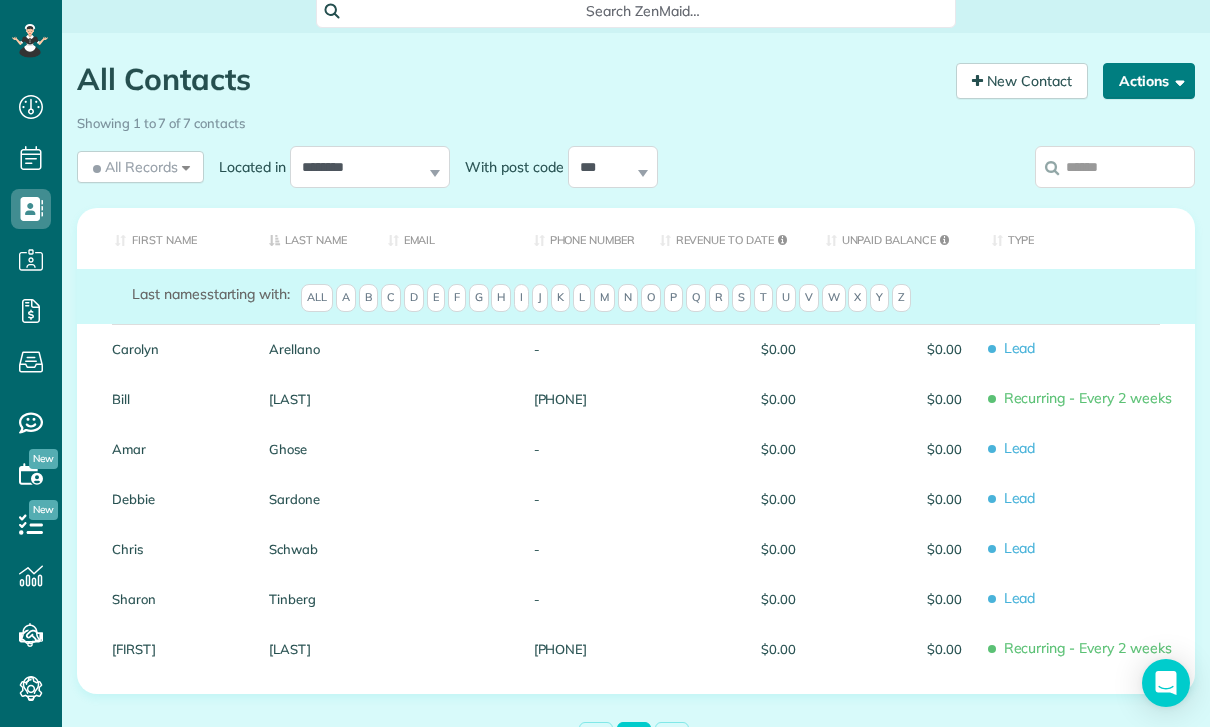 click on "Actions" at bounding box center (1149, 81) 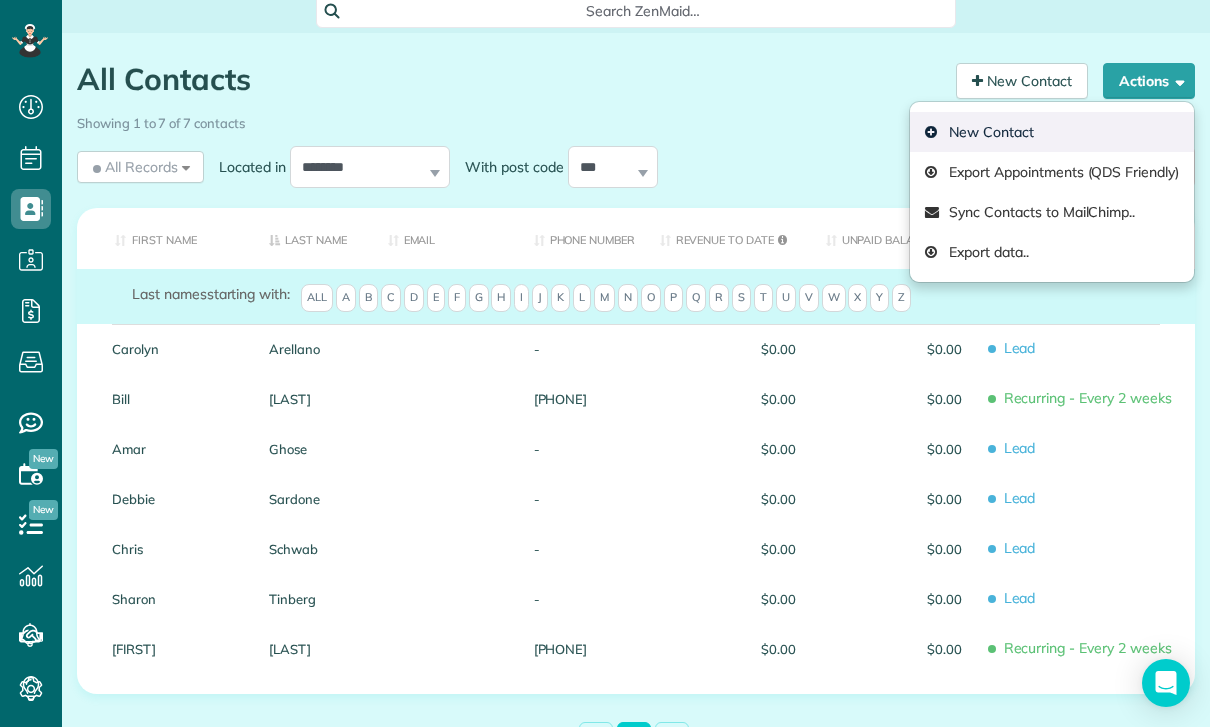 click on "New Contact" at bounding box center (1052, 132) 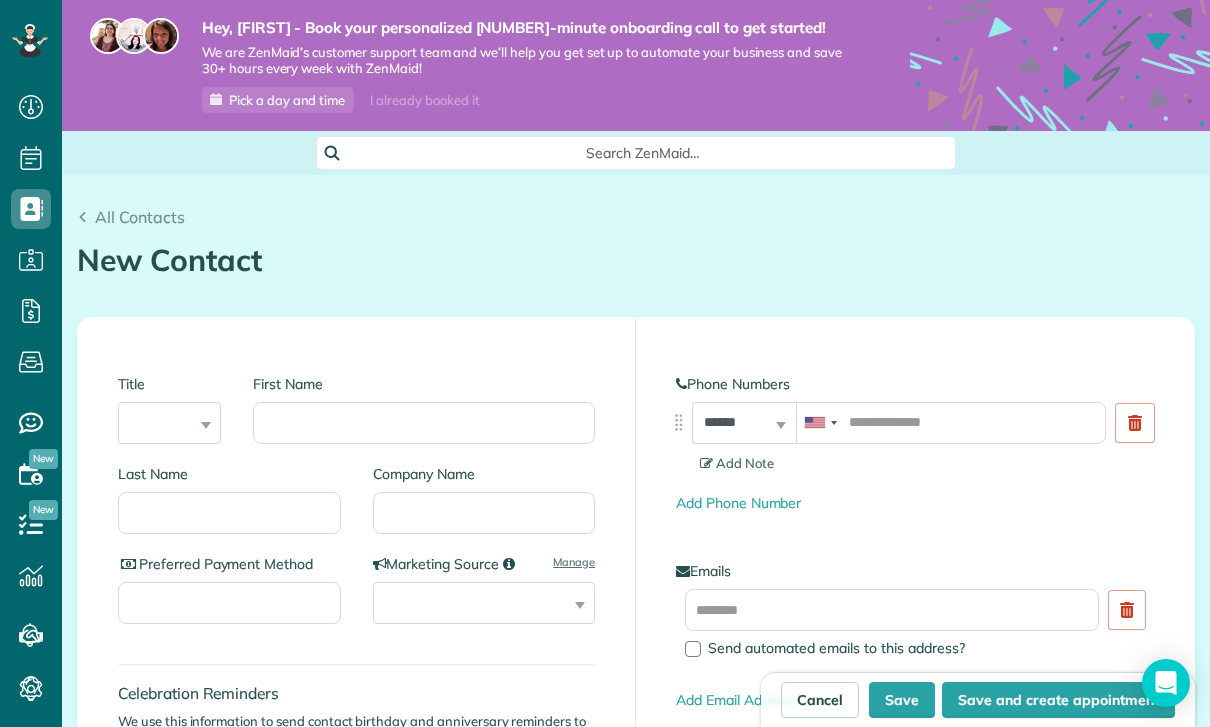 scroll, scrollTop: 0, scrollLeft: 0, axis: both 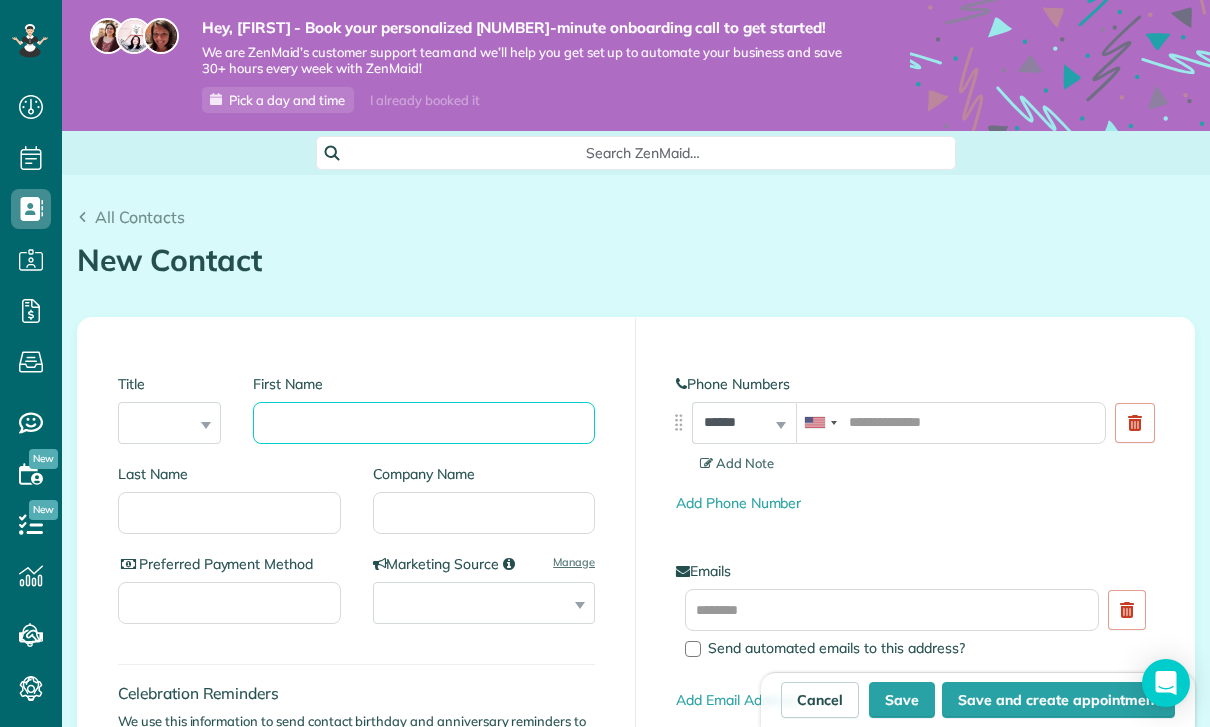 click on "First Name" at bounding box center (424, 423) 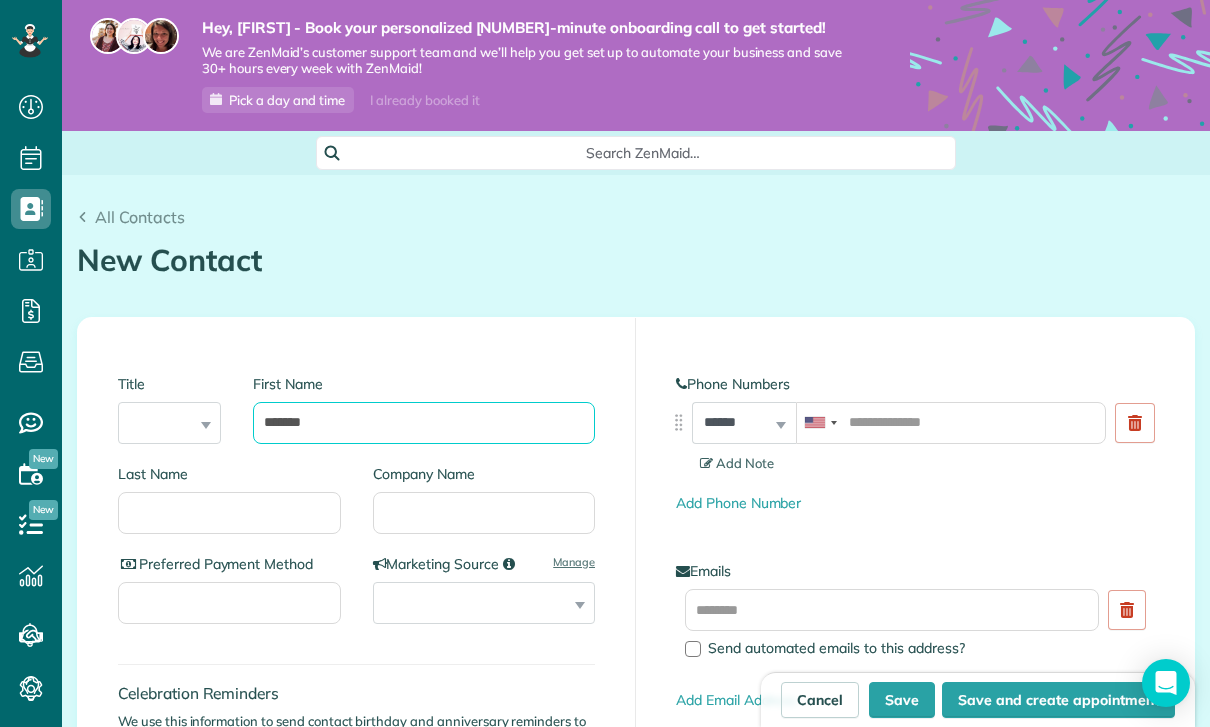 type on "*******" 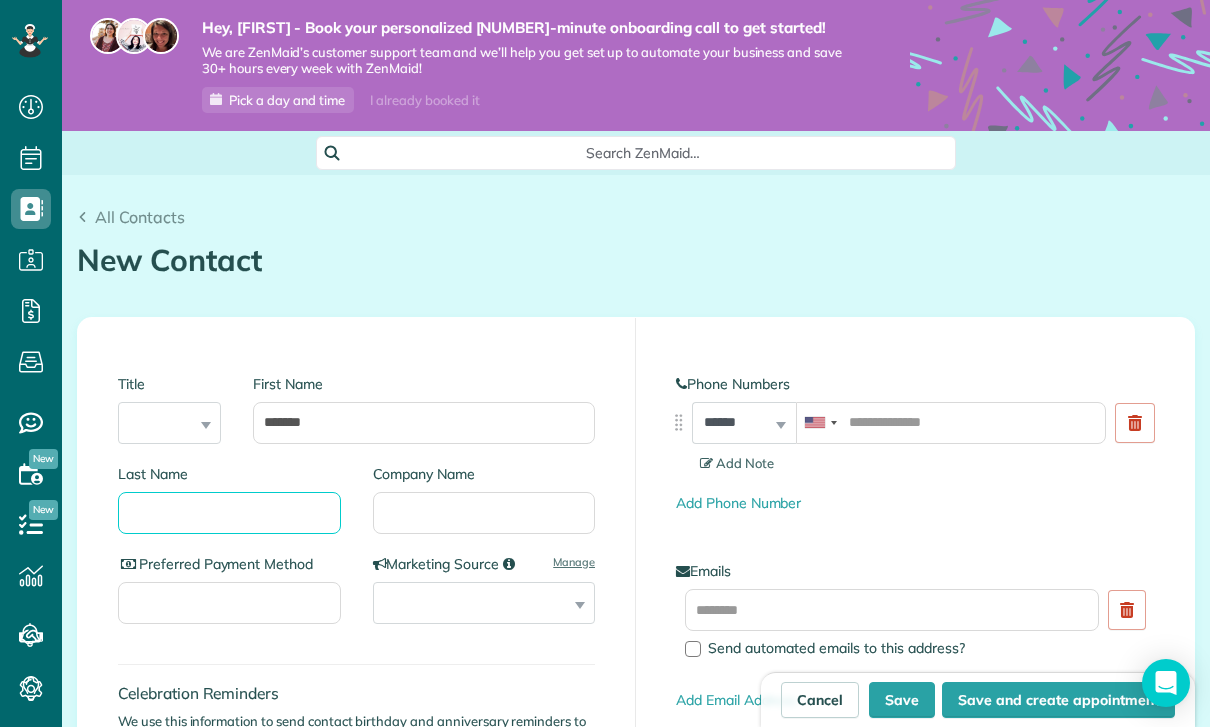 click on "Last Name" at bounding box center (229, 513) 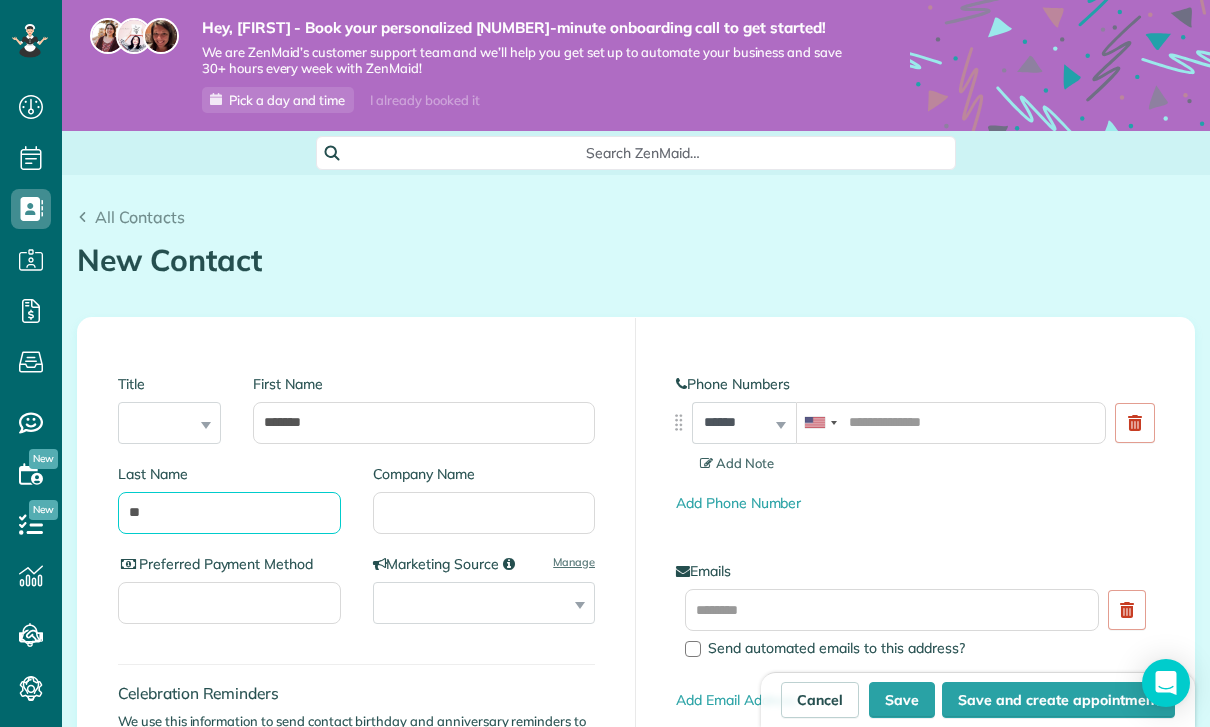 type on "*" 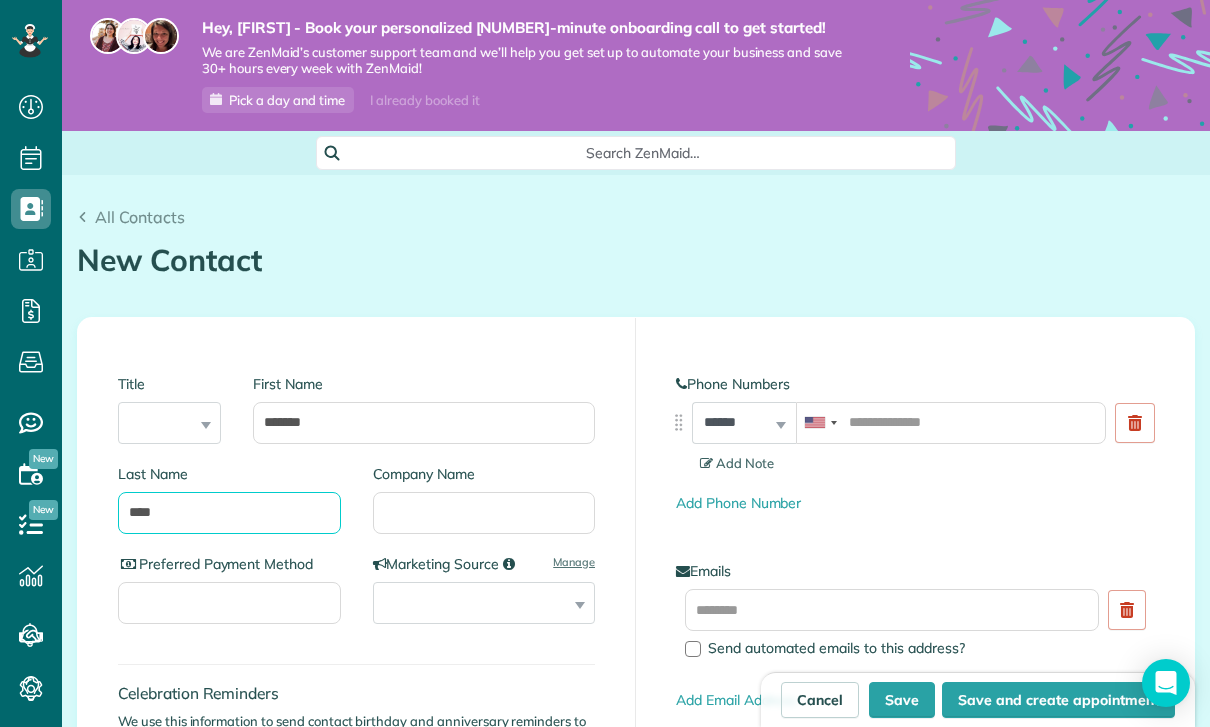 type on "****" 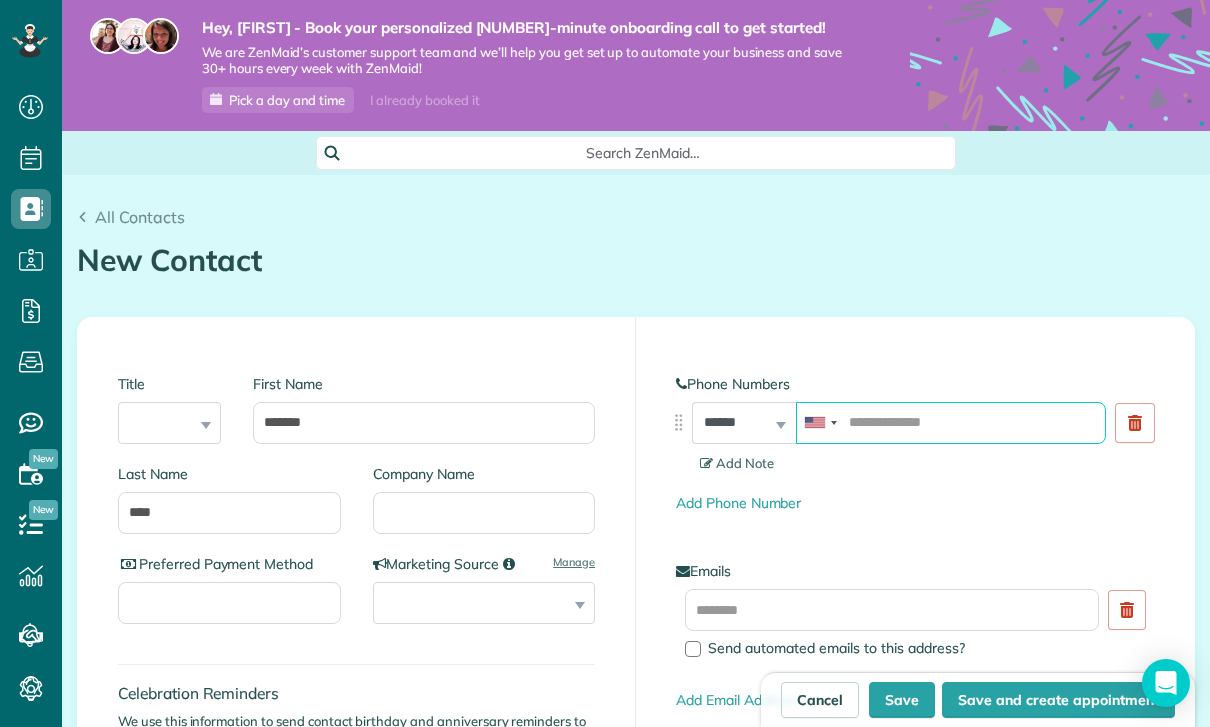 click at bounding box center (951, 423) 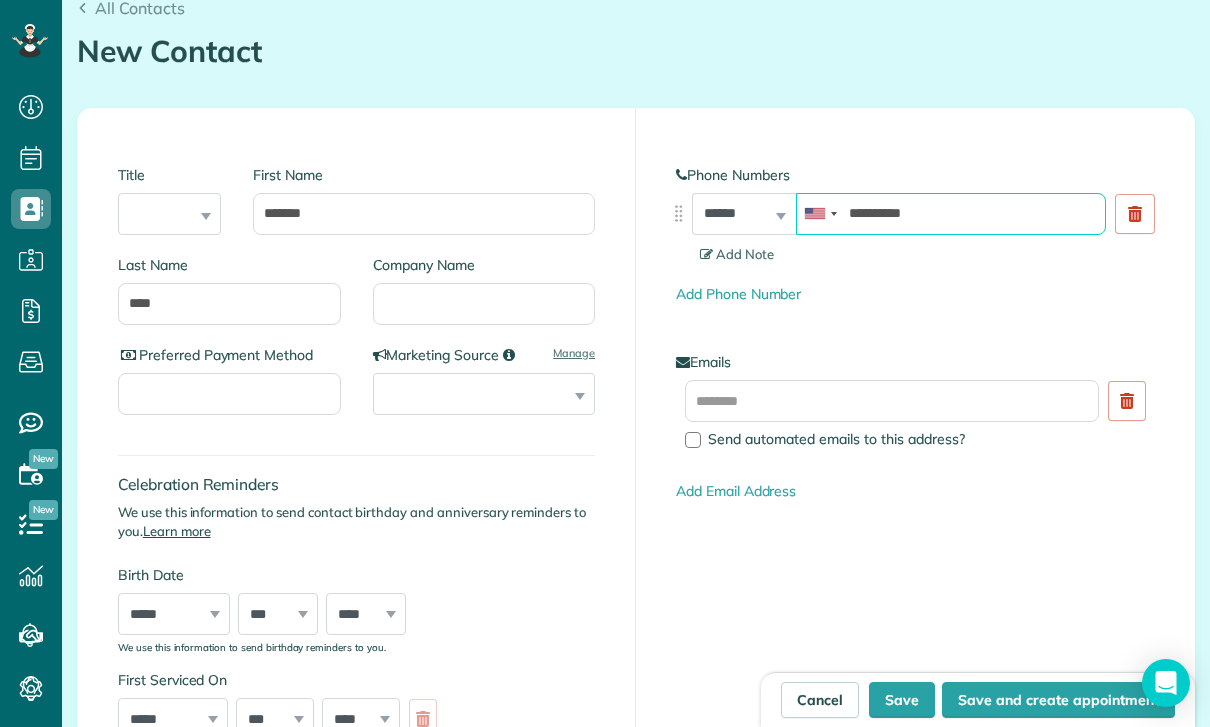 scroll, scrollTop: 232, scrollLeft: 0, axis: vertical 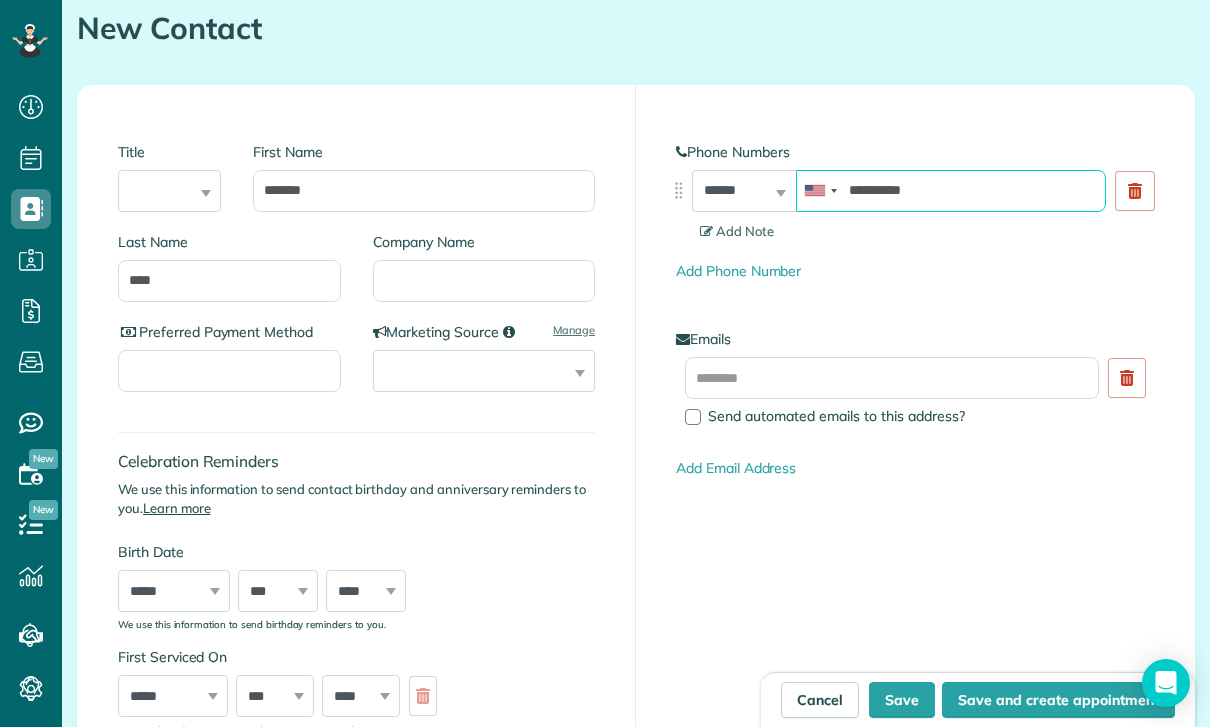 type on "**********" 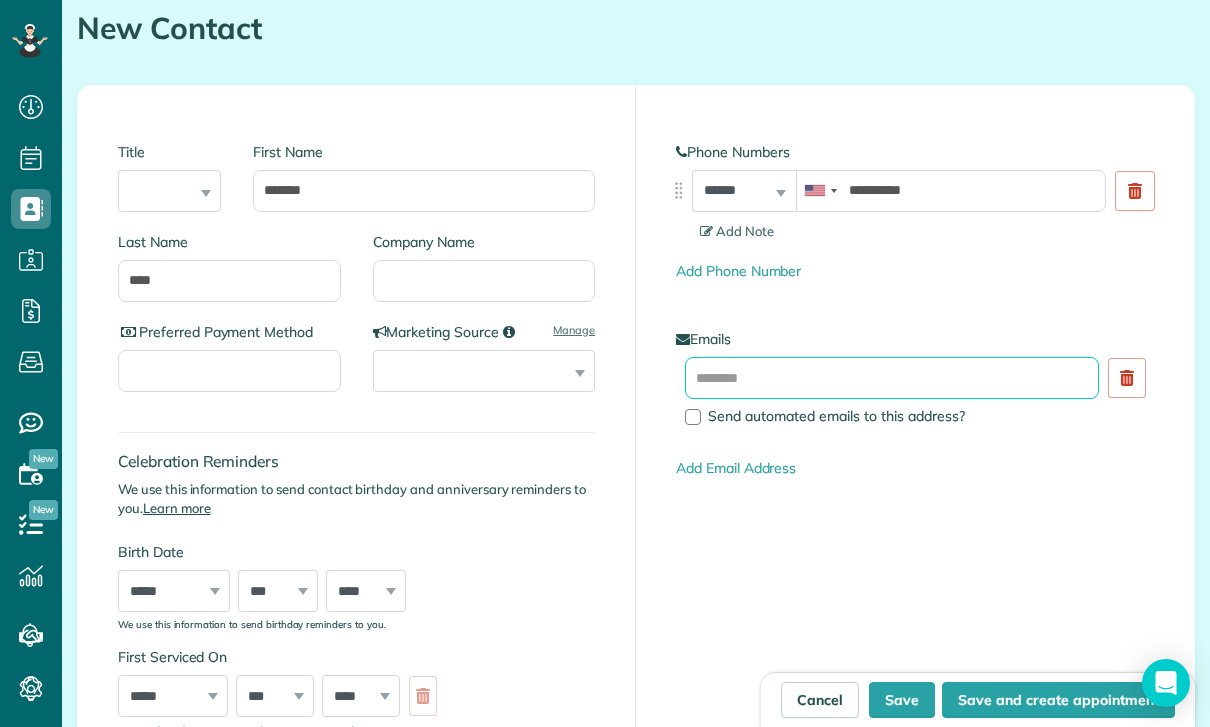 click at bounding box center (892, 378) 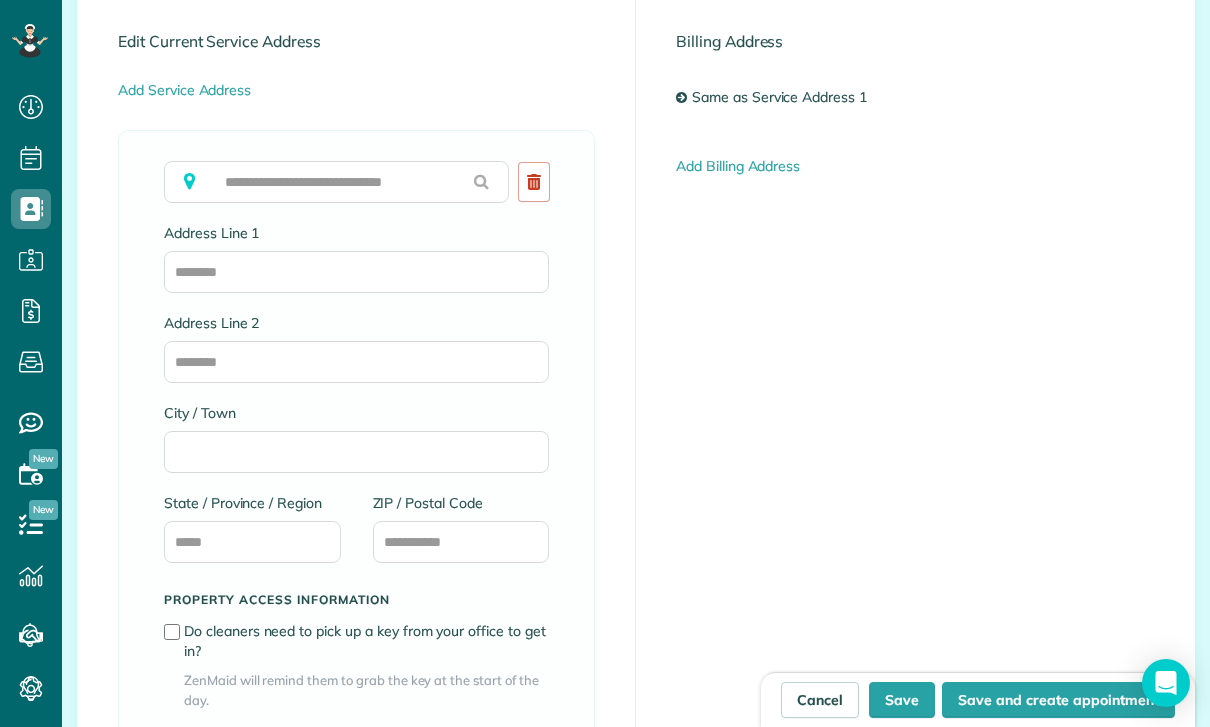 scroll, scrollTop: 1123, scrollLeft: 0, axis: vertical 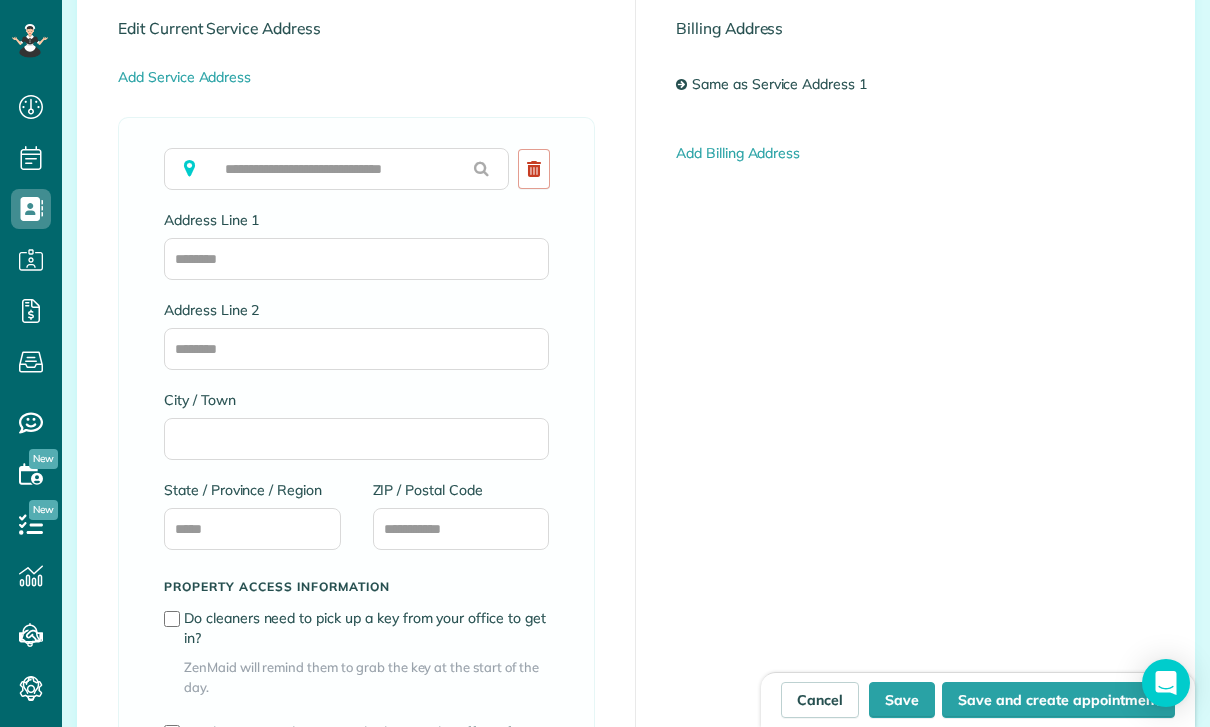 type on "**********" 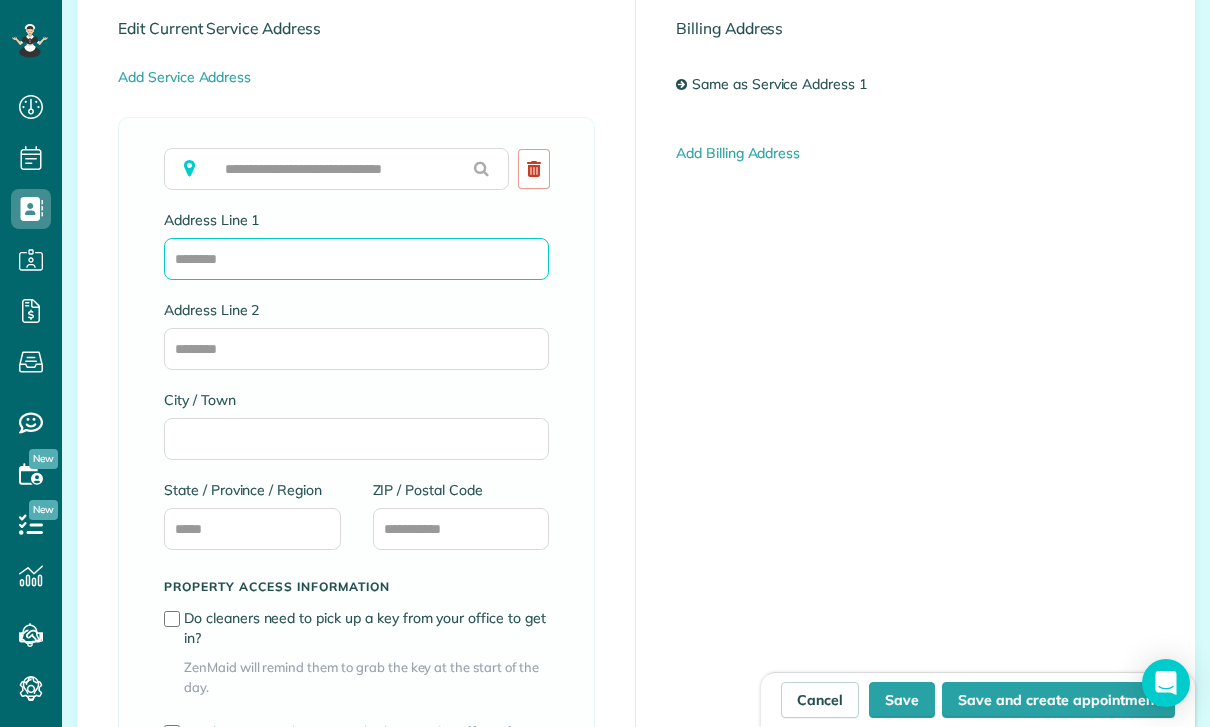 click on "Address Line 1" at bounding box center (356, 259) 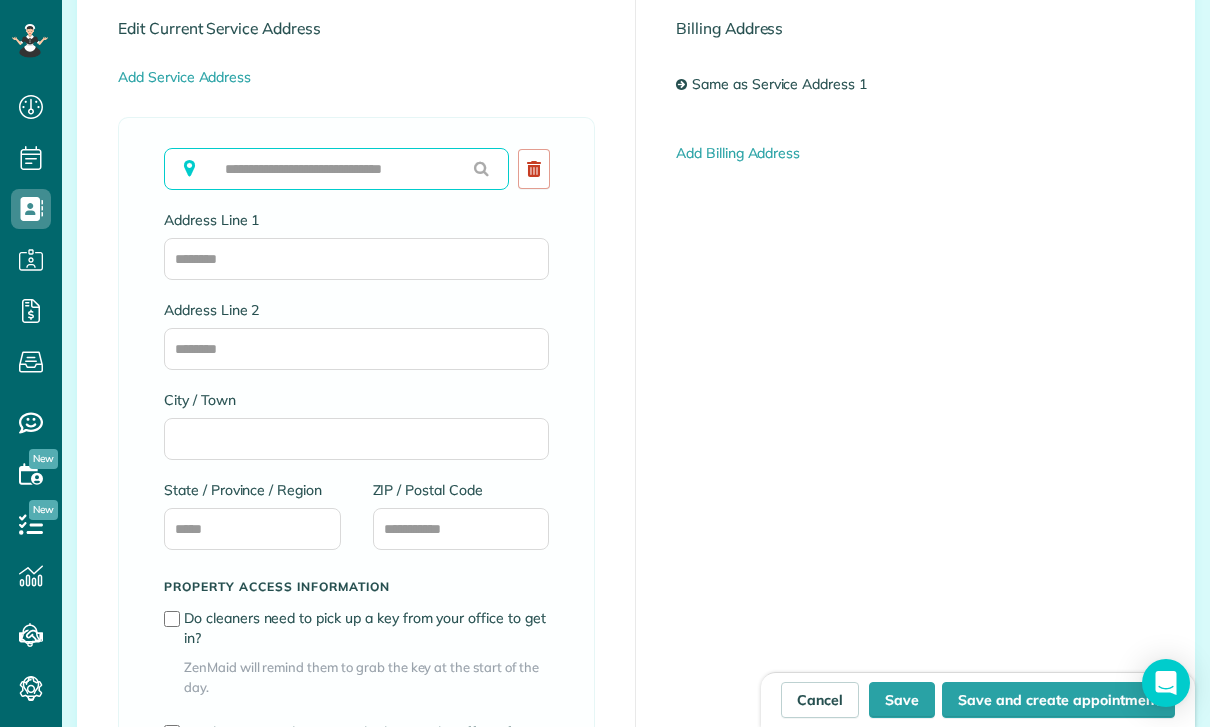 type on "**********" 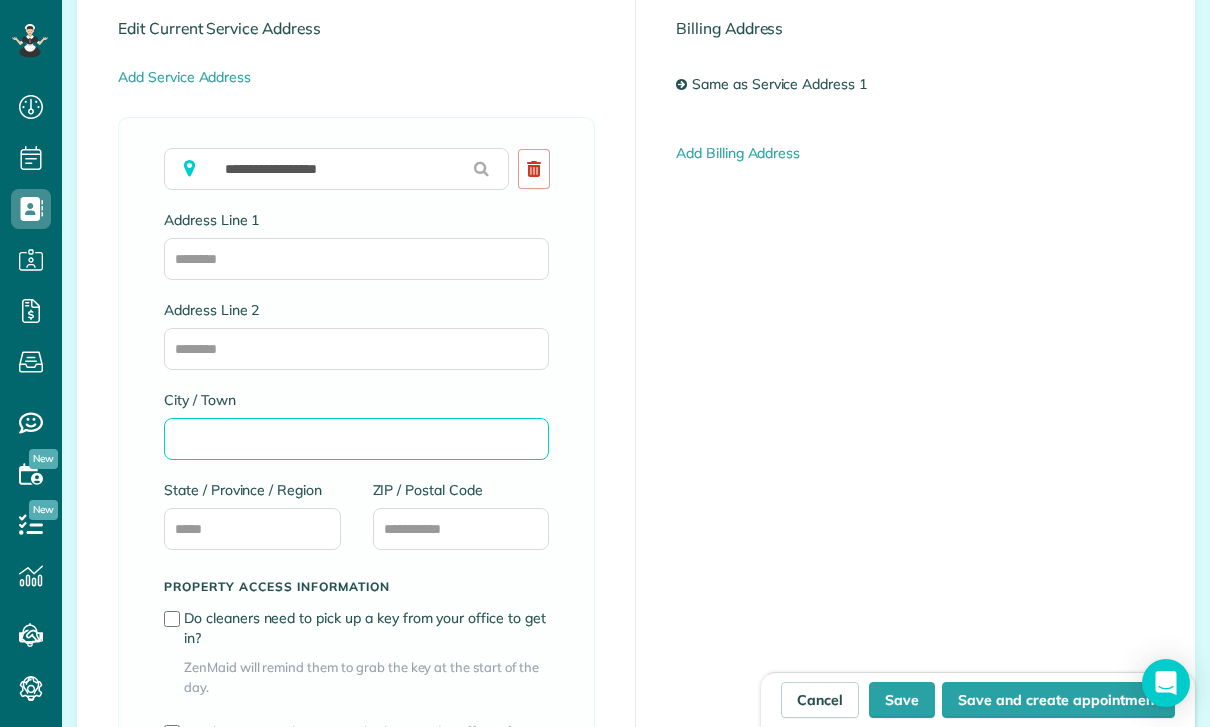 type on "******" 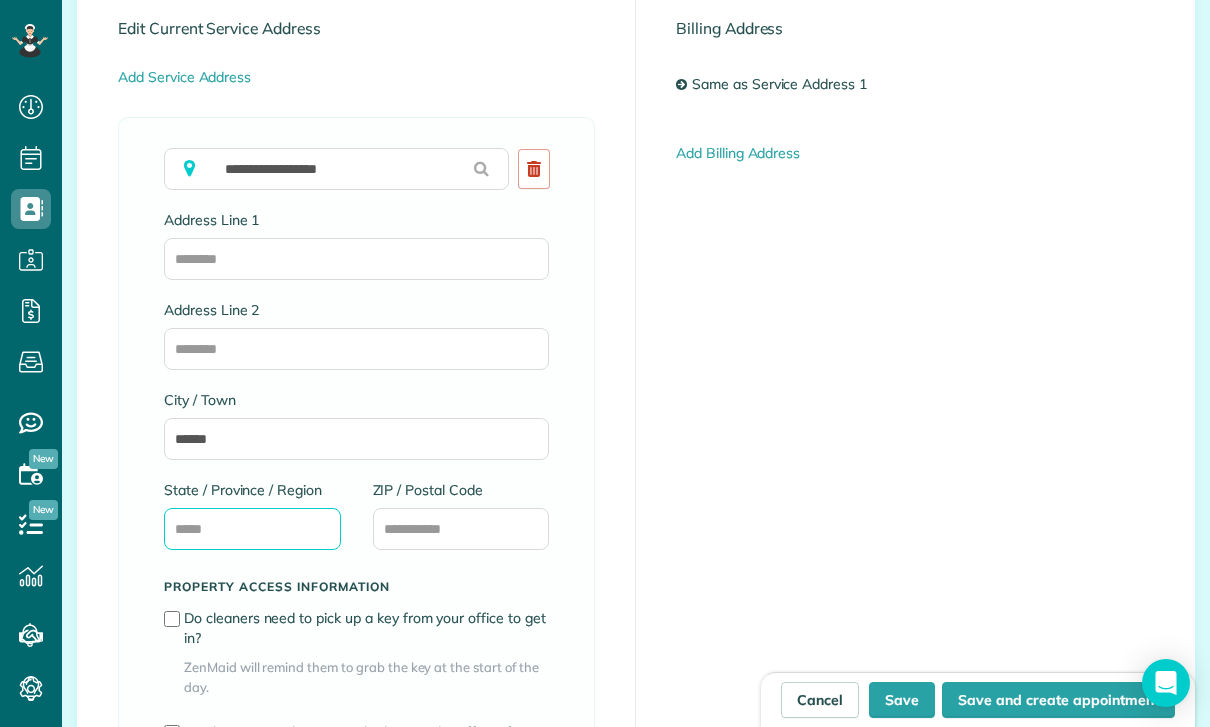 type on "**" 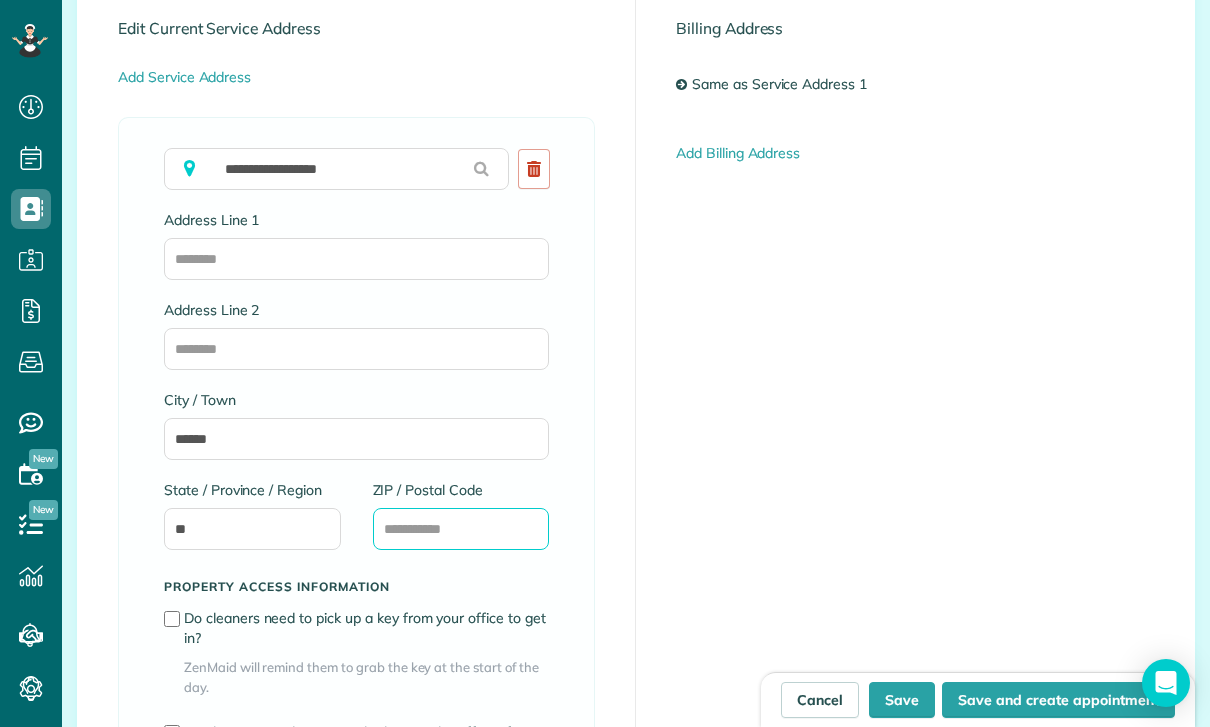 type on "*****" 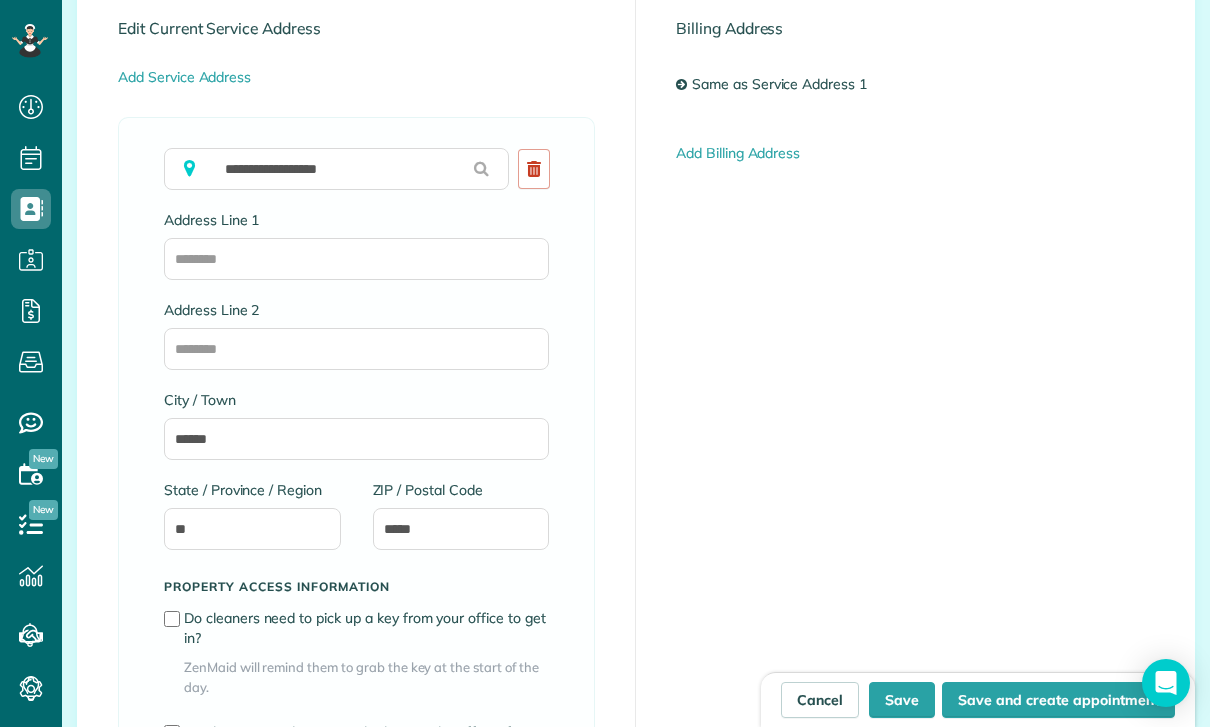 type on "**********" 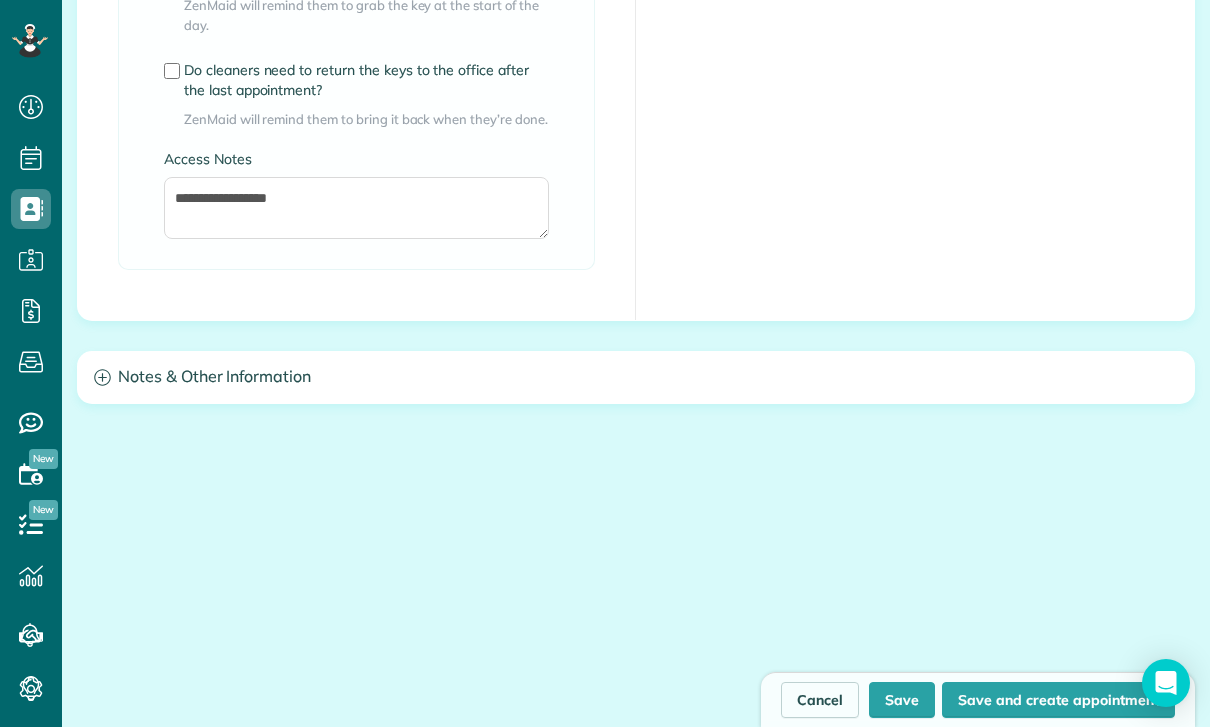 scroll, scrollTop: 1784, scrollLeft: 0, axis: vertical 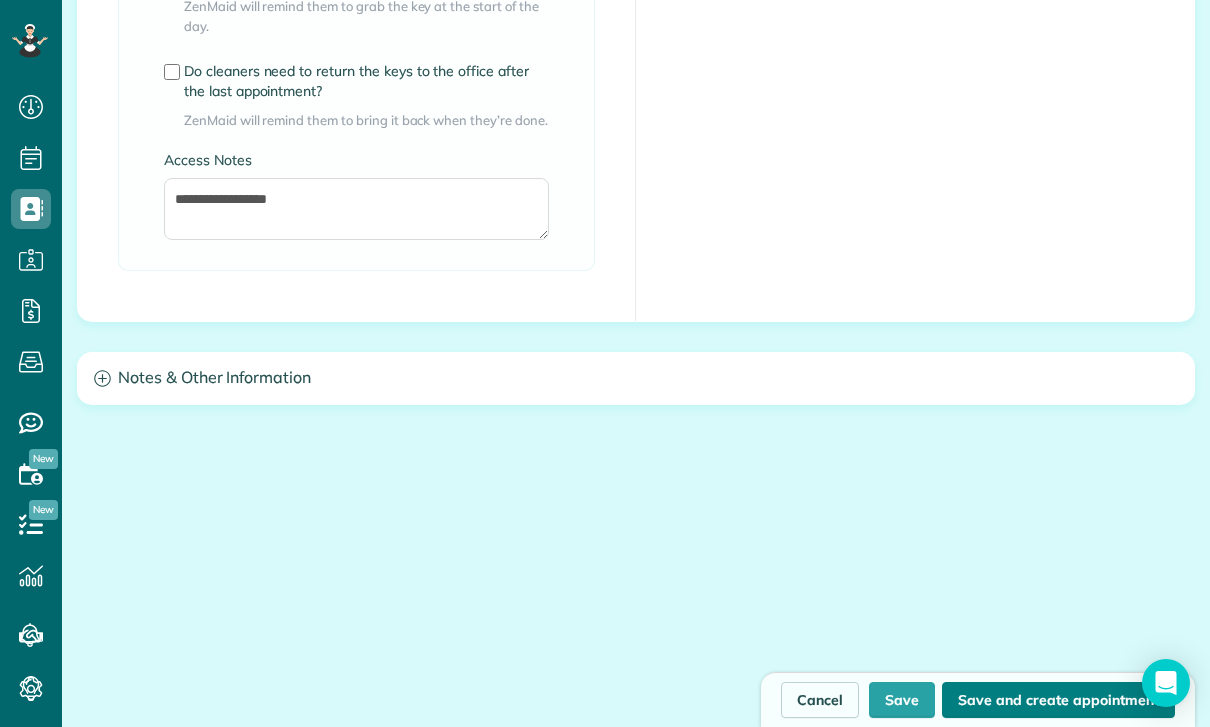 click on "Save and create appointment" at bounding box center (1058, 700) 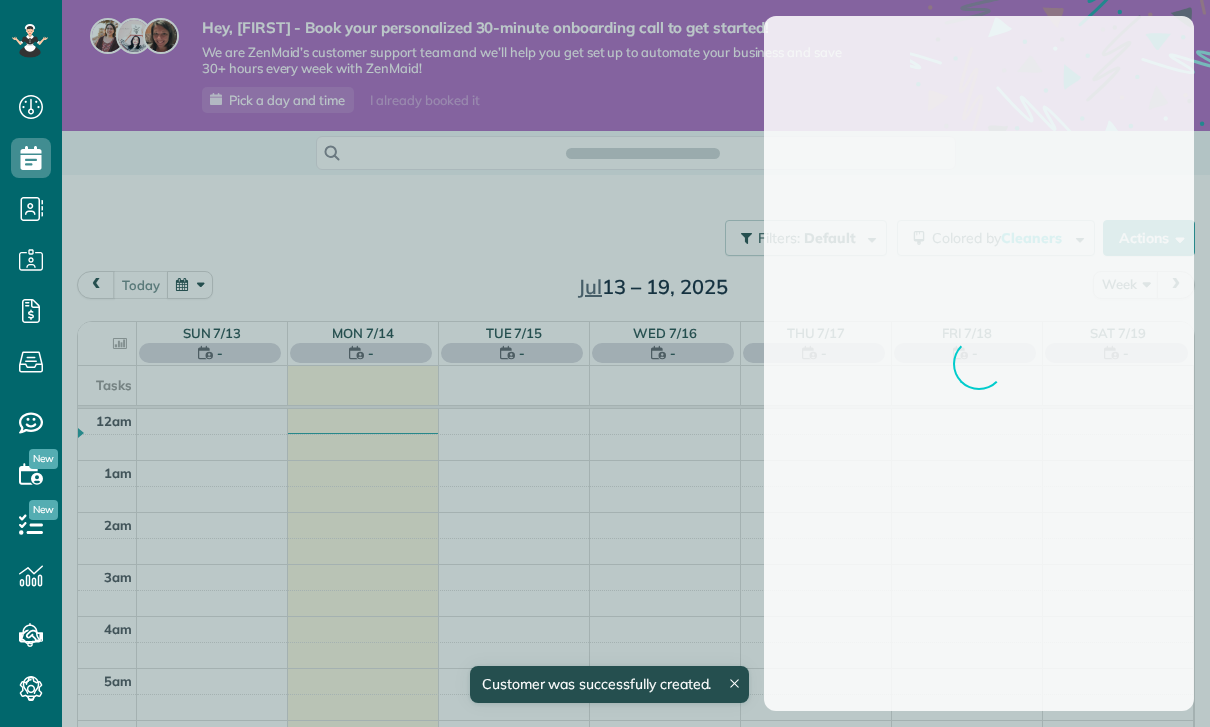 scroll, scrollTop: 0, scrollLeft: 0, axis: both 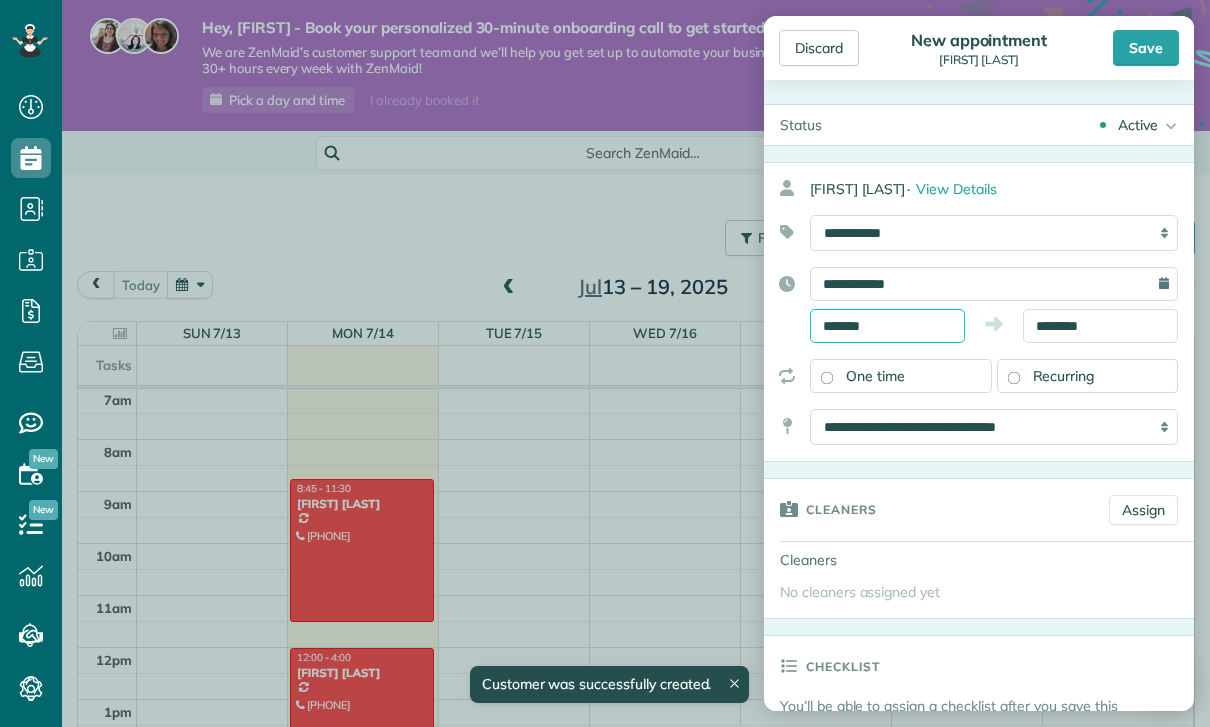 click on "*******" at bounding box center (887, 326) 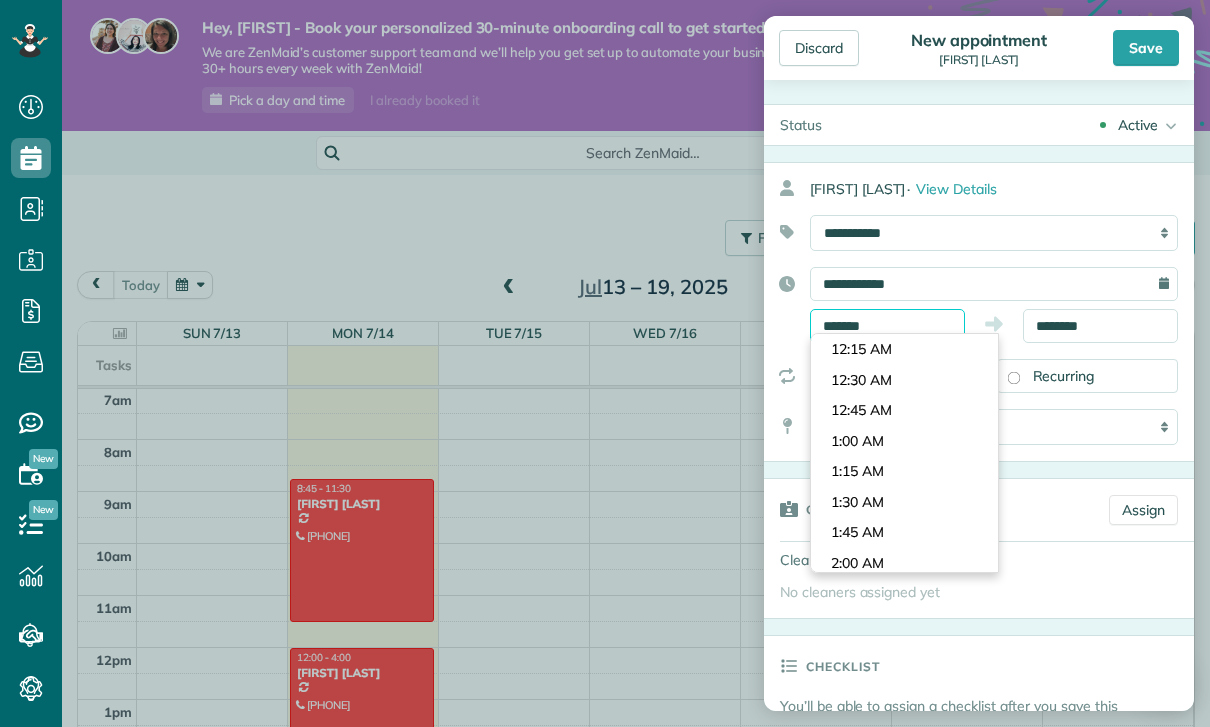scroll, scrollTop: 0, scrollLeft: 0, axis: both 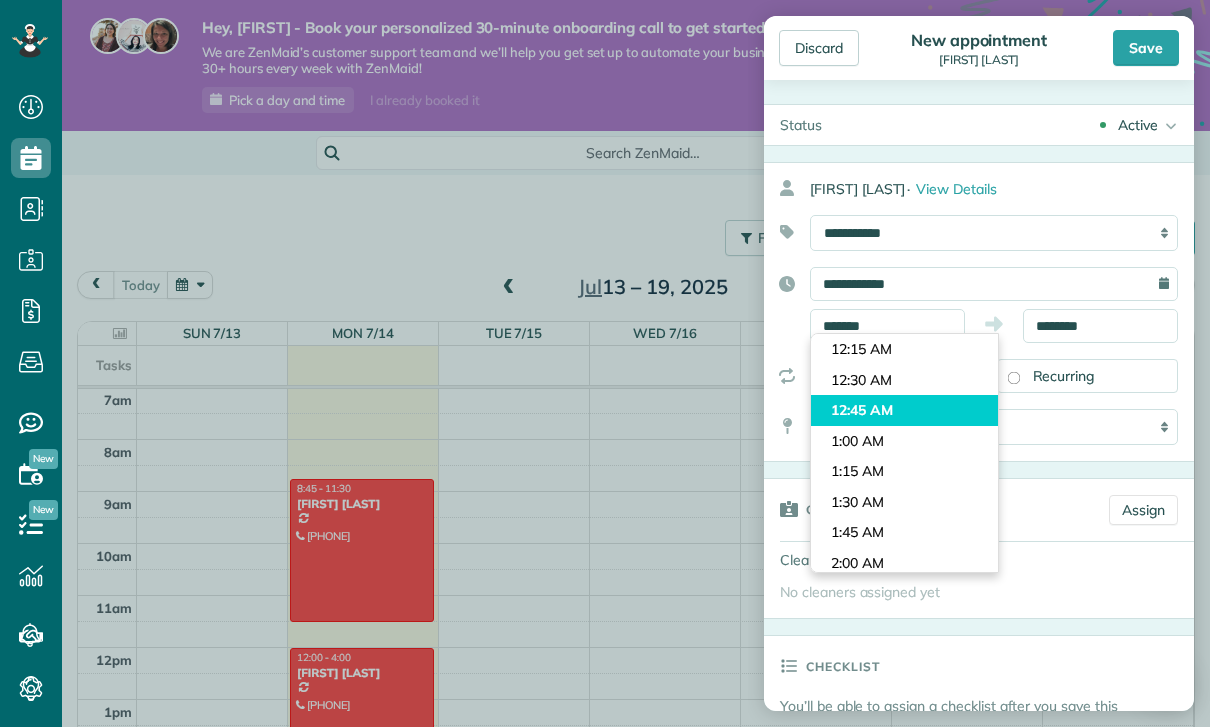 click on "Dashboard
Scheduling
Calendar View
List View
Dispatch View - Weekly scheduling (Beta)" at bounding box center (605, 363) 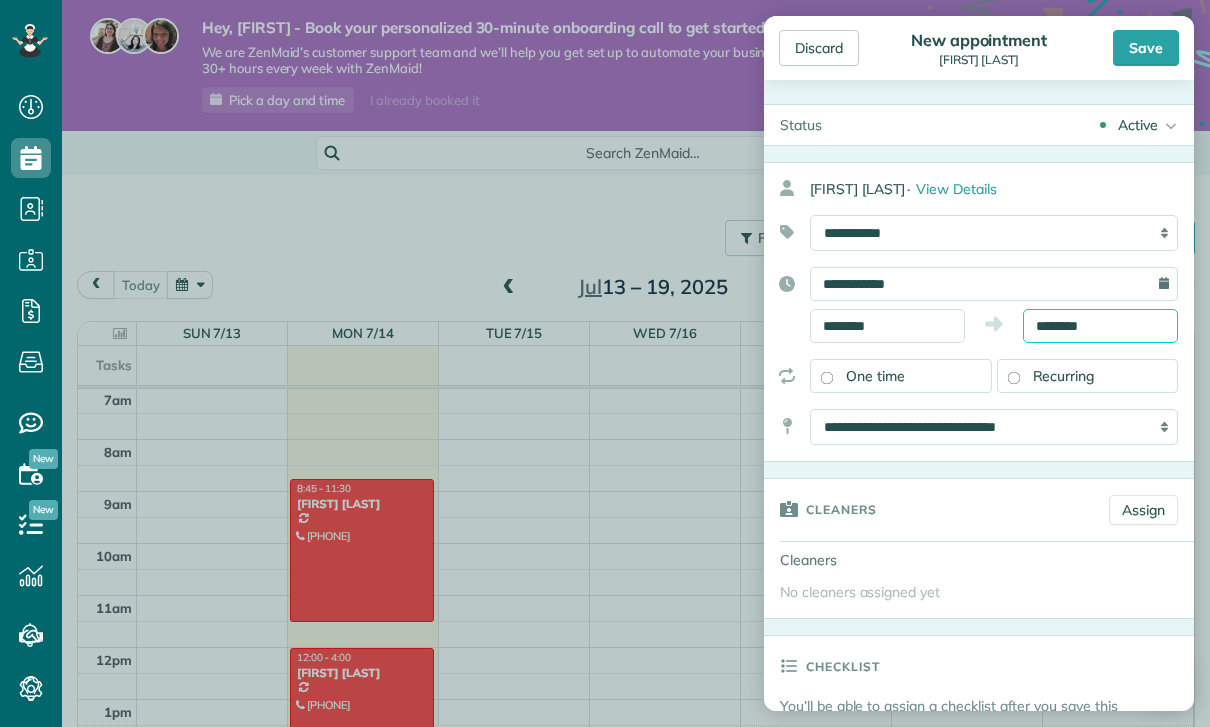 click on "********" at bounding box center [1100, 326] 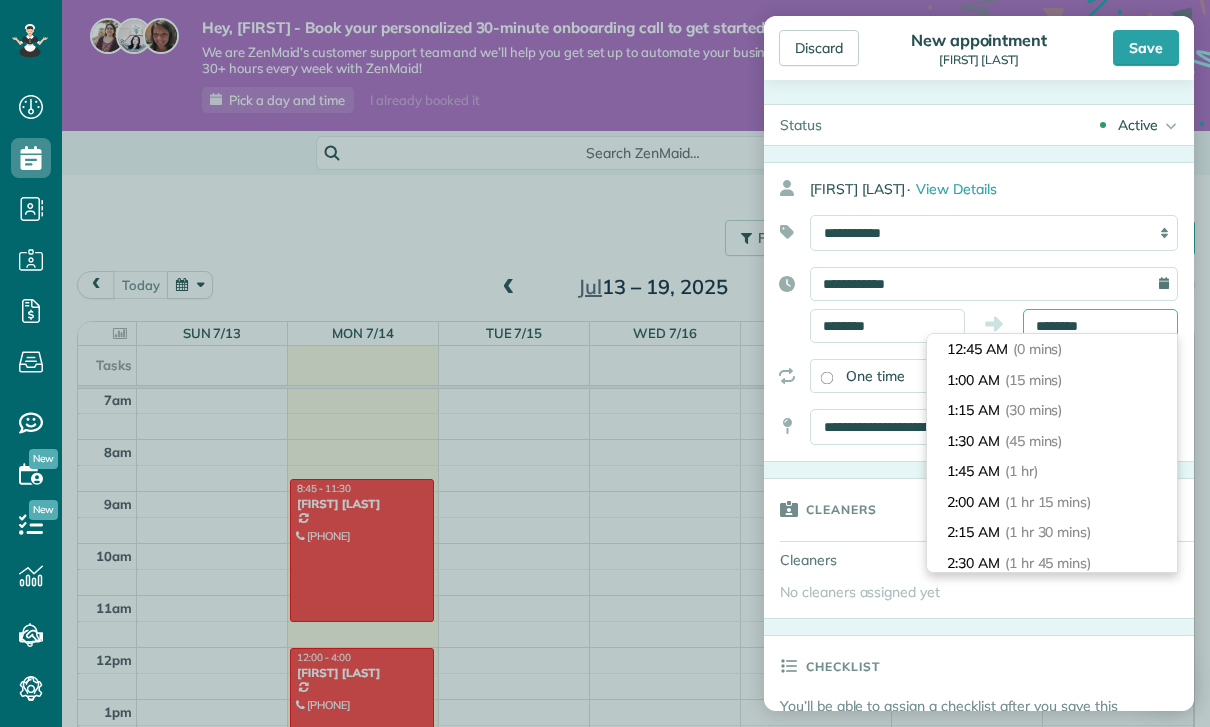 scroll, scrollTop: 0, scrollLeft: 0, axis: both 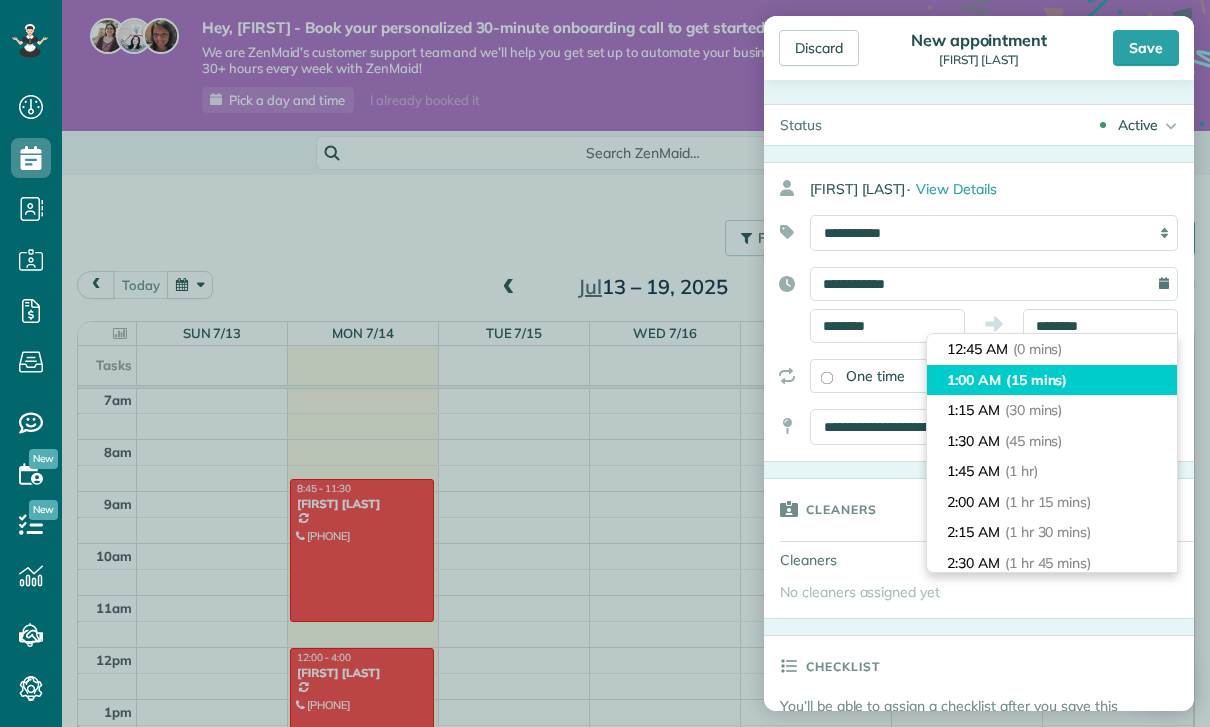 click on "(15 mins)" at bounding box center [1037, 380] 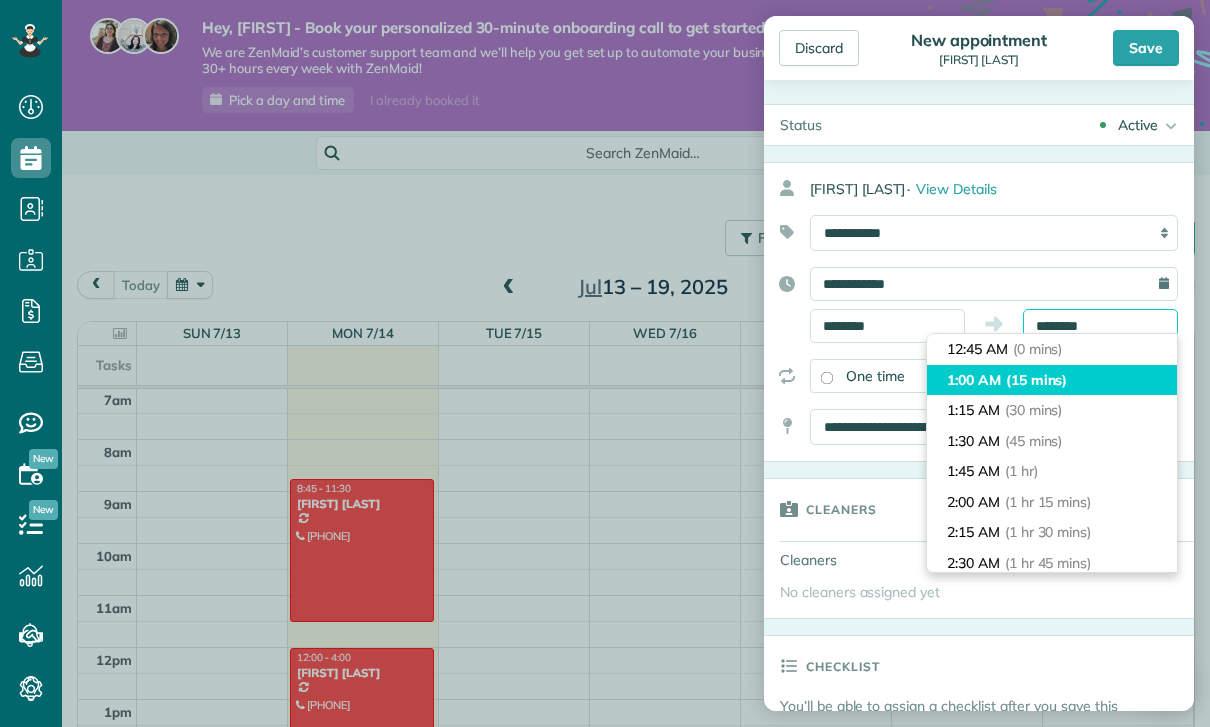 type on "*******" 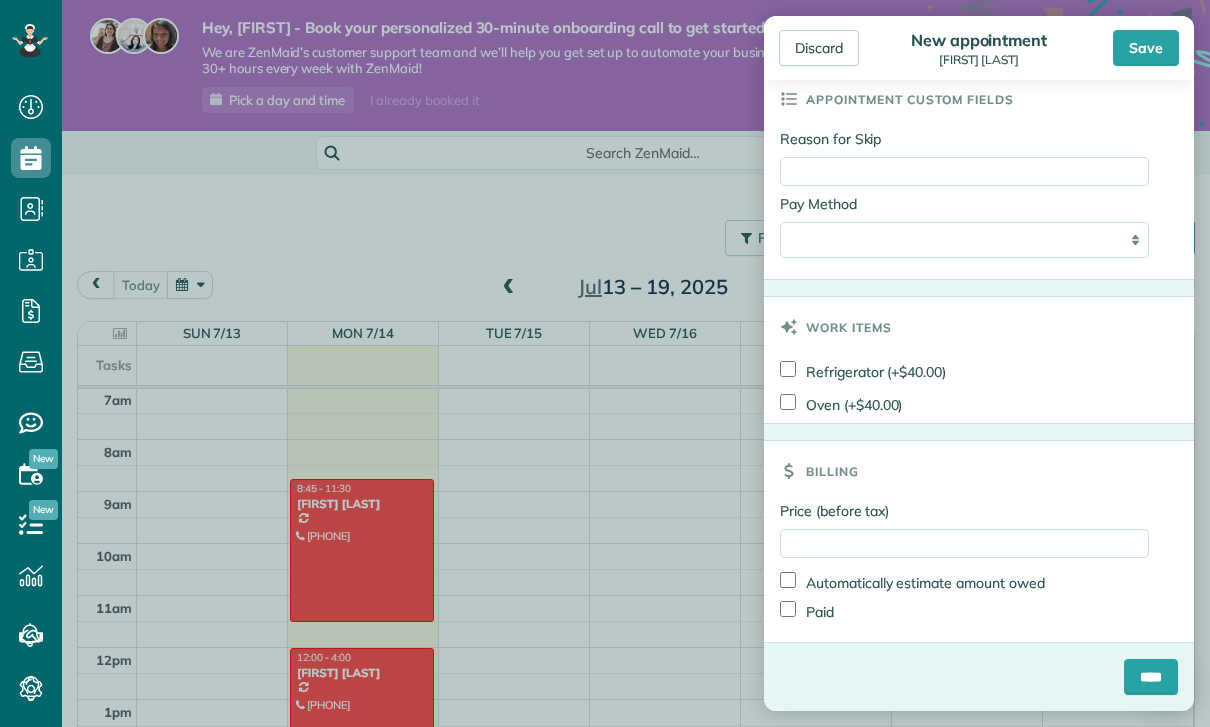 scroll, scrollTop: 1013, scrollLeft: 0, axis: vertical 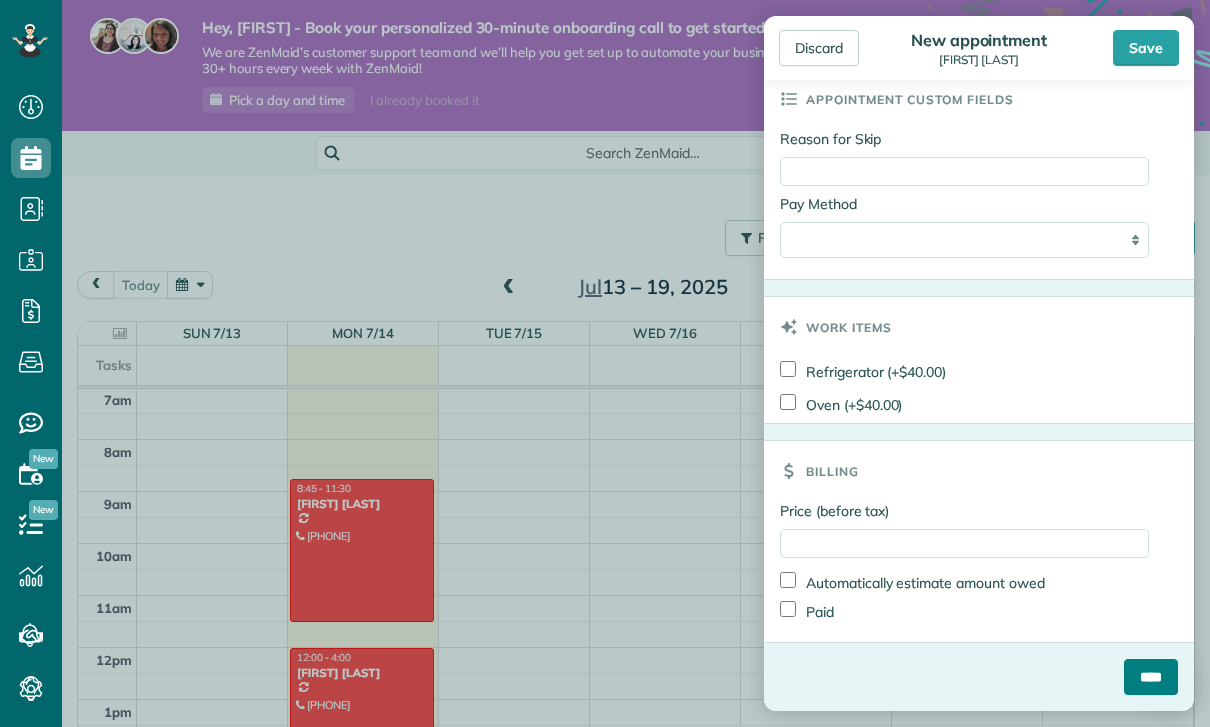 click on "****" at bounding box center [1151, 677] 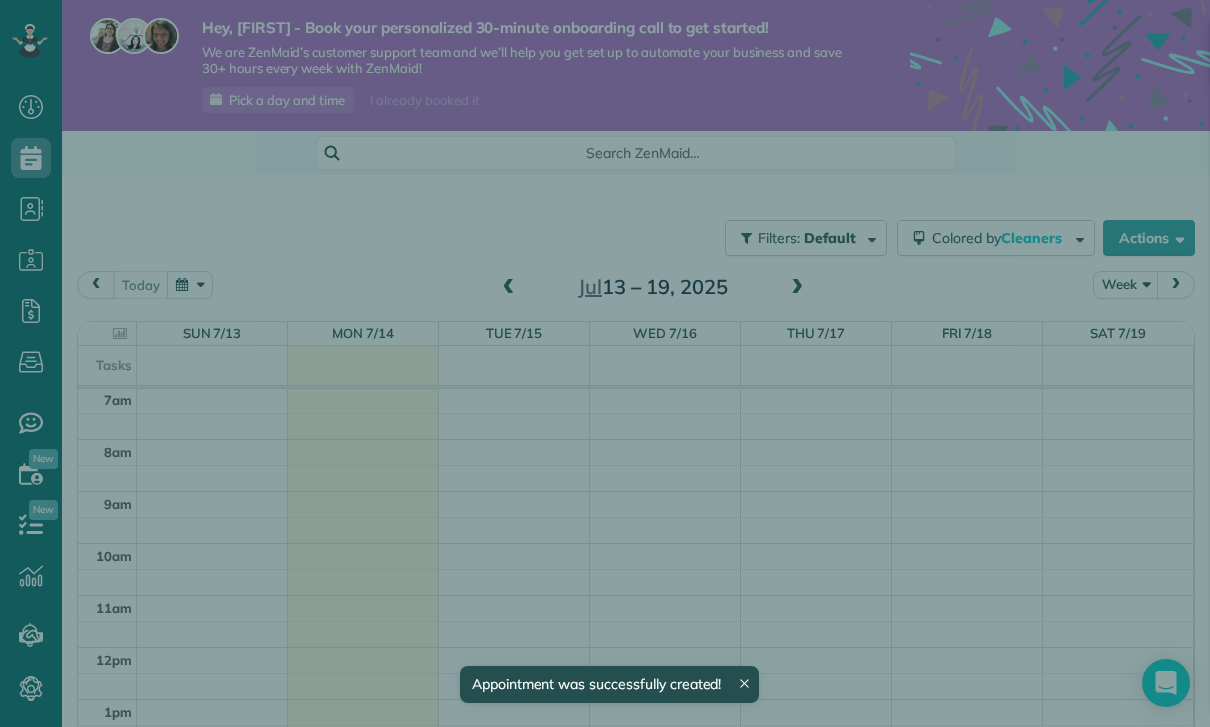 scroll, scrollTop: 365, scrollLeft: 0, axis: vertical 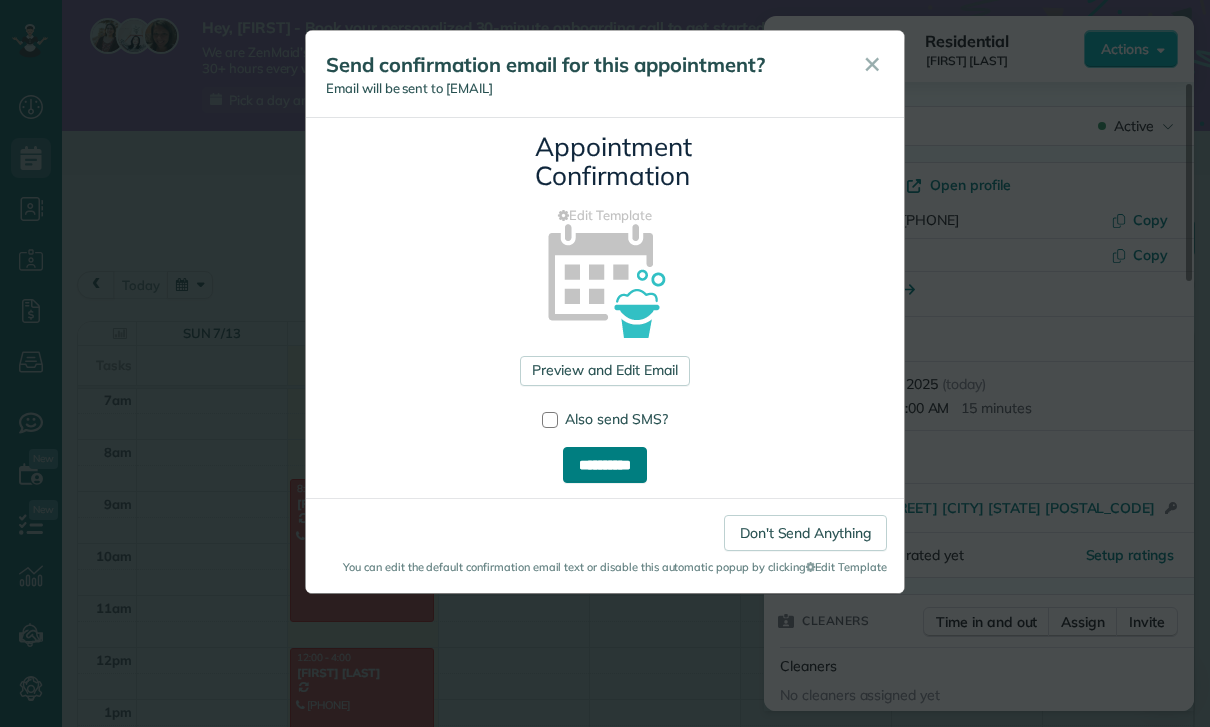 click on "**********" at bounding box center [605, 465] 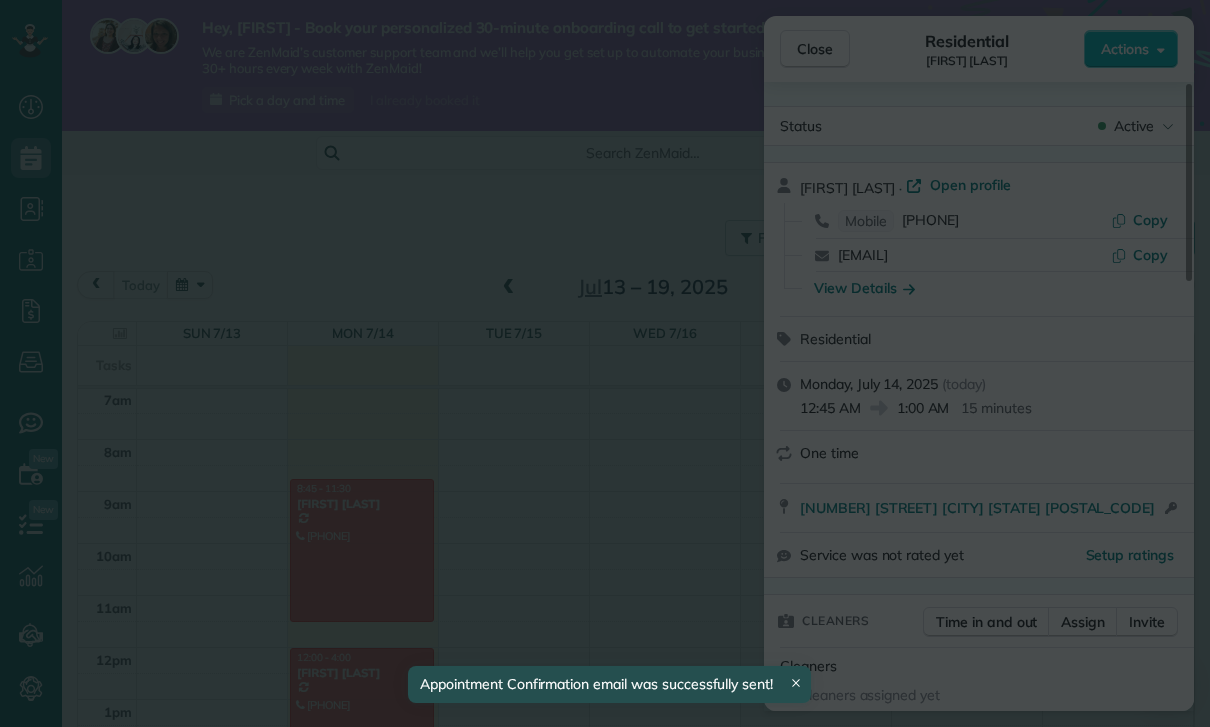 scroll, scrollTop: 365, scrollLeft: 0, axis: vertical 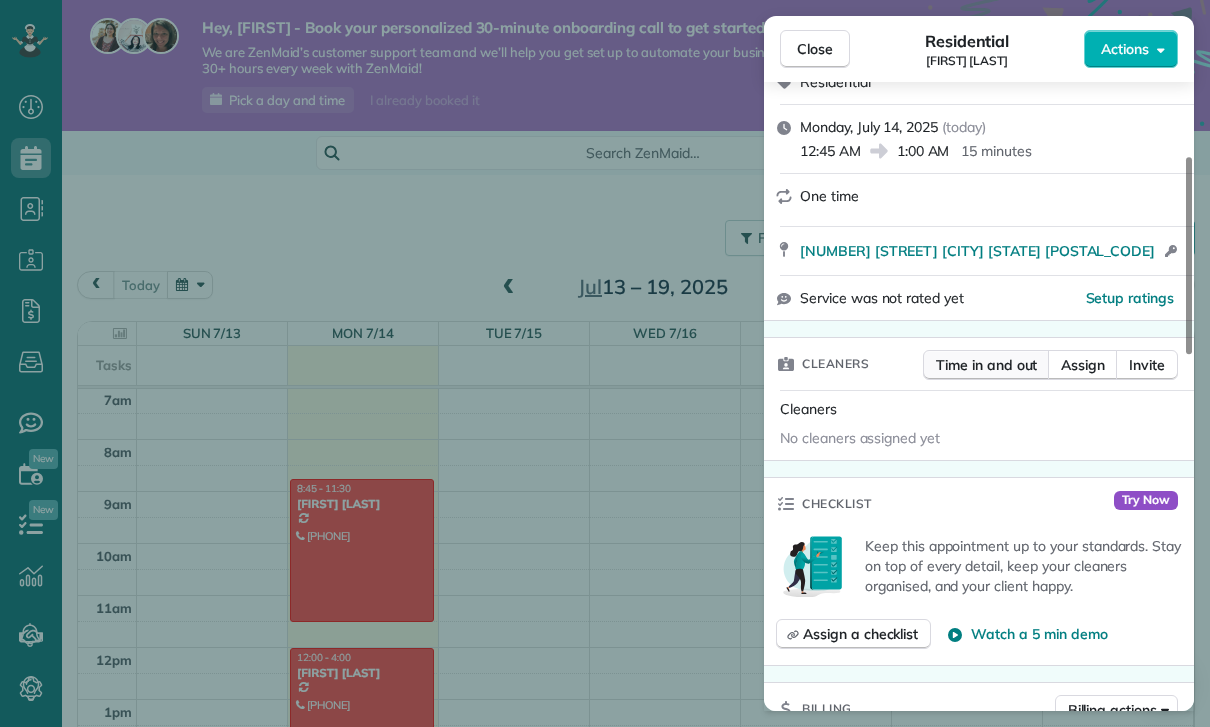 click on "Time in and out" at bounding box center (986, 365) 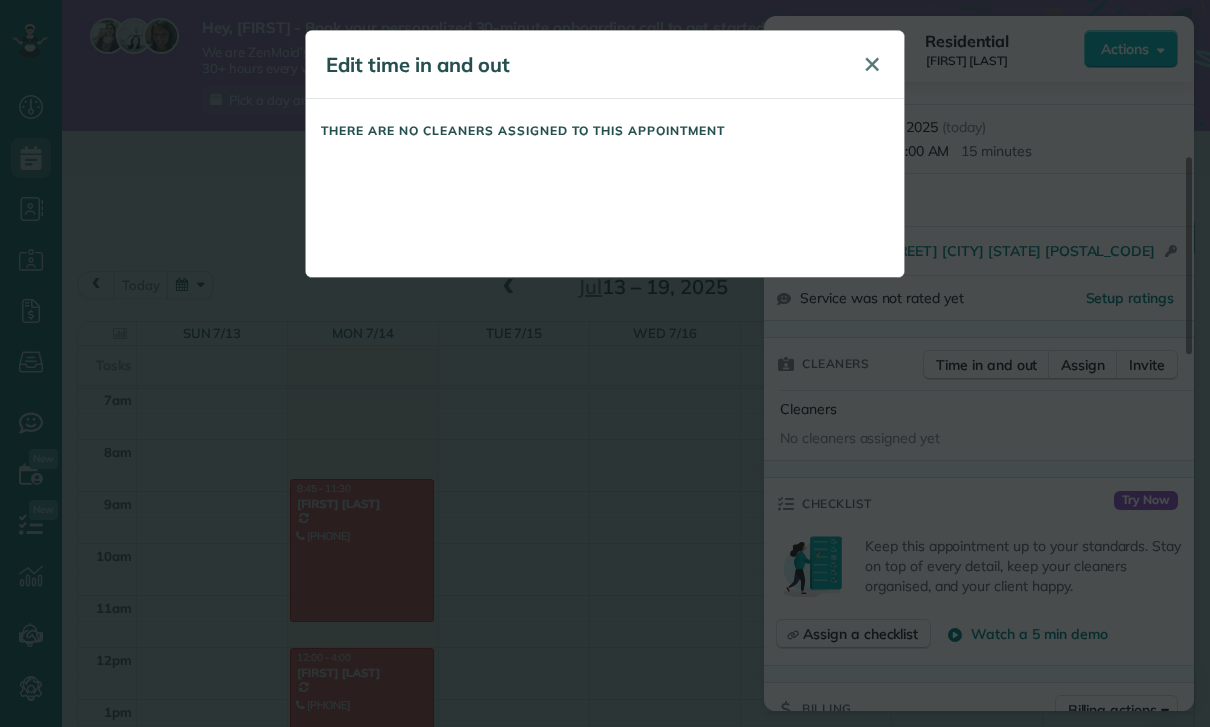 click on "✕" at bounding box center [872, 64] 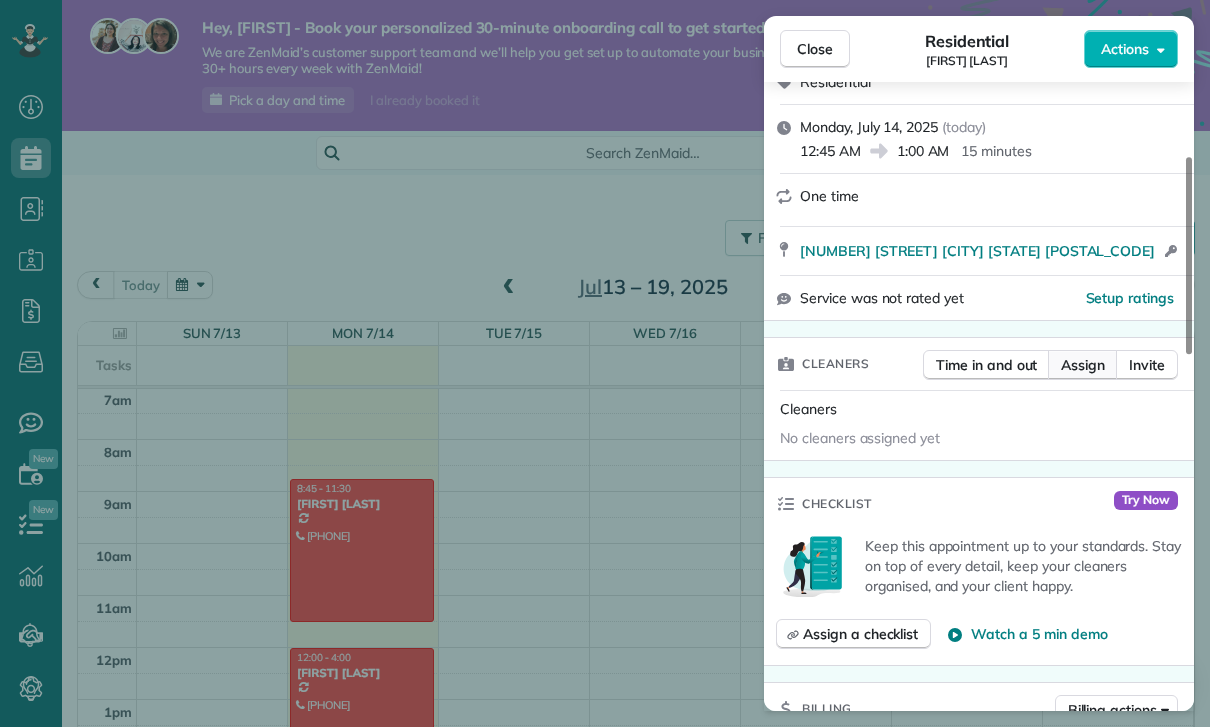 click on "Assign" at bounding box center (1083, 365) 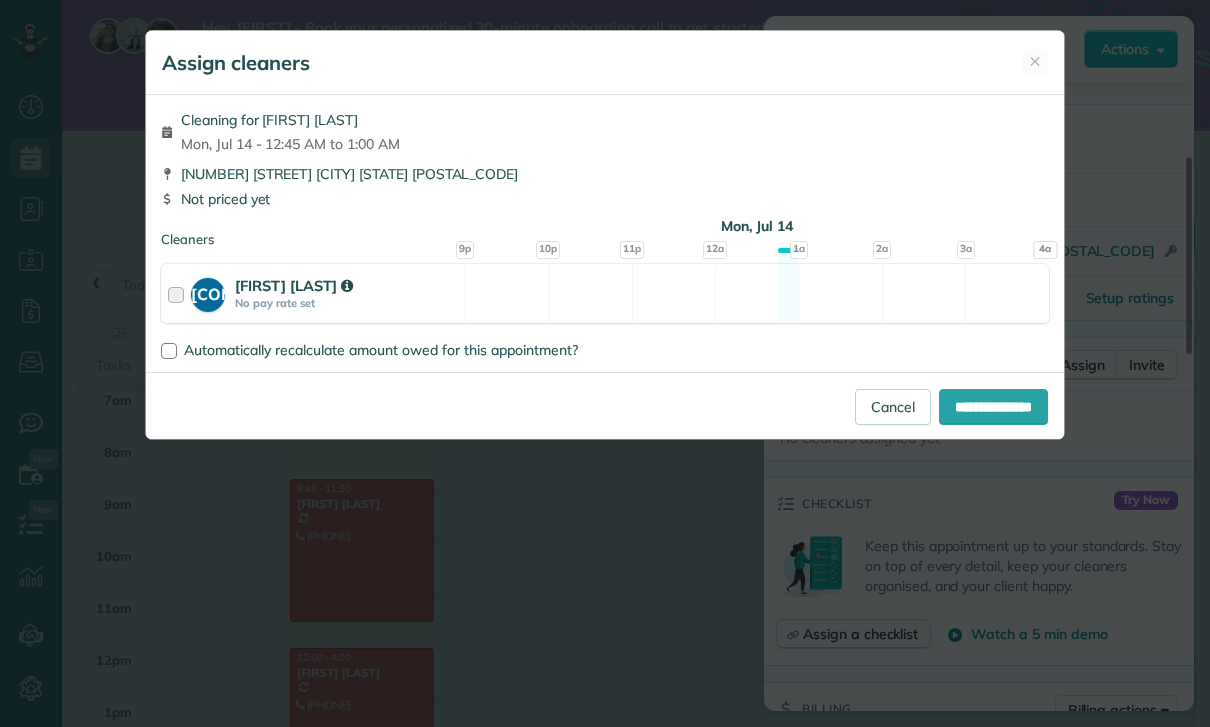 click at bounding box center (179, 293) 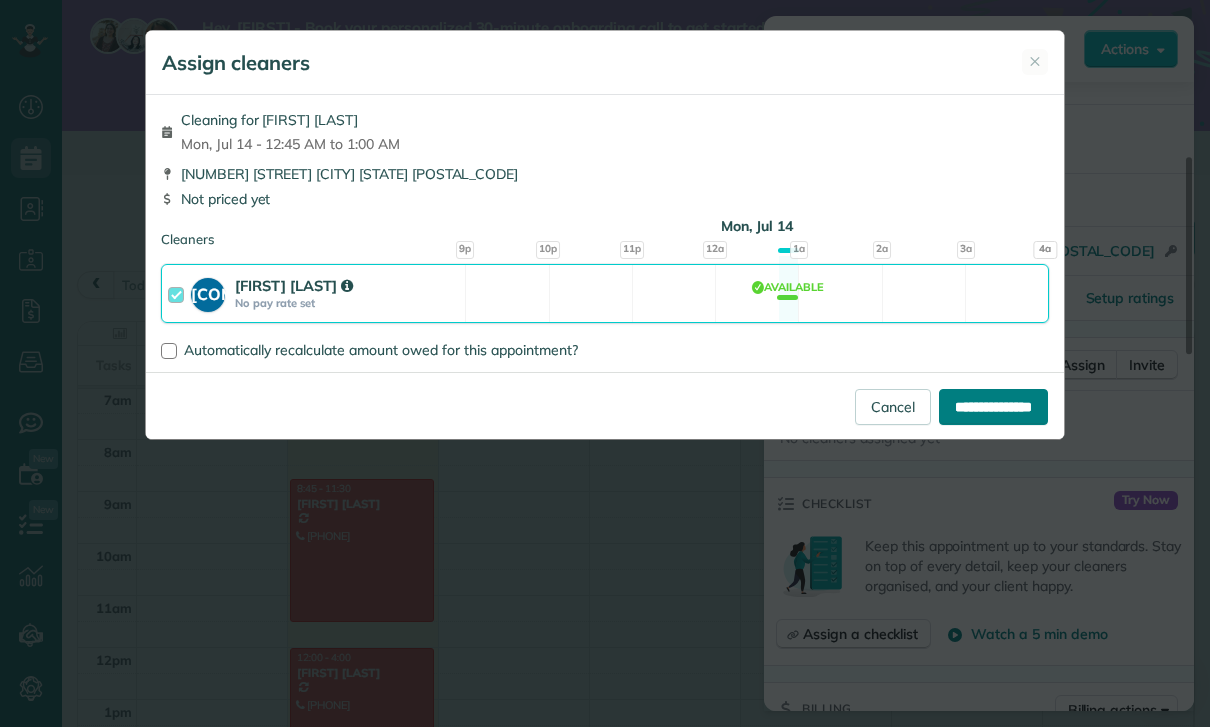click on "**********" at bounding box center [993, 407] 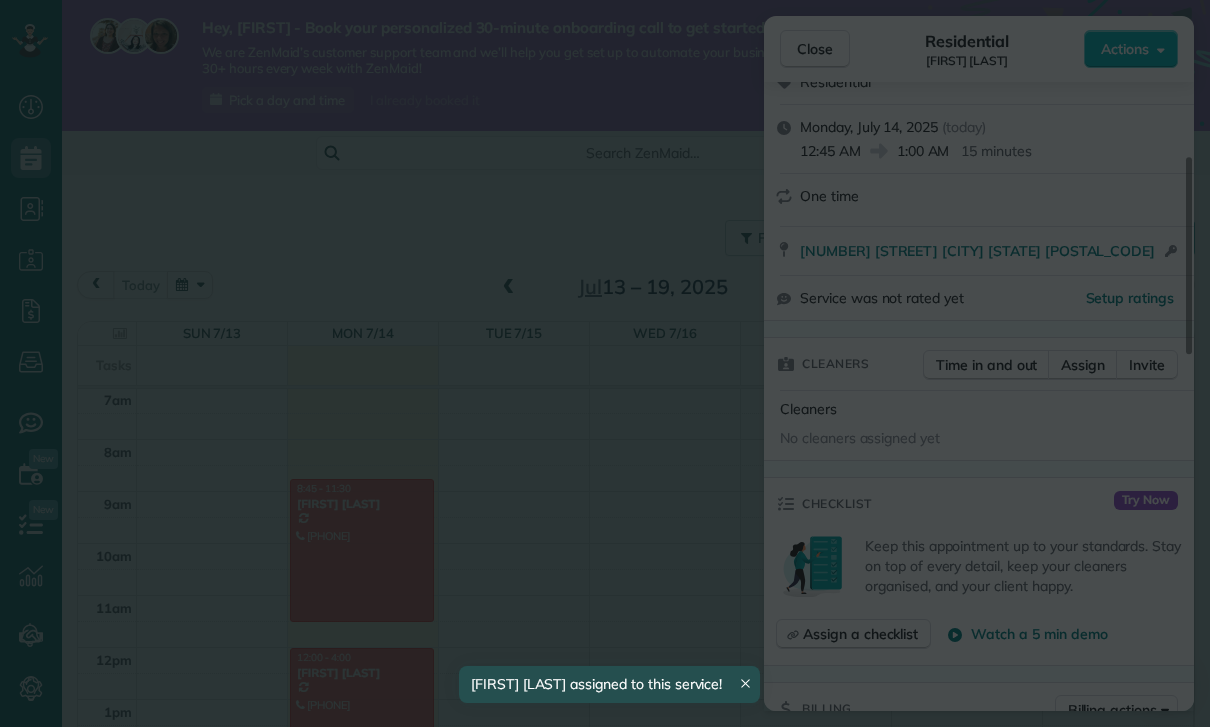 scroll, scrollTop: 365, scrollLeft: 0, axis: vertical 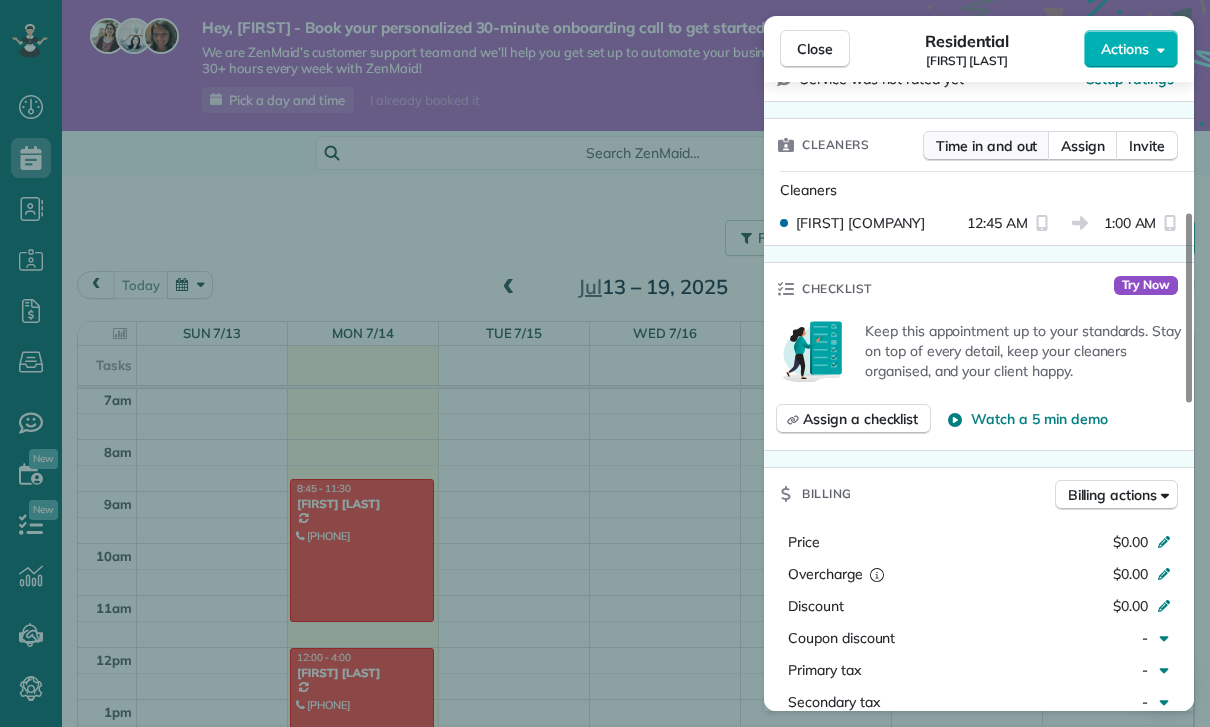 click on "Time in and out" at bounding box center [986, 146] 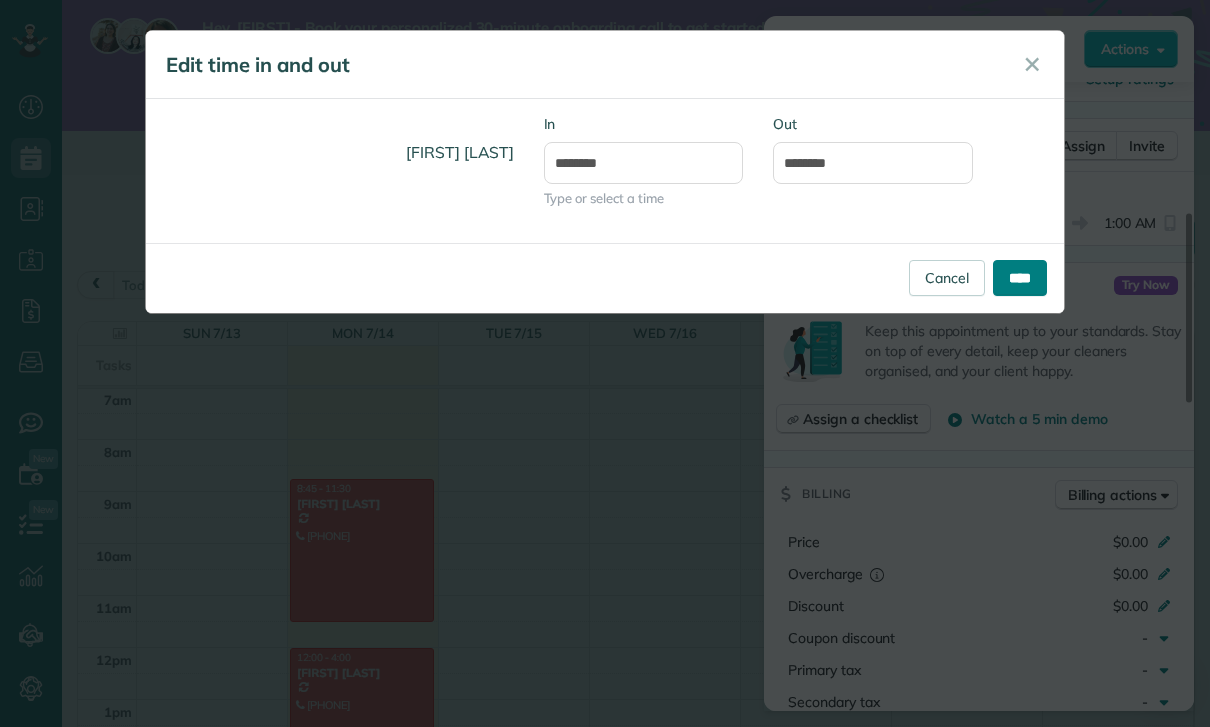 click on "****" at bounding box center [1020, 278] 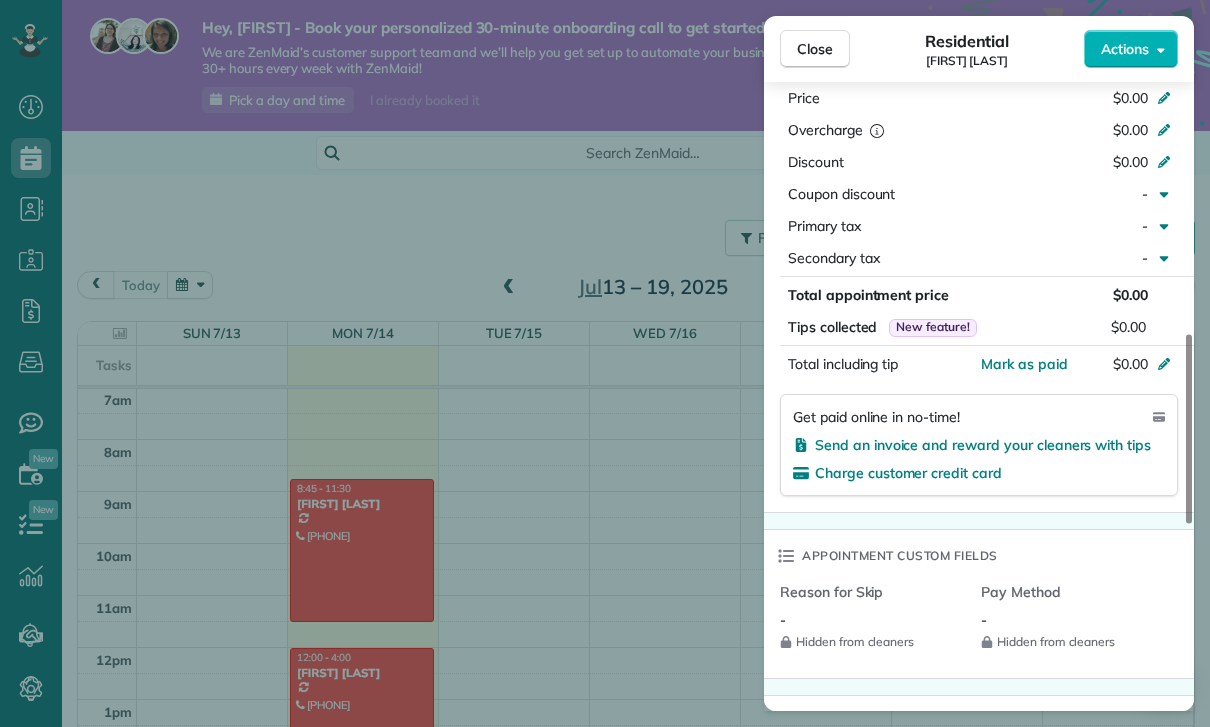 scroll, scrollTop: 919, scrollLeft: 0, axis: vertical 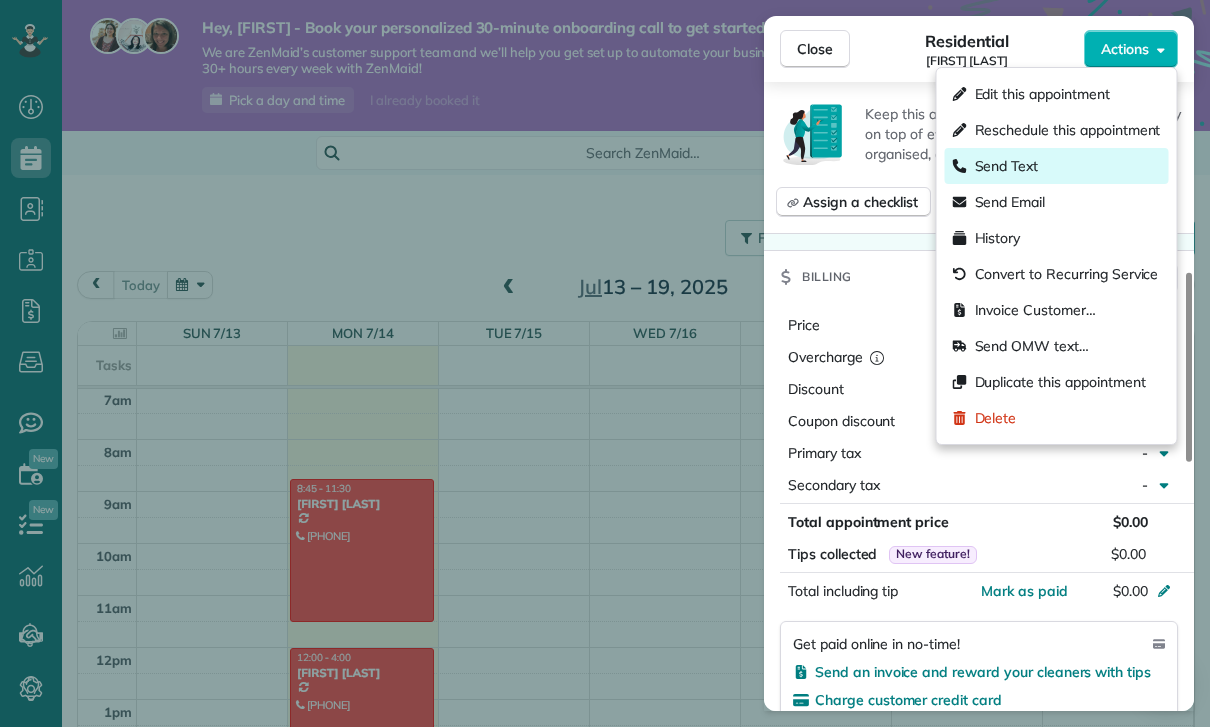 click on "Send Text" at bounding box center (1007, 166) 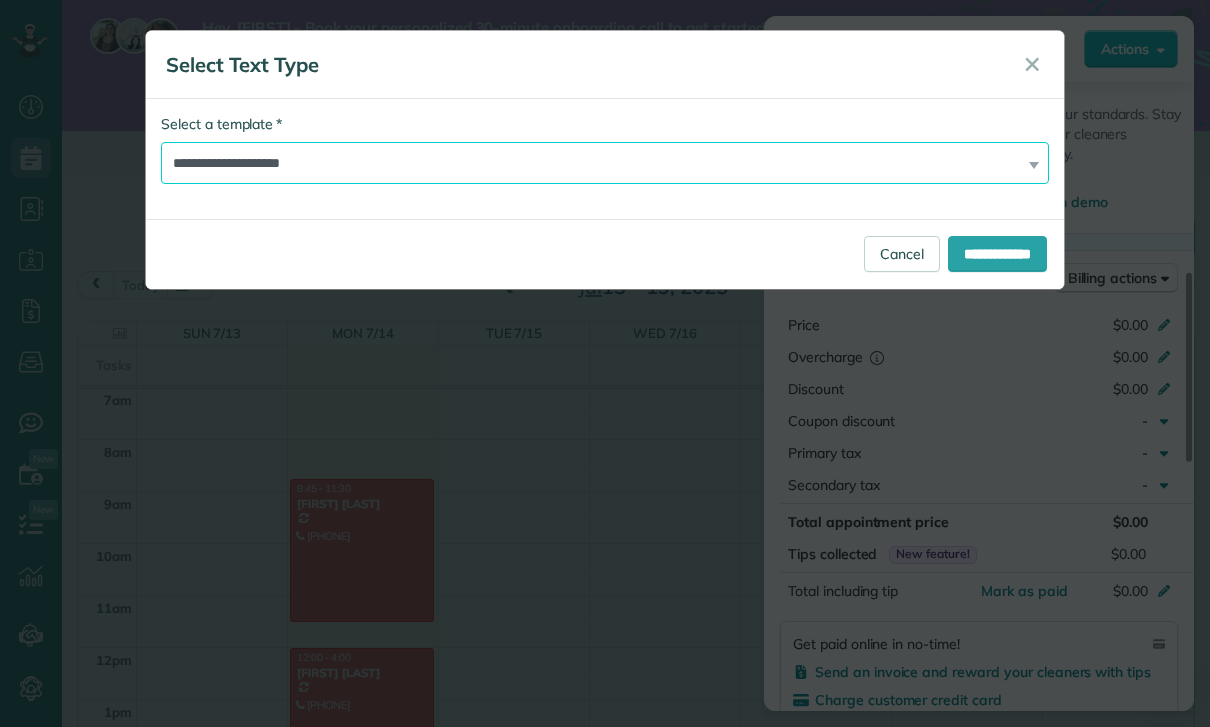 click on "**********" at bounding box center (605, 163) 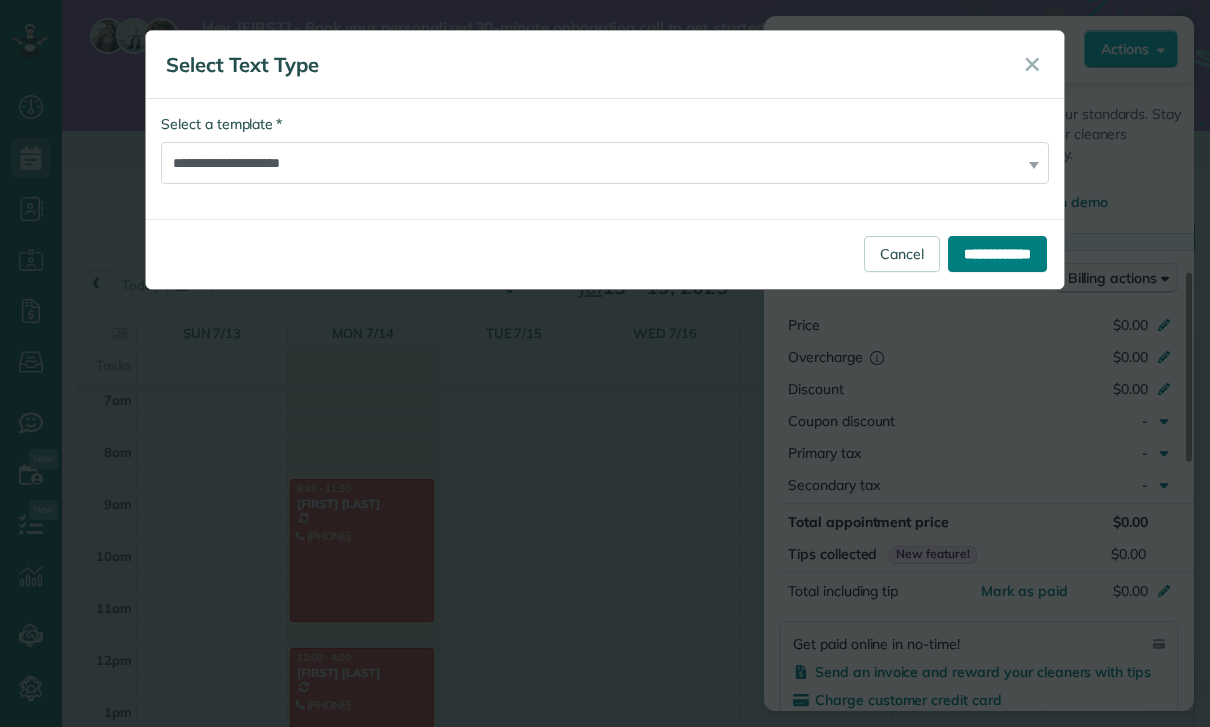 click on "**********" at bounding box center [997, 254] 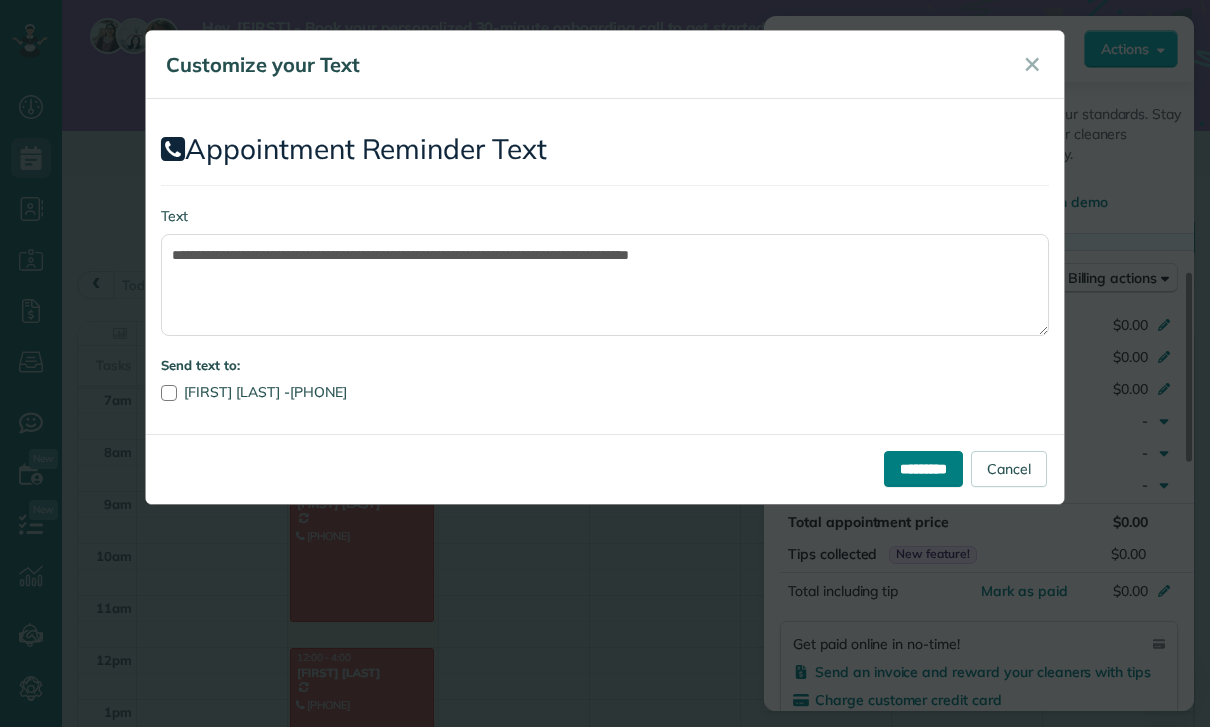 click on "*********" at bounding box center [923, 469] 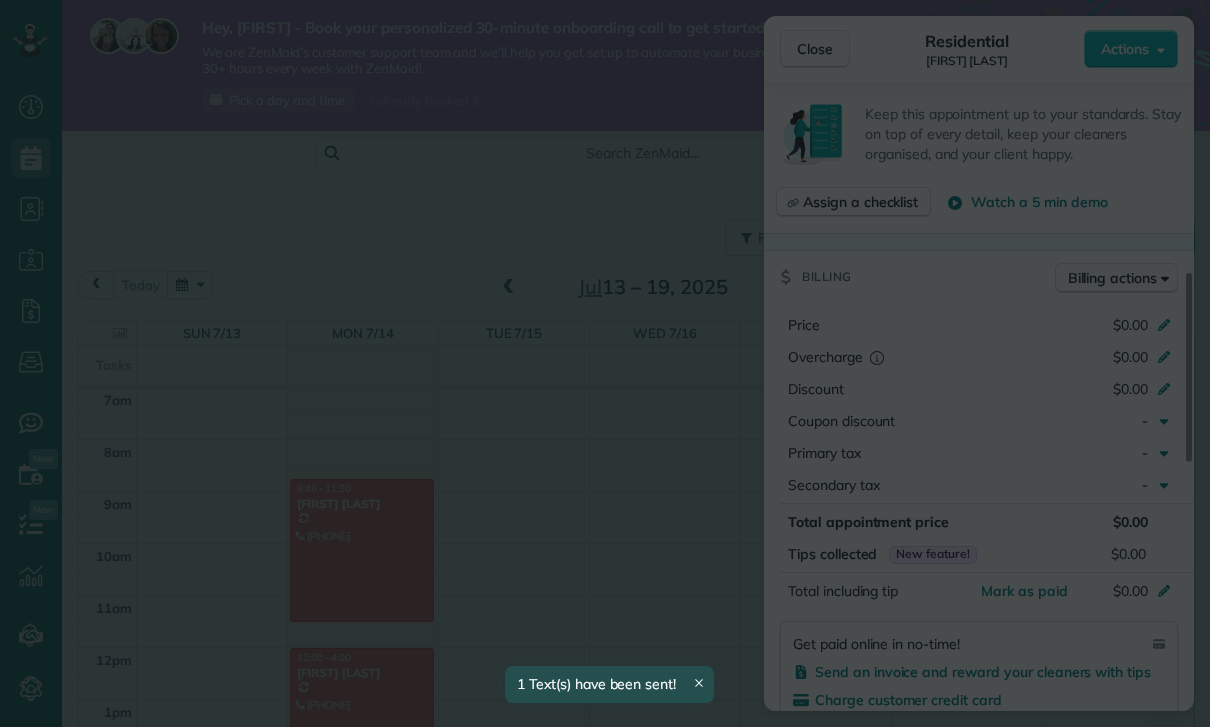scroll, scrollTop: 365, scrollLeft: 0, axis: vertical 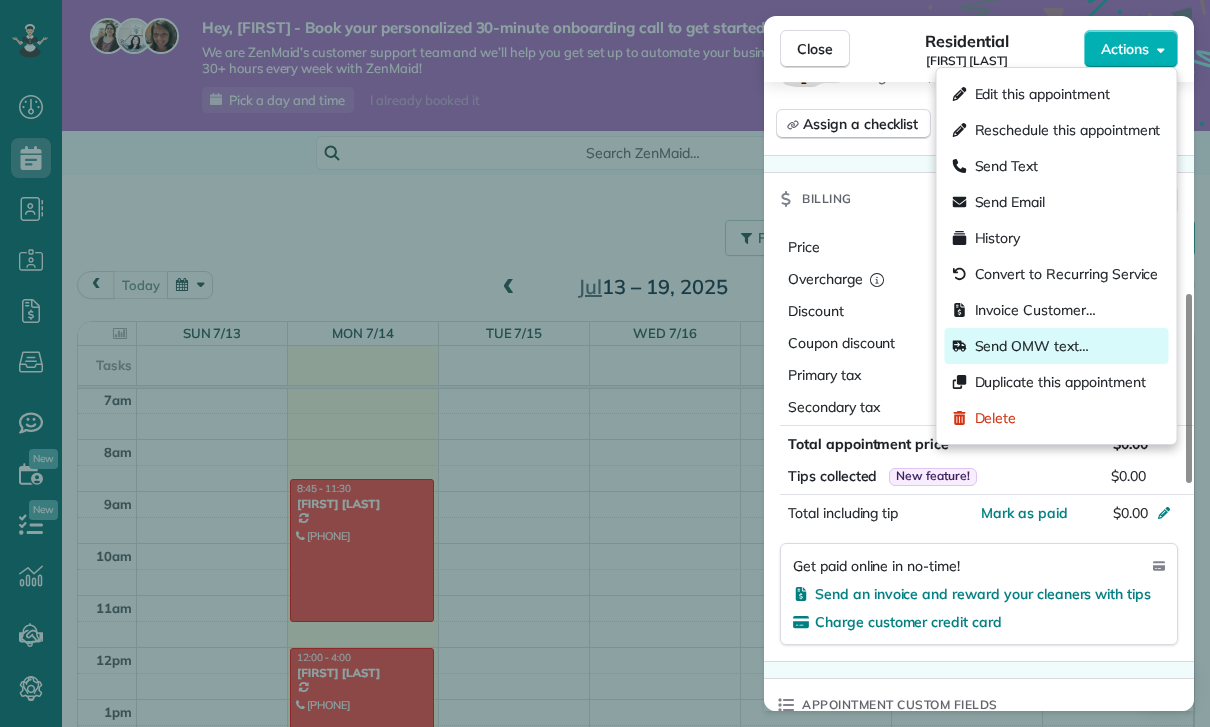 click on "Send OMW text…" at bounding box center [1032, 346] 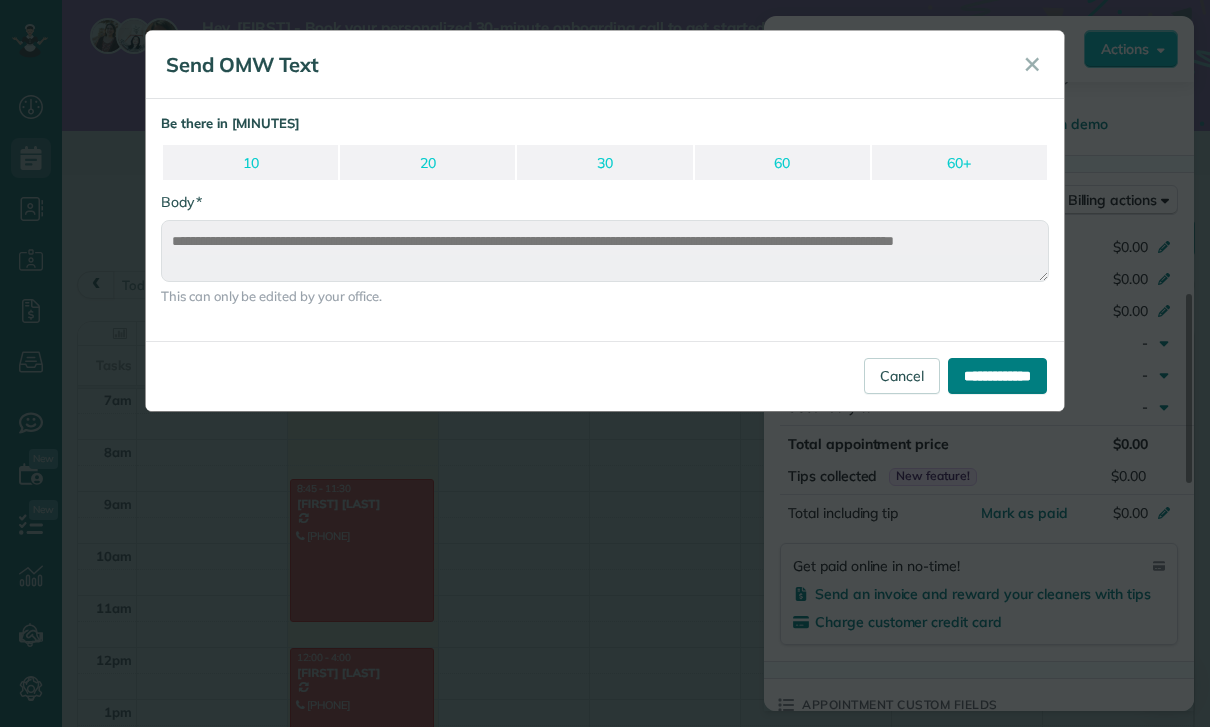 click on "**********" at bounding box center [997, 376] 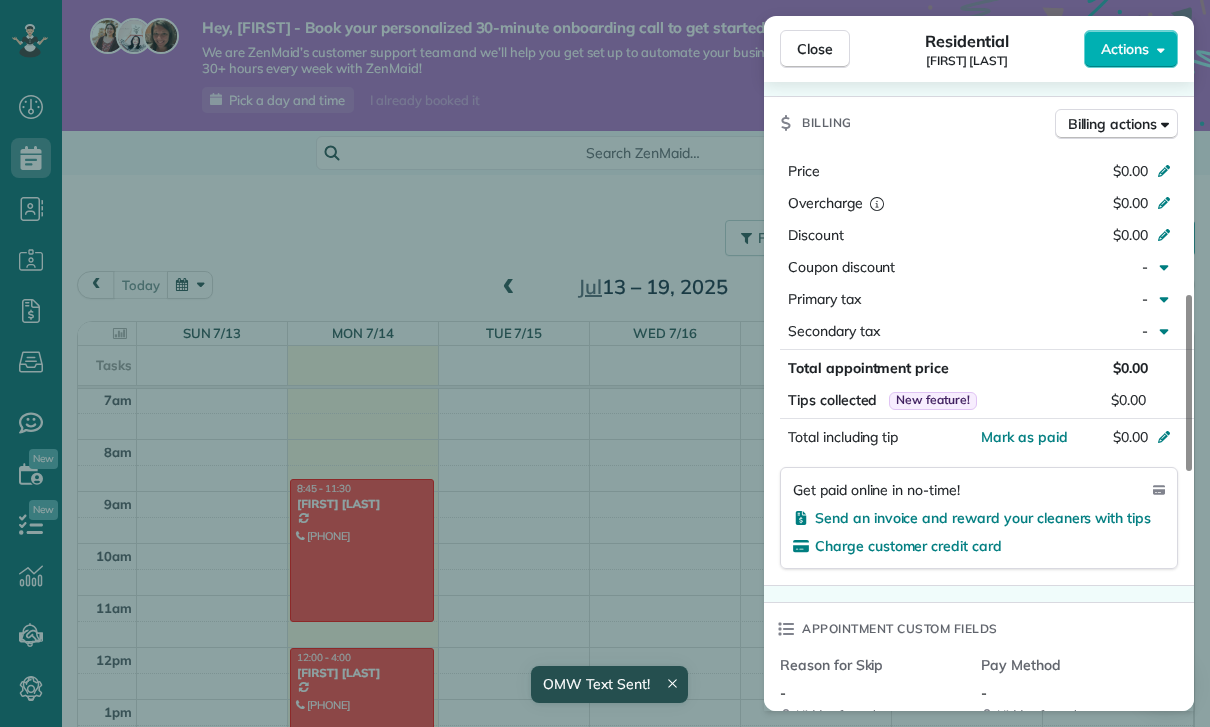 scroll, scrollTop: 879, scrollLeft: 0, axis: vertical 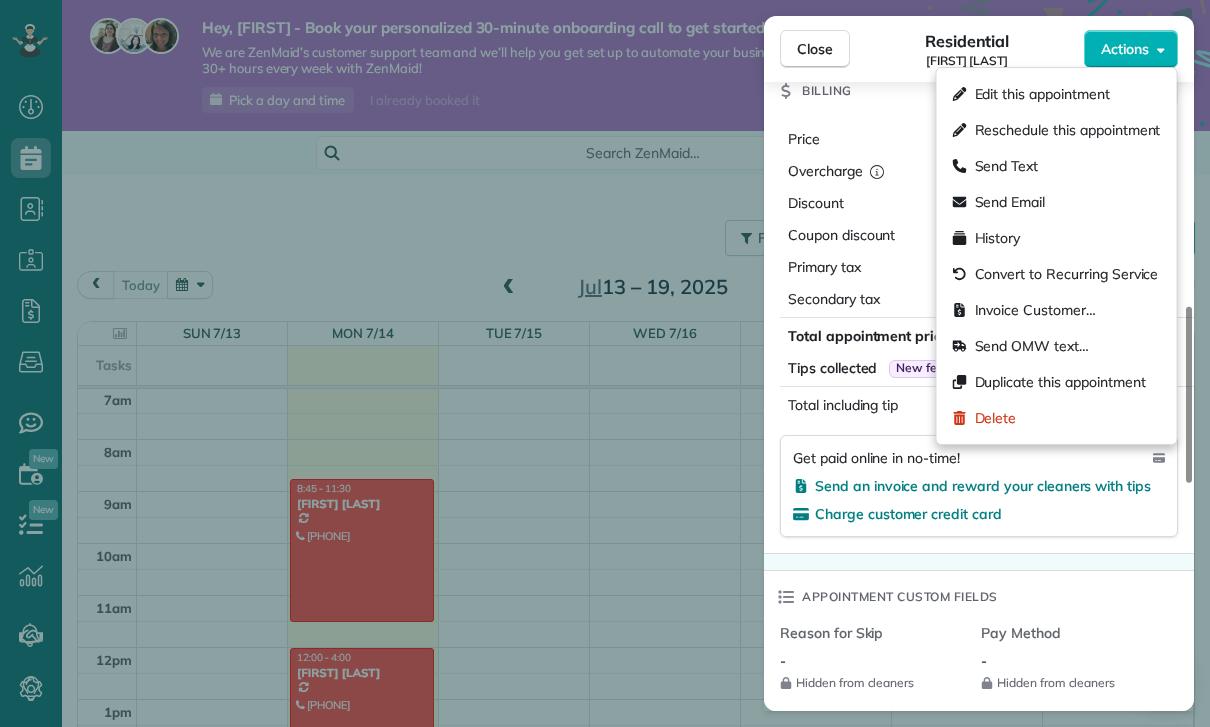 click on "Price $0.00 Overcharge $0.00 Discount $0.00 Coupon discount - Primary tax - Secondary tax - Total appointment price $0.00 Tips collected New feature! $0.00 Mark as paid Total including tip $0.00 Get paid online in no-time! Send an invoice and reward your cleaners with tips Charge customer credit card" at bounding box center [979, 335] 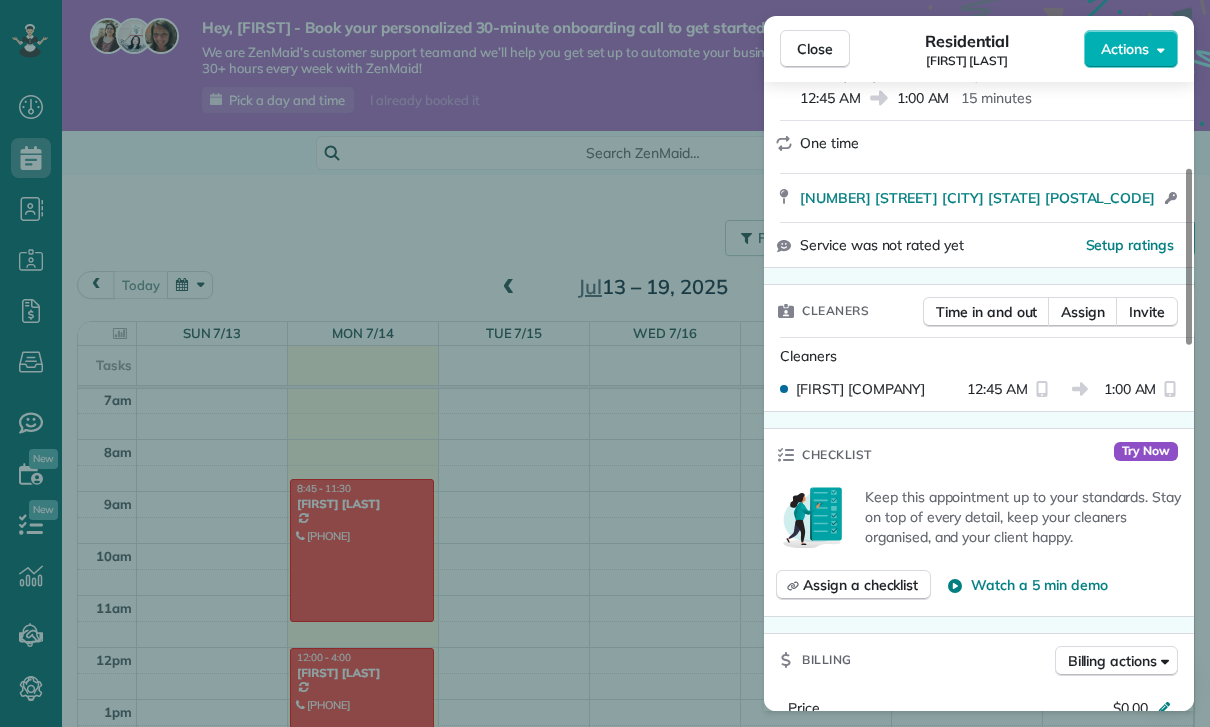 scroll, scrollTop: 344, scrollLeft: 0, axis: vertical 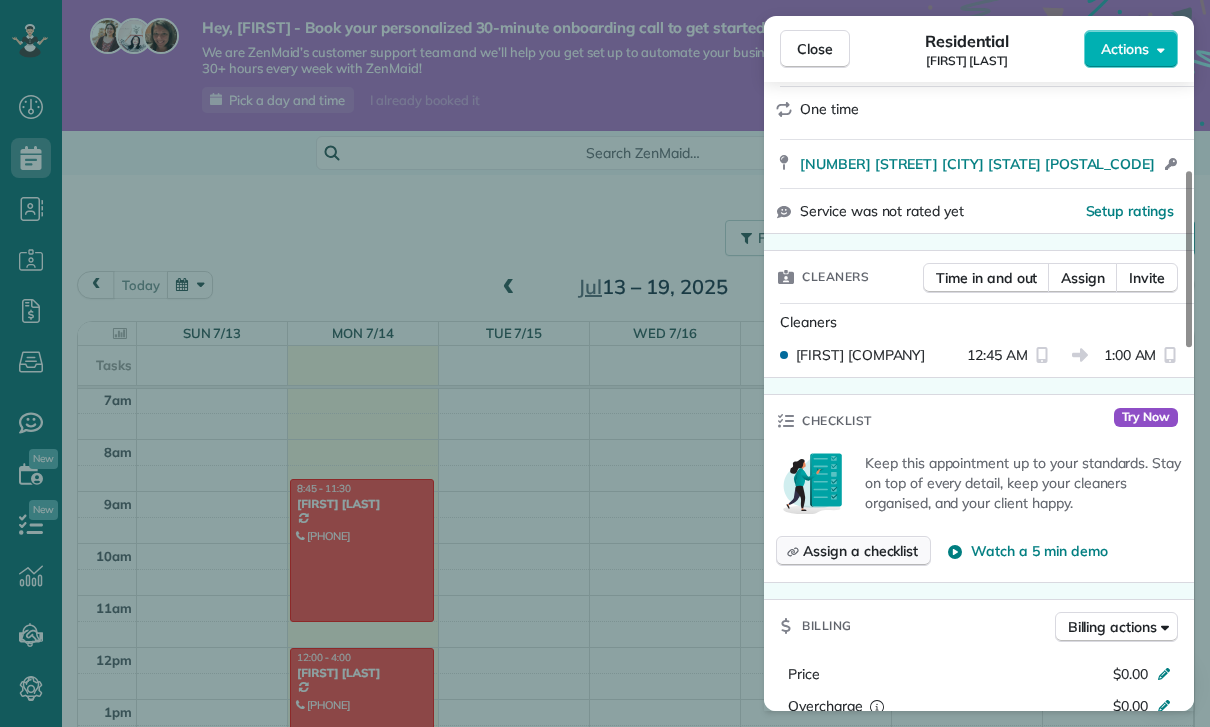 click on "Assign a checklist" at bounding box center [860, 551] 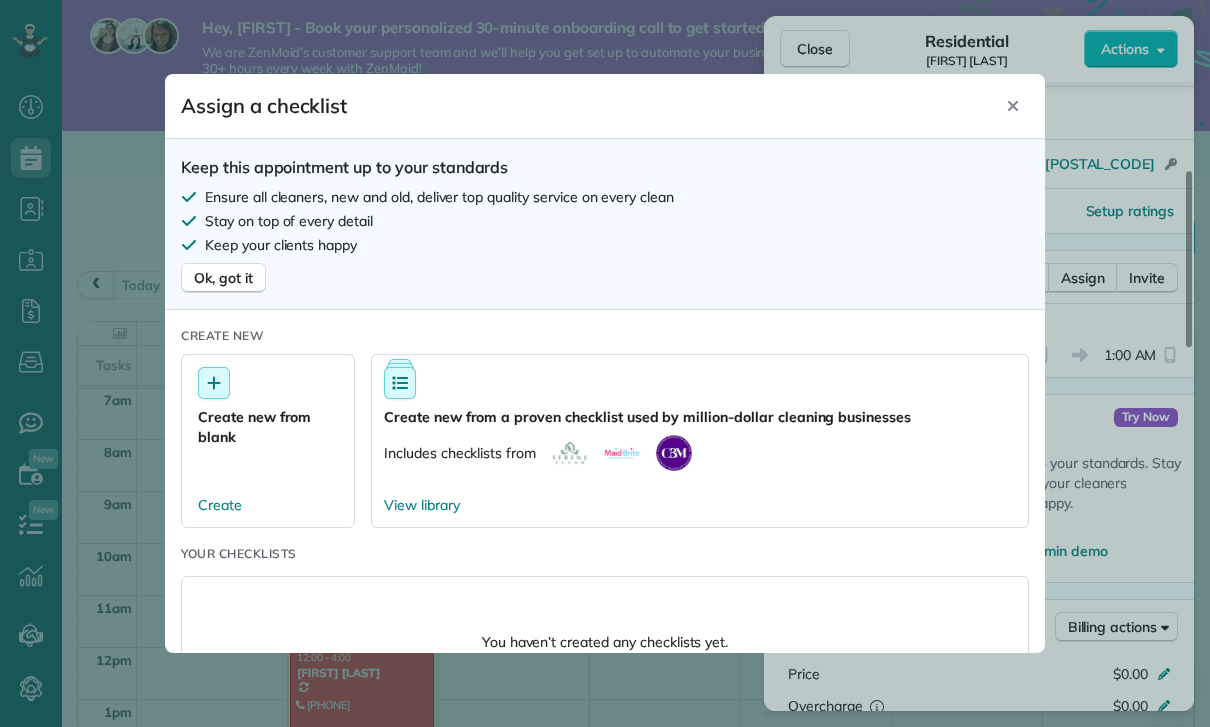 click at bounding box center (605, 363) 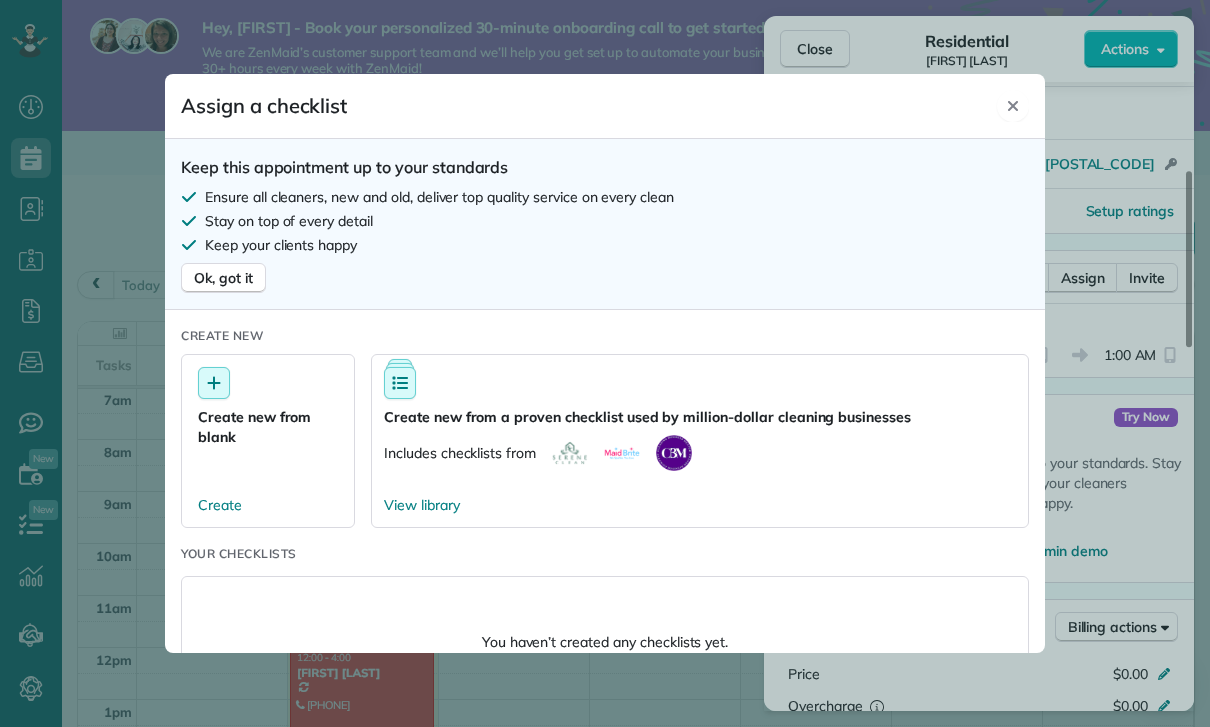 click on "Close" at bounding box center [1013, 106] 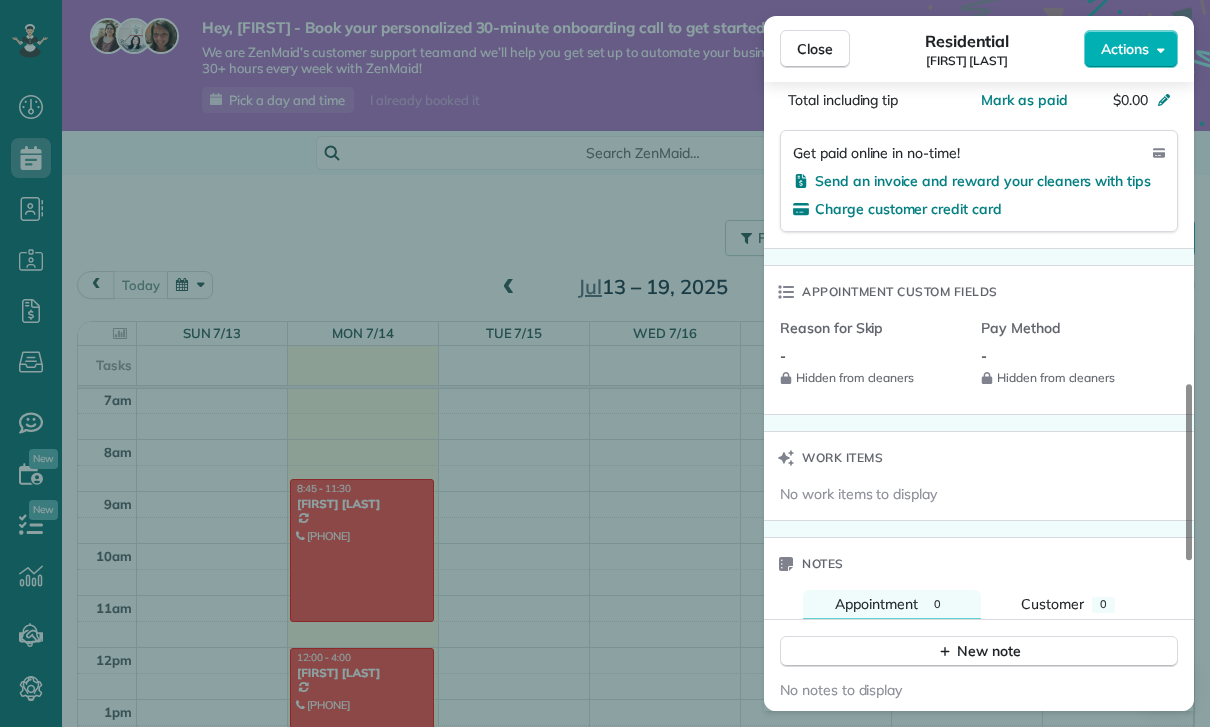 scroll, scrollTop: 1183, scrollLeft: 0, axis: vertical 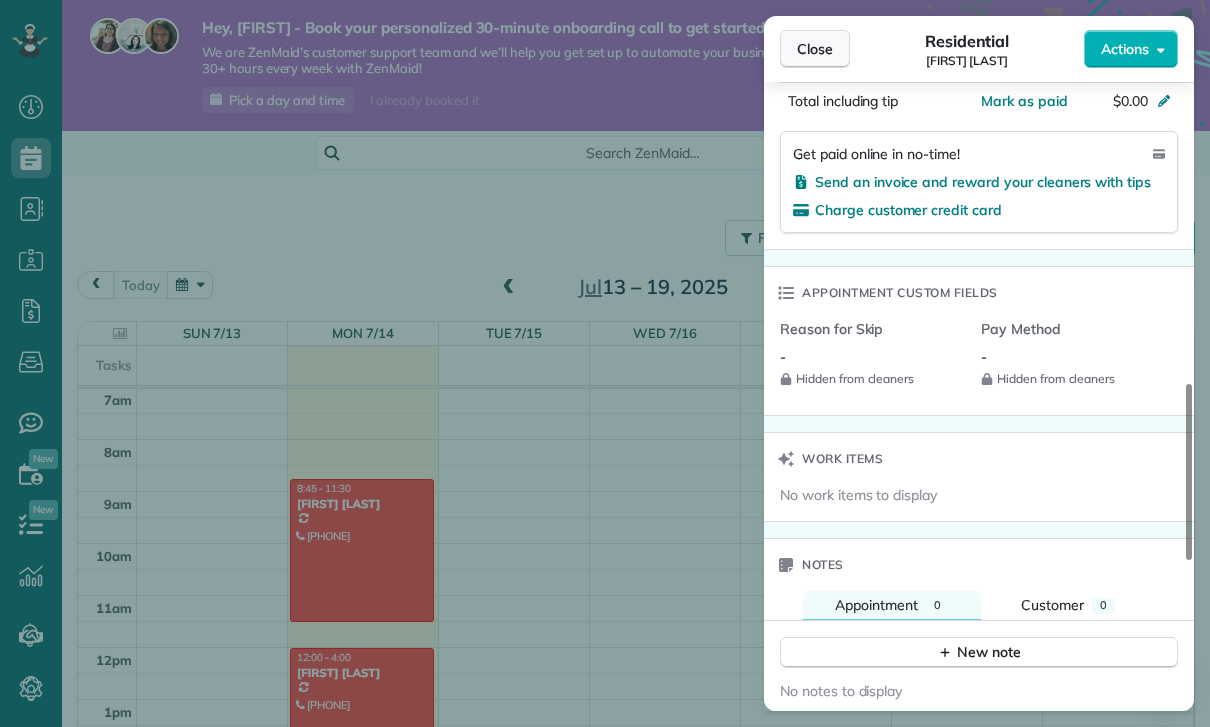 click on "Close" at bounding box center [815, 49] 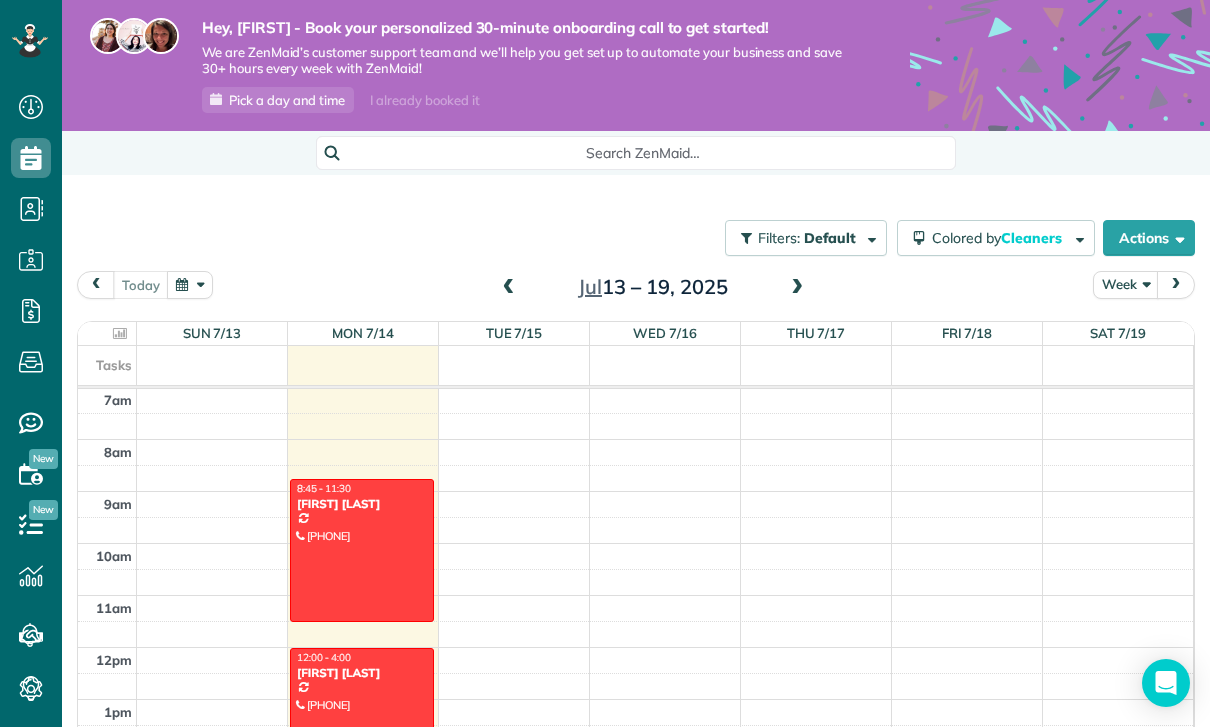 scroll, scrollTop: 0, scrollLeft: 0, axis: both 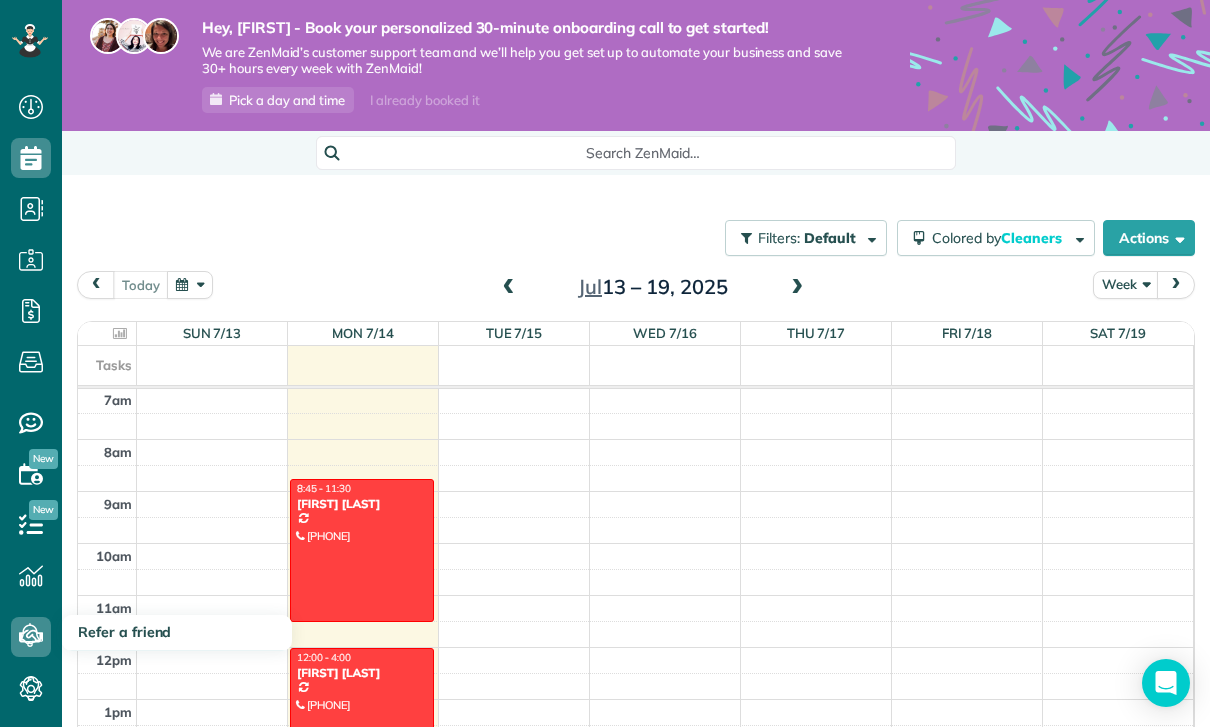 click 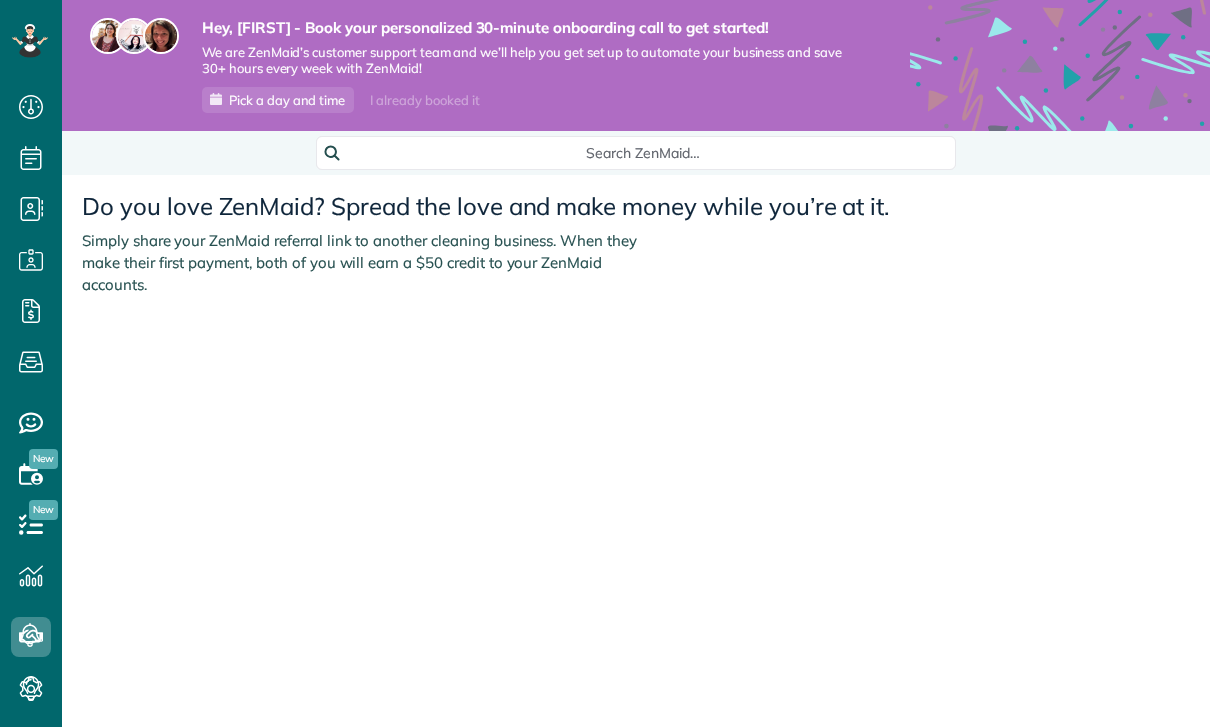 scroll, scrollTop: 0, scrollLeft: 0, axis: both 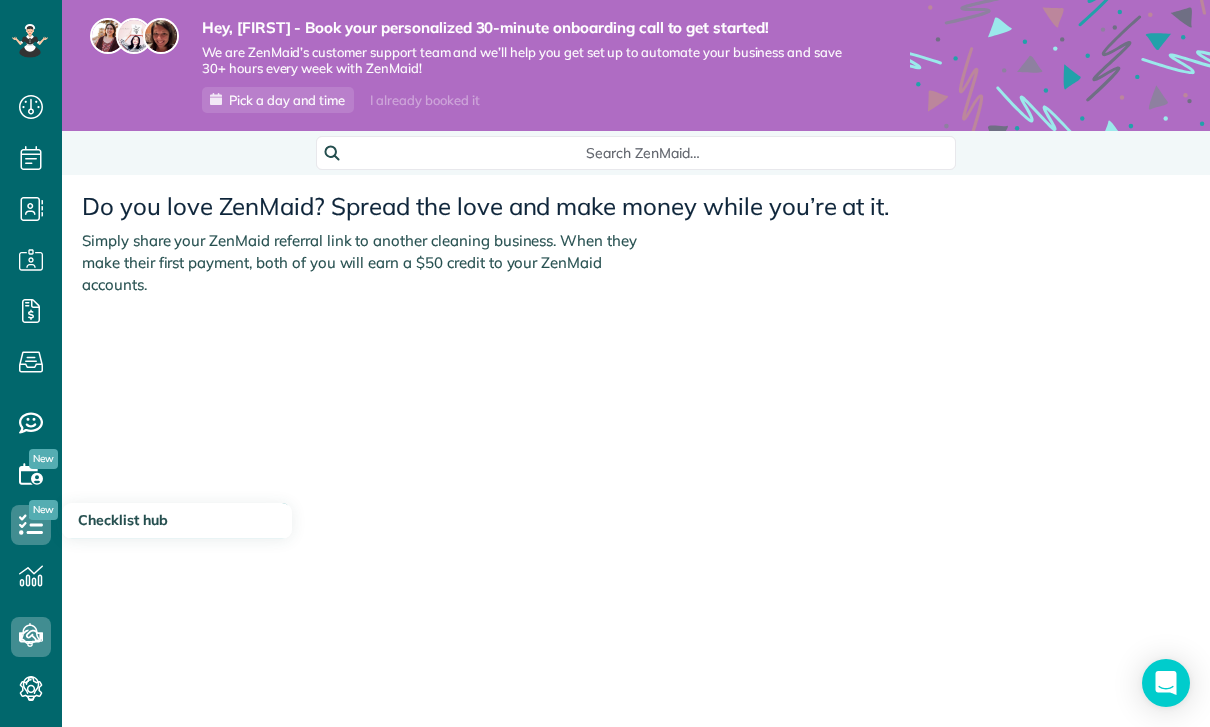 click 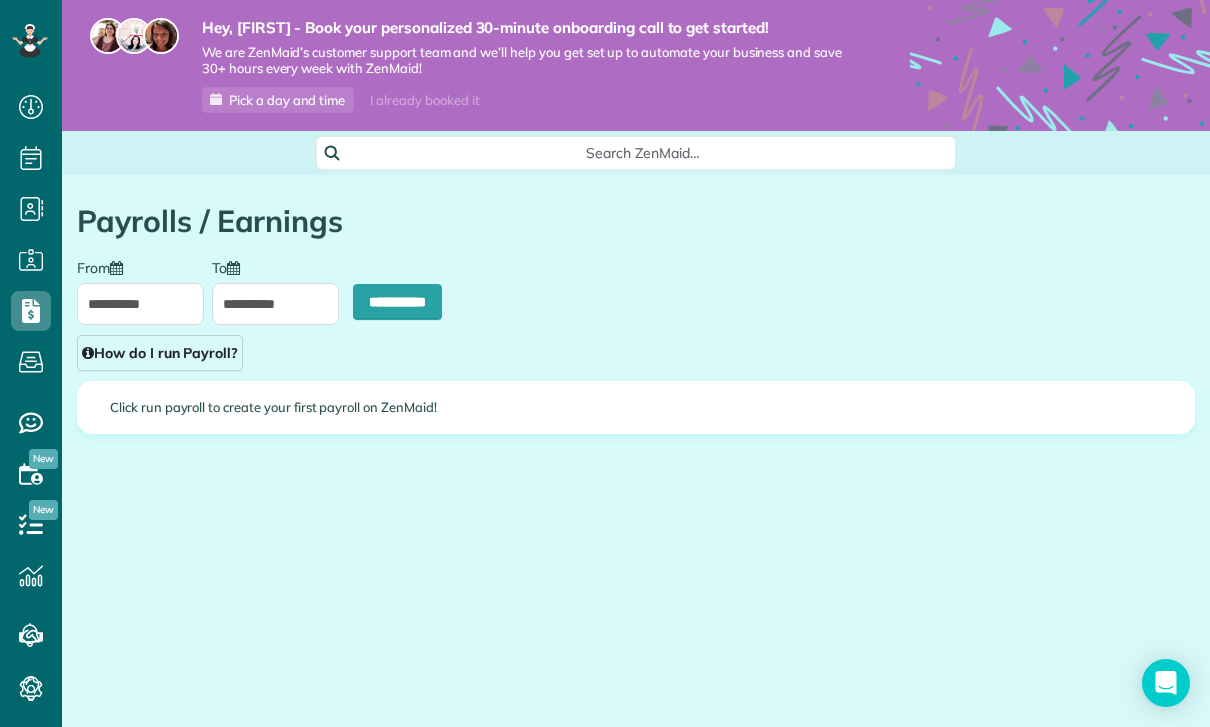 scroll, scrollTop: 0, scrollLeft: 0, axis: both 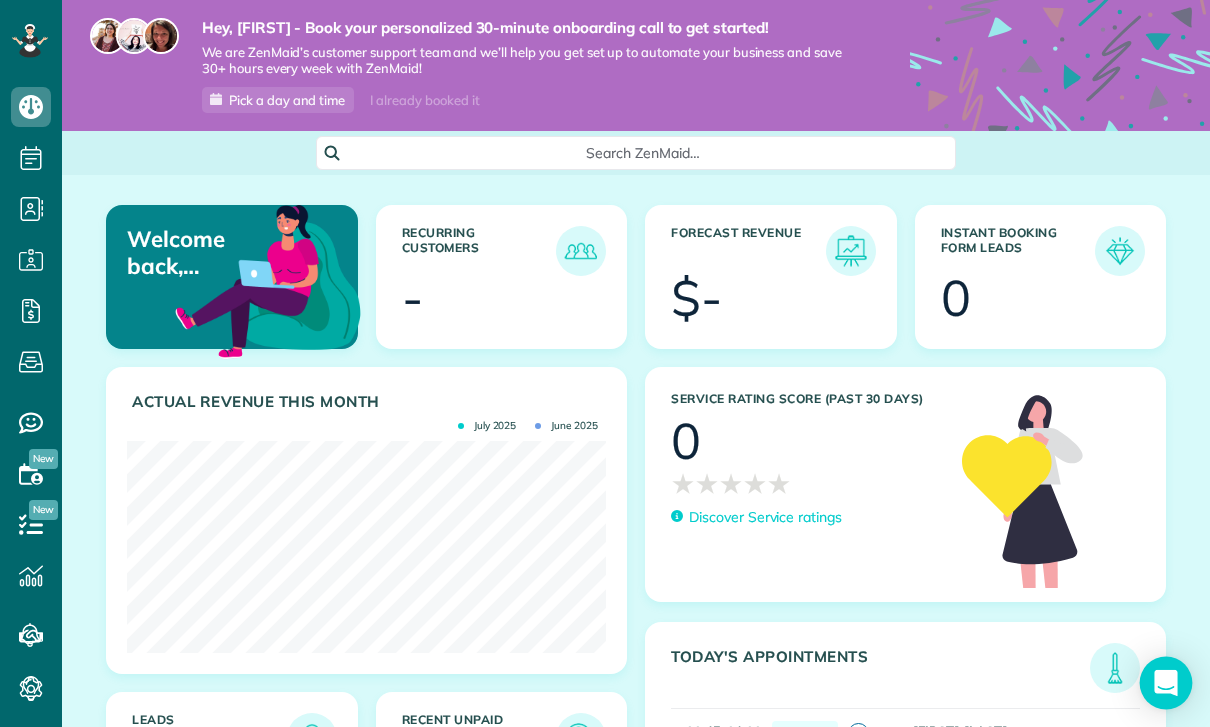 click at bounding box center [1166, 683] 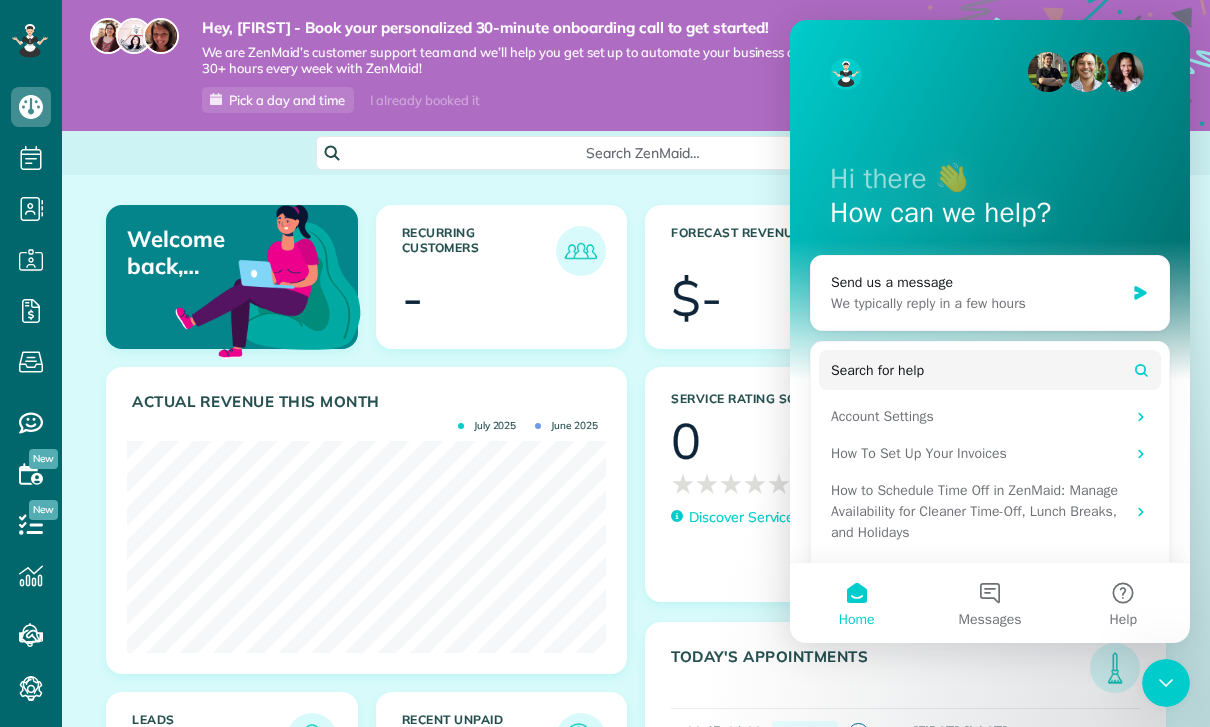 scroll, scrollTop: 0, scrollLeft: 0, axis: both 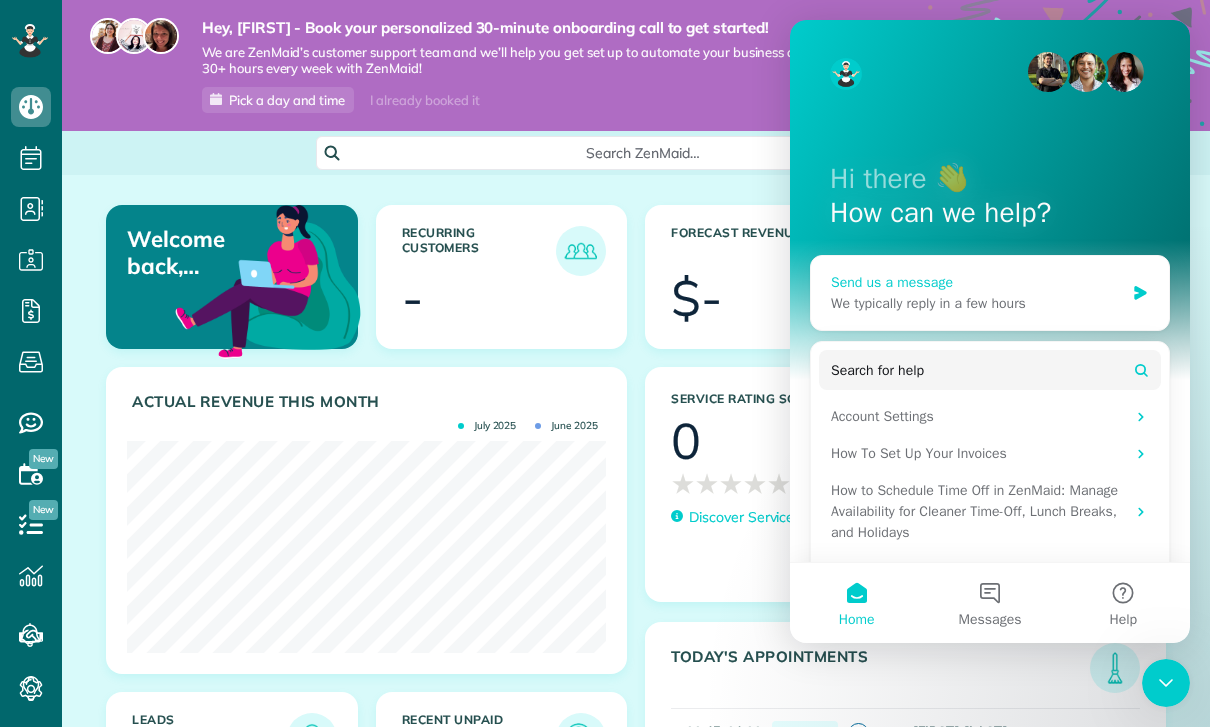 click on "Send us a message We typically reply in a few hours" at bounding box center (990, 293) 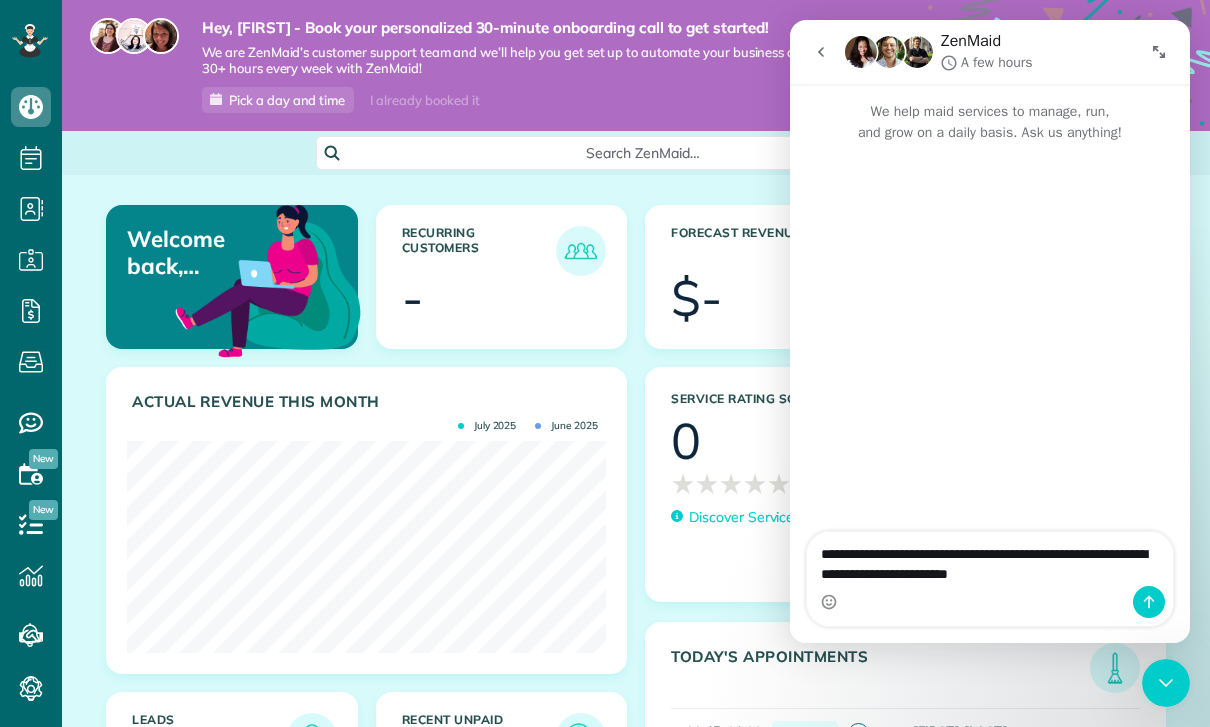 click on "**********" at bounding box center [990, 559] 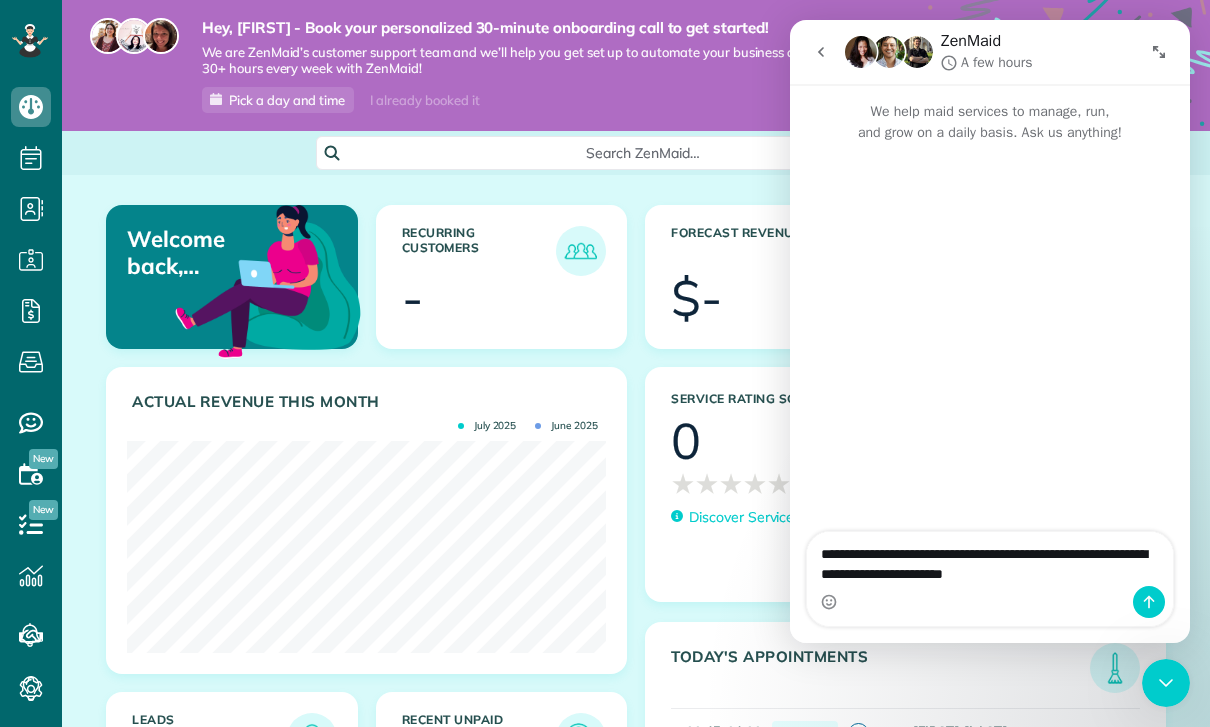 click on "**********" at bounding box center [990, 559] 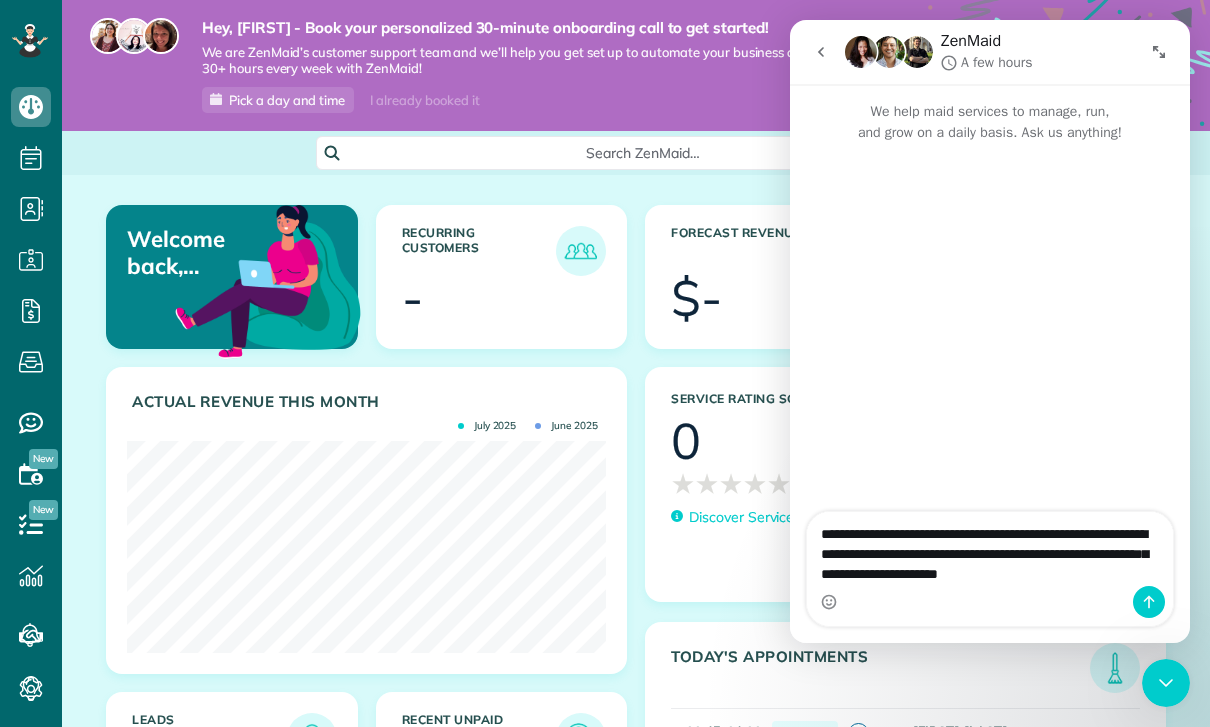 type on "**********" 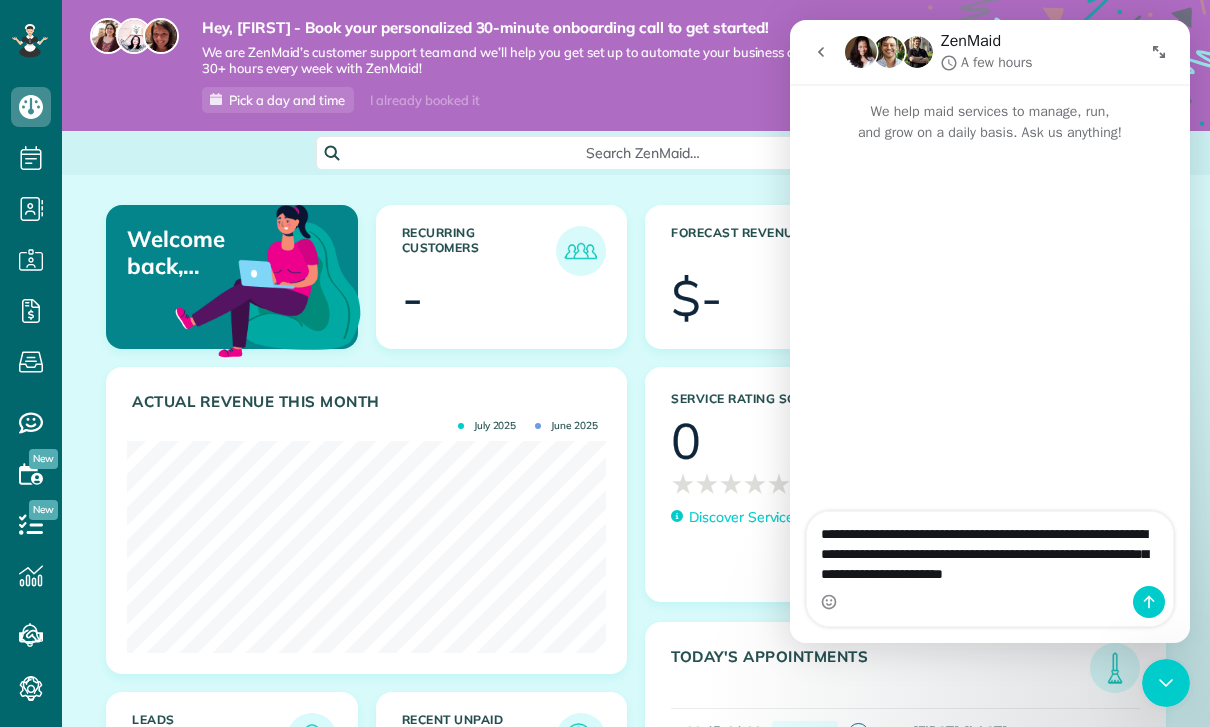 type 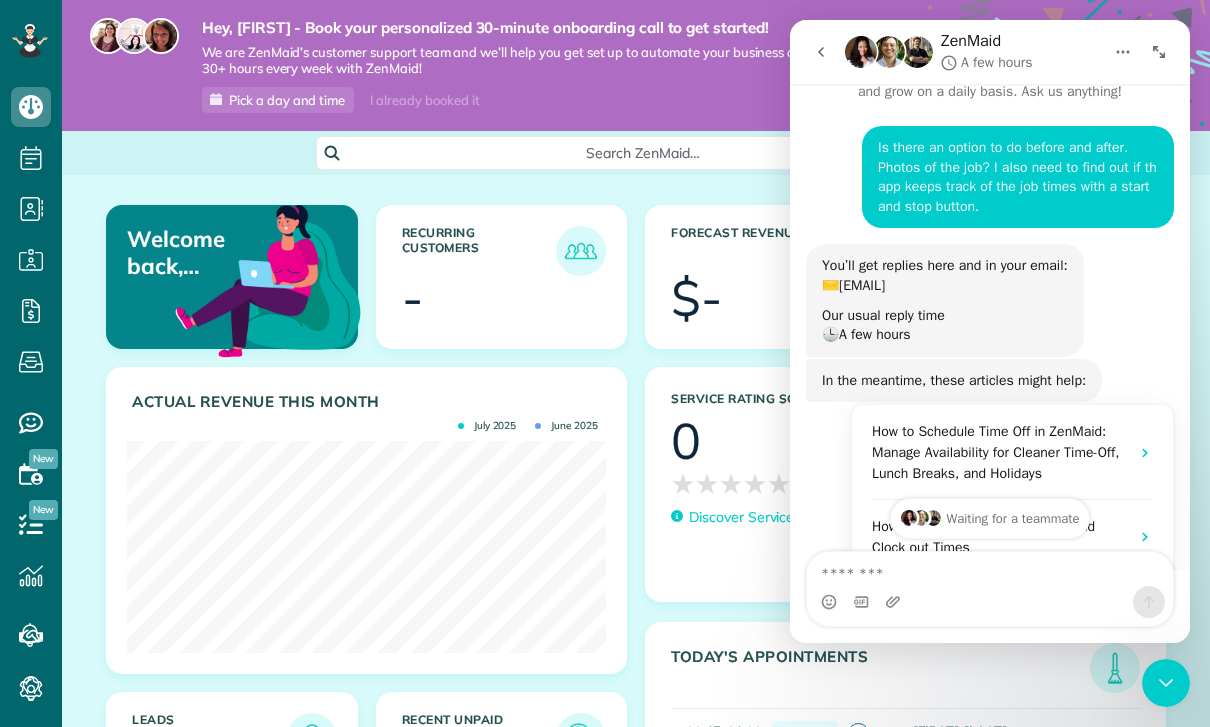 scroll, scrollTop: 42, scrollLeft: 0, axis: vertical 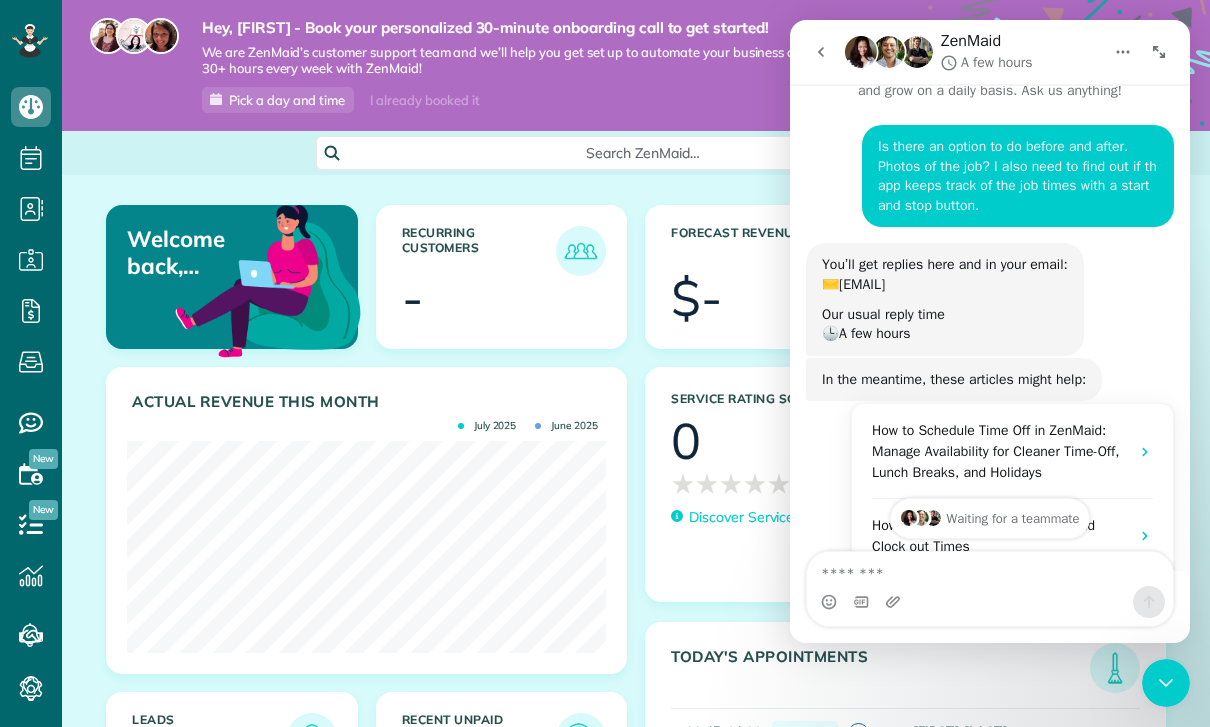 click on "$" at bounding box center (636, 509) 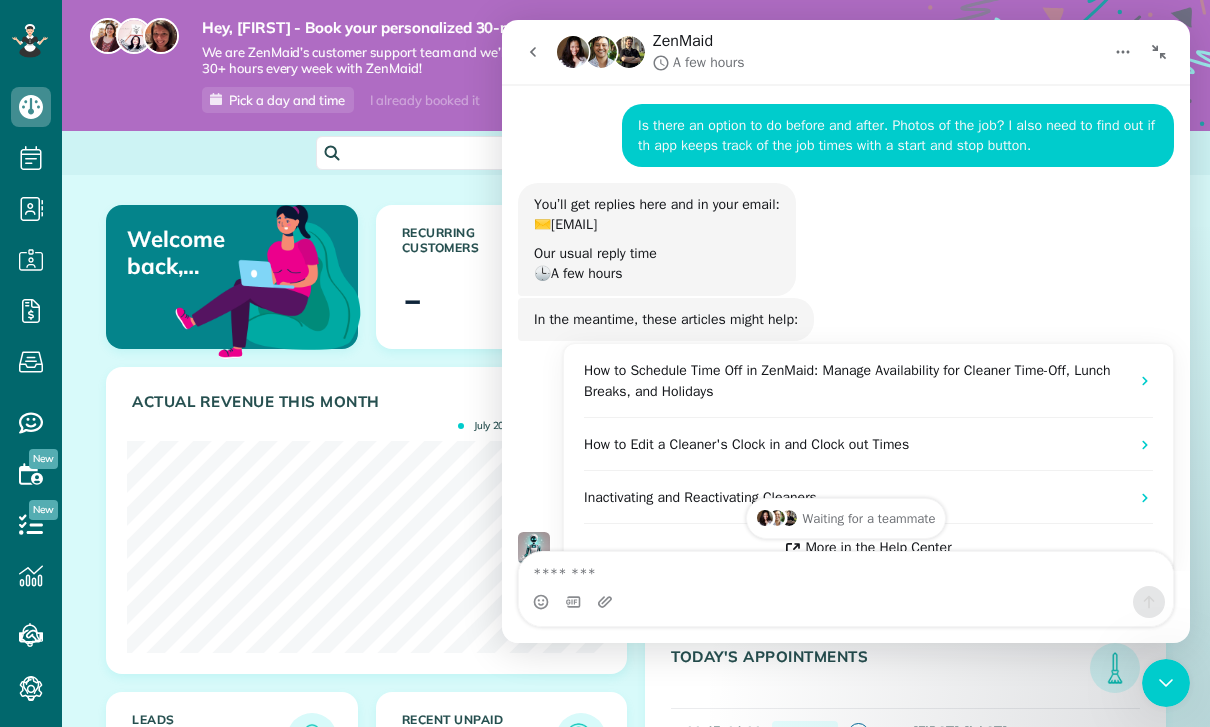 scroll, scrollTop: 42, scrollLeft: 0, axis: vertical 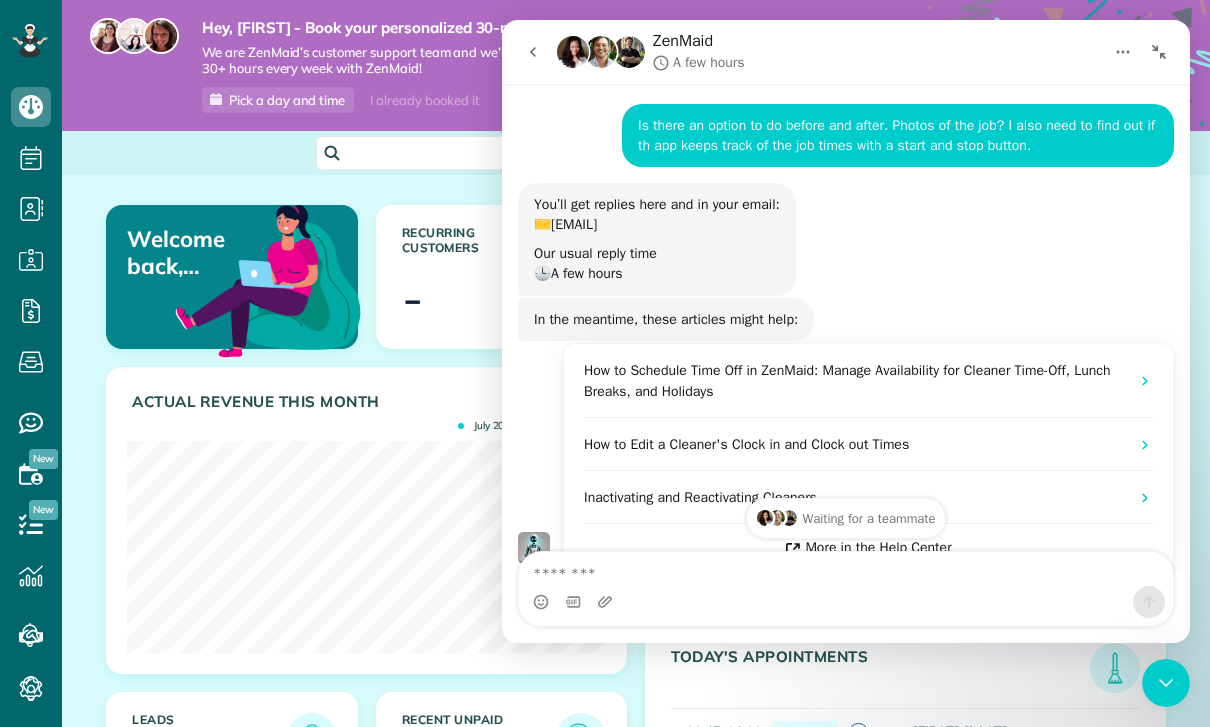 click 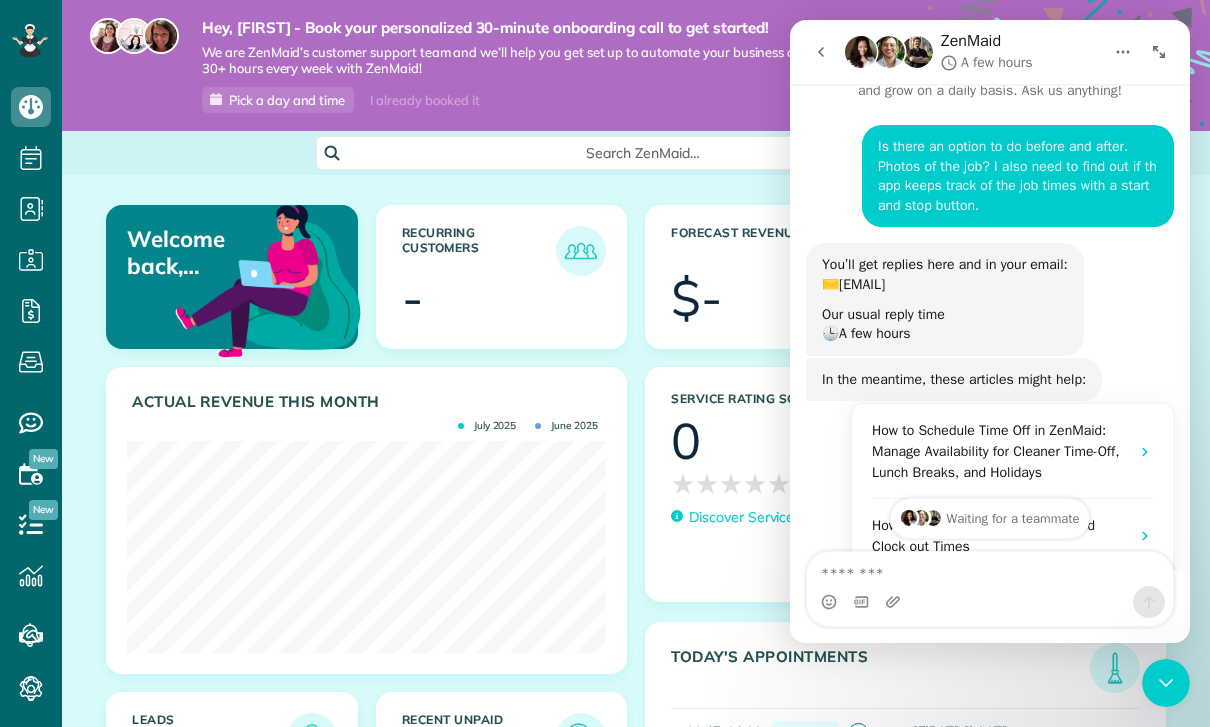 scroll, scrollTop: 42, scrollLeft: 0, axis: vertical 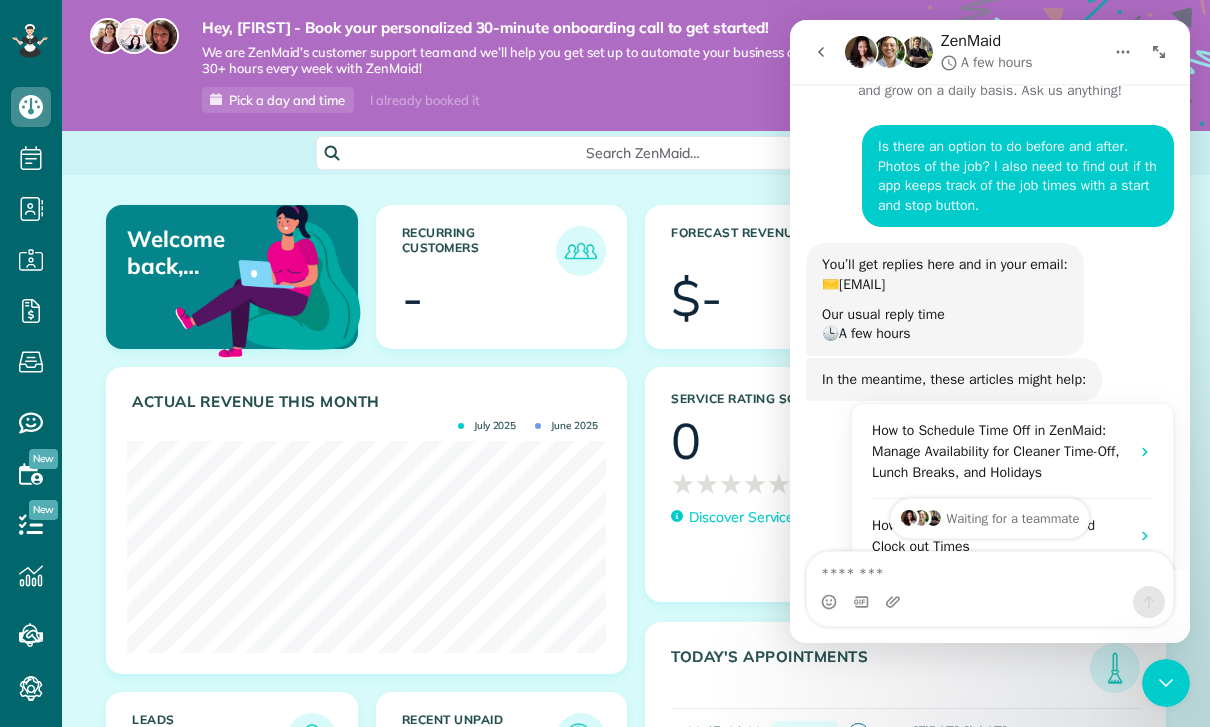 click at bounding box center (821, 52) 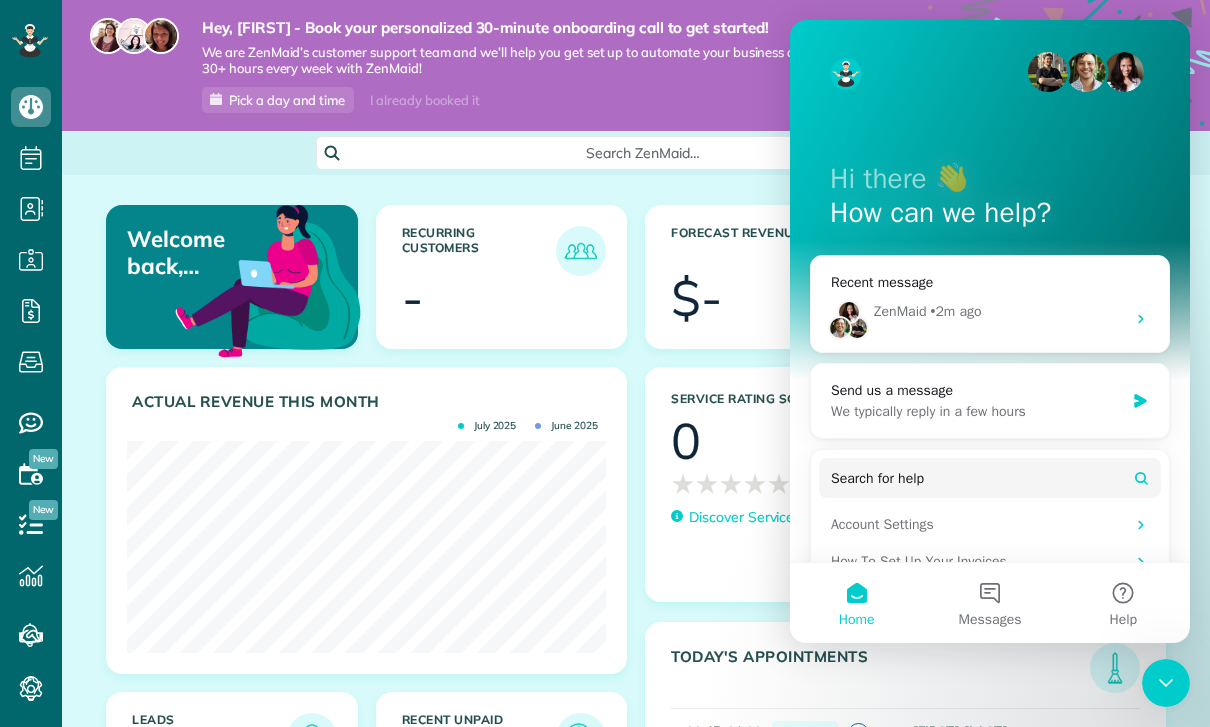 scroll, scrollTop: 0, scrollLeft: 0, axis: both 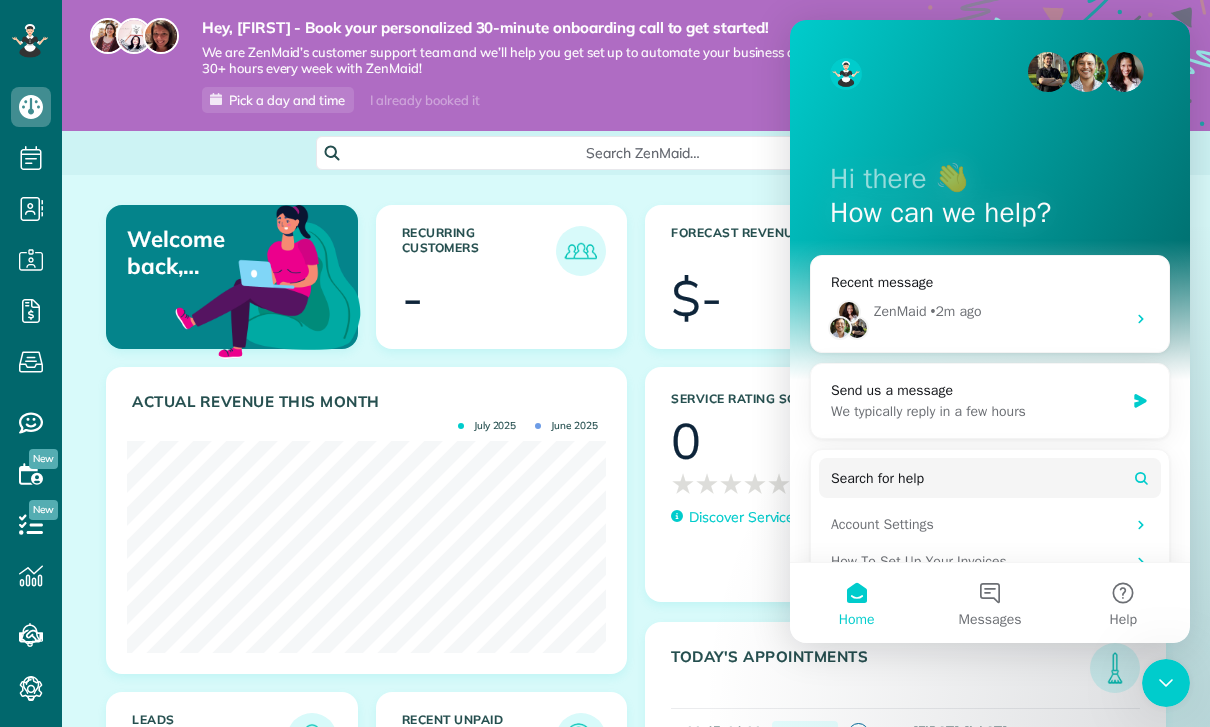 click on "Today's Appointments" at bounding box center (880, 670) 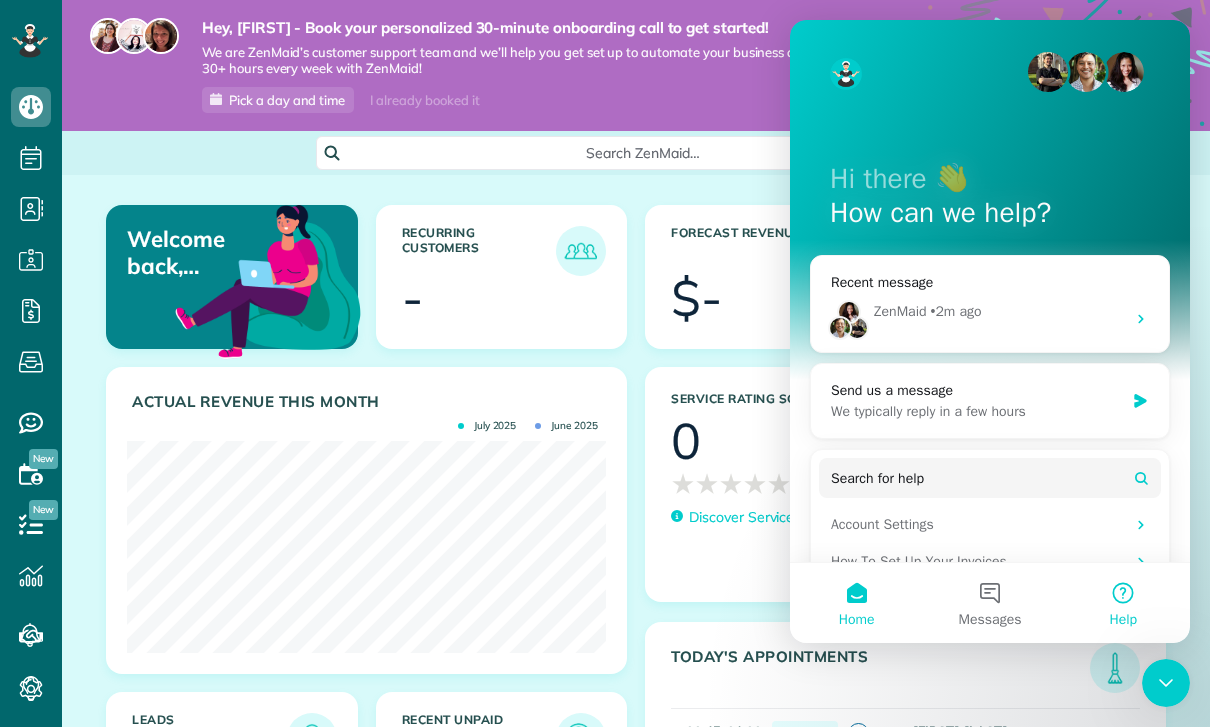 click on "Help" at bounding box center (1123, 603) 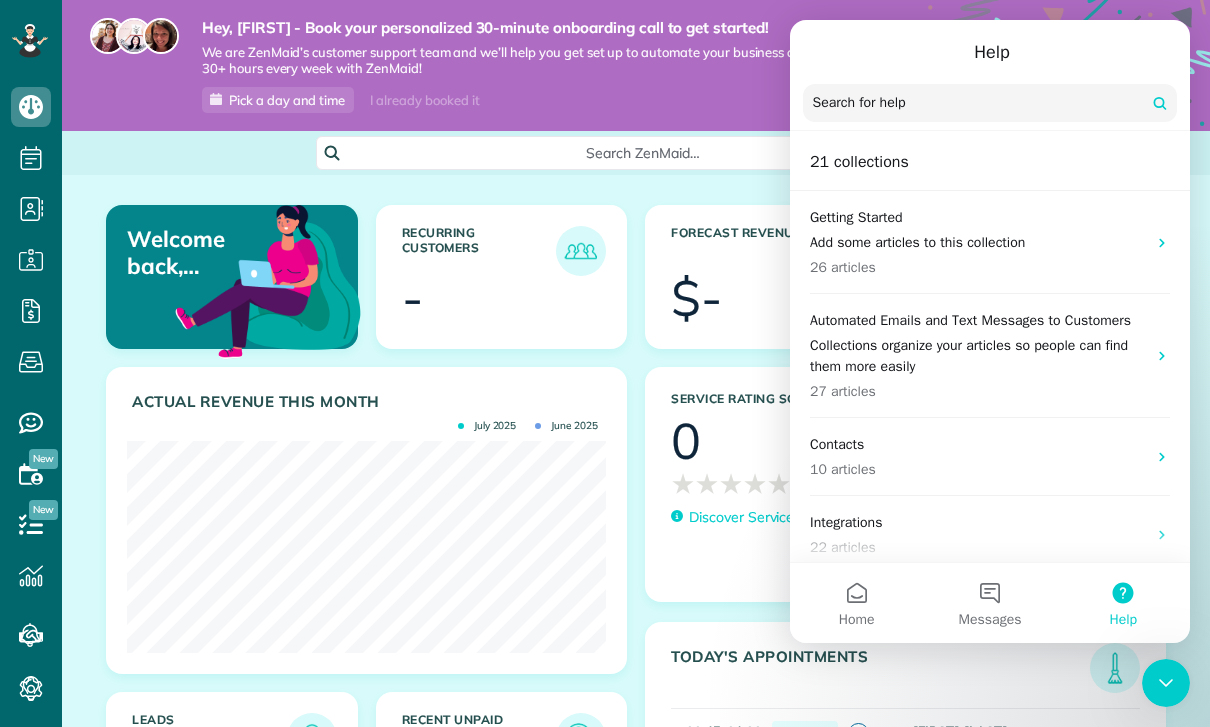 click at bounding box center (990, 103) 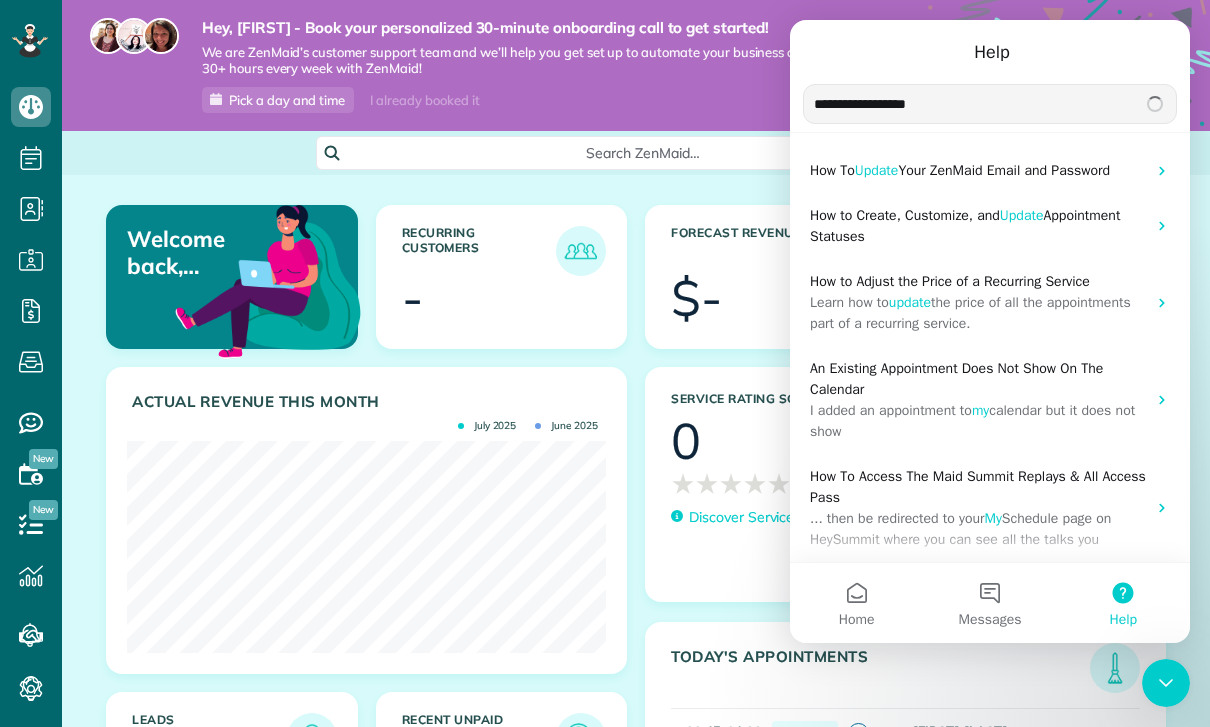 type on "**********" 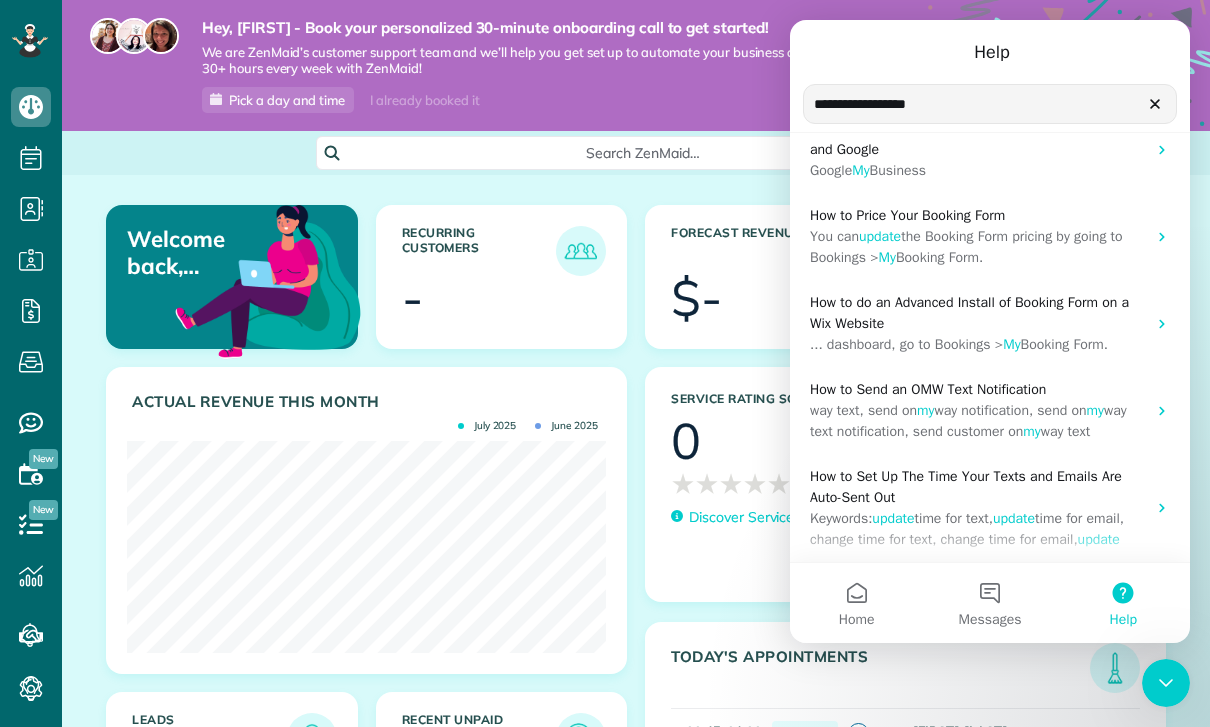 scroll, scrollTop: 477, scrollLeft: 0, axis: vertical 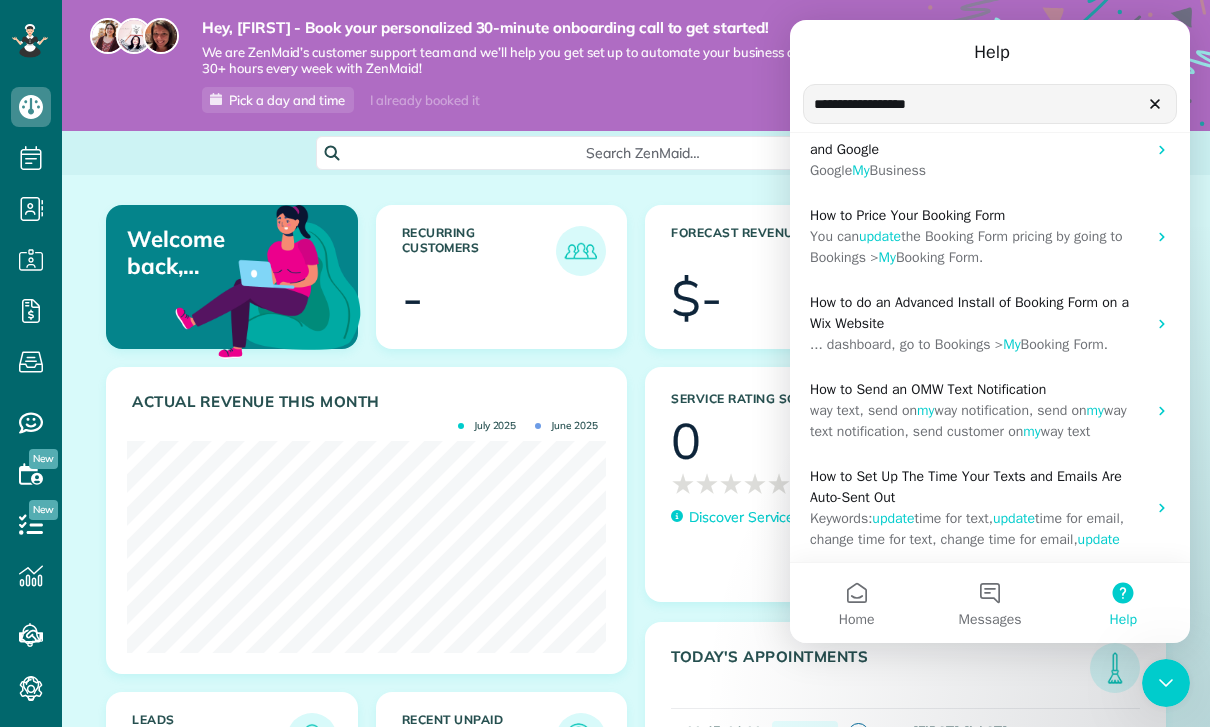 click 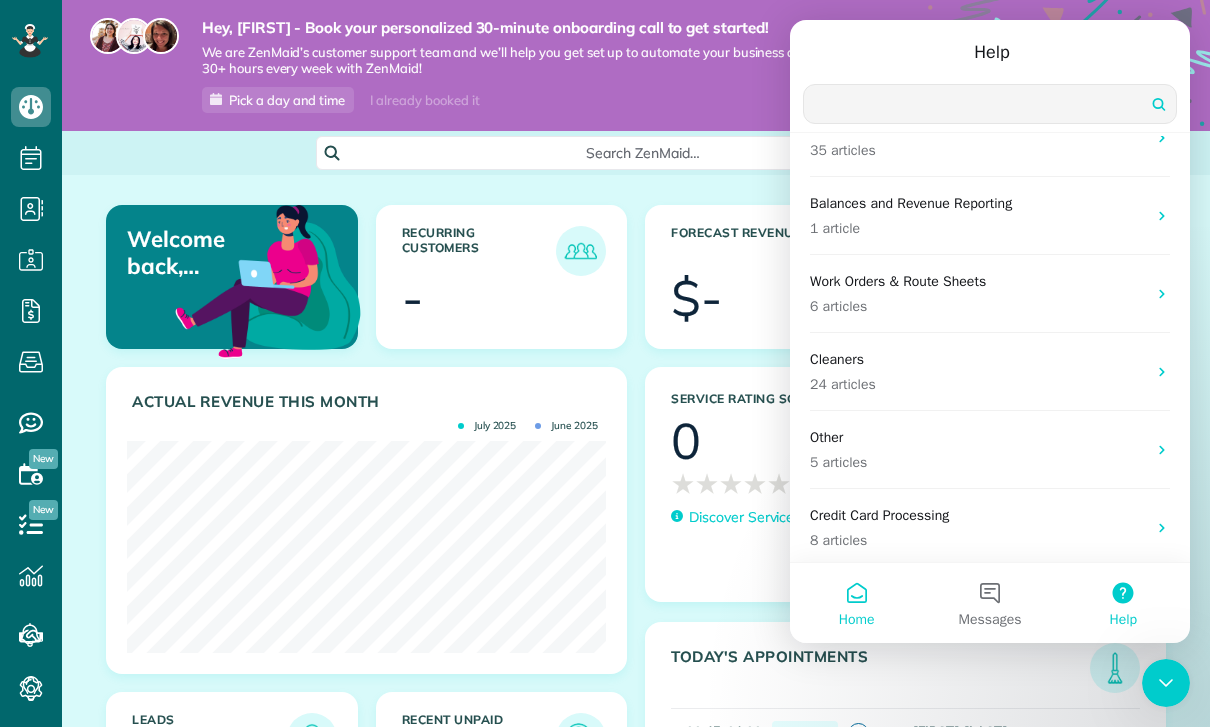 click on "Home" at bounding box center [856, 603] 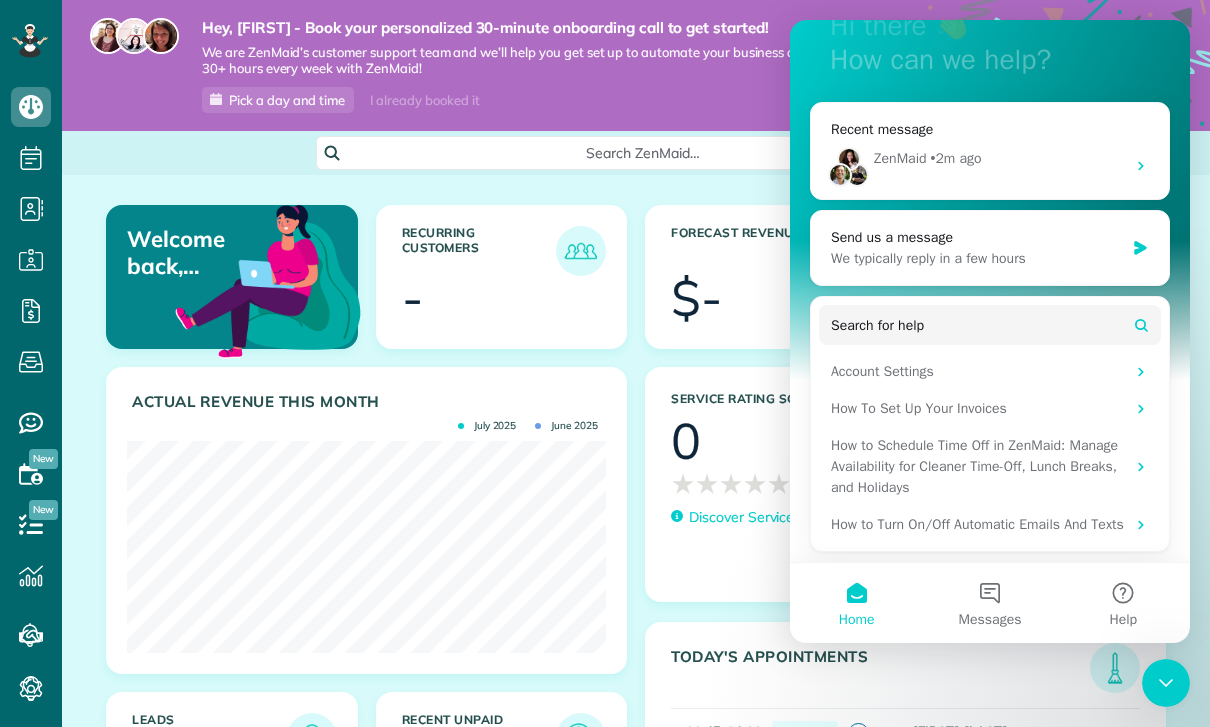 scroll, scrollTop: 174, scrollLeft: 0, axis: vertical 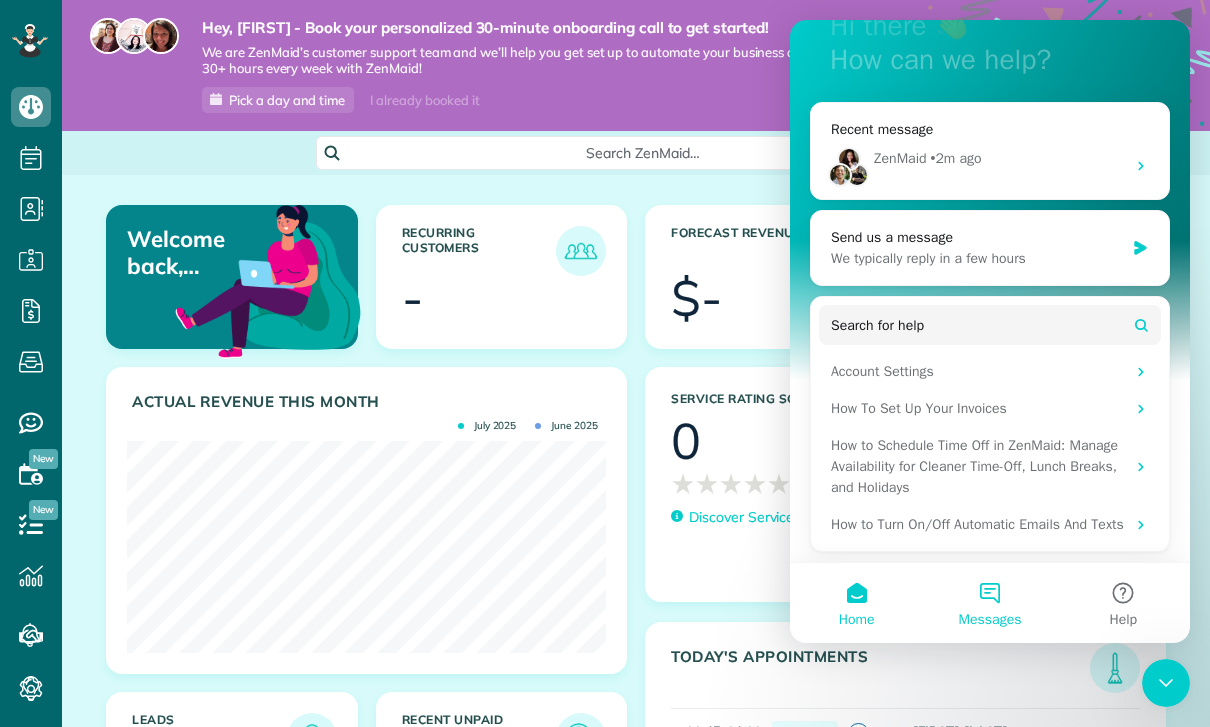 click on "Messages" at bounding box center [989, 603] 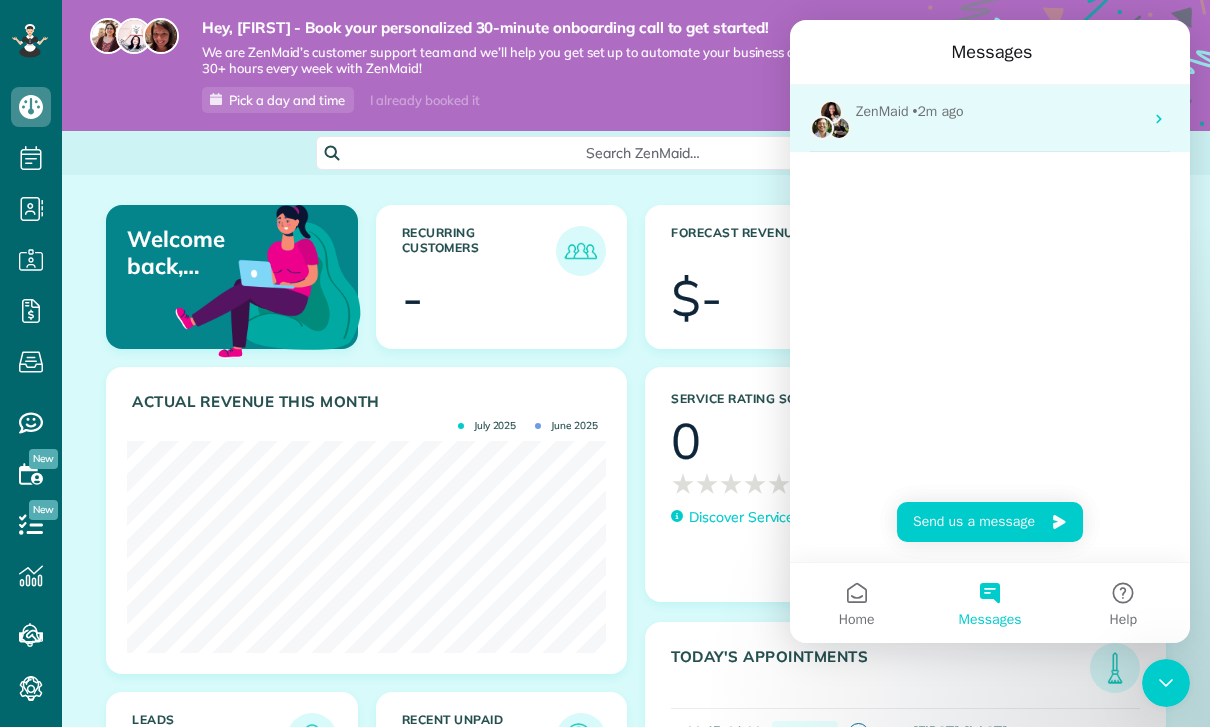 click on "ZenMaid • 2m ago" at bounding box center [990, 118] 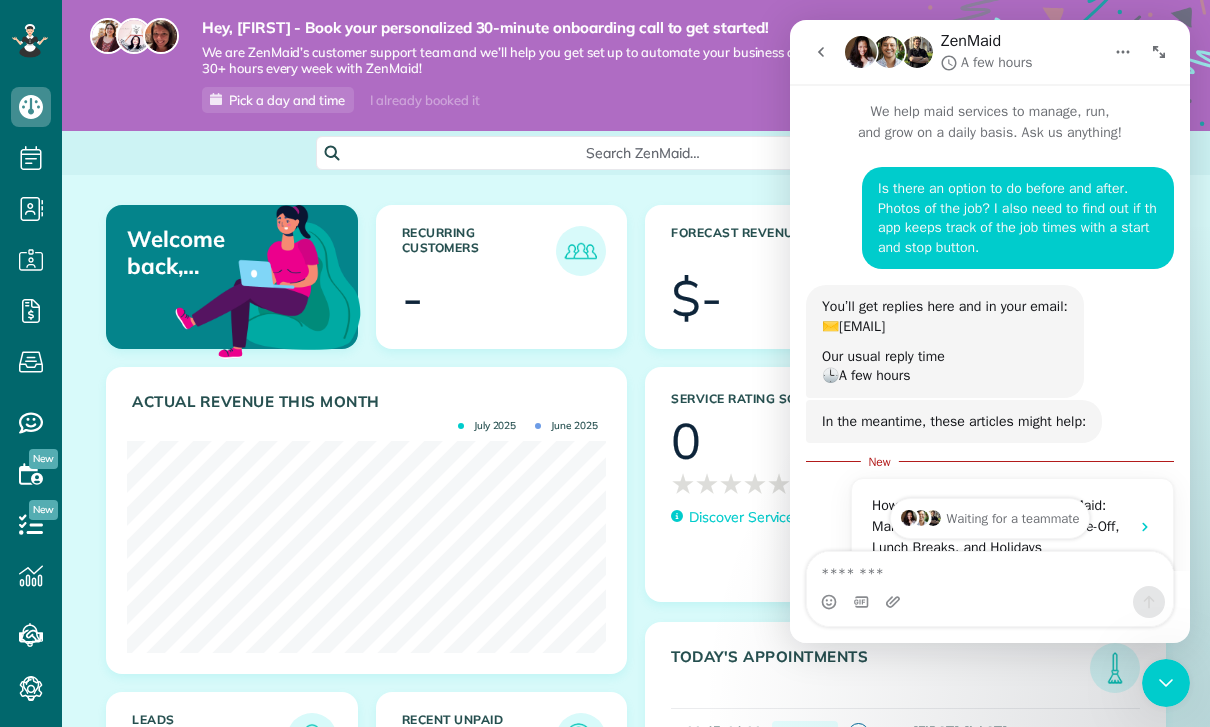 scroll, scrollTop: 0, scrollLeft: 0, axis: both 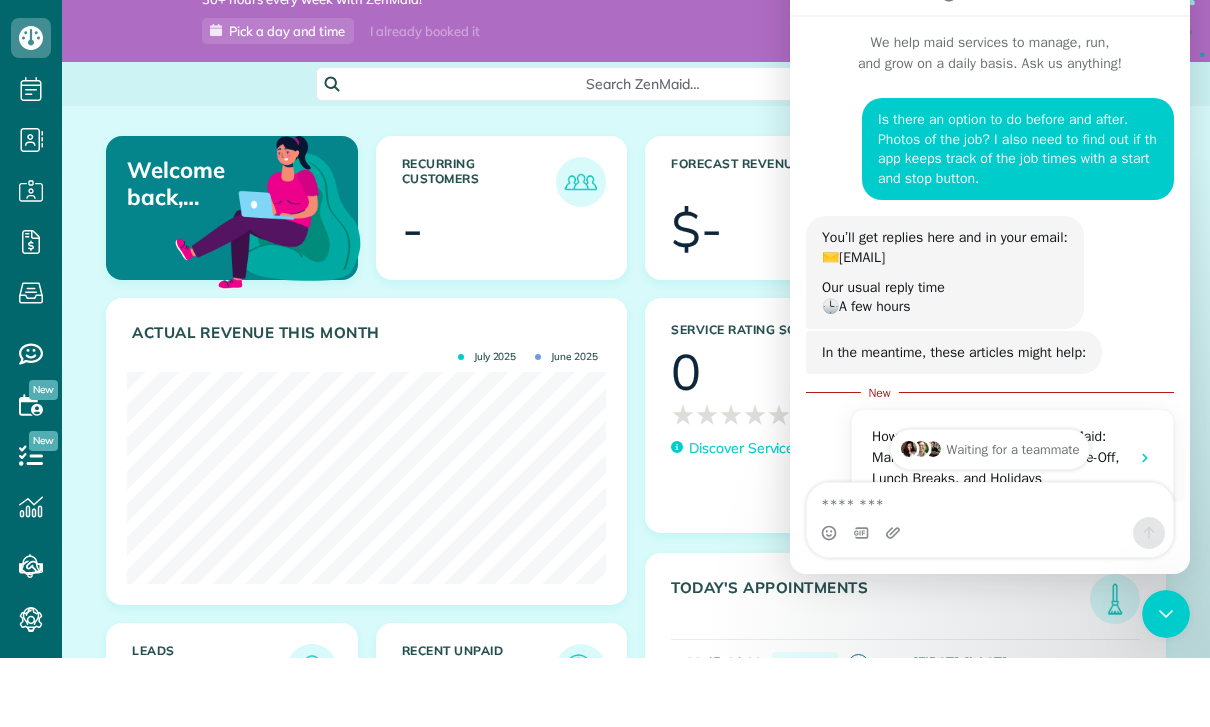 click on "Active
[FIRST] [LAST]
12:45 AM -  1:00 AM
( 15 minutes )
[NUMBER] [STREET] [CITY] [STATE] [POSTAL_CODE]
BP
View
Active
Mr. [FIRST] [LAST]
8:45 AM - 11:30 AM
( 2 hours  45 minutes )
[NUMBER] [STREET] [CITY] [STATE] [POSTAL_CODE]
BP
View" at bounding box center [905, 862] 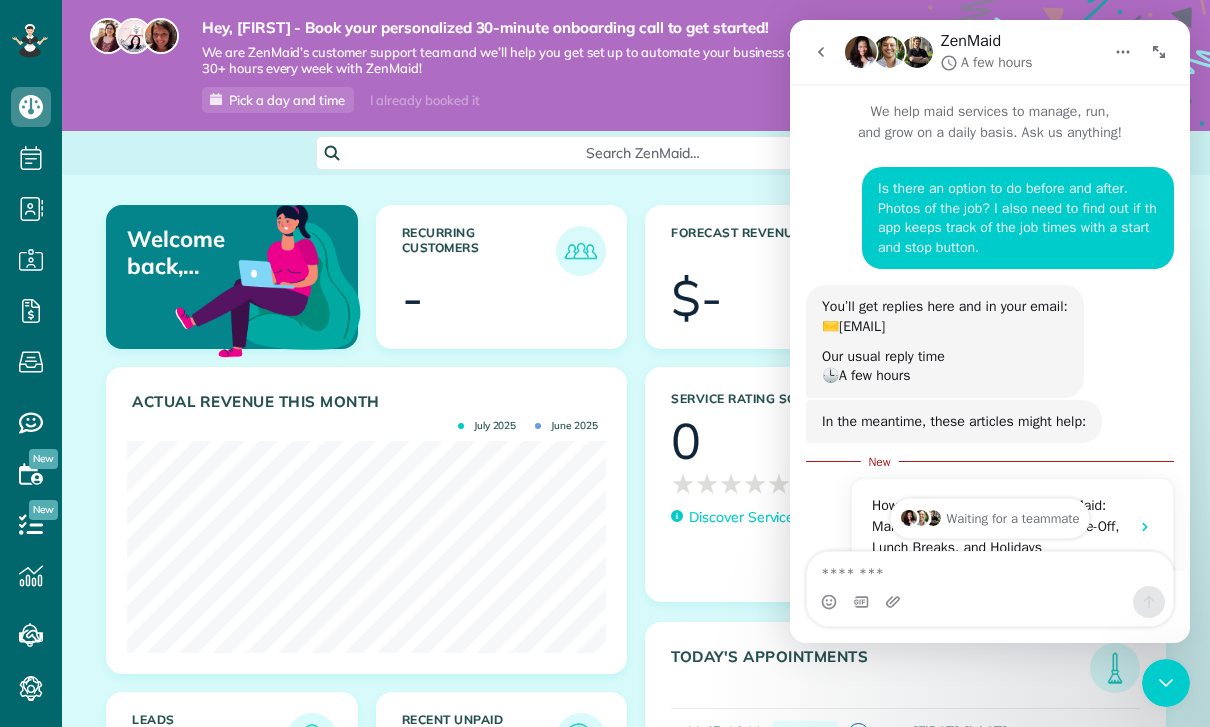 click 